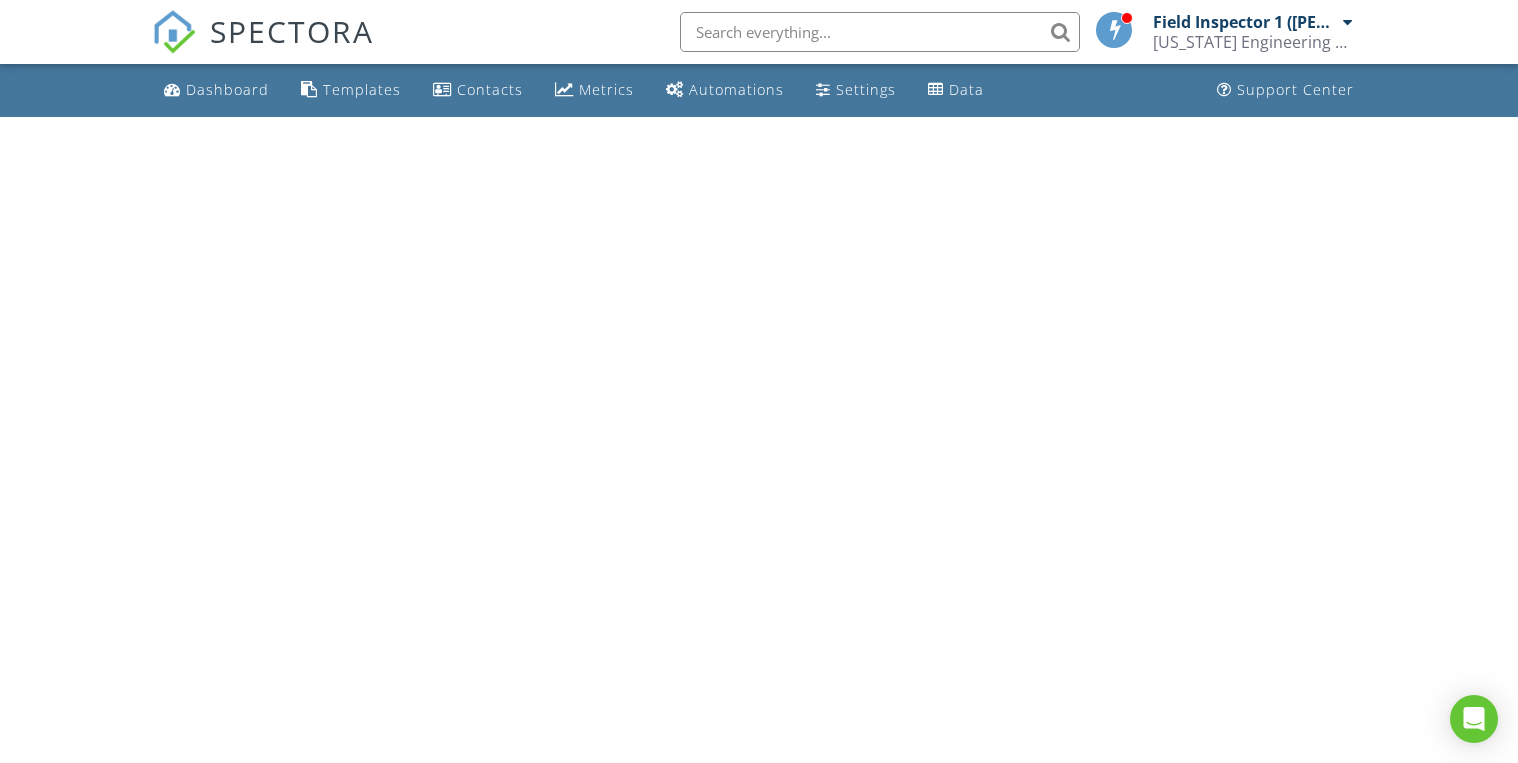 scroll, scrollTop: 0, scrollLeft: 0, axis: both 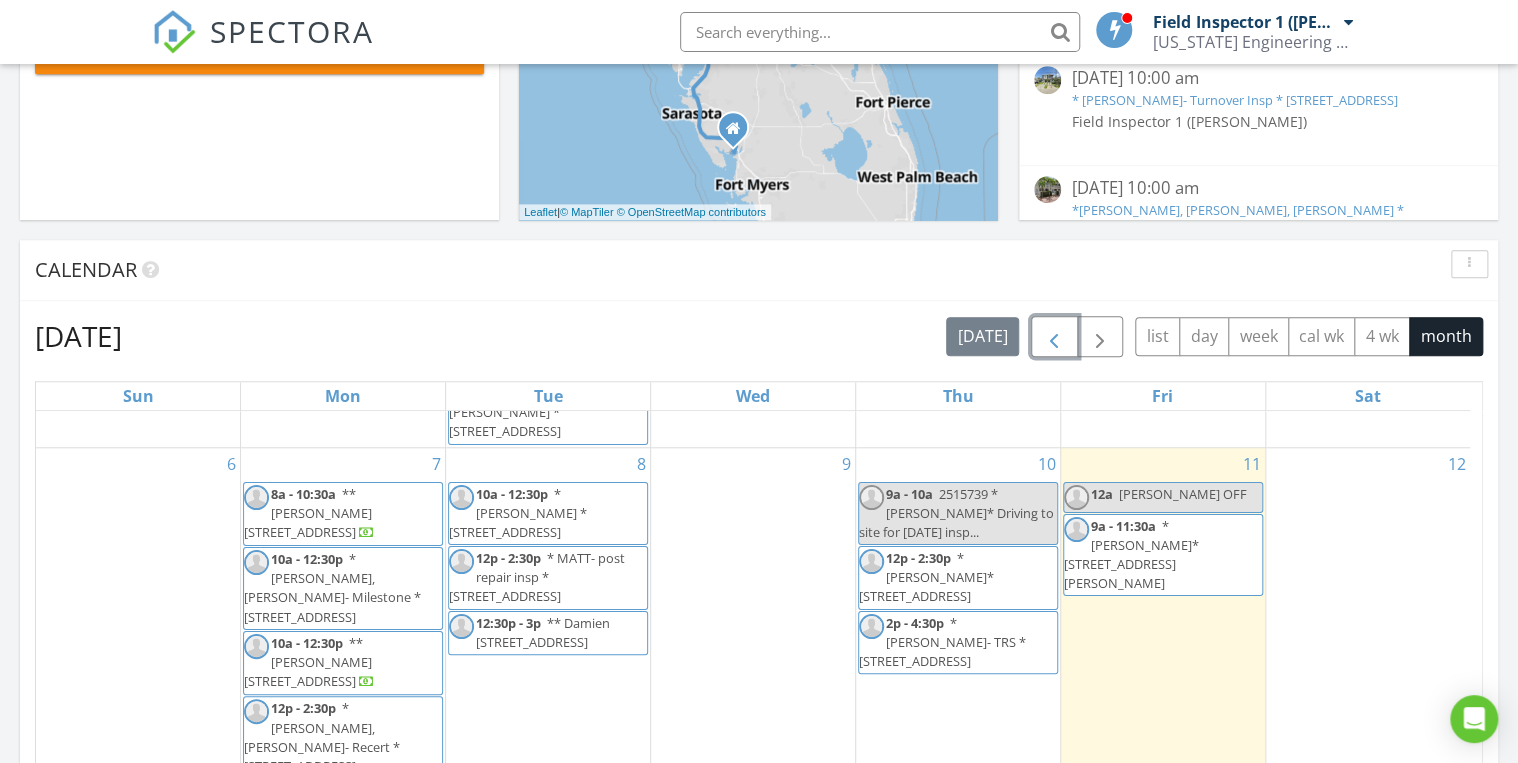 click at bounding box center (1054, 337) 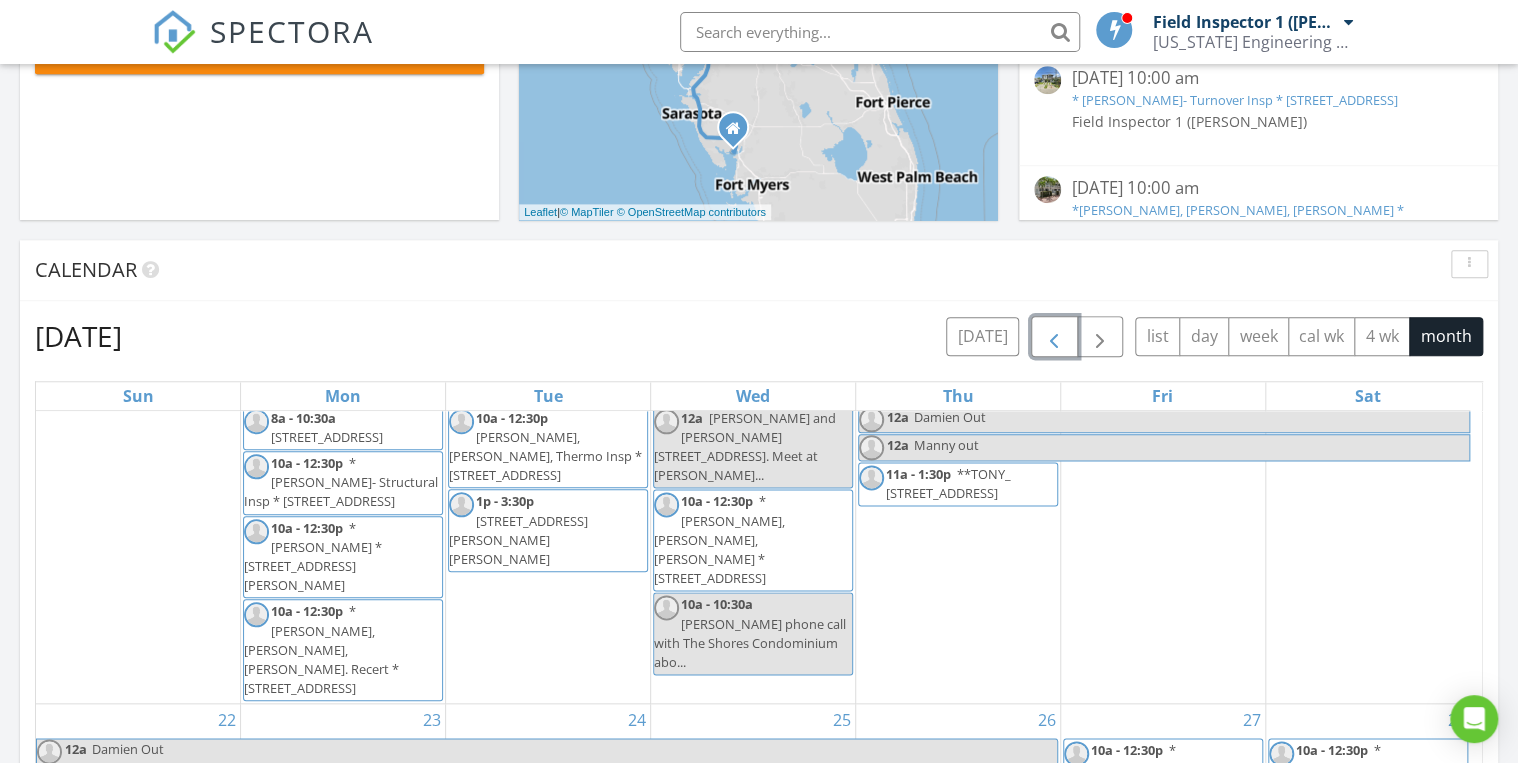 scroll, scrollTop: 1383, scrollLeft: 0, axis: vertical 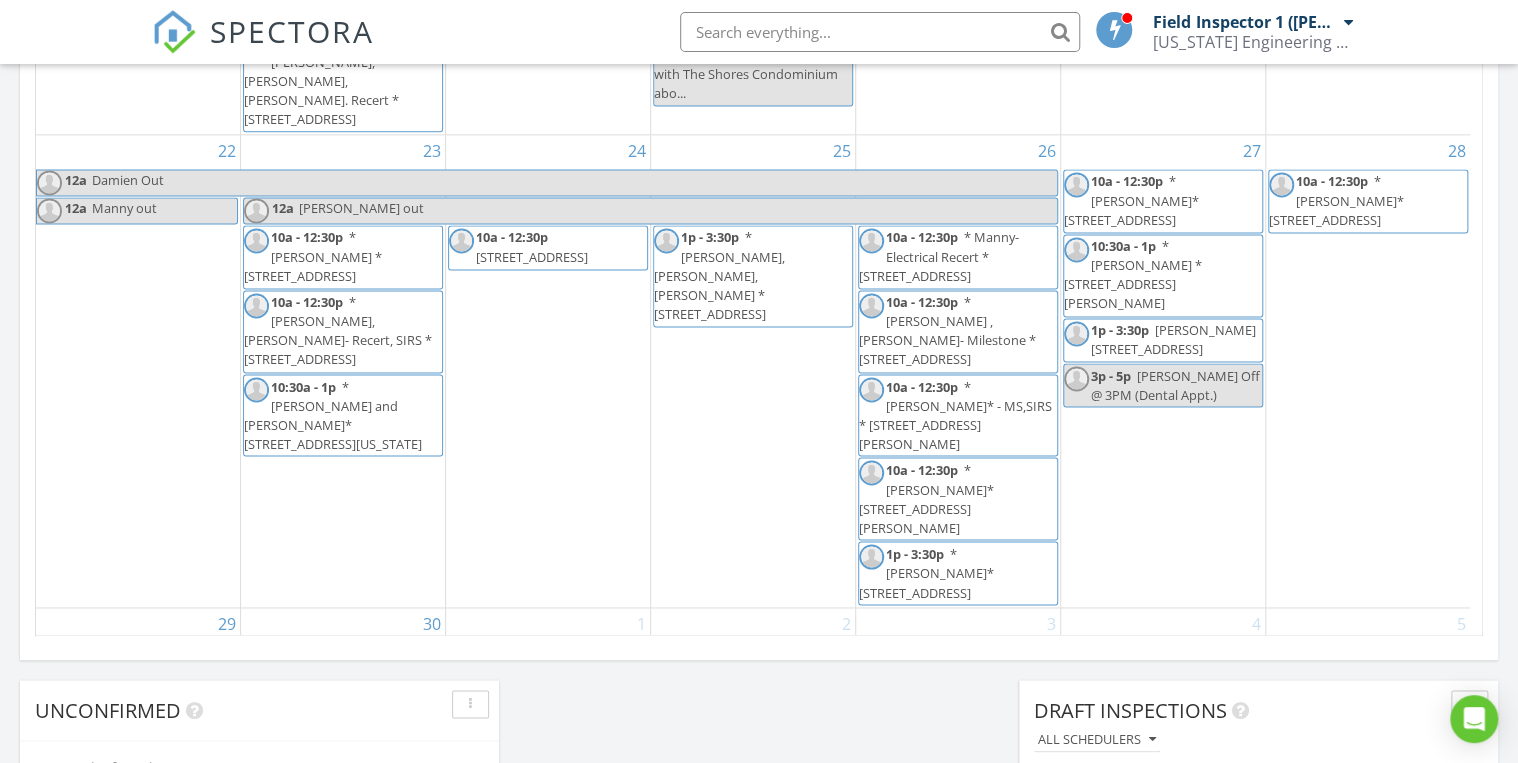 click at bounding box center [880, 32] 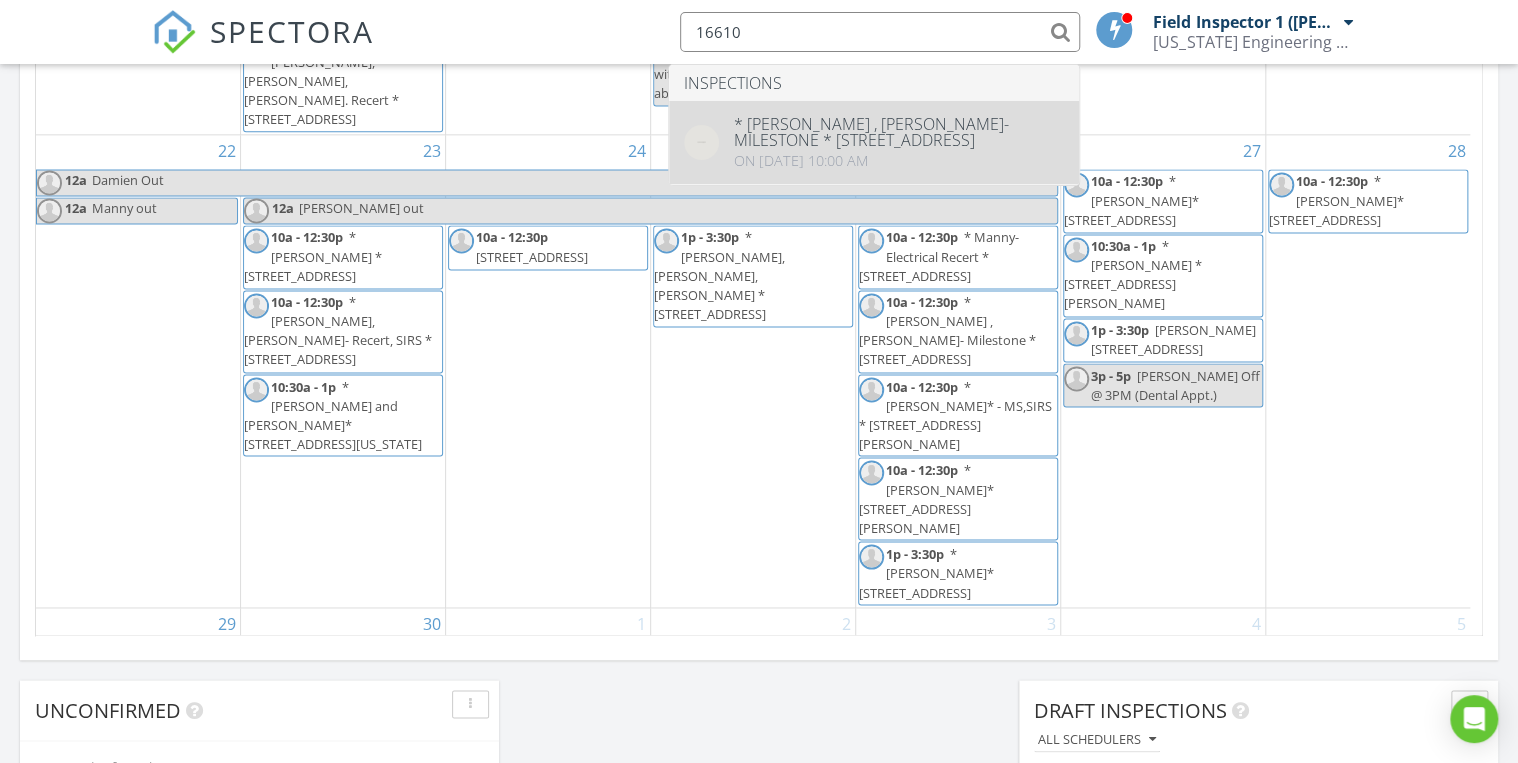 type on "16610" 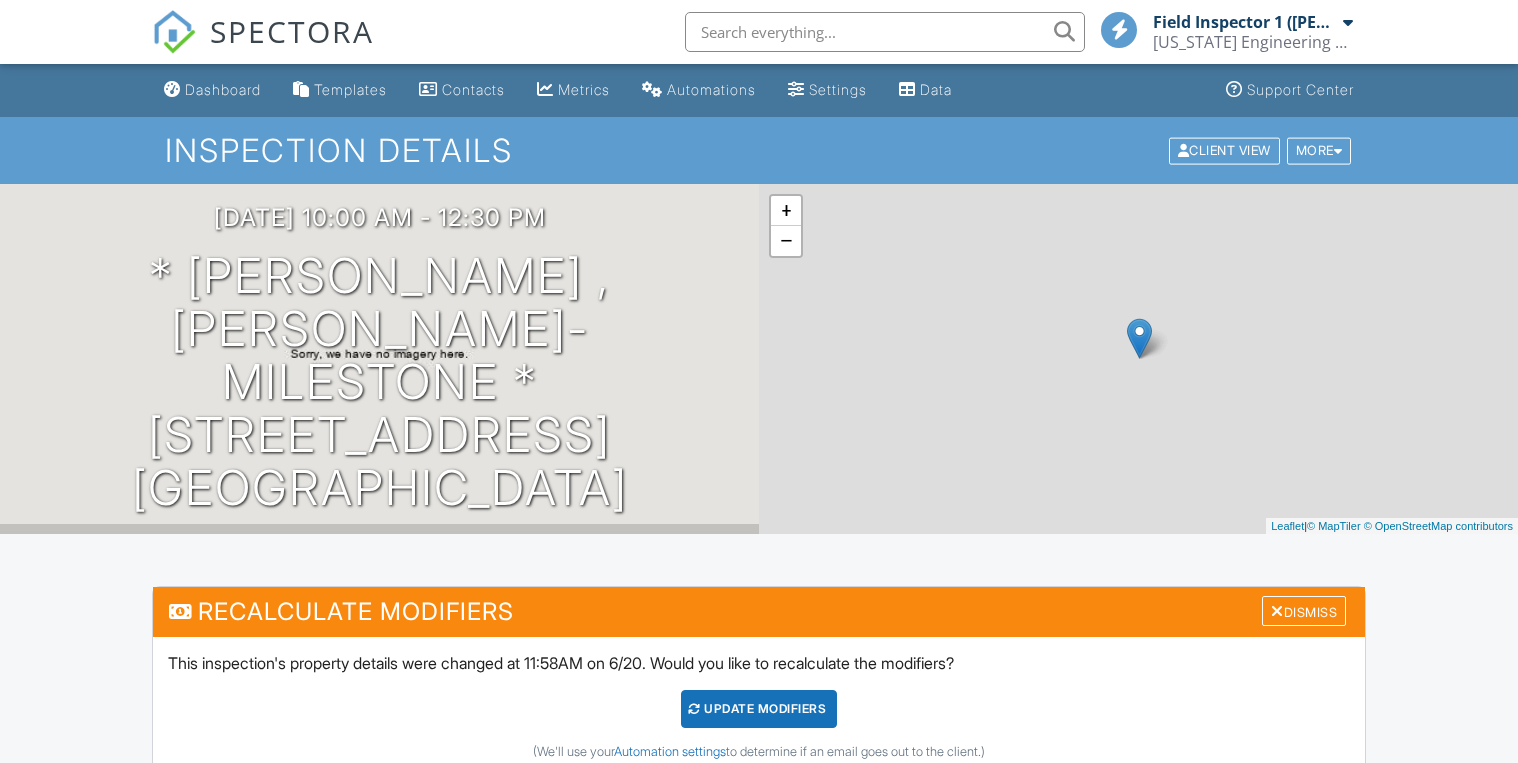 scroll, scrollTop: 0, scrollLeft: 0, axis: both 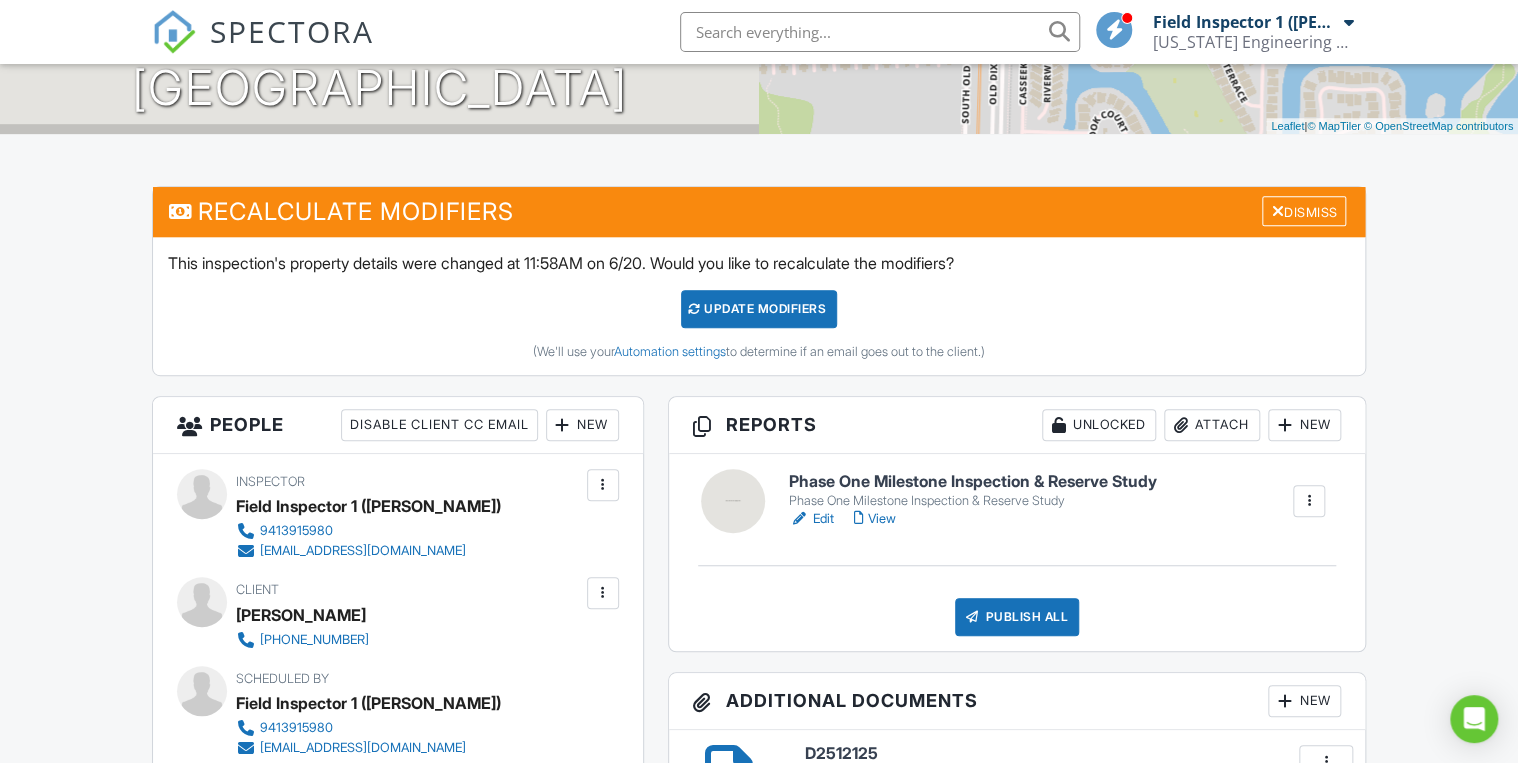 click on "Edit" at bounding box center [811, 519] 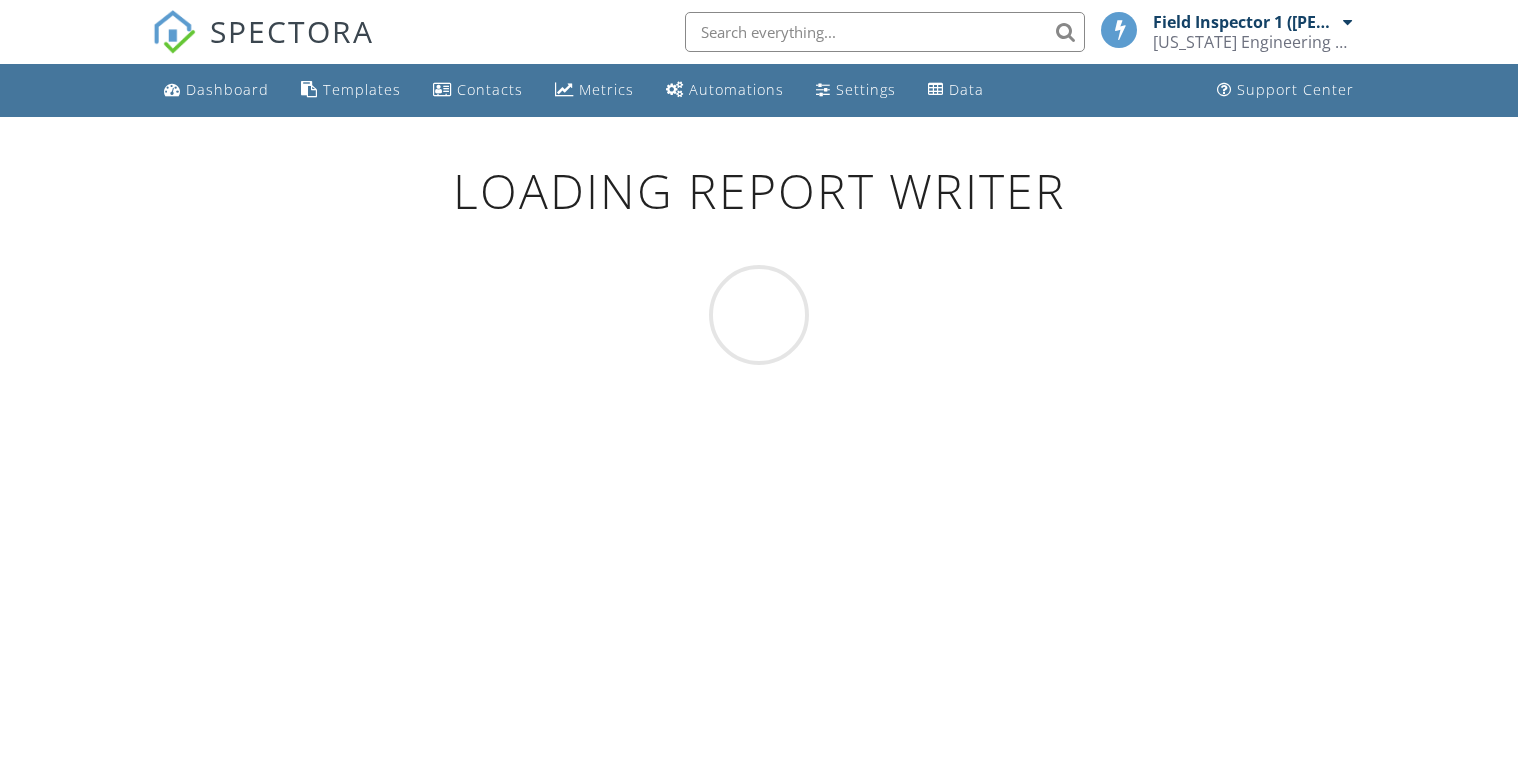 scroll, scrollTop: 0, scrollLeft: 0, axis: both 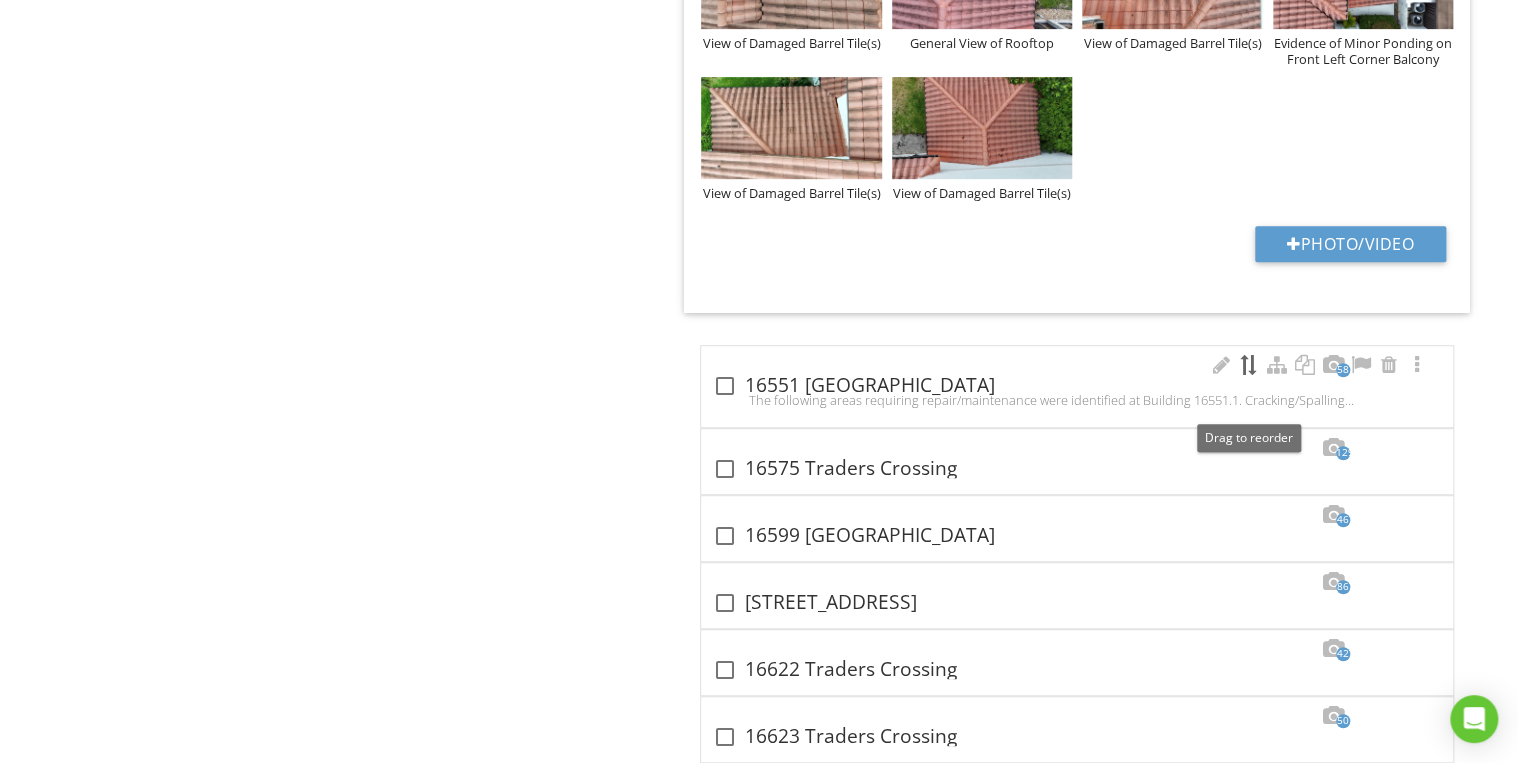 click at bounding box center (1249, 365) 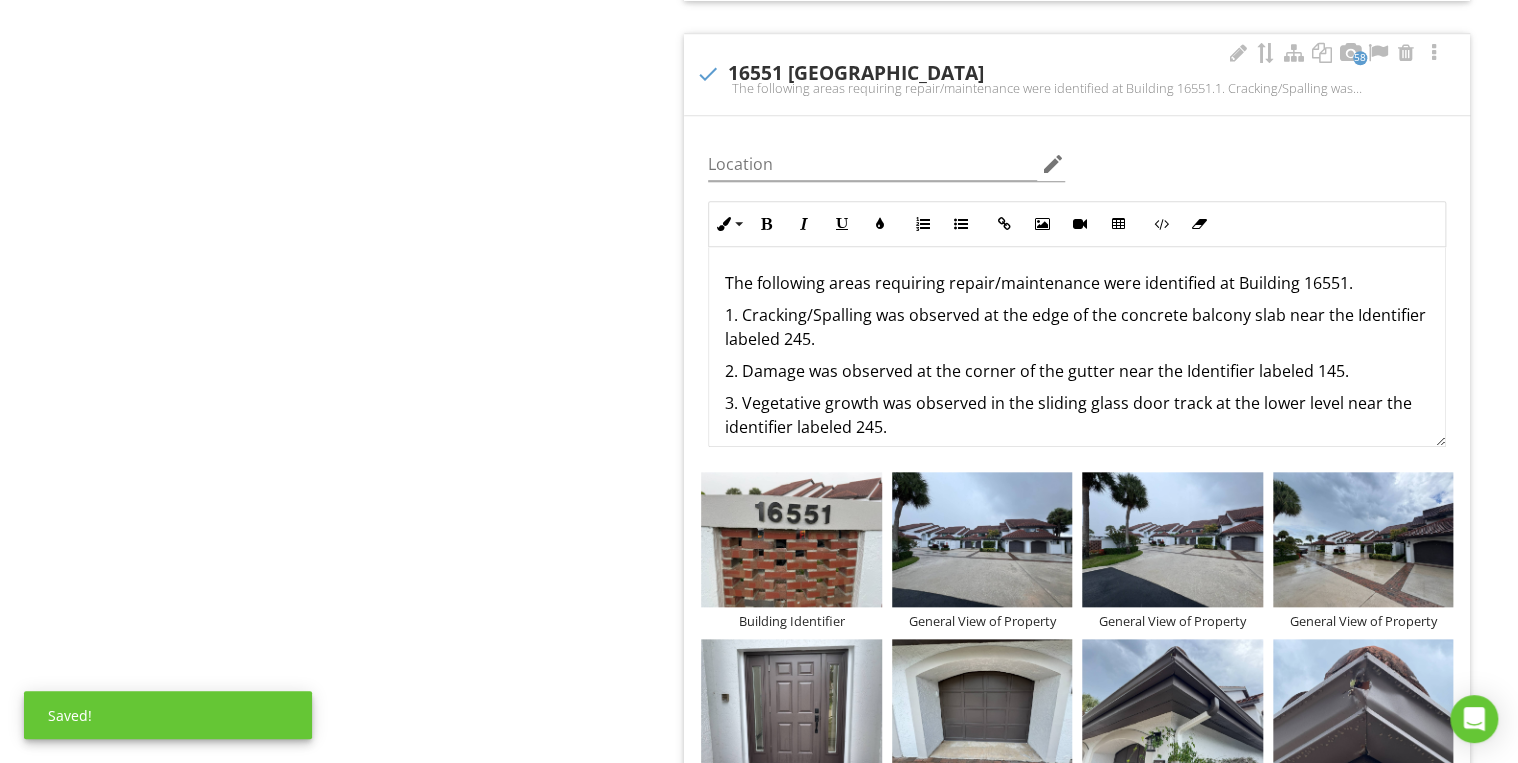 scroll, scrollTop: 4640, scrollLeft: 0, axis: vertical 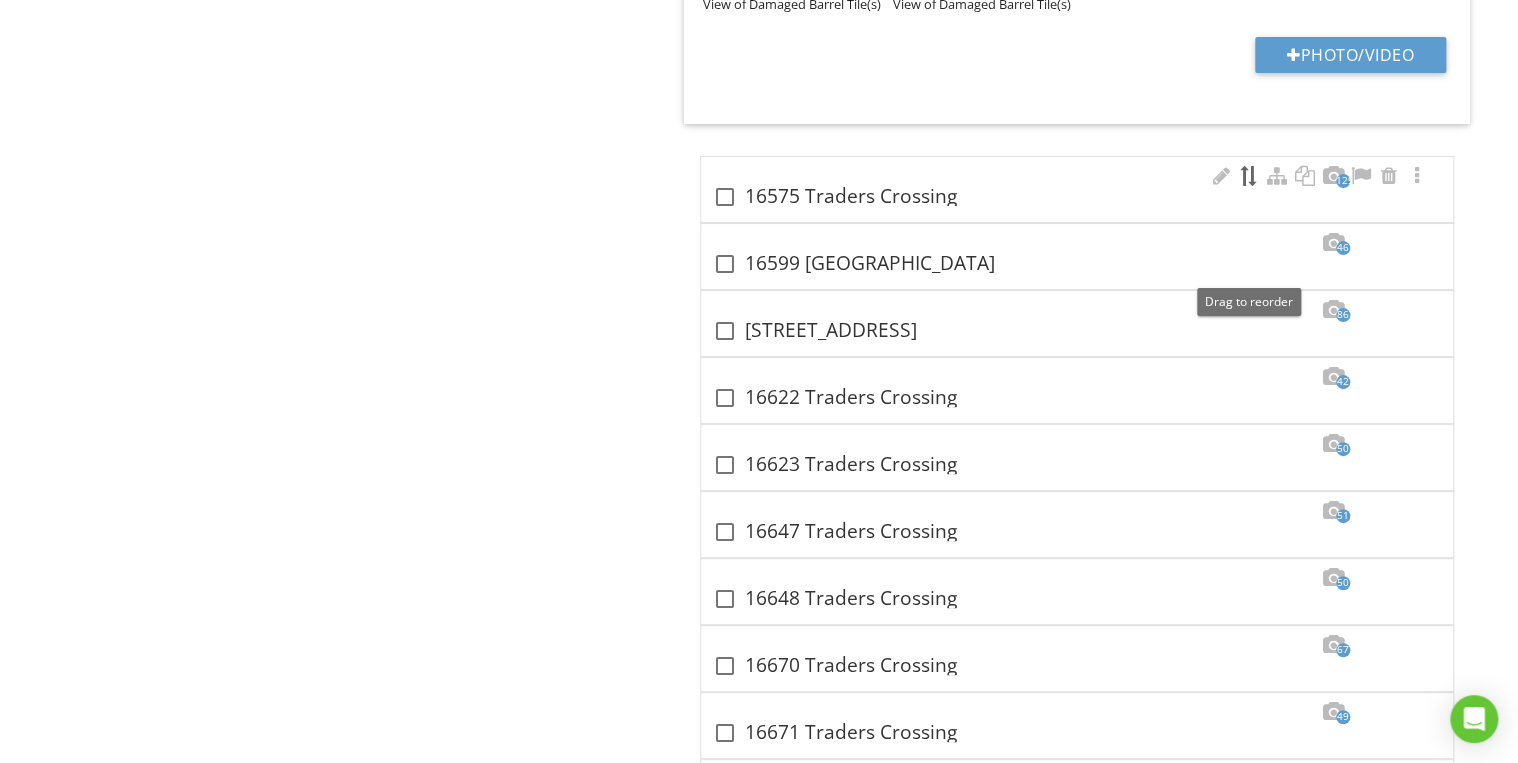 click at bounding box center (1249, 176) 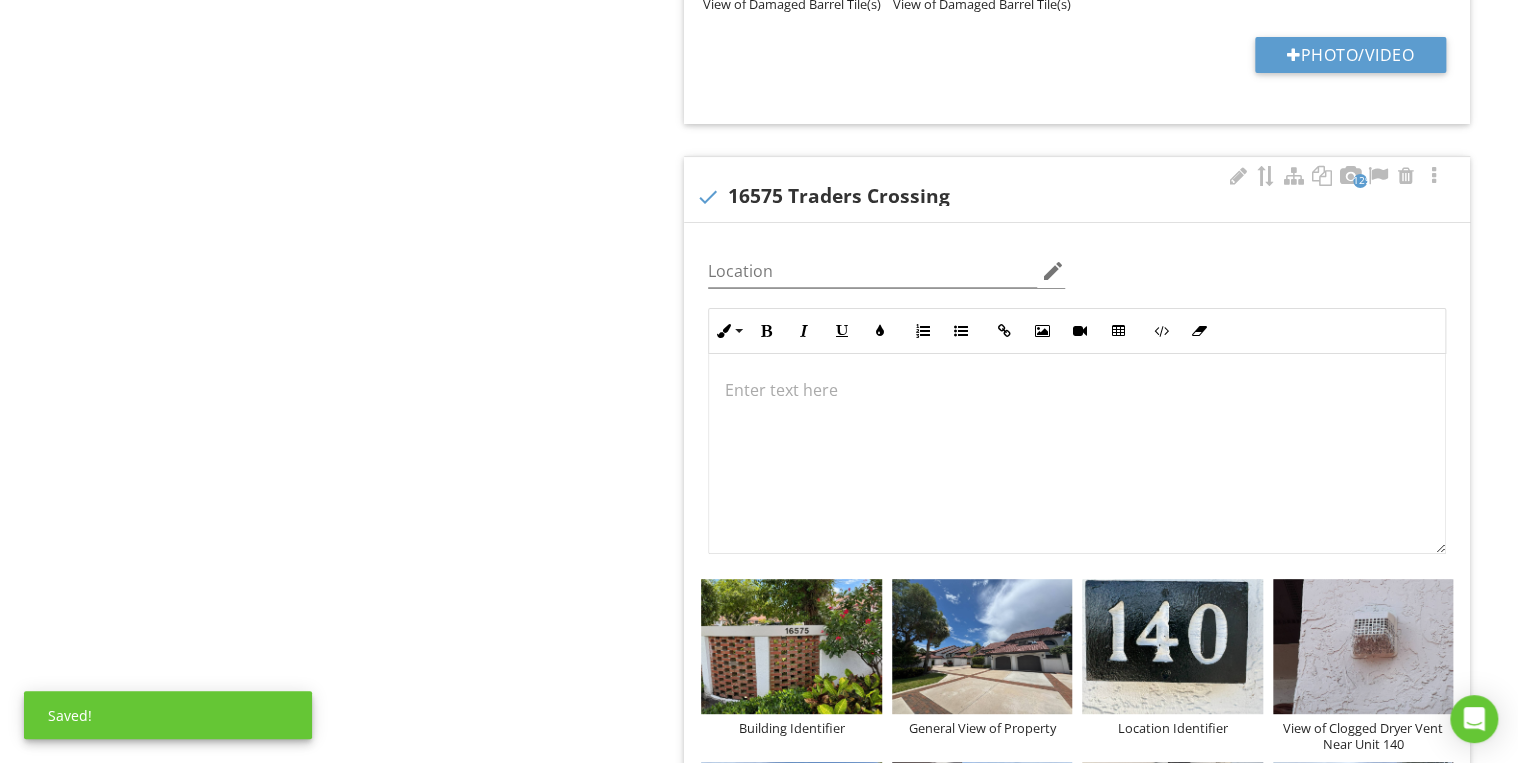 scroll, scrollTop: 0, scrollLeft: 0, axis: both 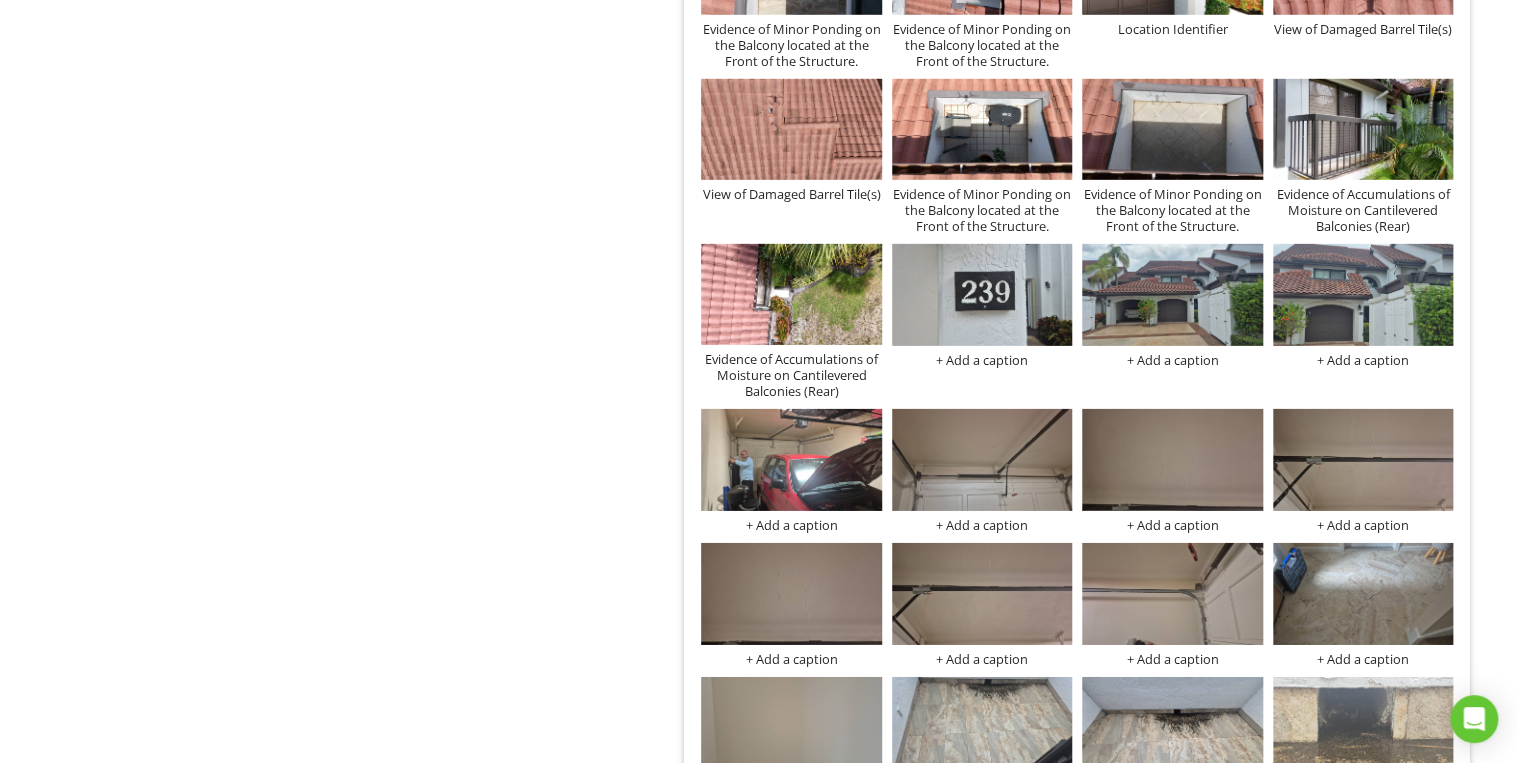 click on "Location Identifier" at bounding box center [1172, 29] 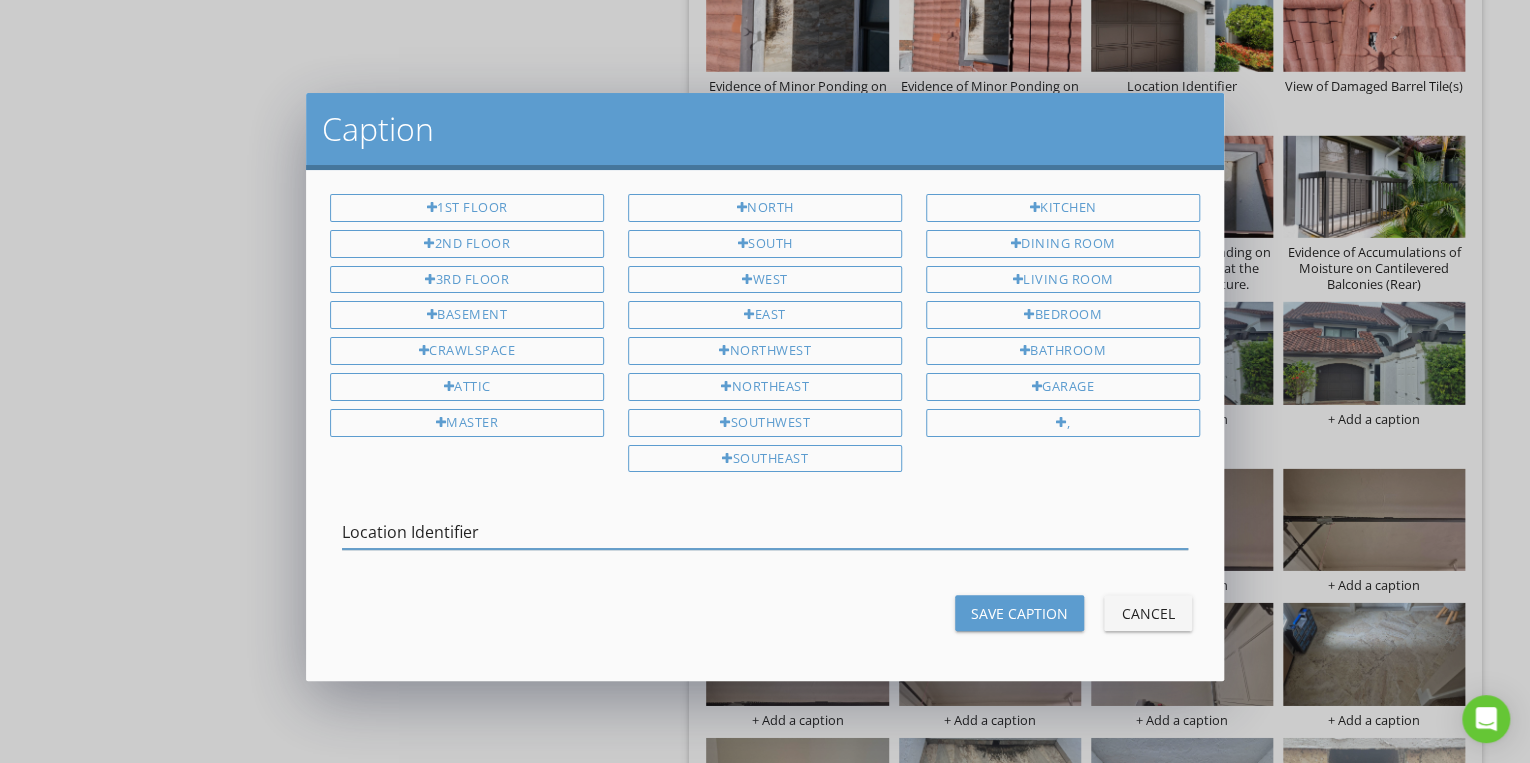 click on "Save Caption" at bounding box center (1019, 613) 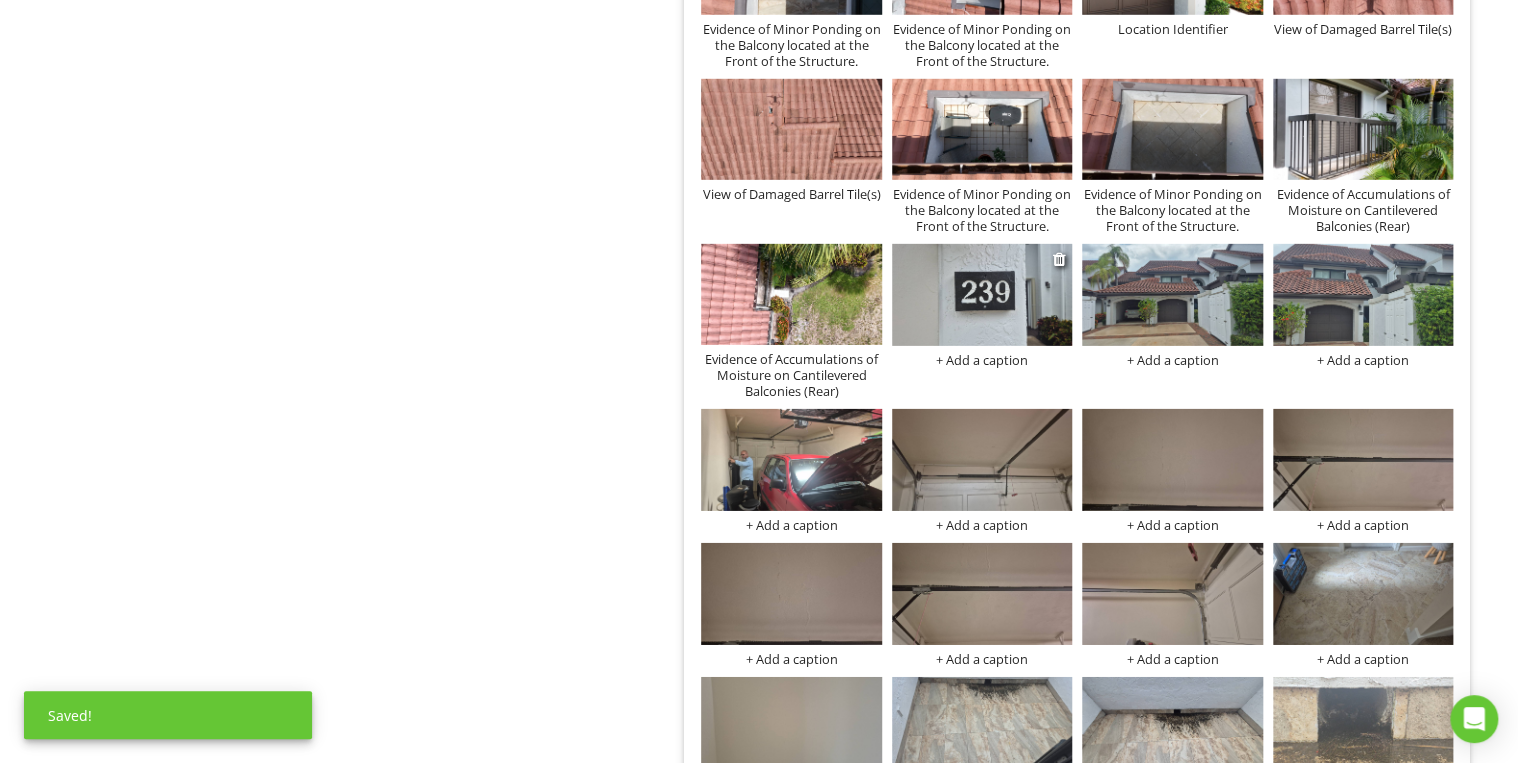 click on "+ Add a caption" at bounding box center [982, 360] 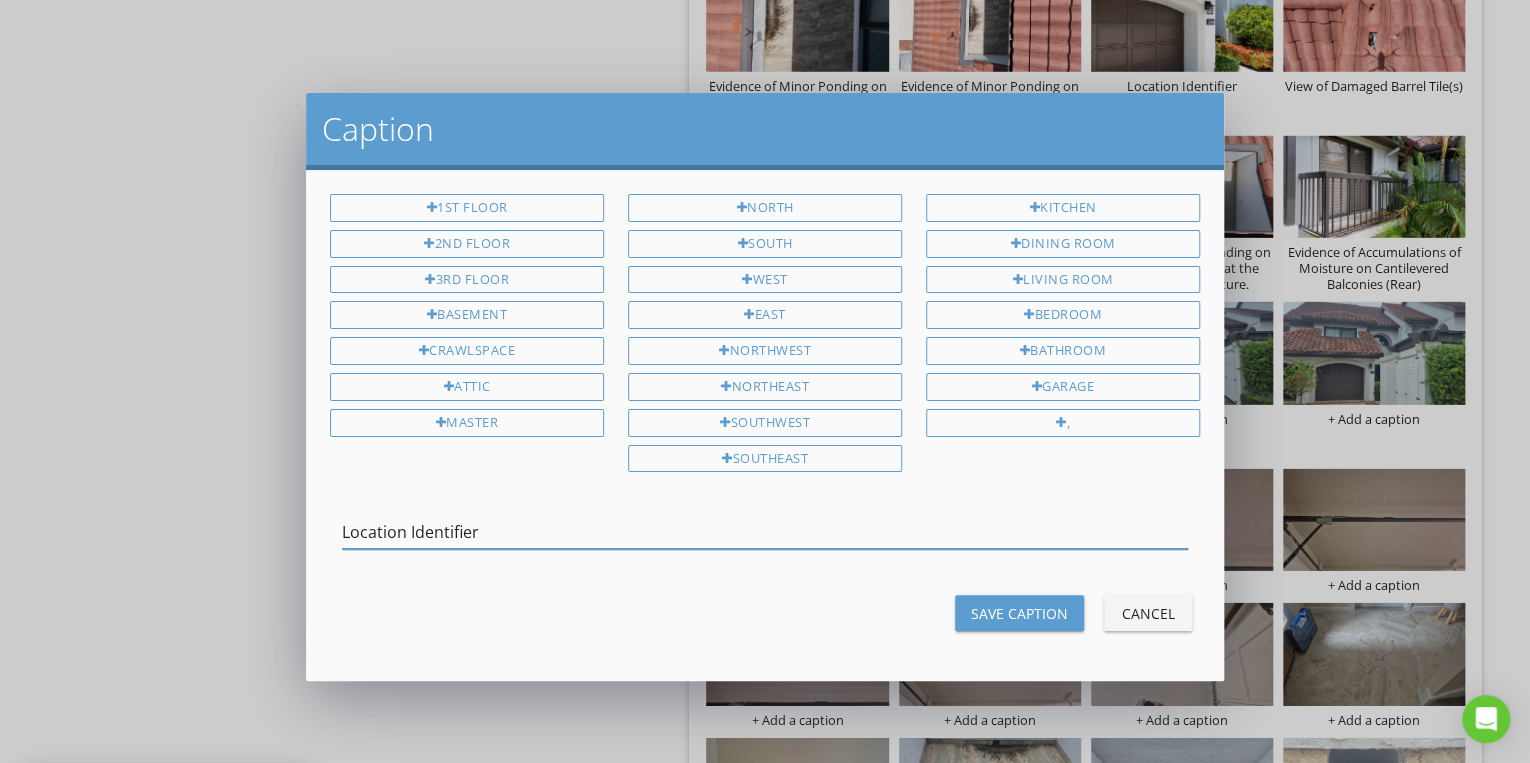 type on "Location Identifier" 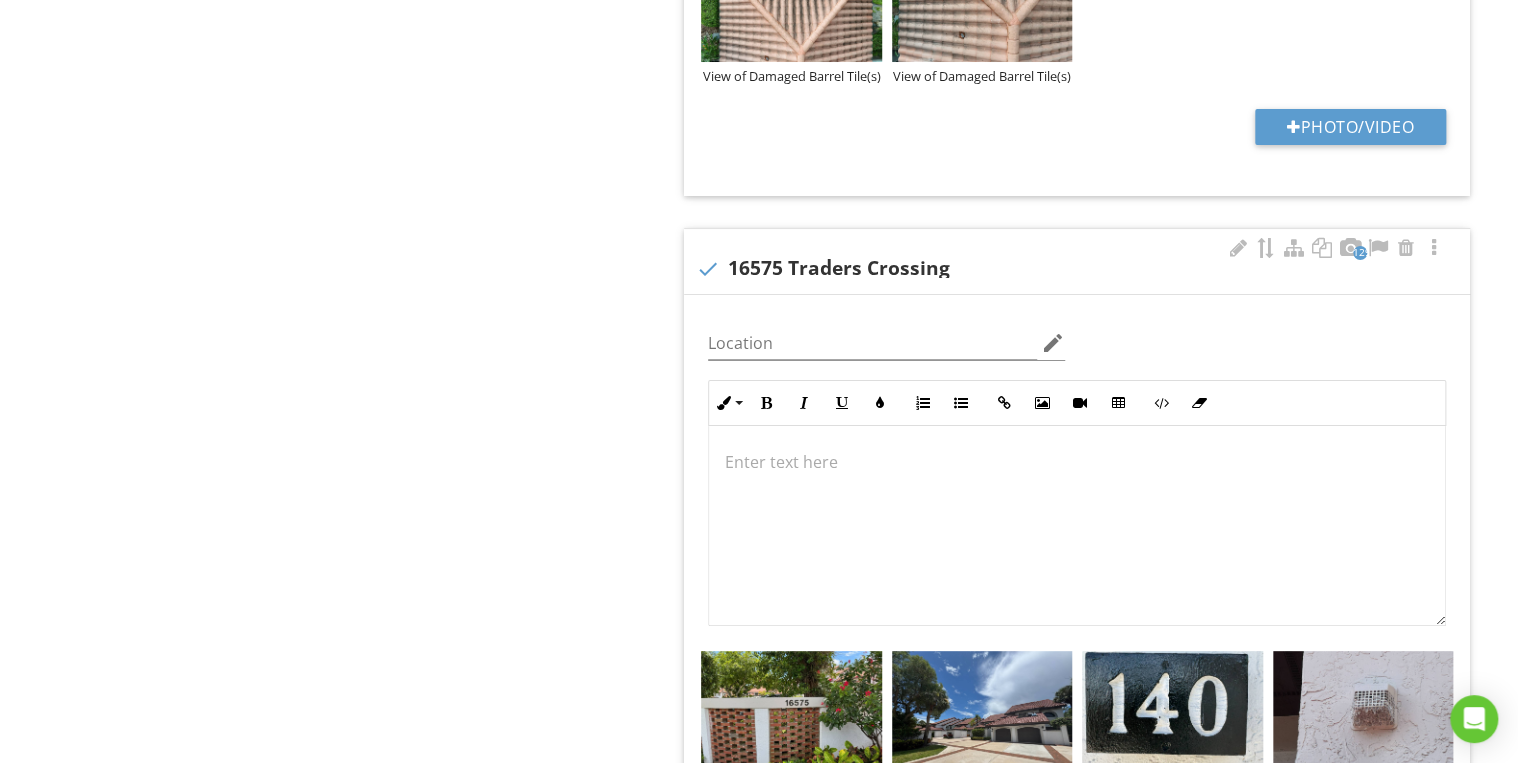 scroll, scrollTop: 7600, scrollLeft: 0, axis: vertical 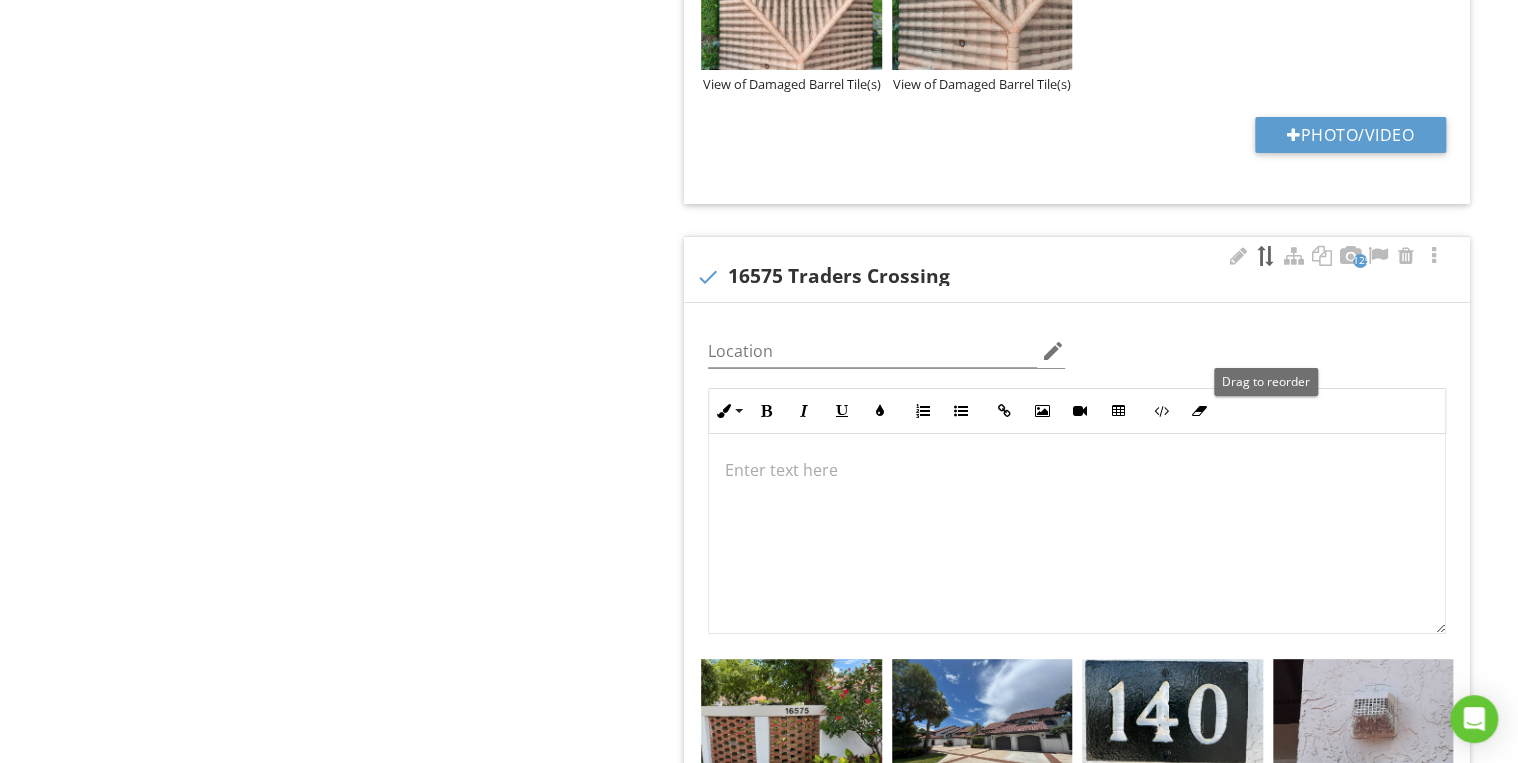 click at bounding box center (1266, 256) 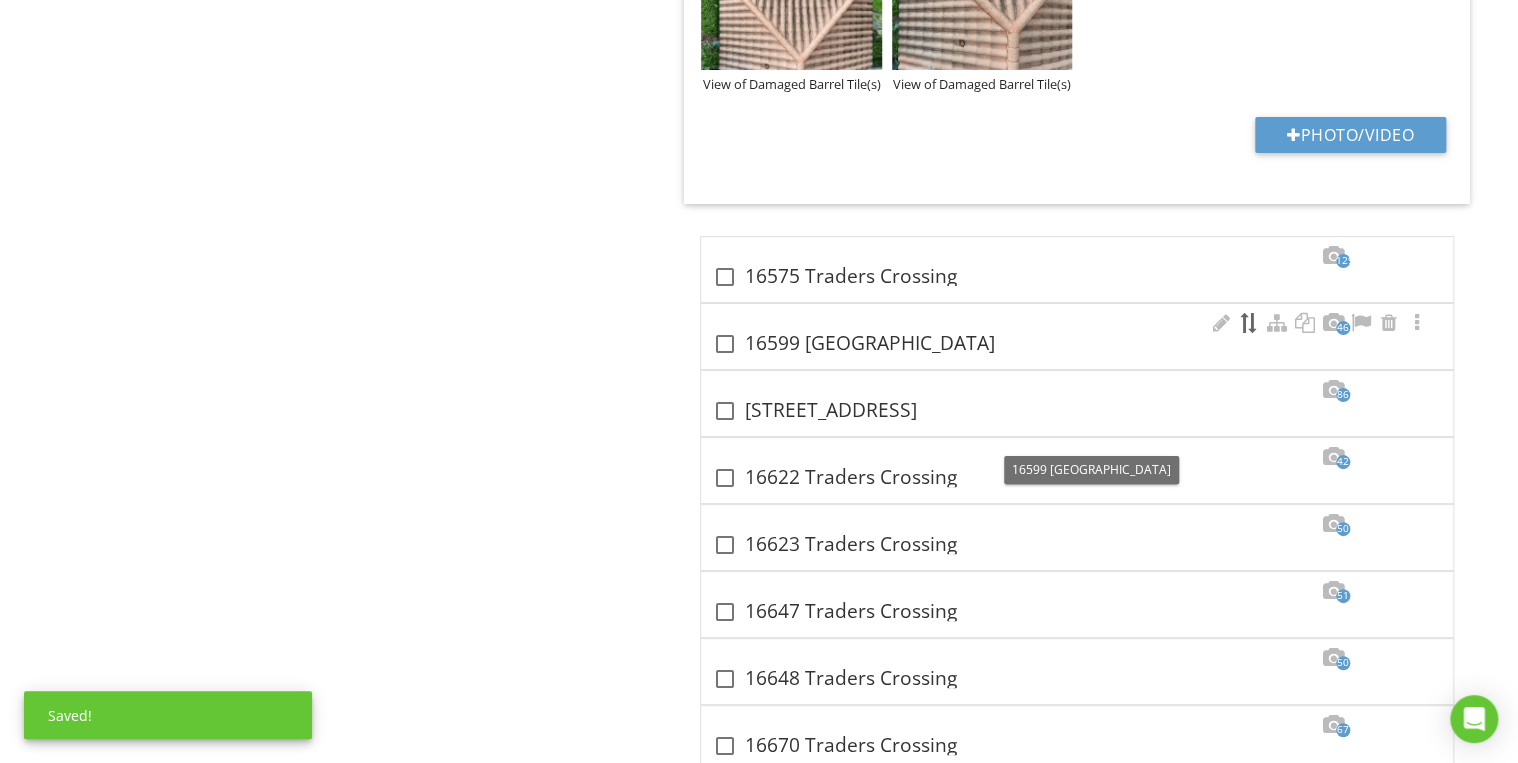 click at bounding box center (1249, 323) 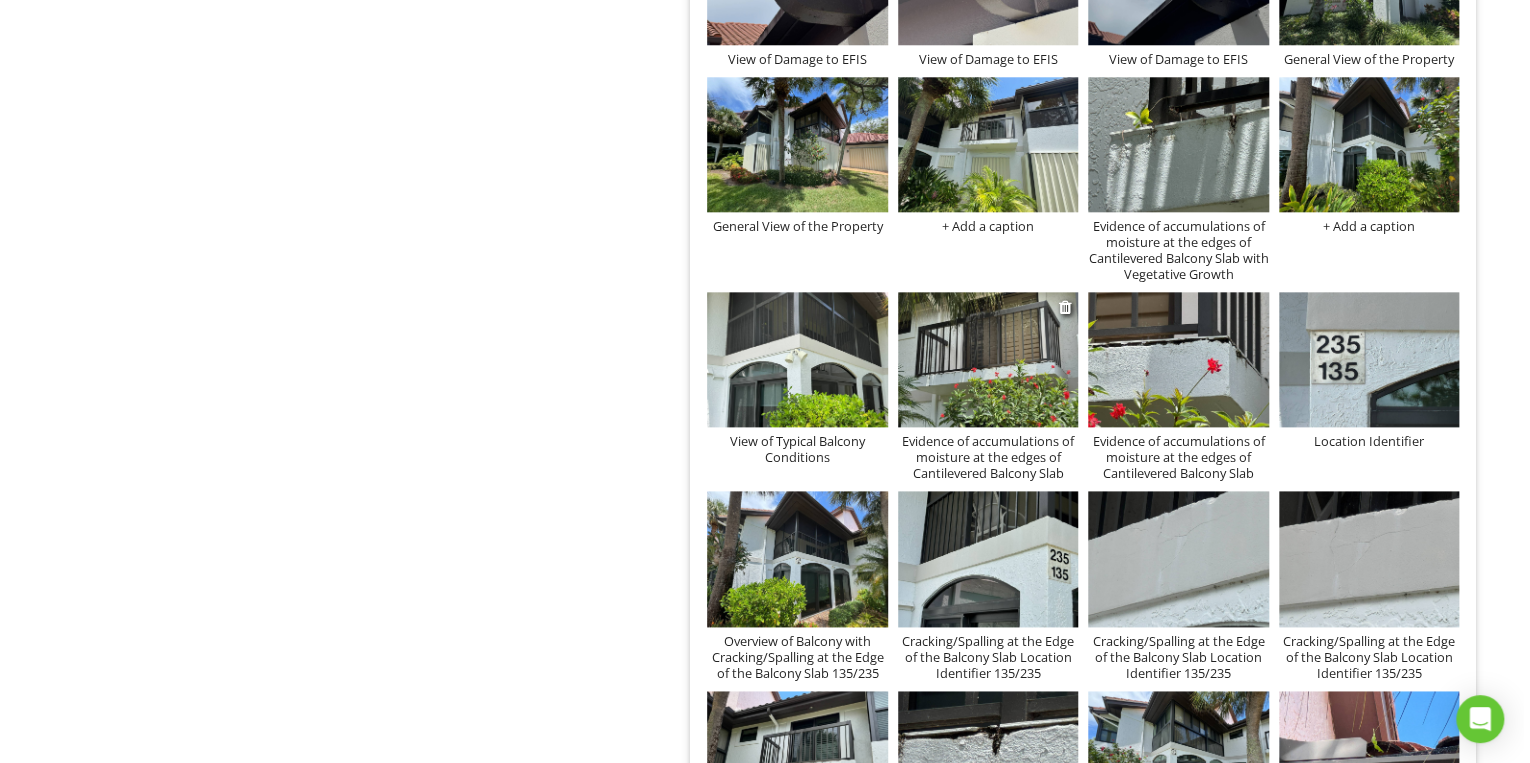 scroll, scrollTop: 8640, scrollLeft: 0, axis: vertical 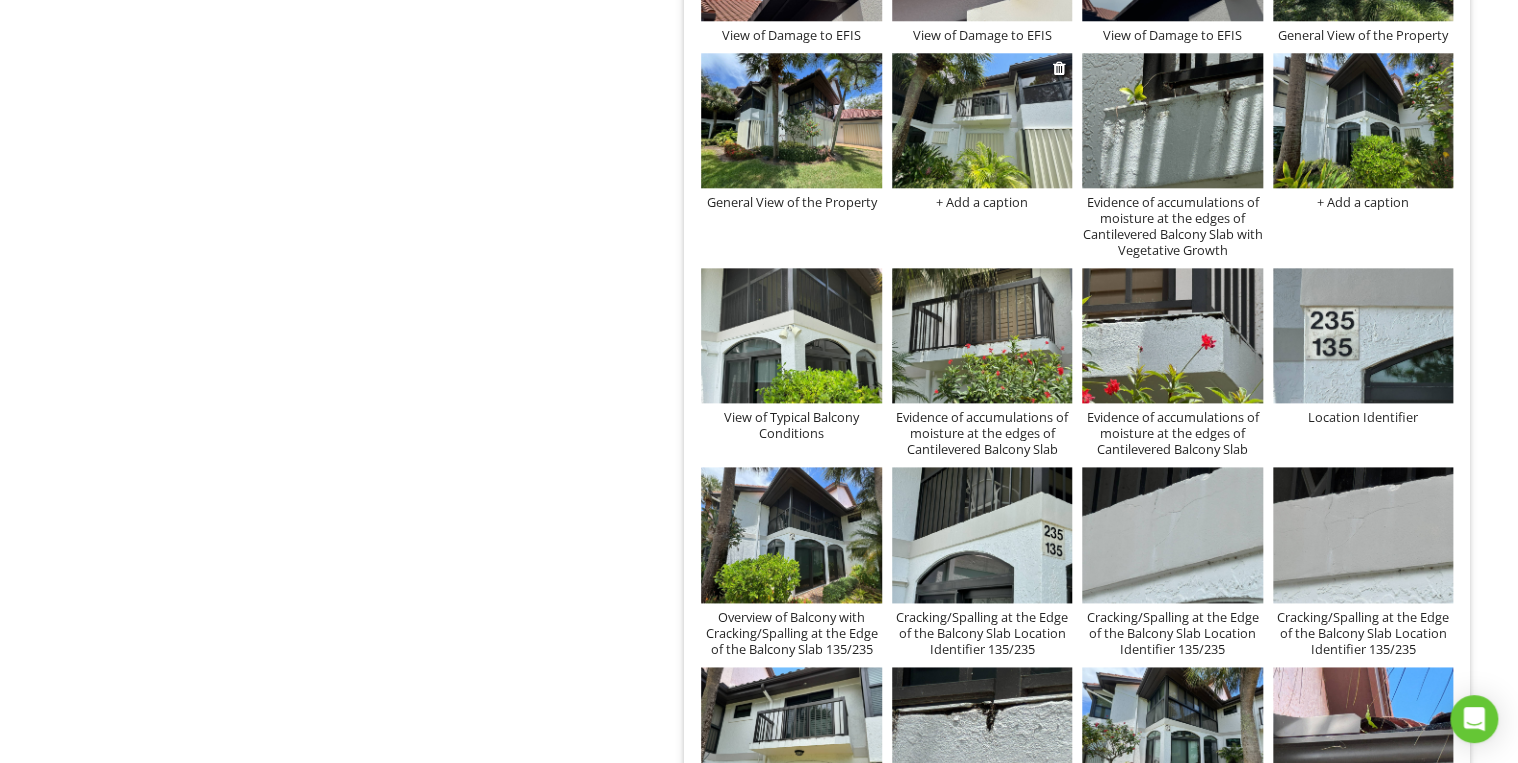 click on "+ Add a caption" at bounding box center [982, 202] 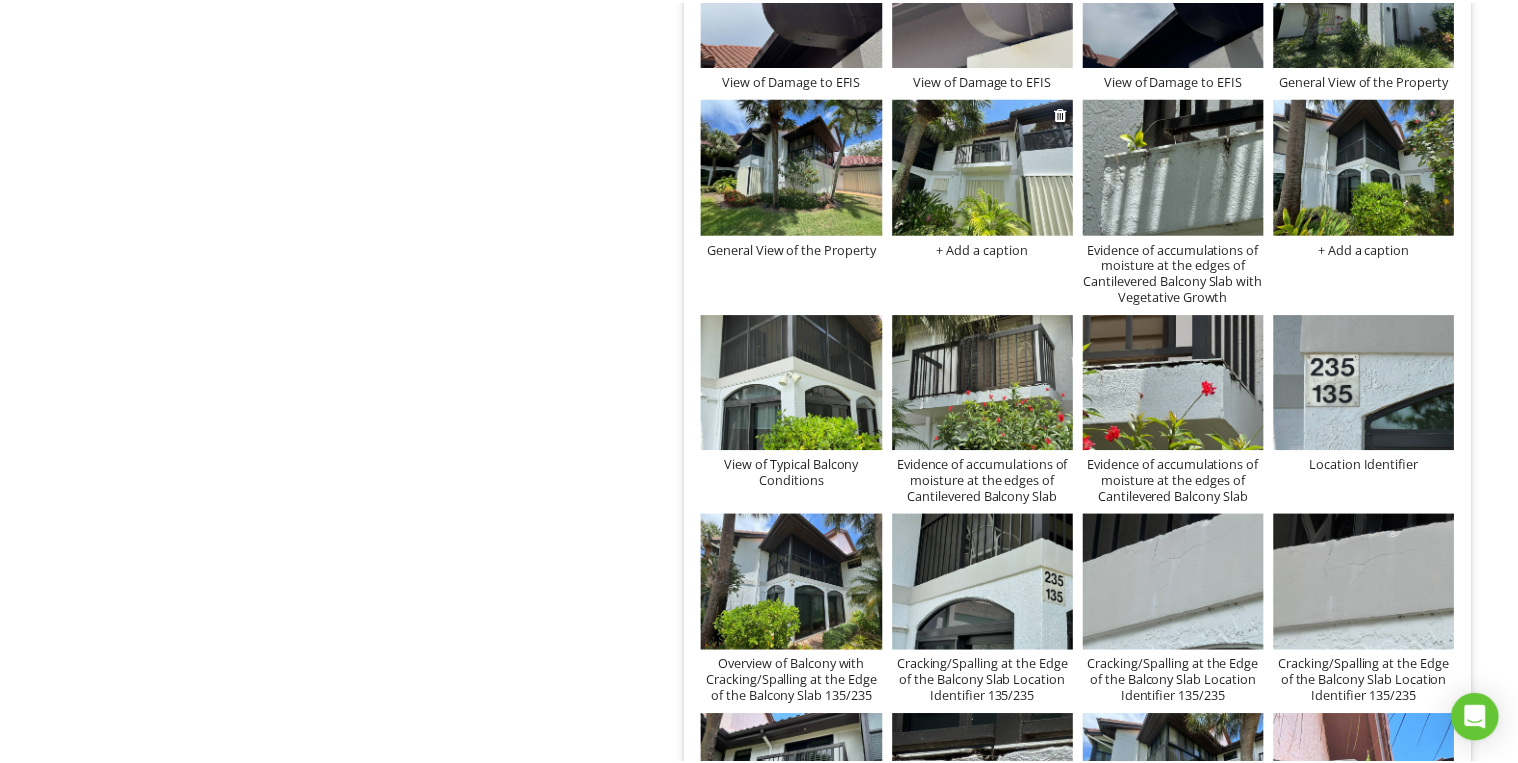 scroll, scrollTop: 0, scrollLeft: 0, axis: both 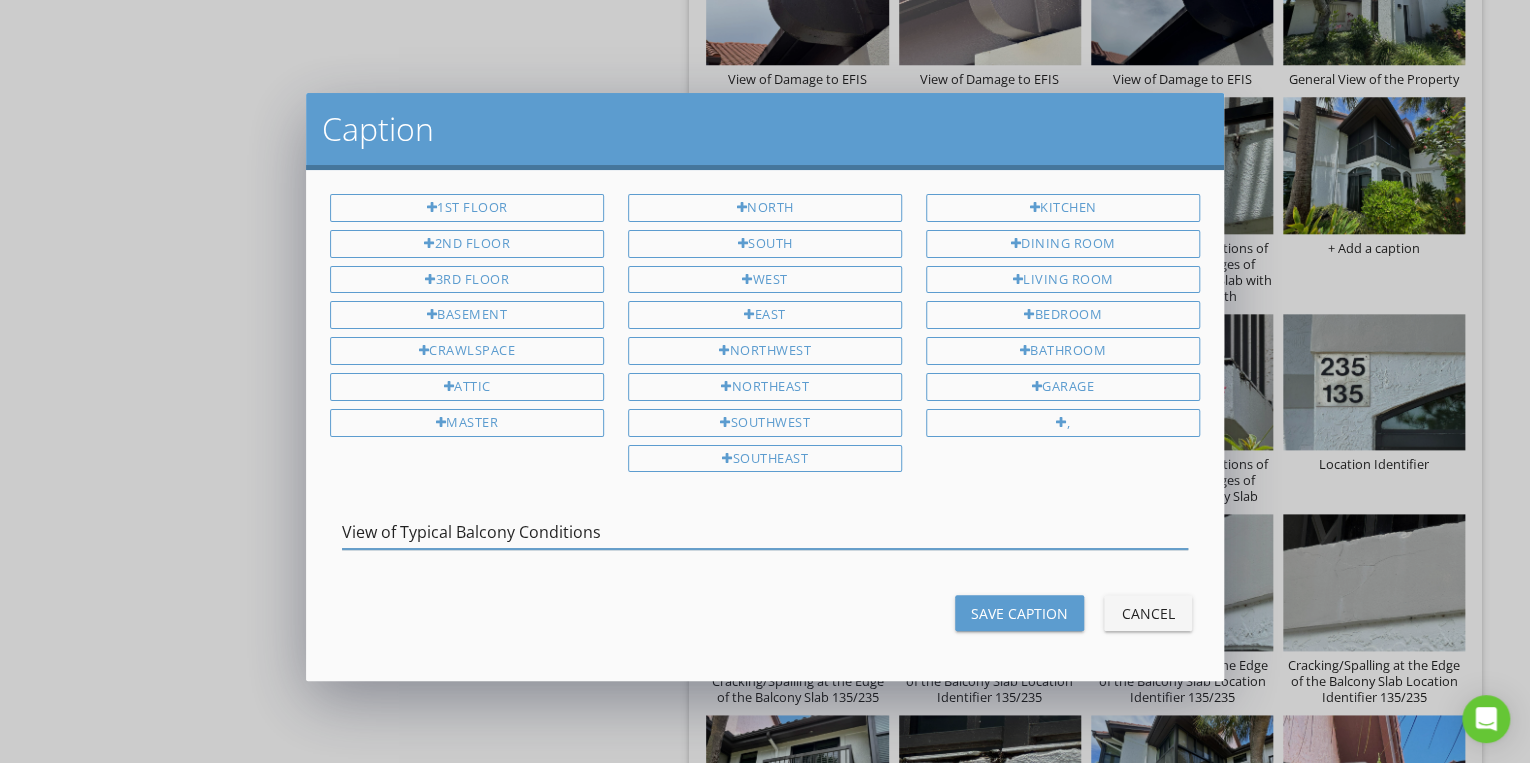 type on "View of Typical Balcony Conditions" 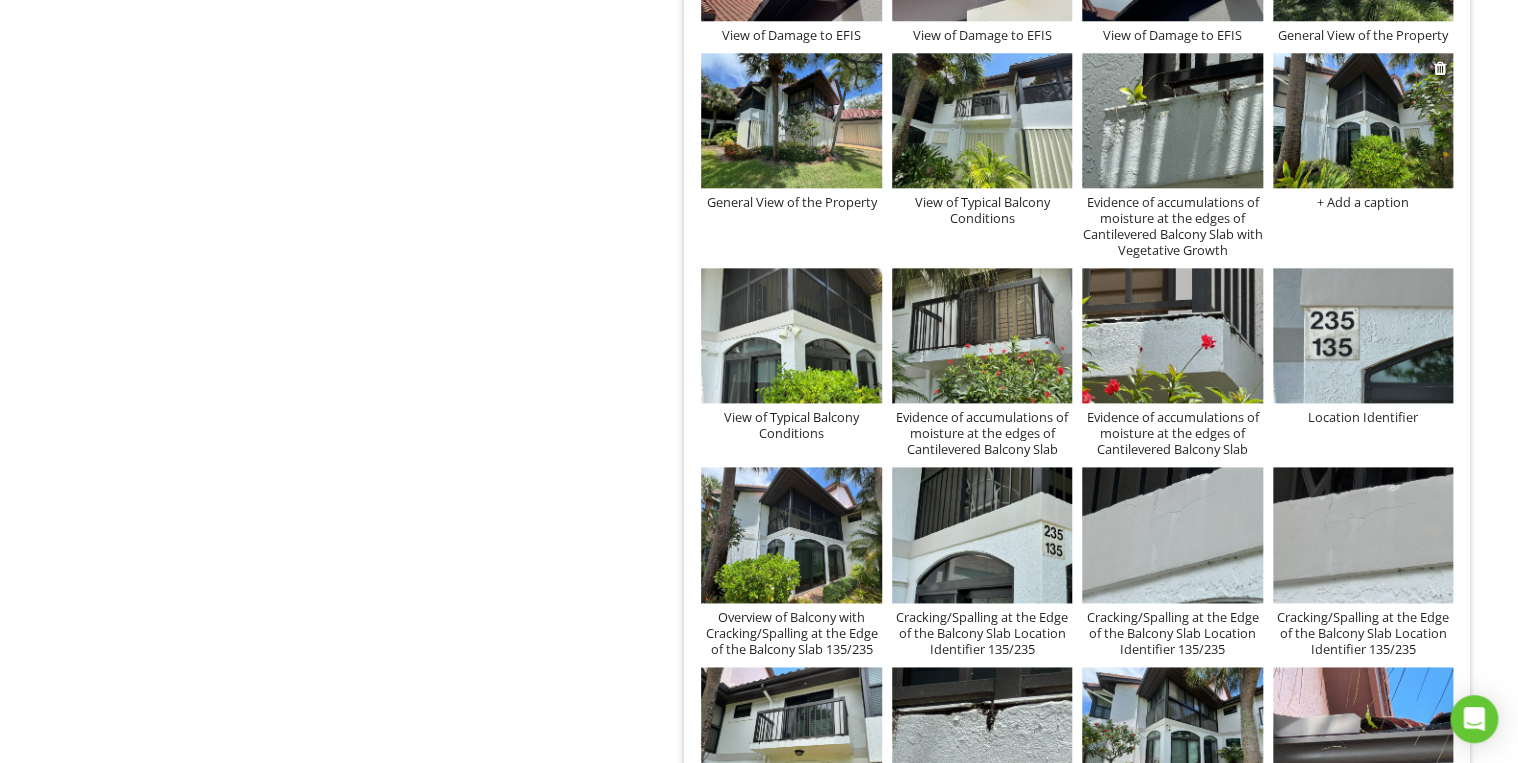 click on "+ Add a caption" at bounding box center [1363, 202] 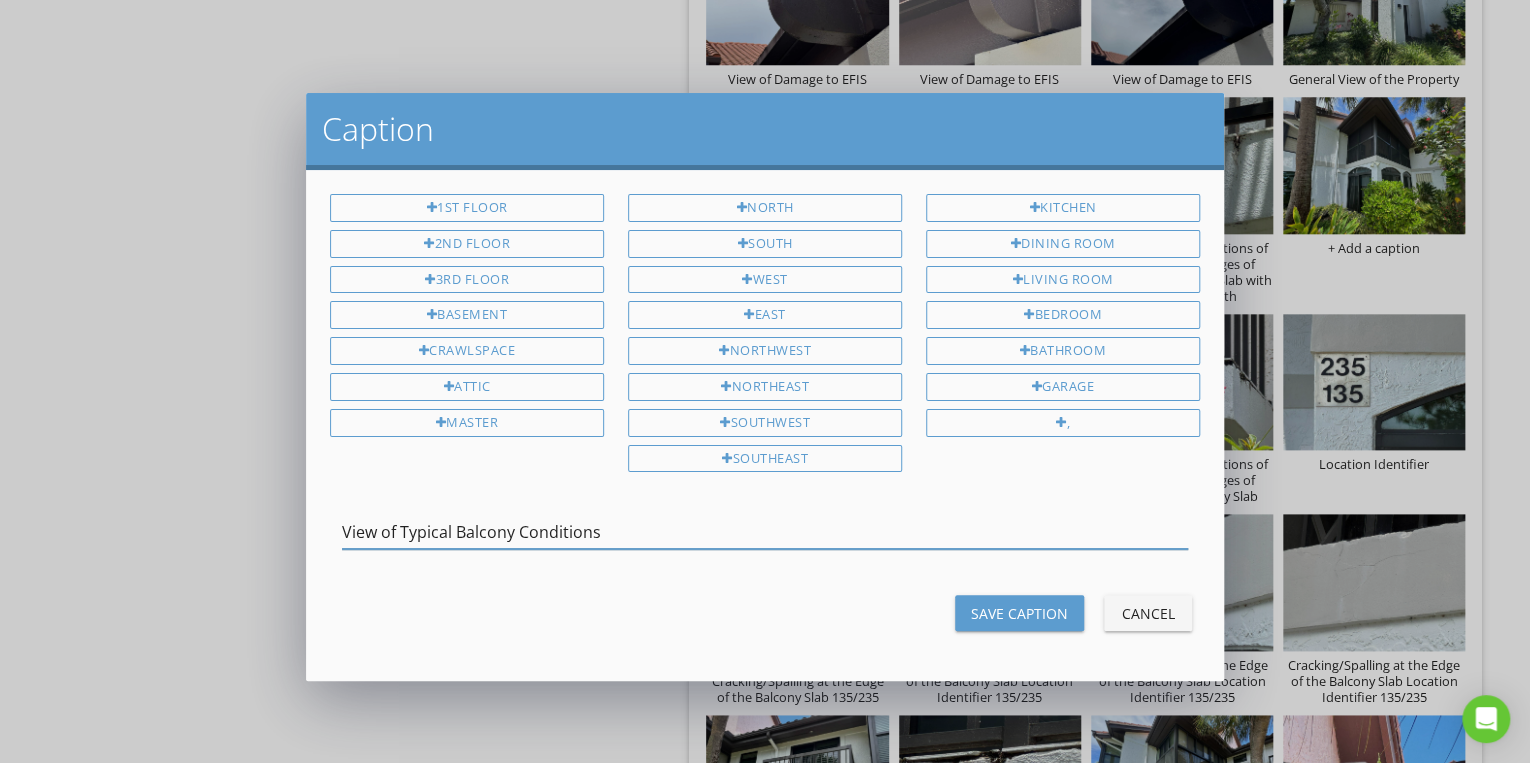 type on "View of Typical Balcony Conditions" 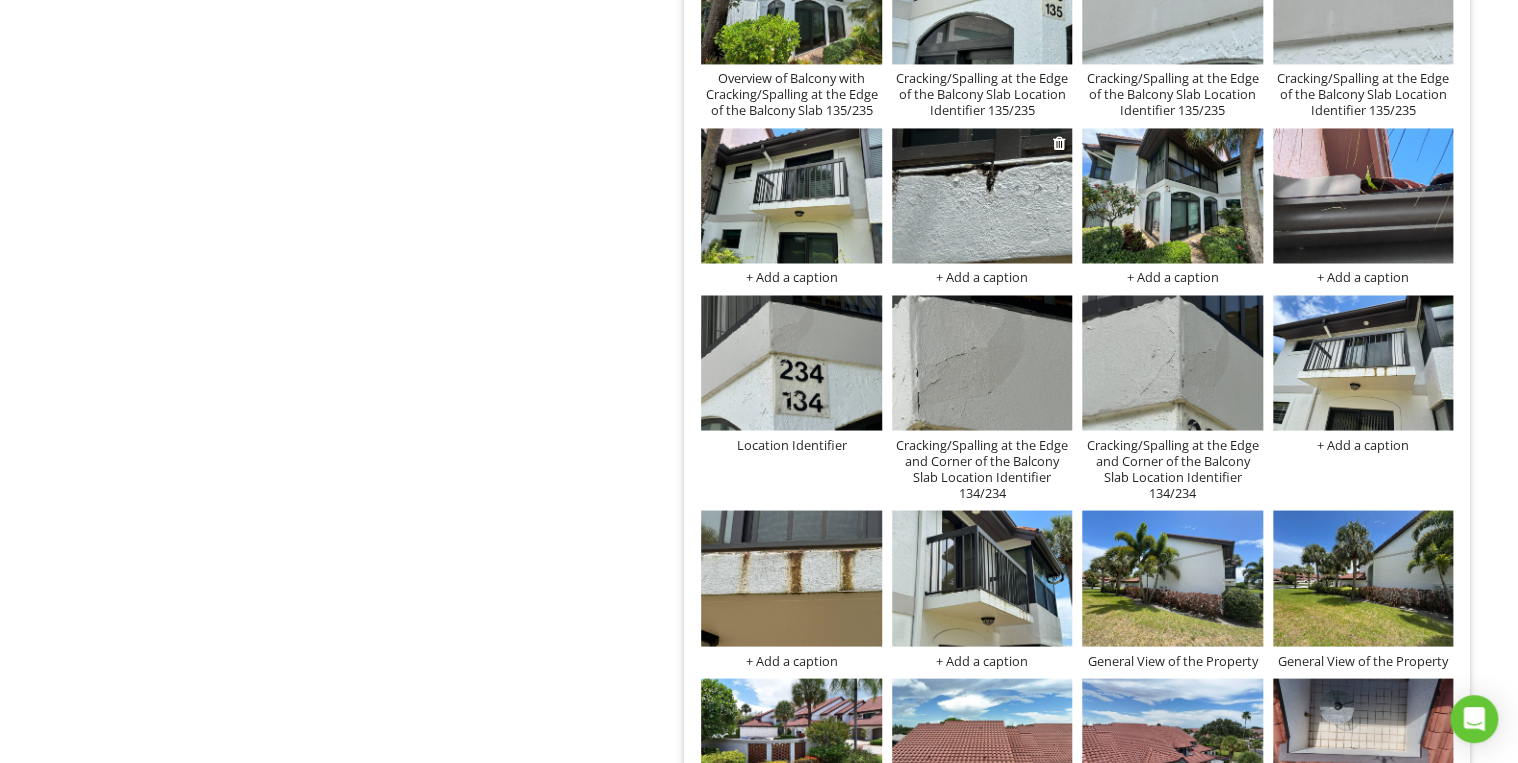 scroll, scrollTop: 9200, scrollLeft: 0, axis: vertical 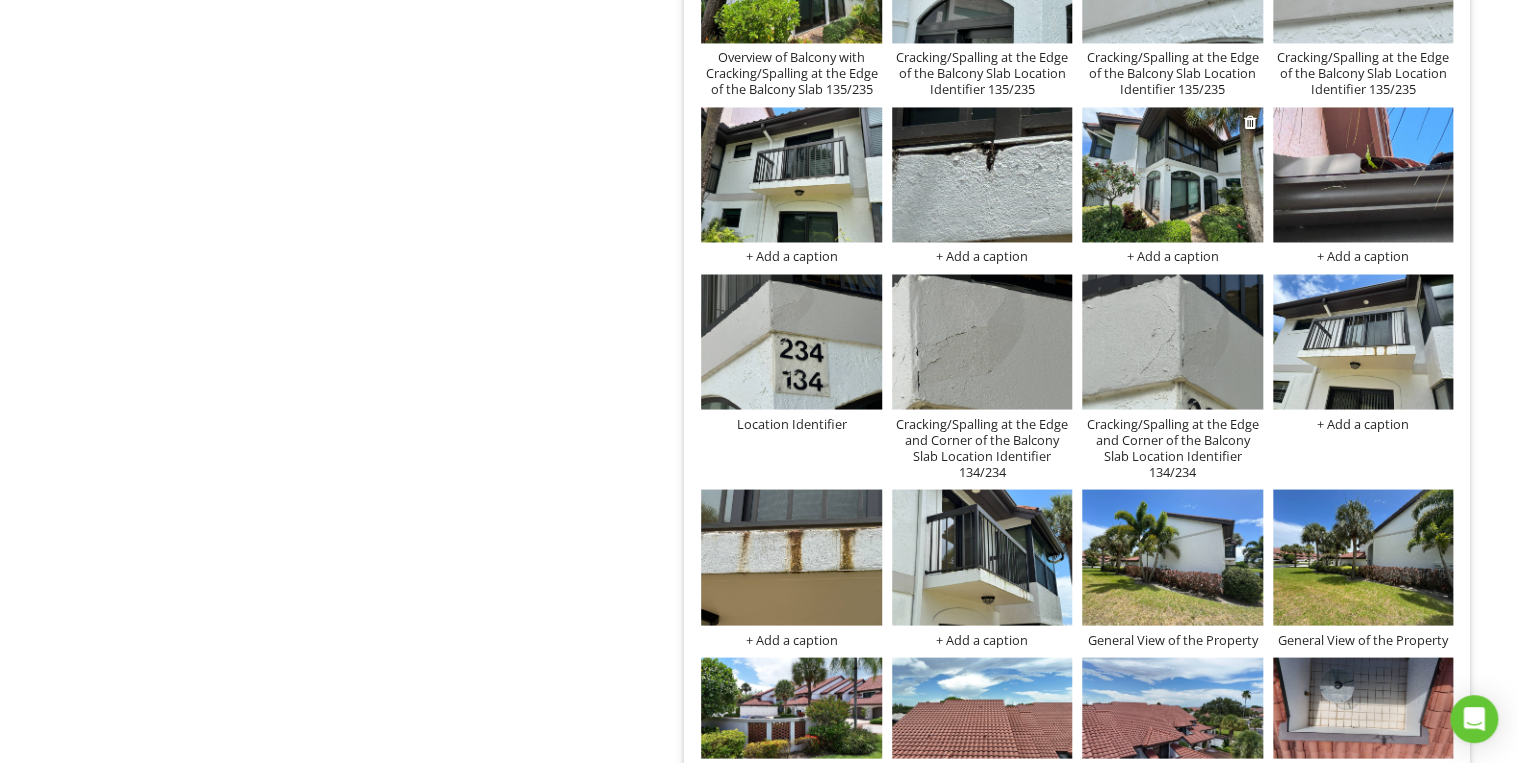 click on "+ Add a caption" at bounding box center (1172, 256) 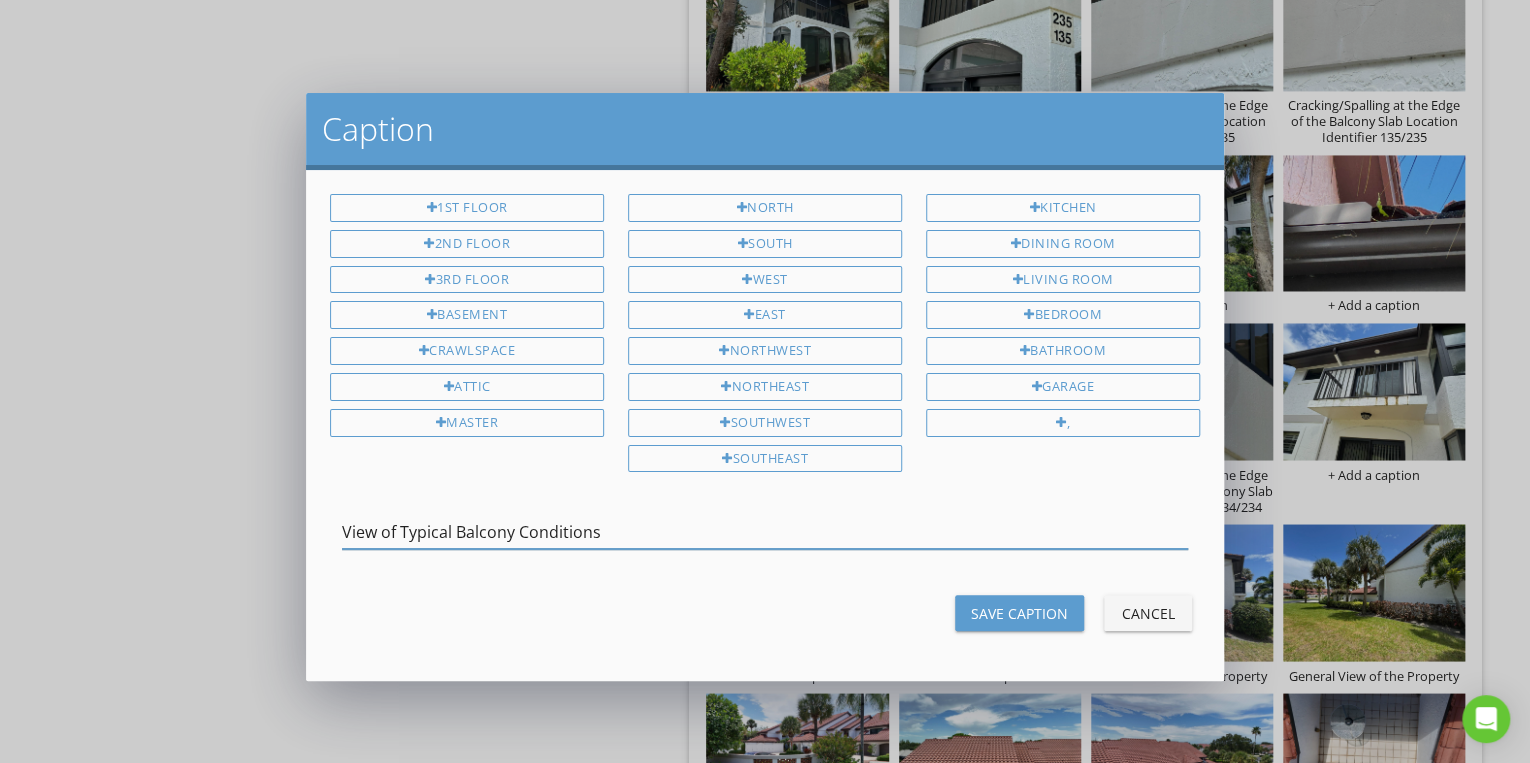 type on "View of Typical Balcony Conditions" 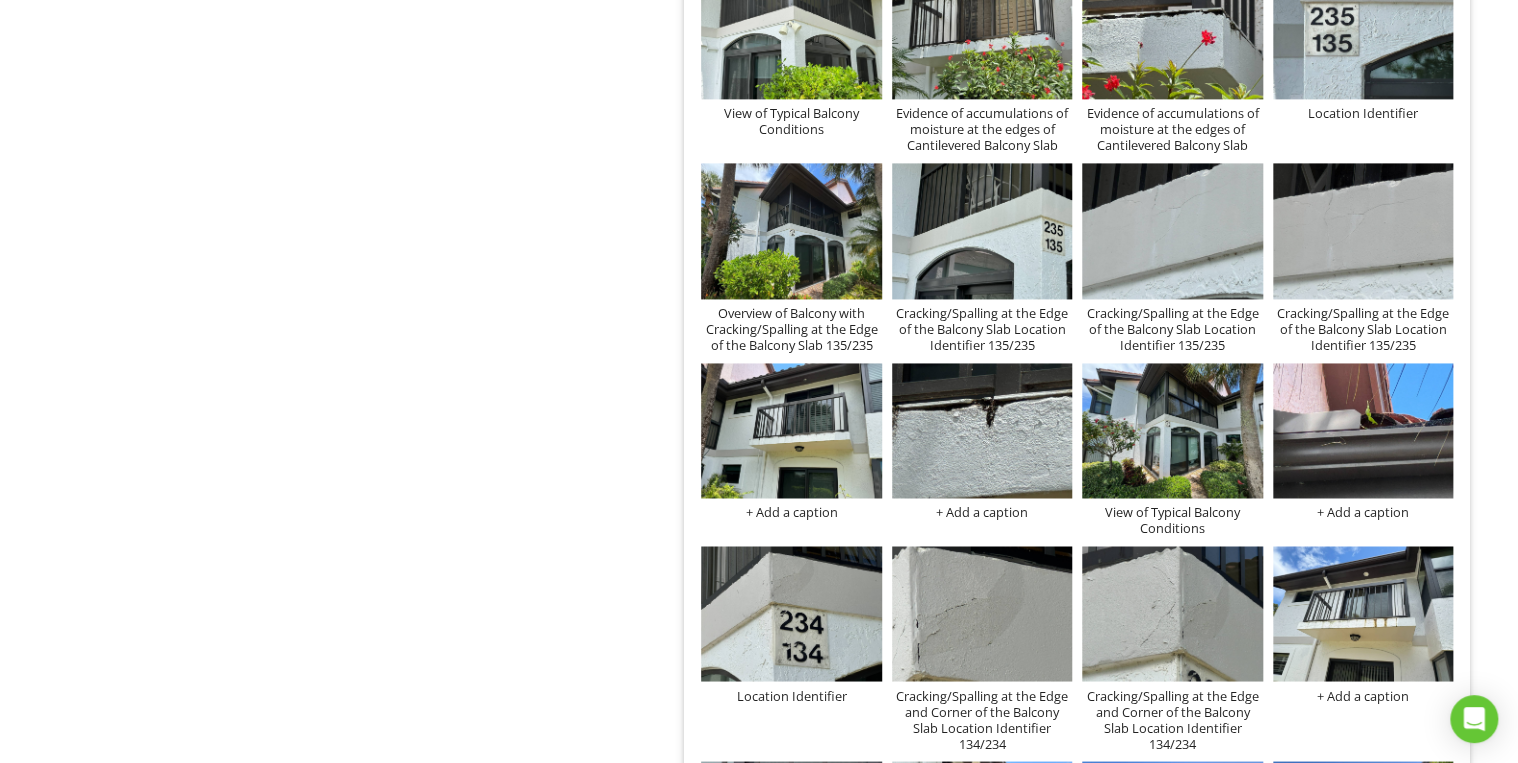 scroll, scrollTop: 8960, scrollLeft: 0, axis: vertical 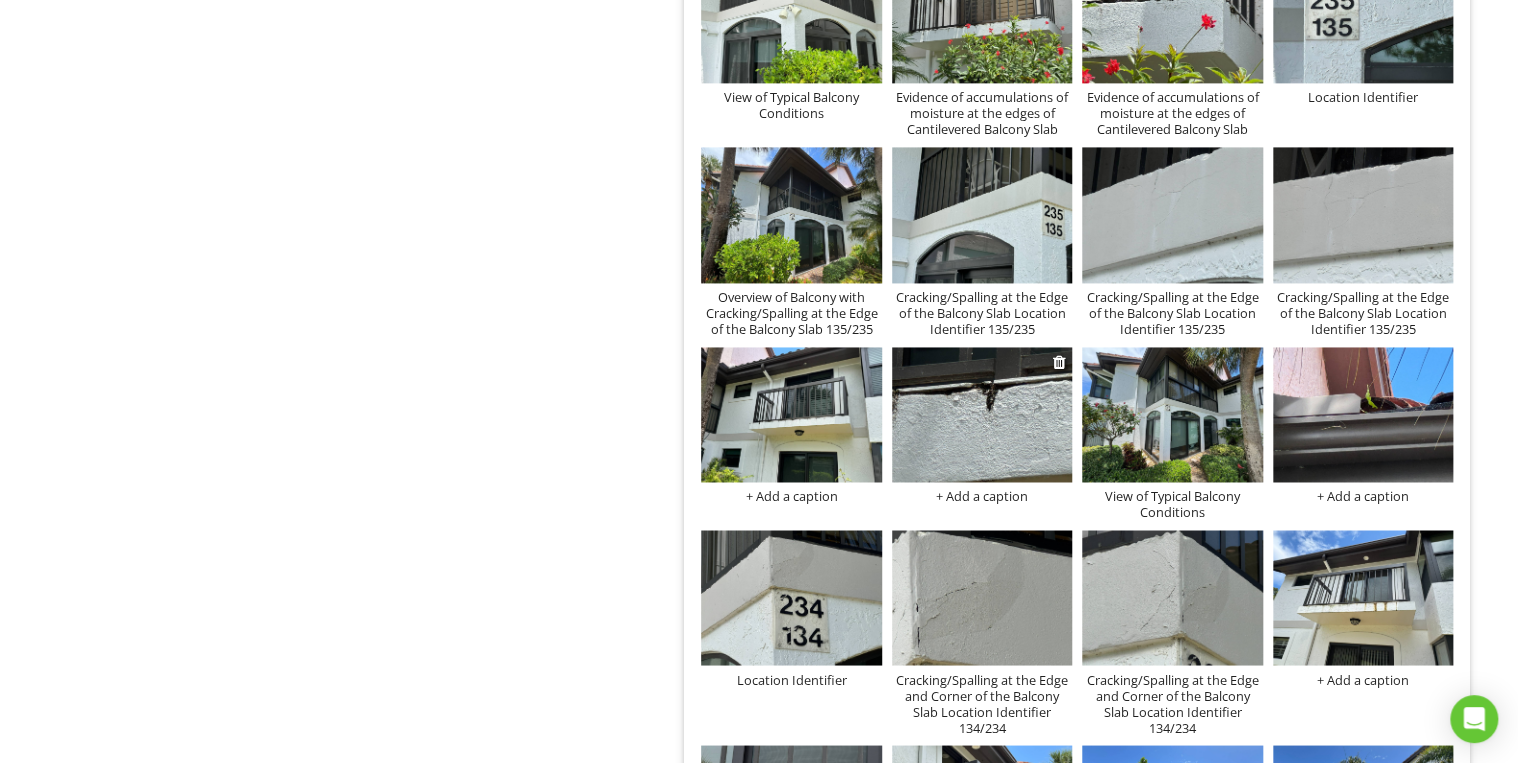 click at bounding box center (982, 414) 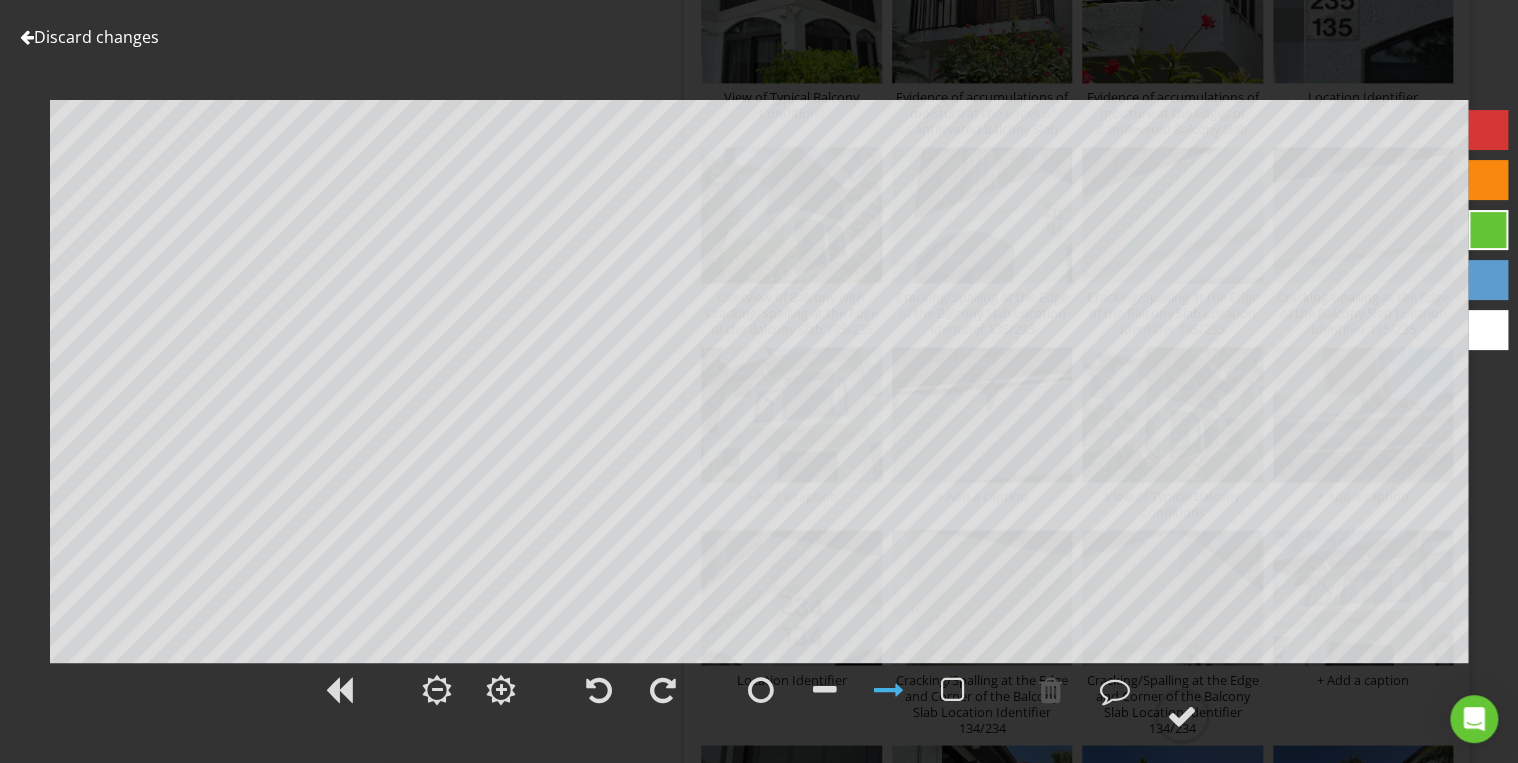 click on "Discard changes" at bounding box center (89, 37) 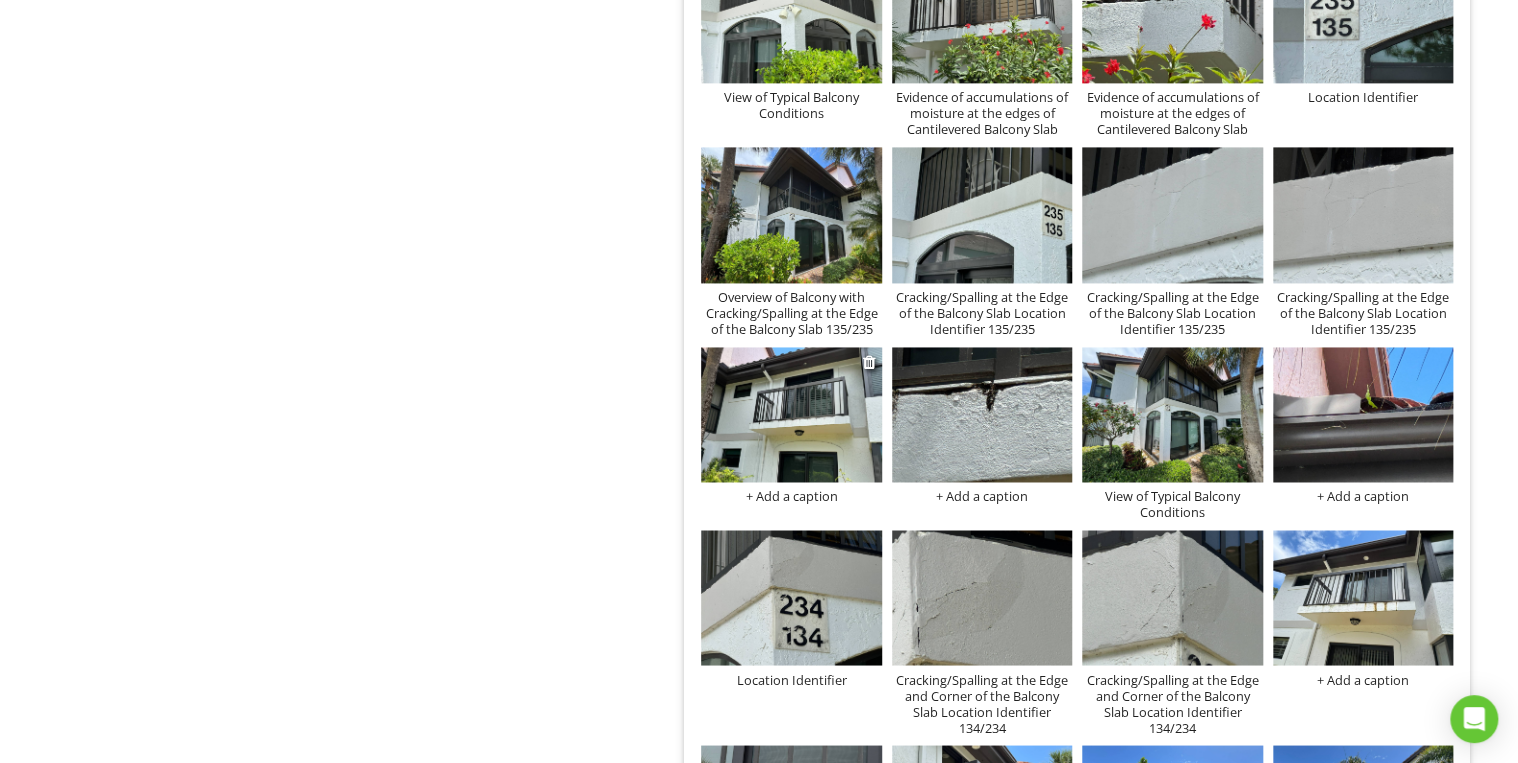 click on "+ Add a caption" at bounding box center (791, 496) 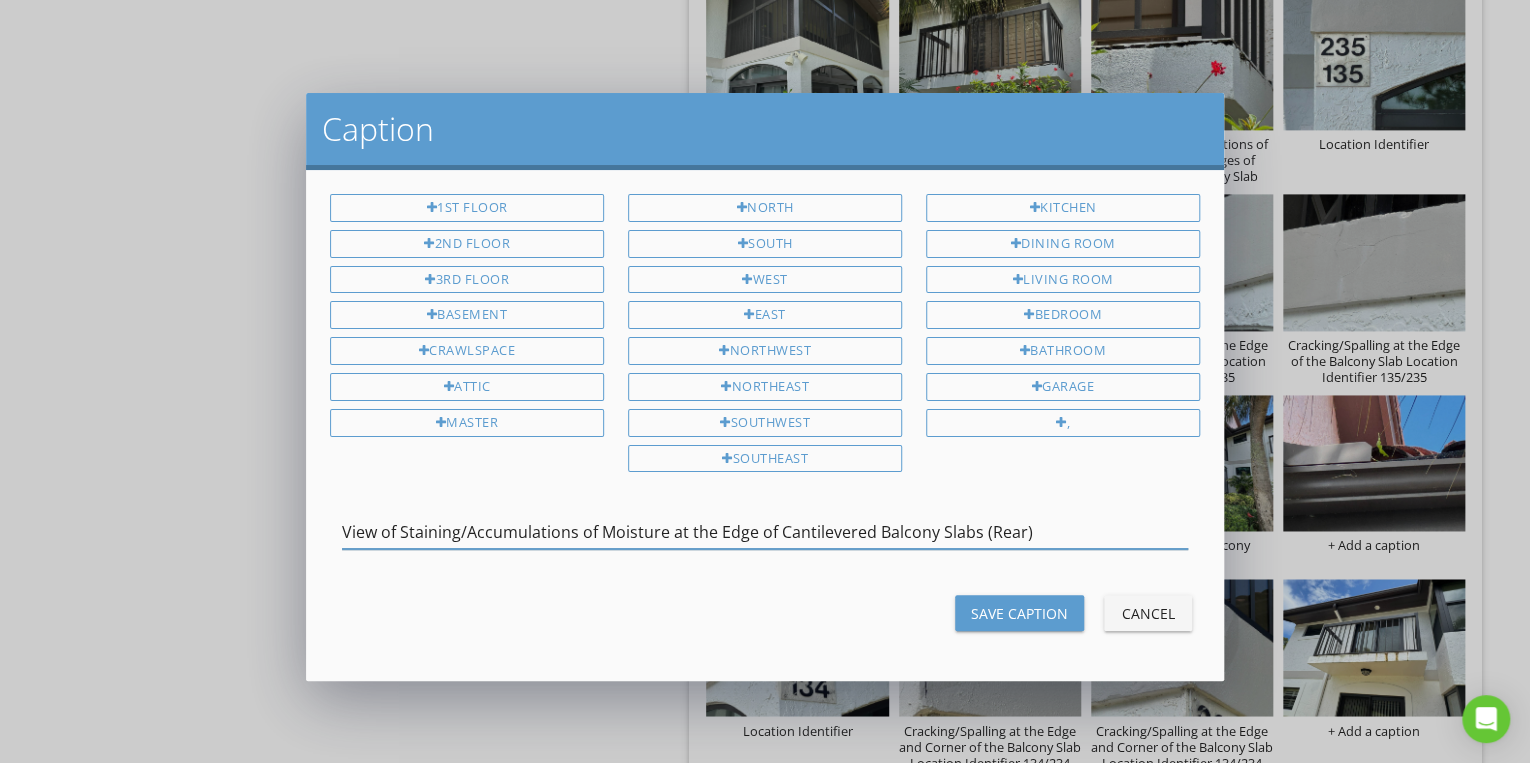 type on "View of Staining/Accumulations of Moisture at the Edge of Cantilevered Balcony Slabs (Rear)" 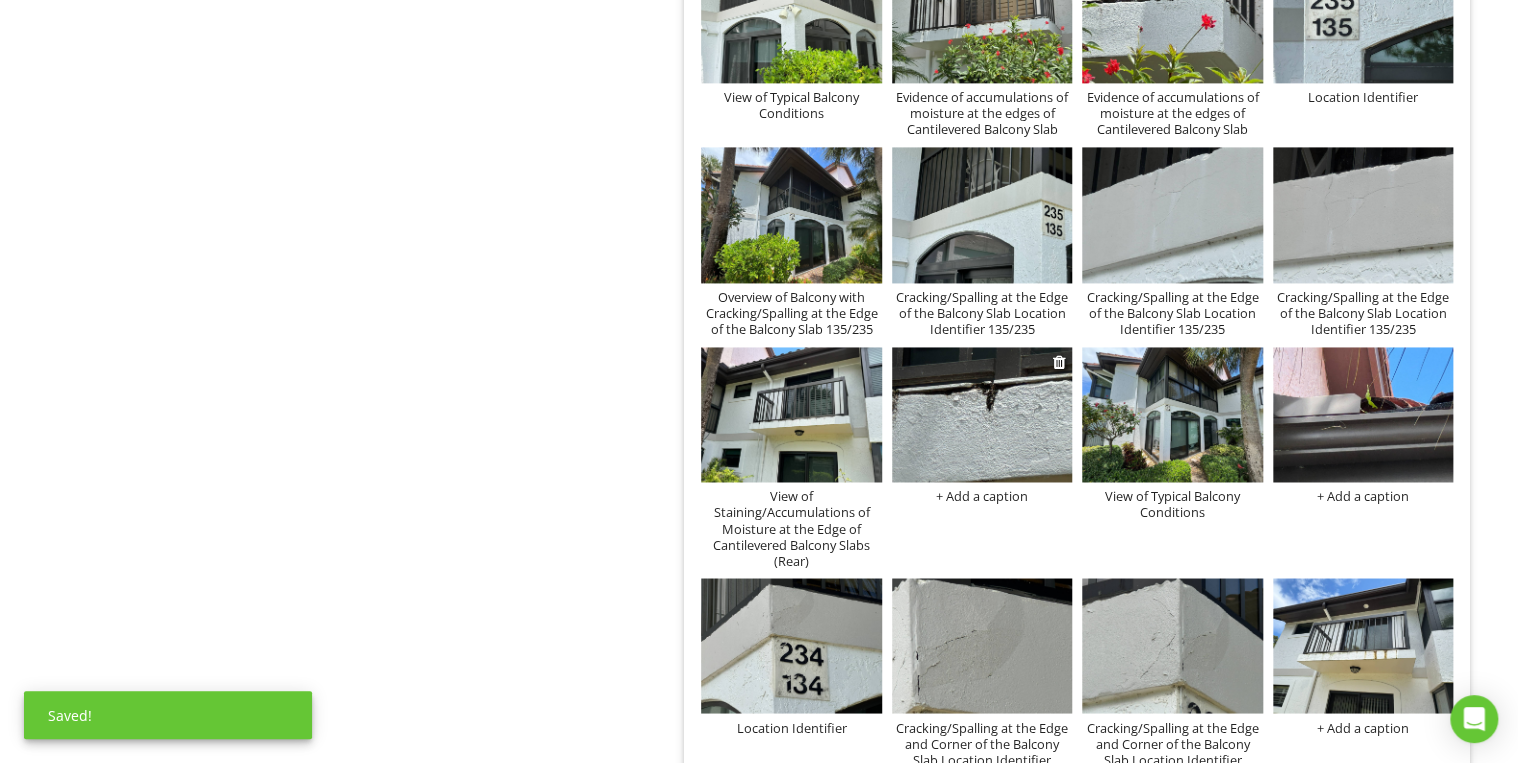 click on "+ Add a caption" at bounding box center (982, 496) 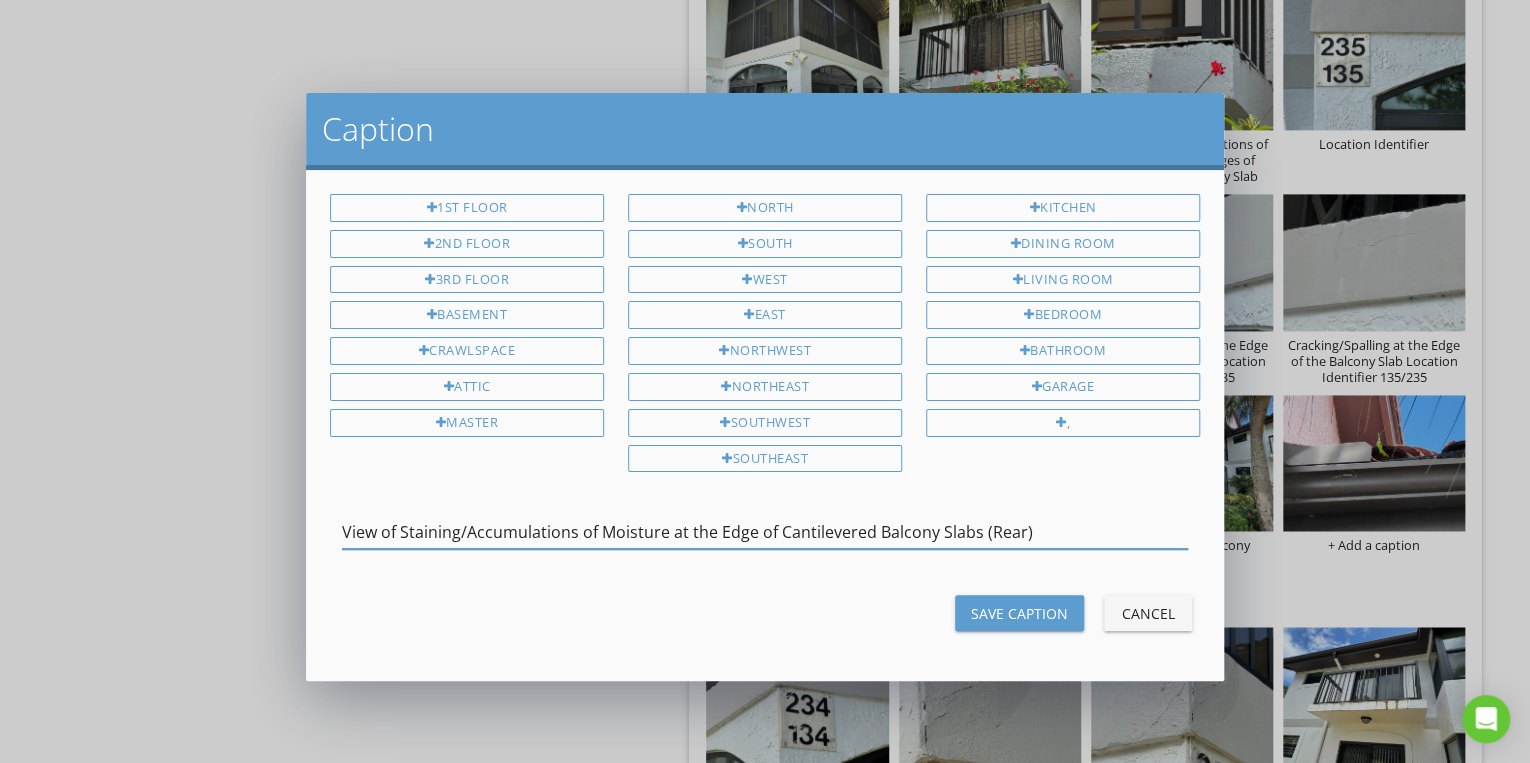 type on "View of Staining/Accumulations of Moisture at the Edge of Cantilevered Balcony Slabs (Rear)" 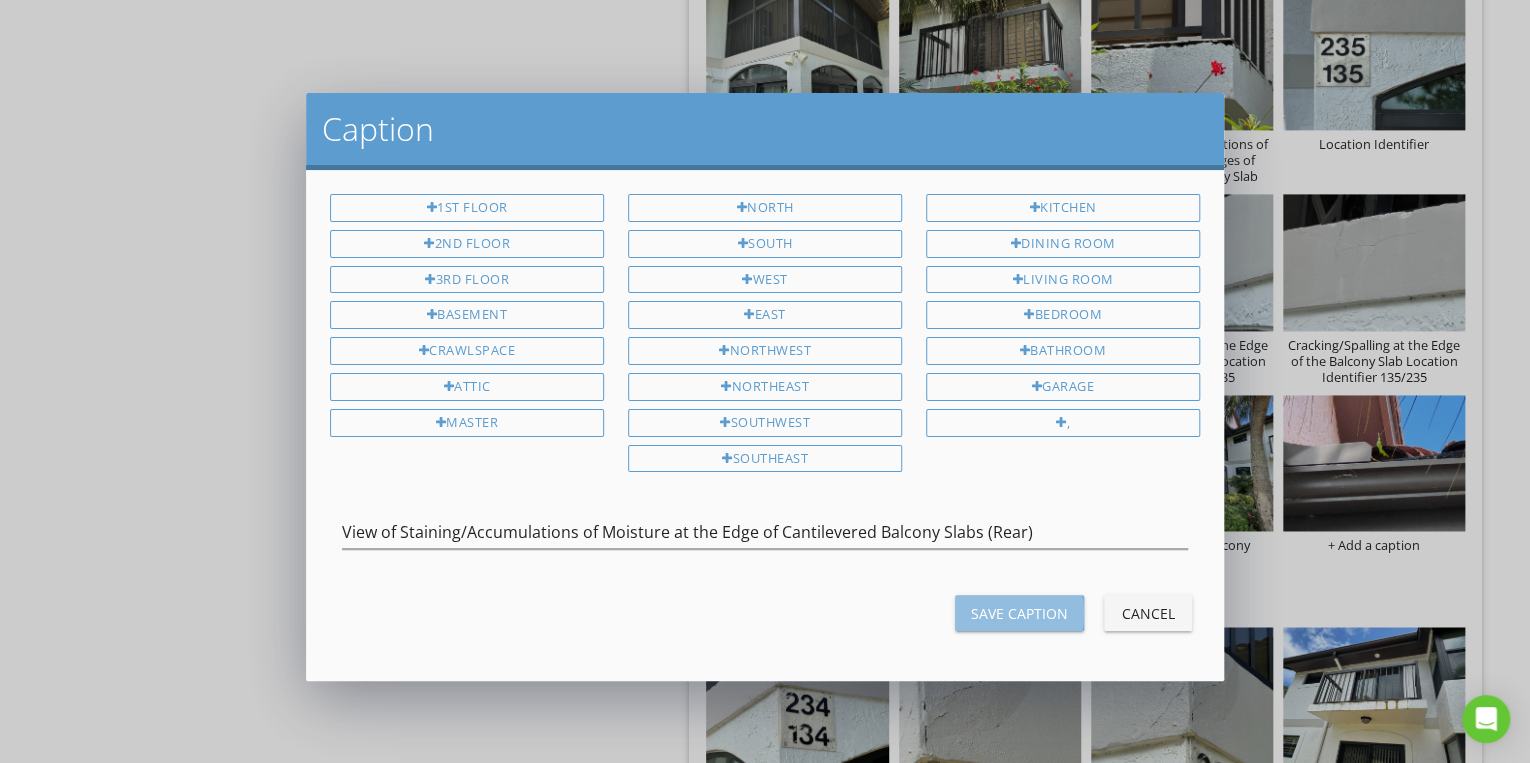 click on "Save Caption" at bounding box center (1019, 613) 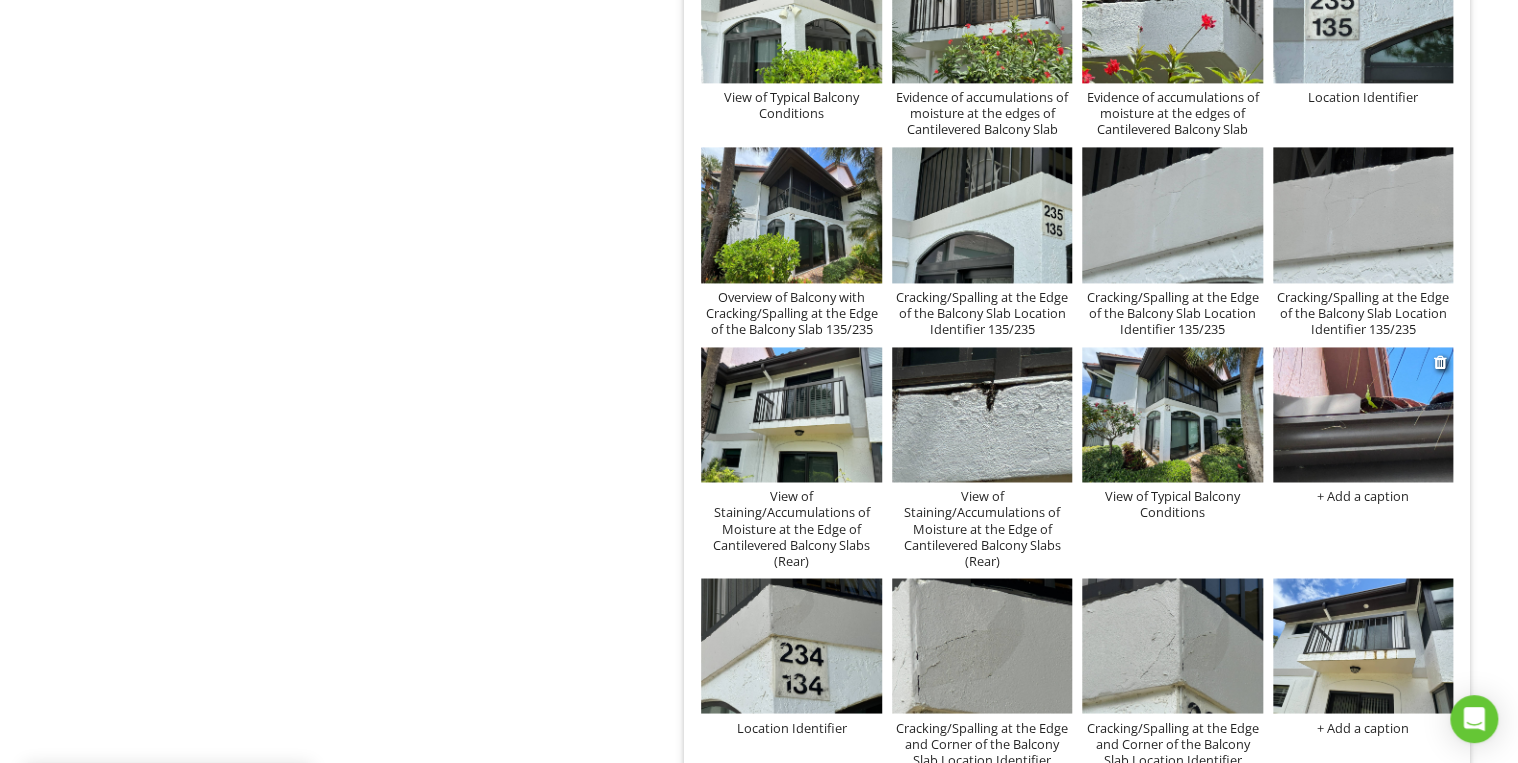 click at bounding box center [1363, 414] 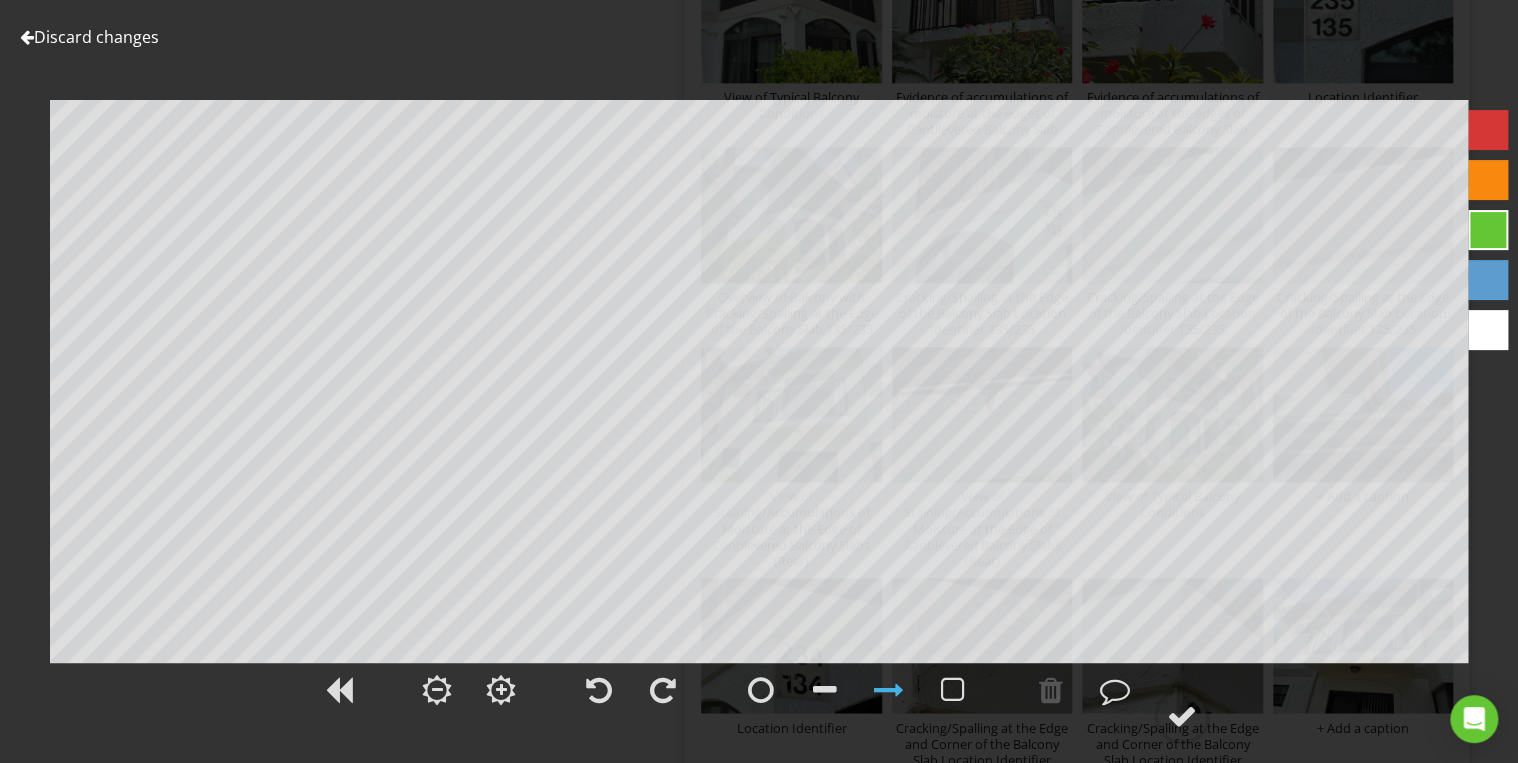 click on "Discard changes" at bounding box center [89, 37] 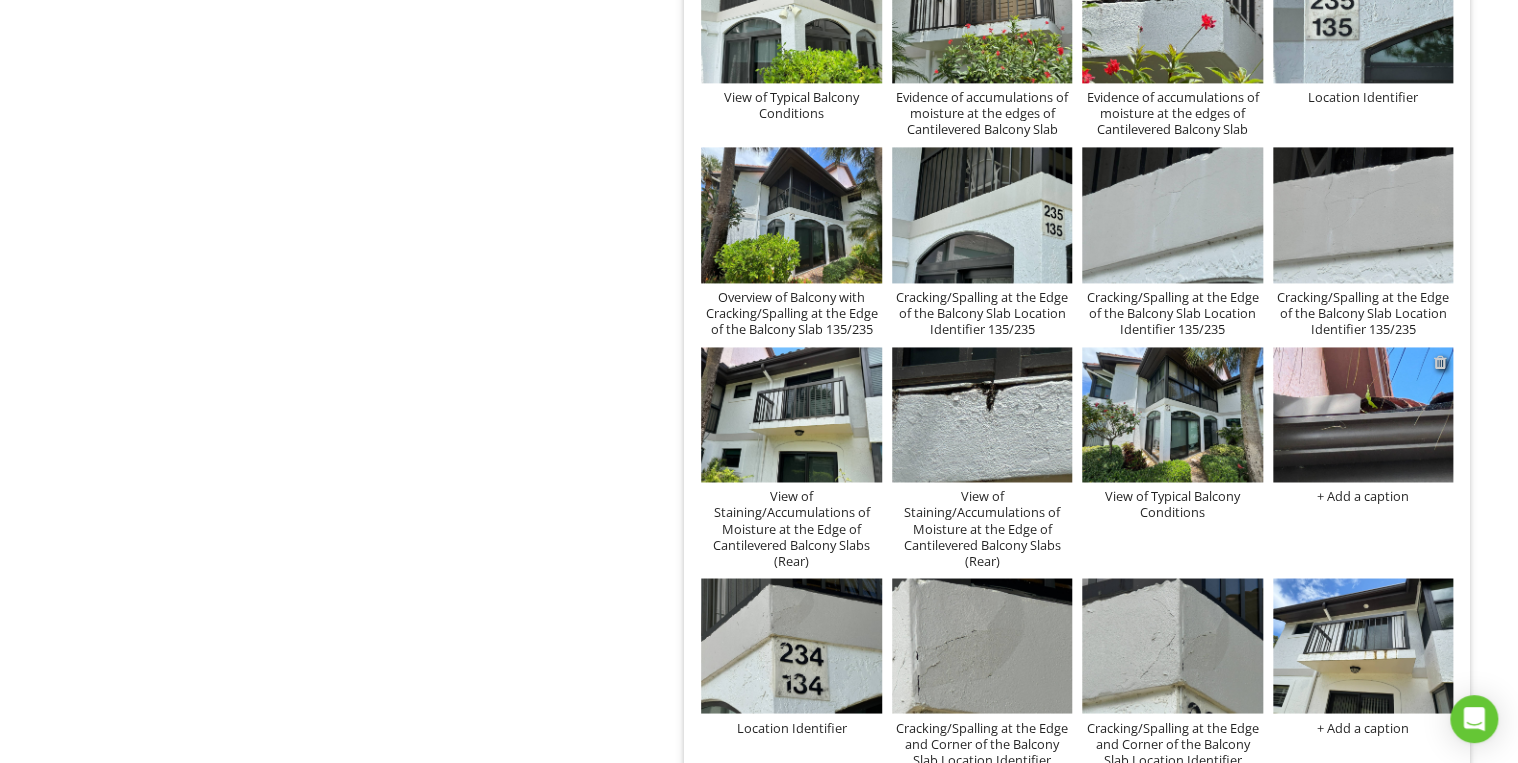 click at bounding box center (1440, 362) 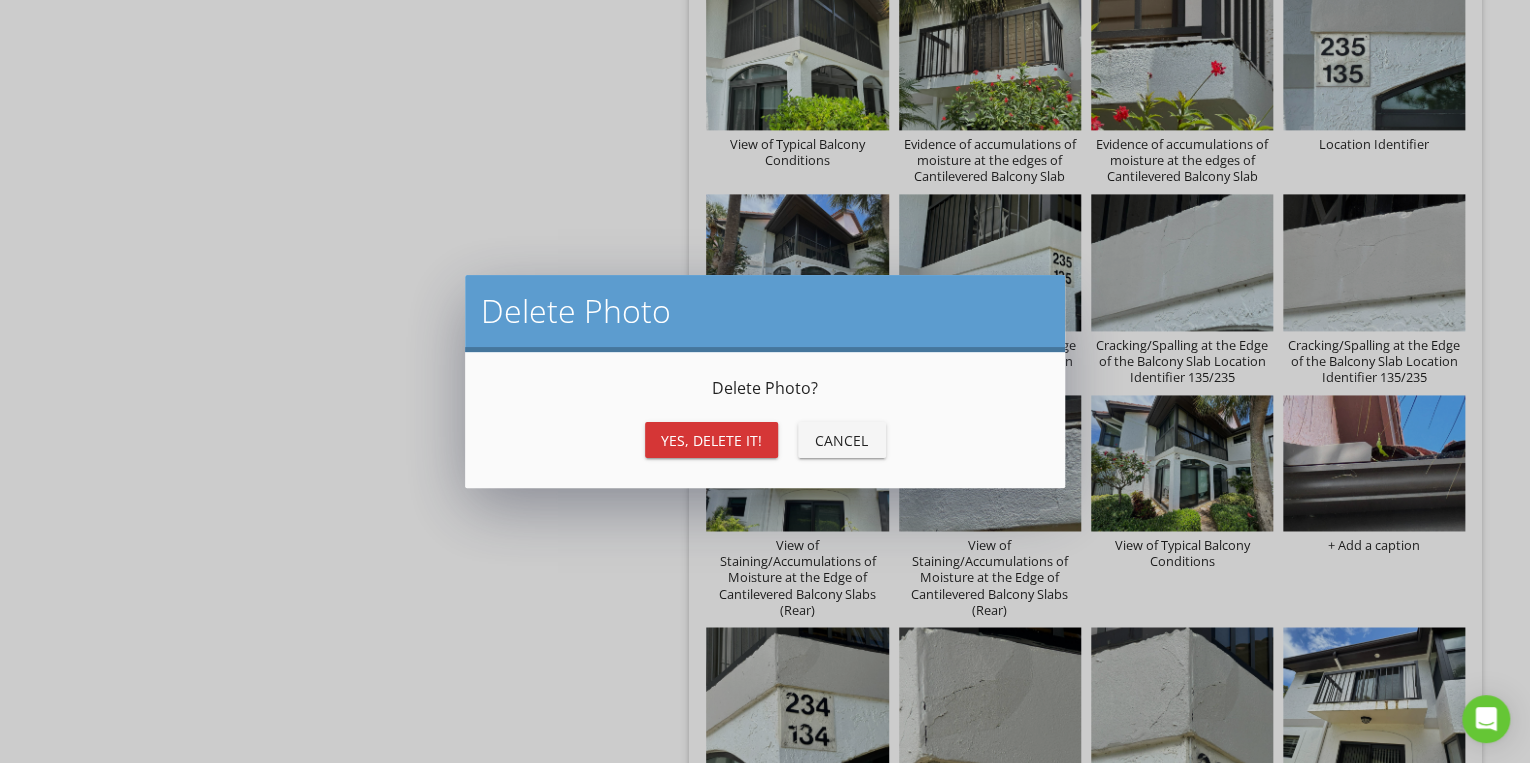 click on "Yes, Delete it!" at bounding box center [711, 440] 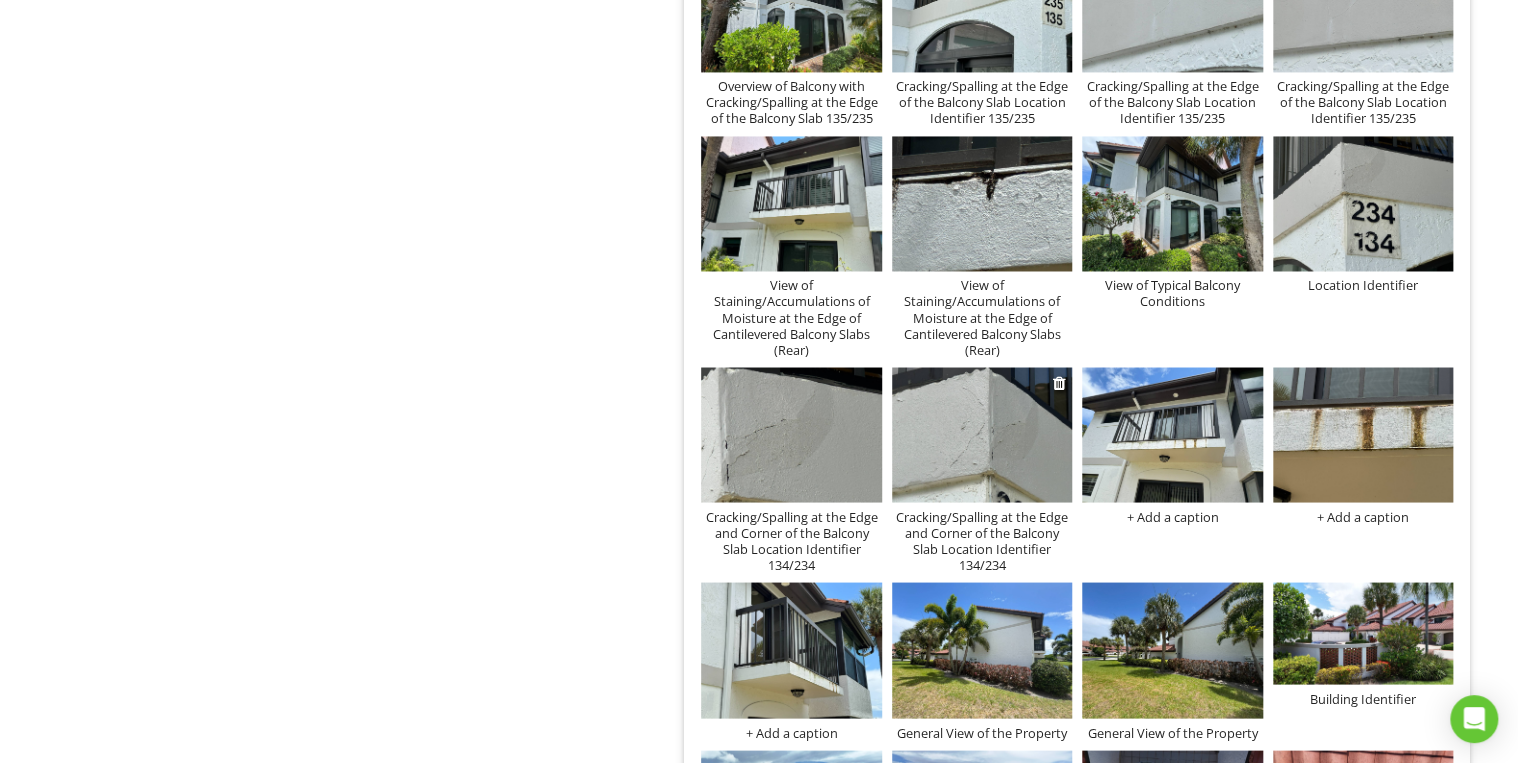 scroll, scrollTop: 9200, scrollLeft: 0, axis: vertical 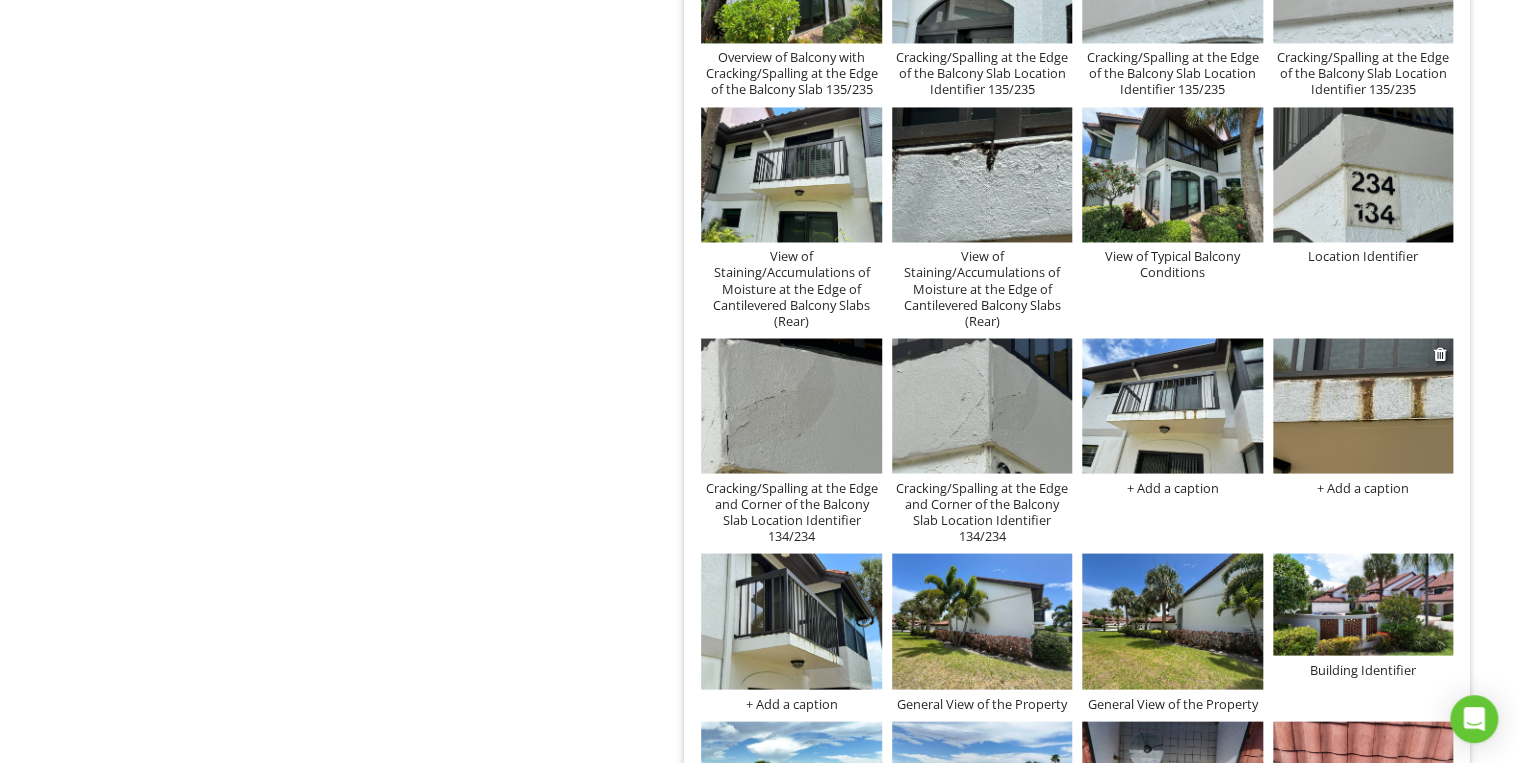 click on "+ Add a caption" at bounding box center [1363, 487] 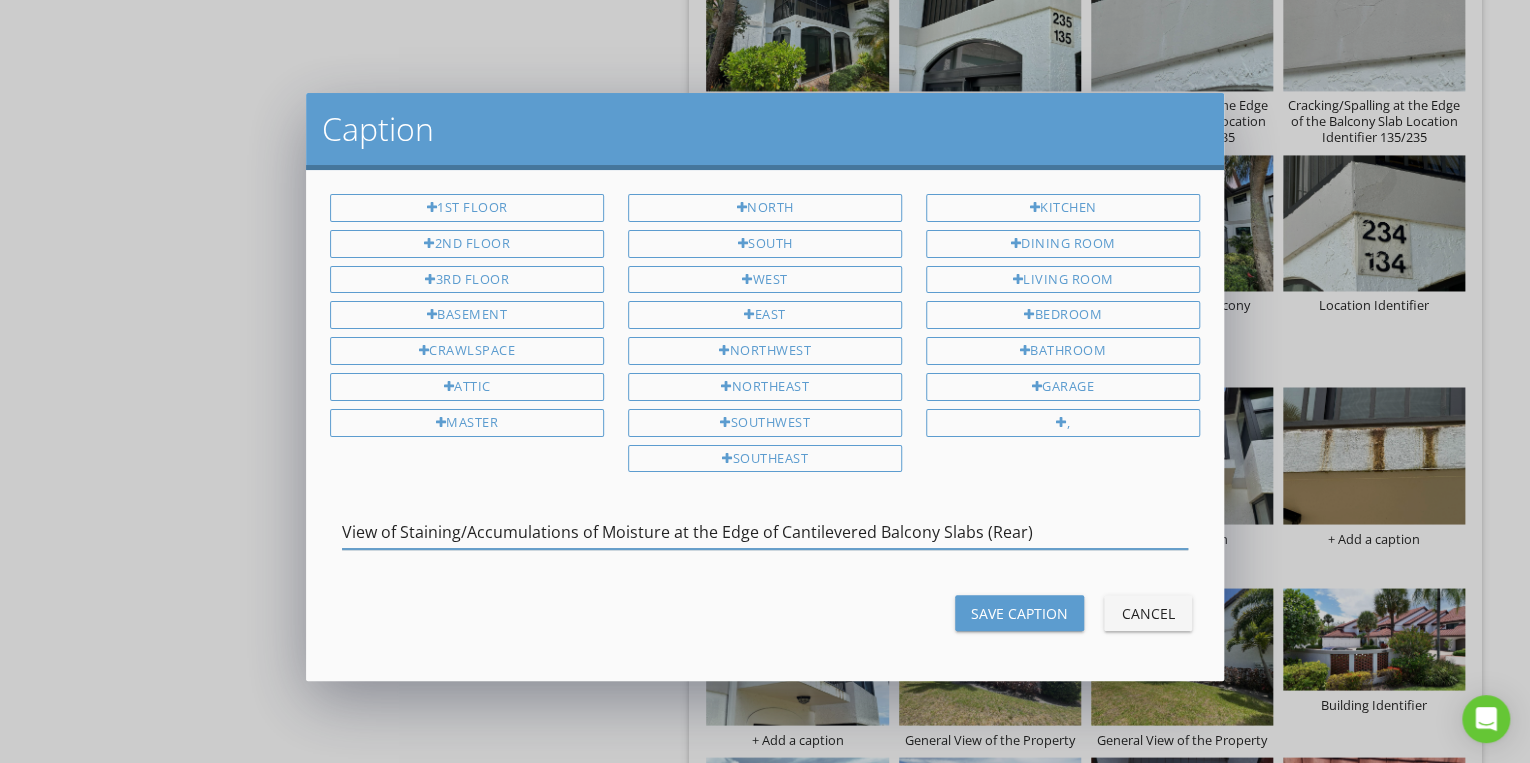 type on "View of Staining/Accumulations of Moisture at the Edge of Cantilevered Balcony Slabs (Rear)" 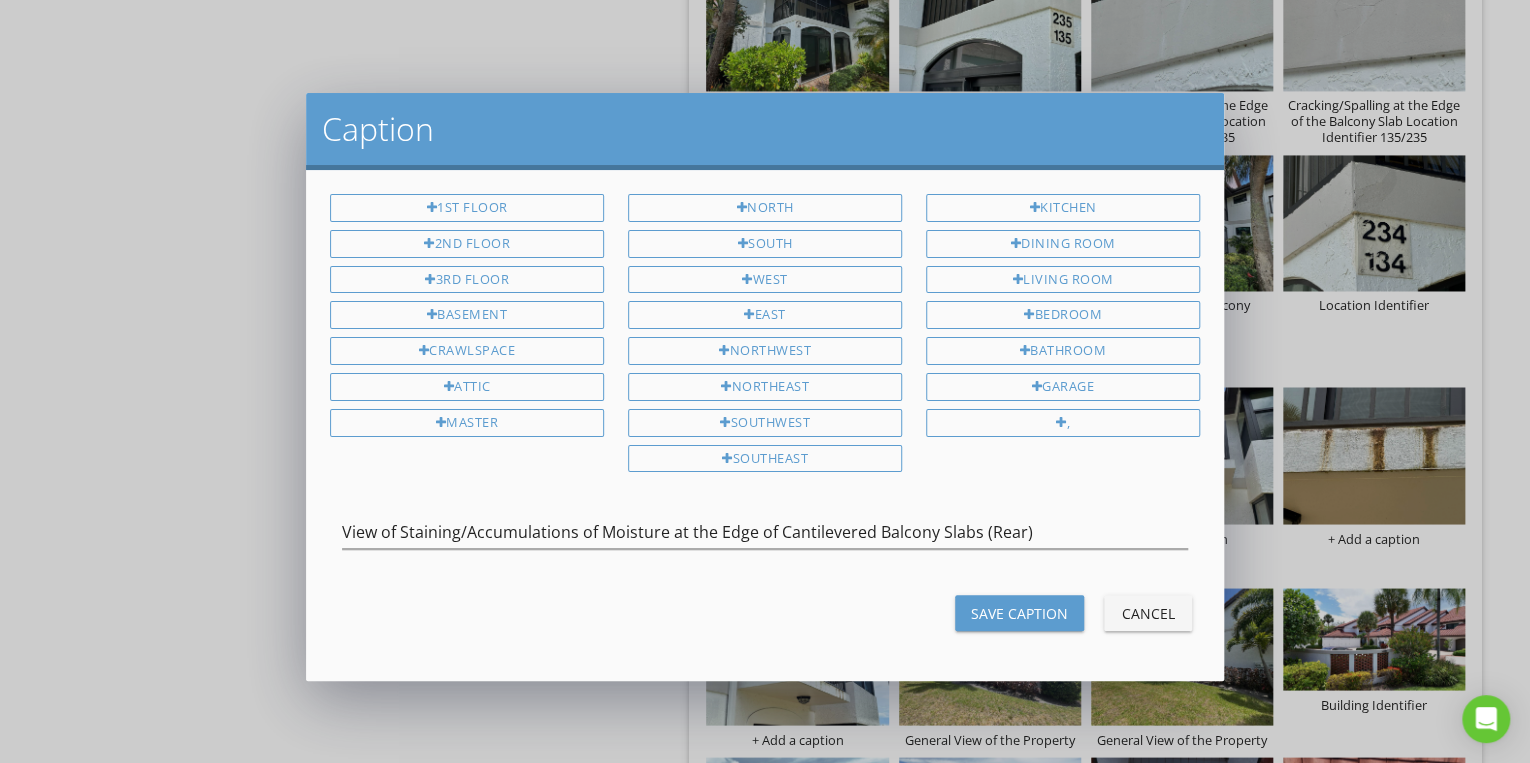 click on "Save Caption" at bounding box center (1019, 613) 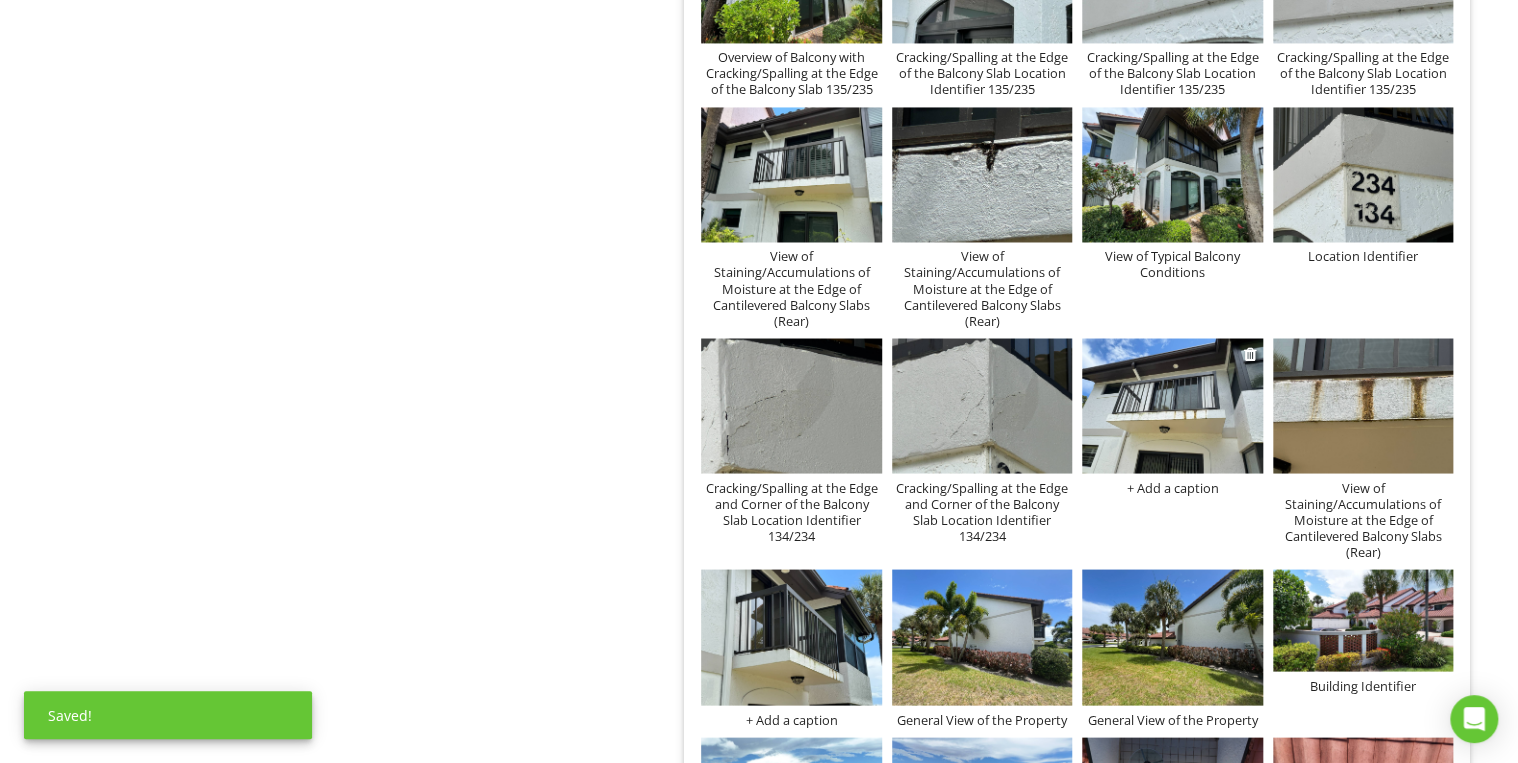 click on "+ Add a caption" at bounding box center (1172, 487) 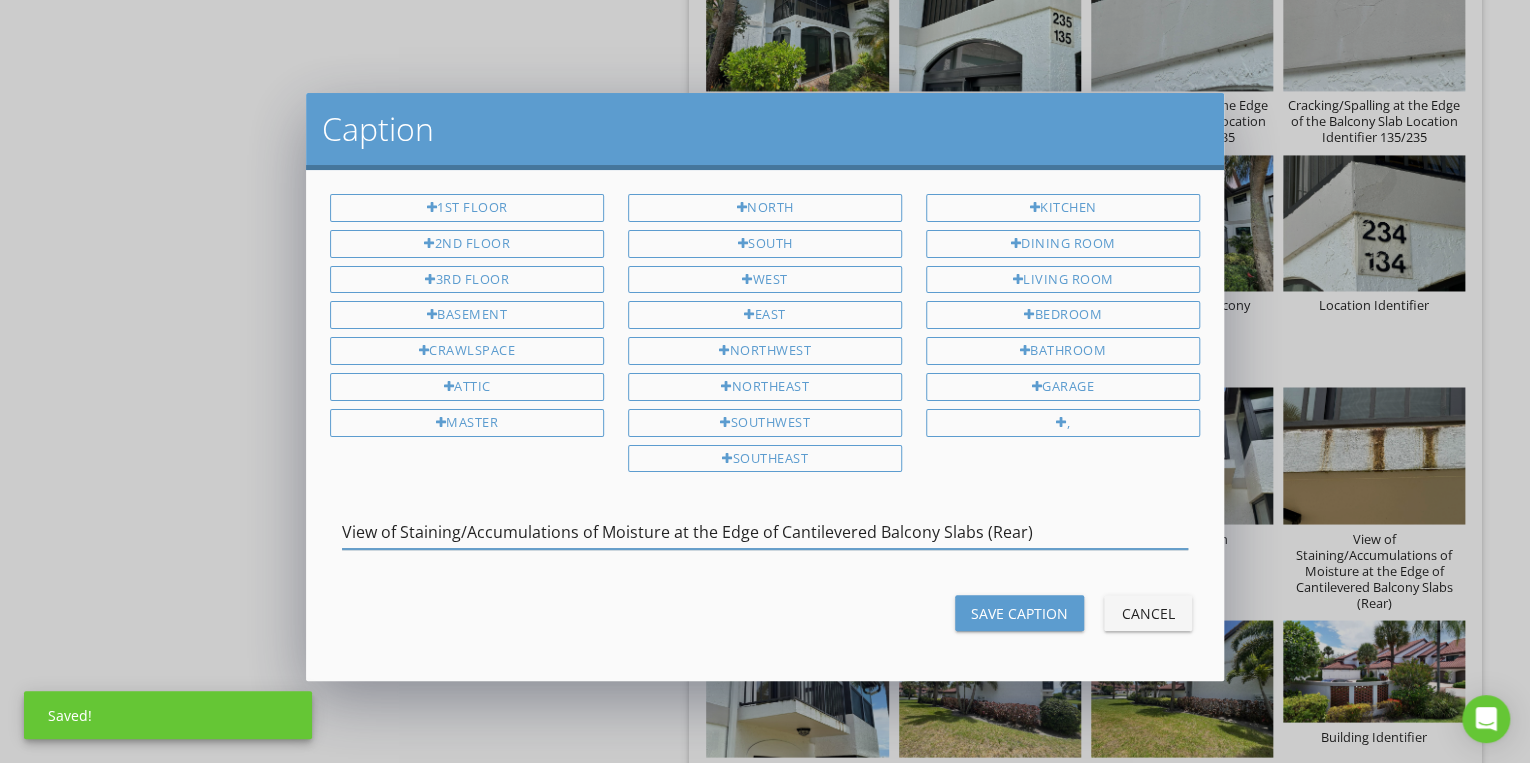 type on "View of Staining/Accumulations of Moisture at the Edge of Cantilevered Balcony Slabs (Rear)" 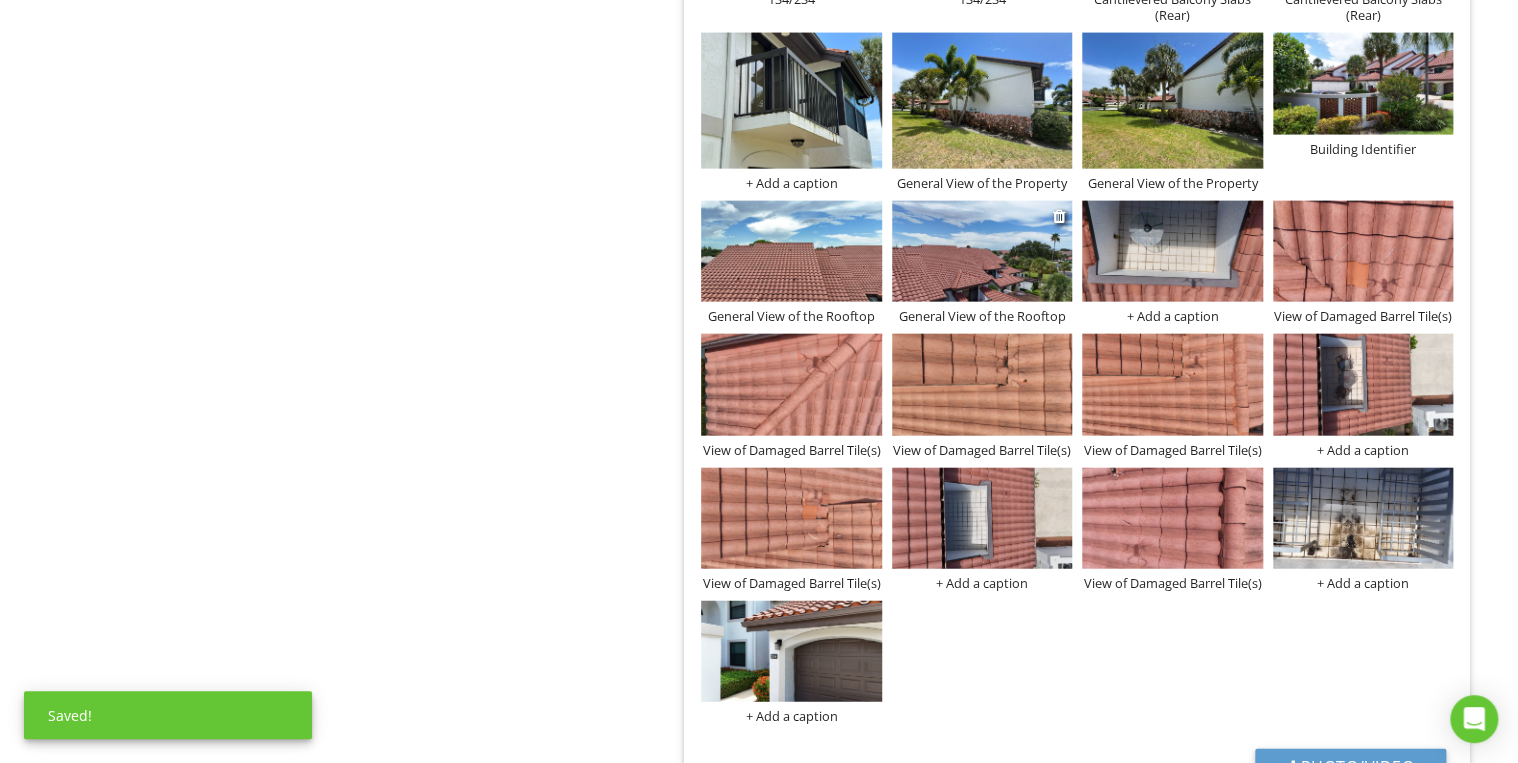 scroll, scrollTop: 9760, scrollLeft: 0, axis: vertical 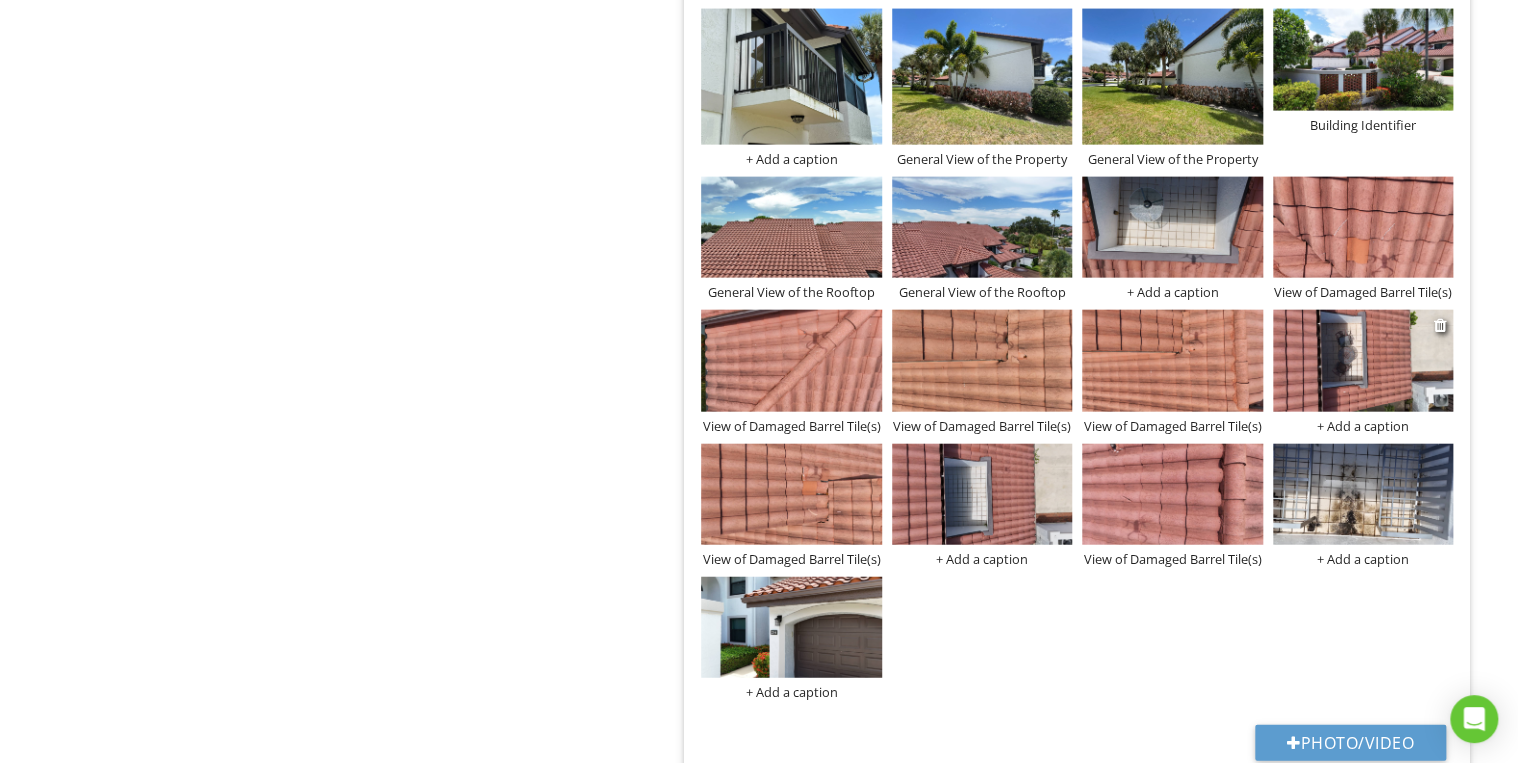 click at bounding box center [1363, 360] 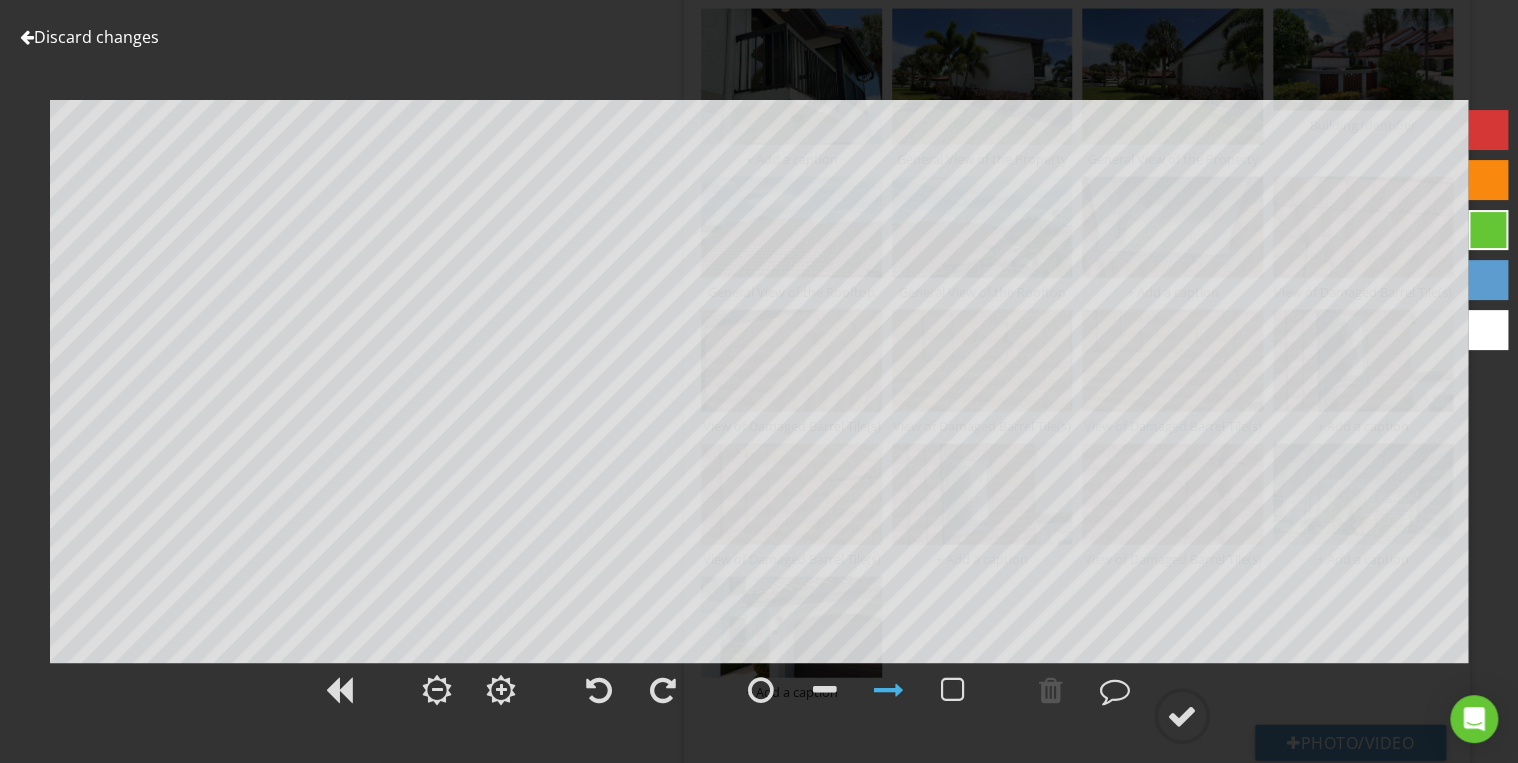 click on "Discard changes" at bounding box center [89, 37] 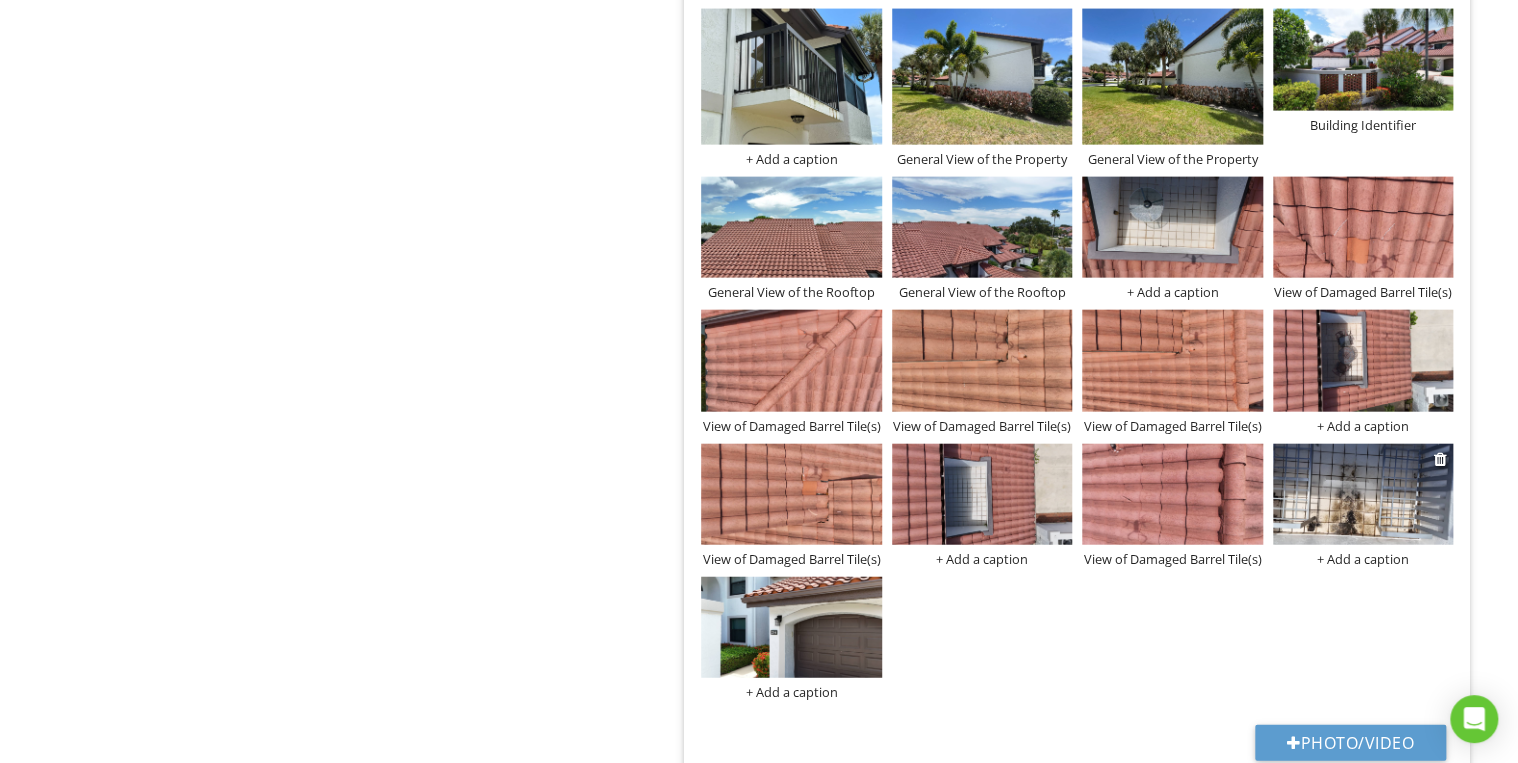 click at bounding box center [1363, 494] 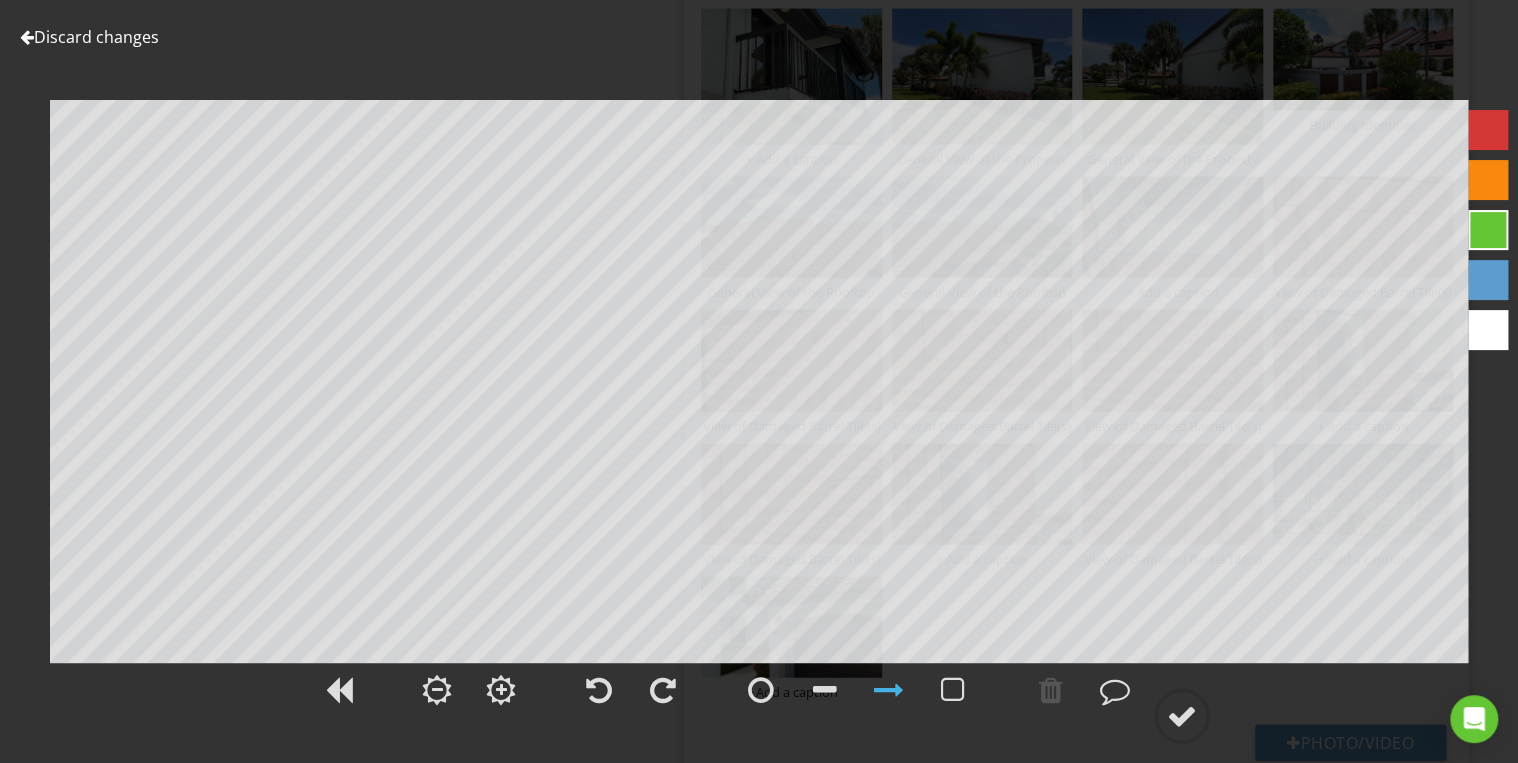 click on "Discard changes" at bounding box center (89, 37) 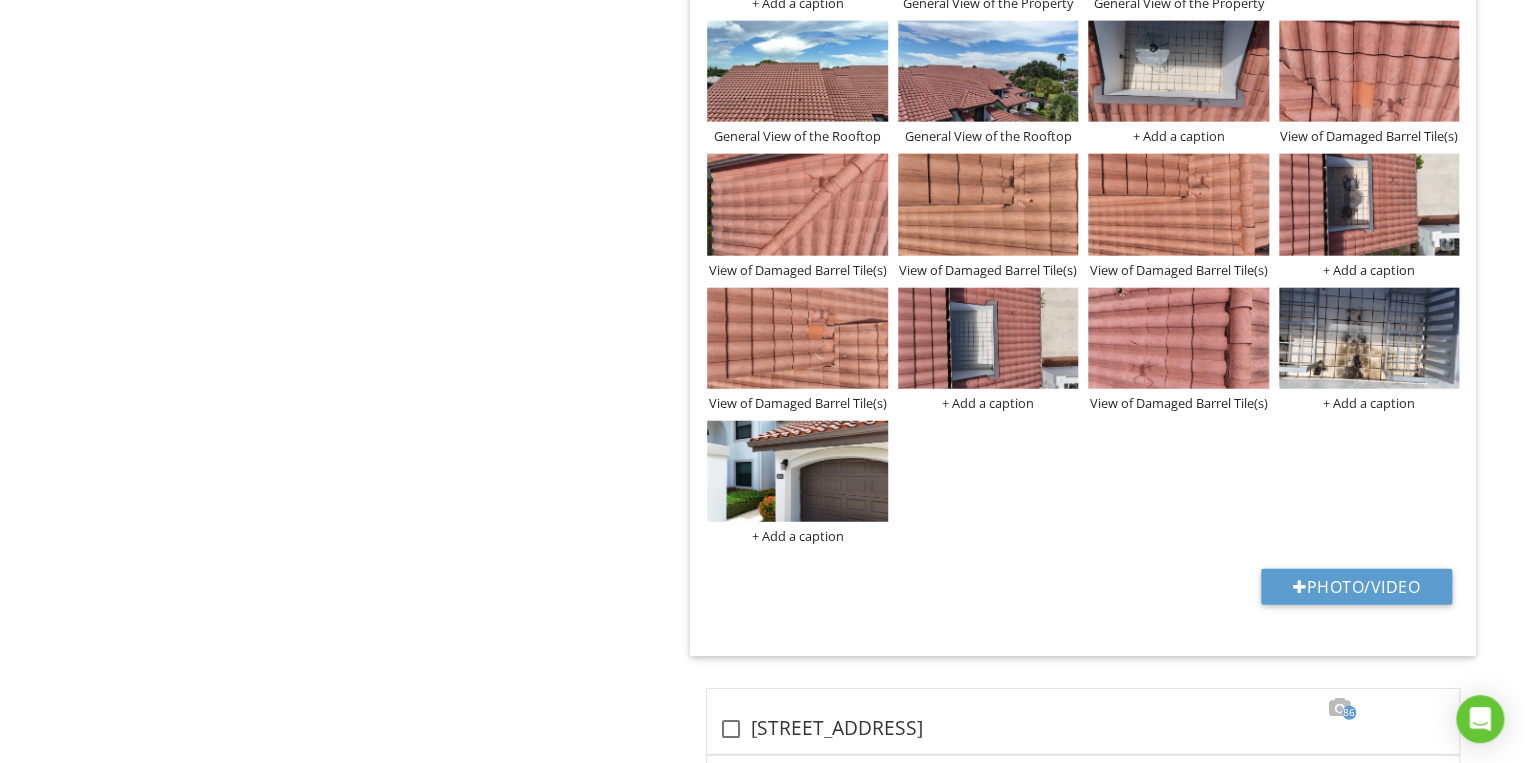 scroll, scrollTop: 9920, scrollLeft: 0, axis: vertical 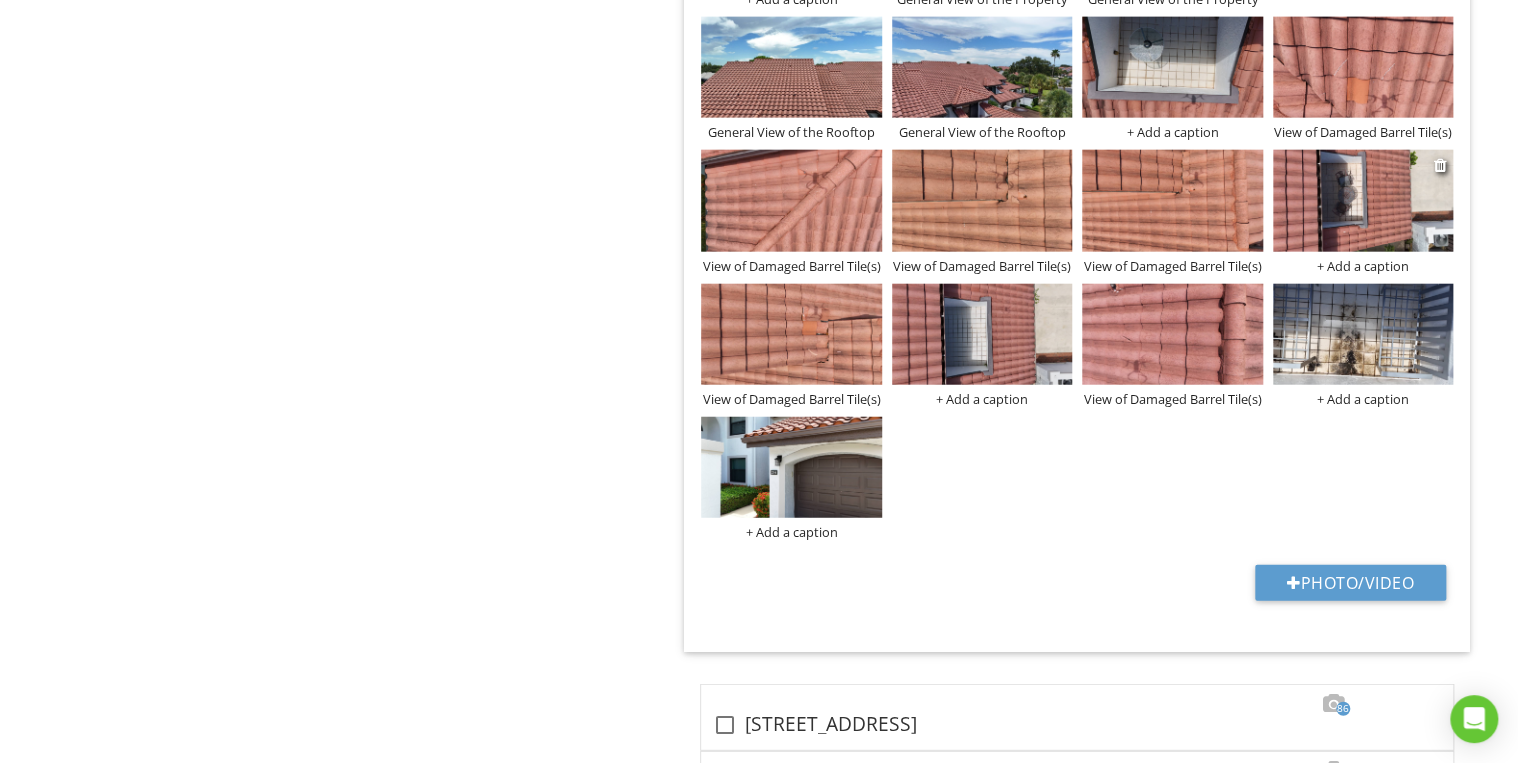 click on "+ Add a caption" at bounding box center [1363, 266] 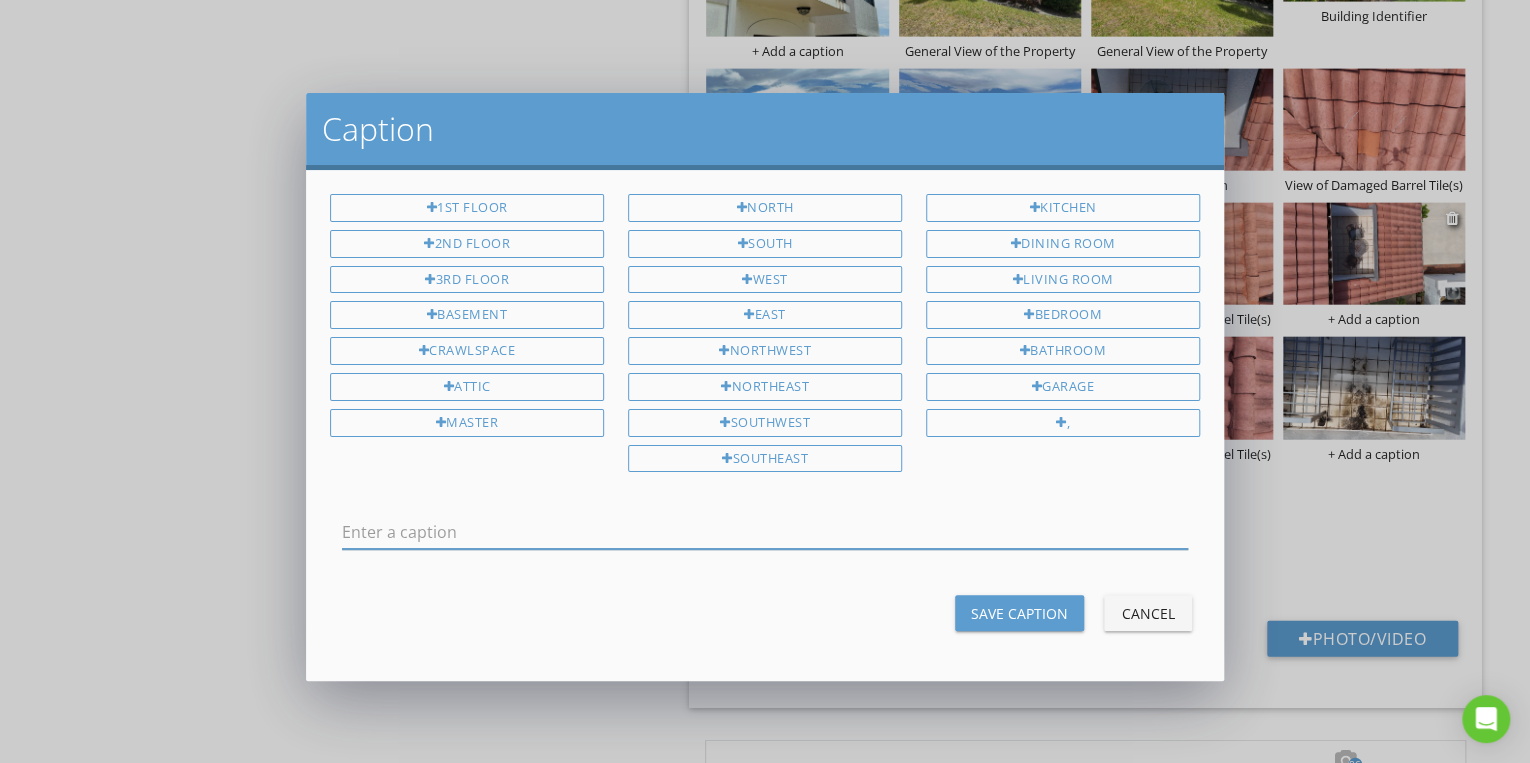 scroll, scrollTop: 0, scrollLeft: 0, axis: both 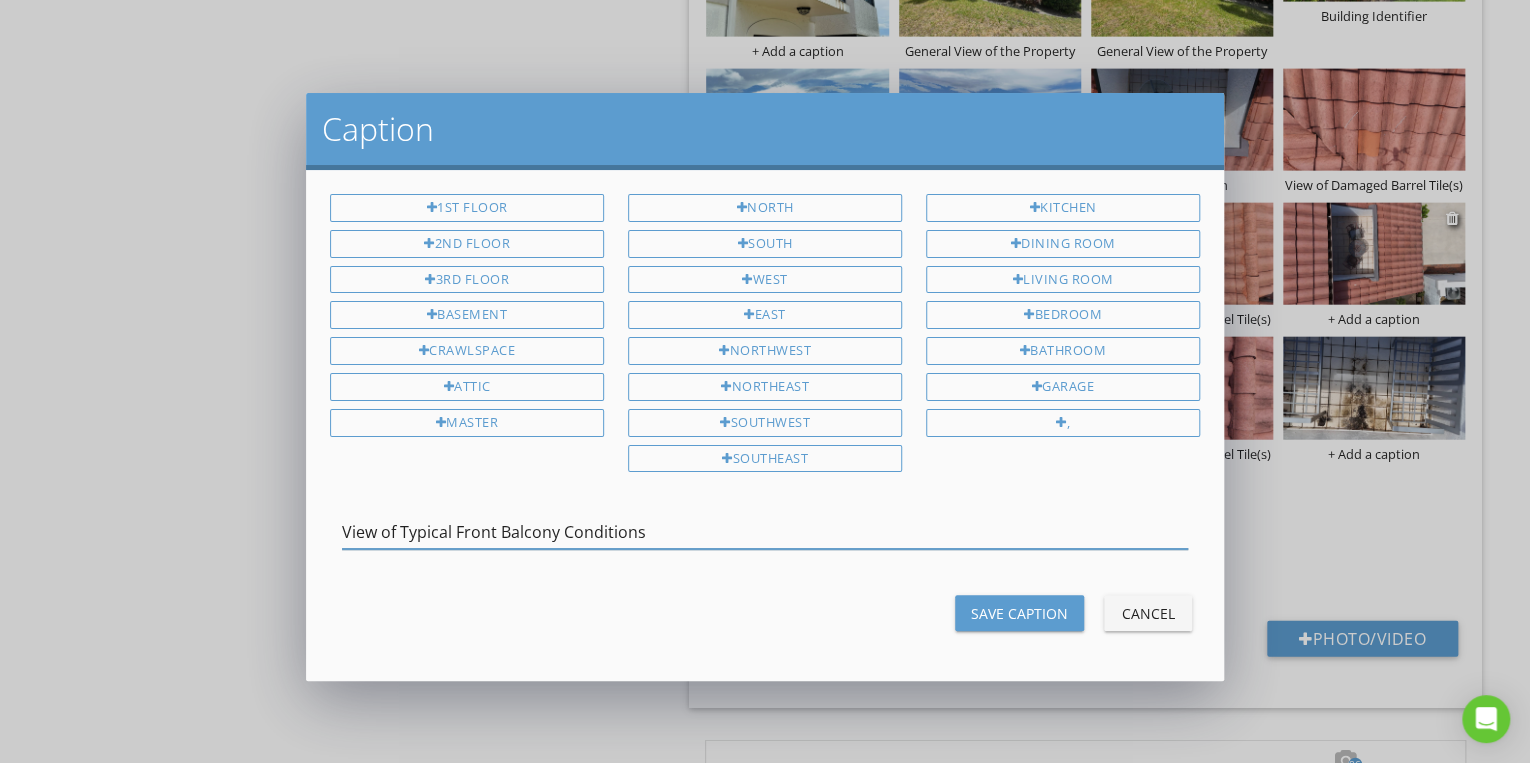type on "View of Typical Front Balcony Conditions" 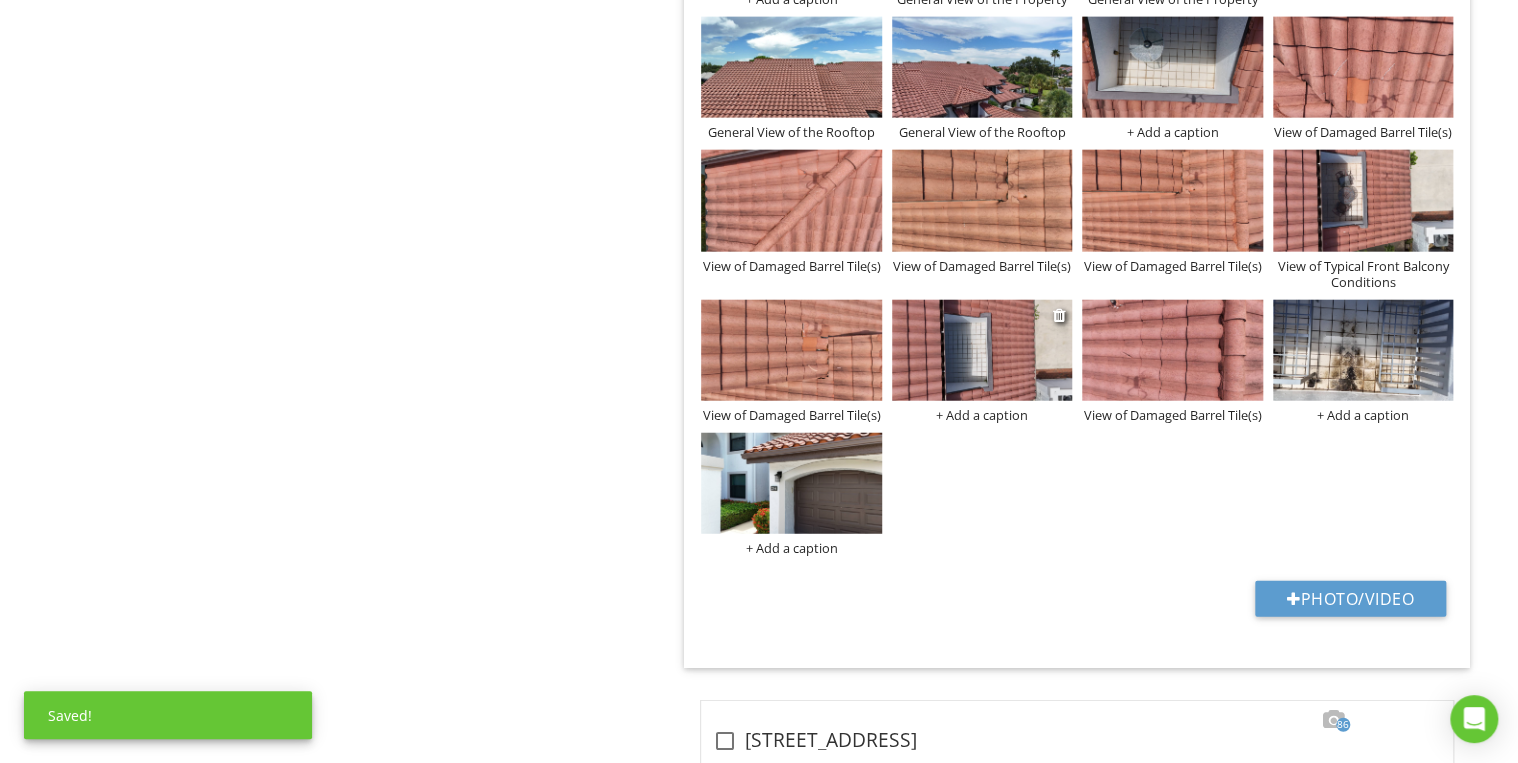 click on "+ Add a caption" at bounding box center [982, 415] 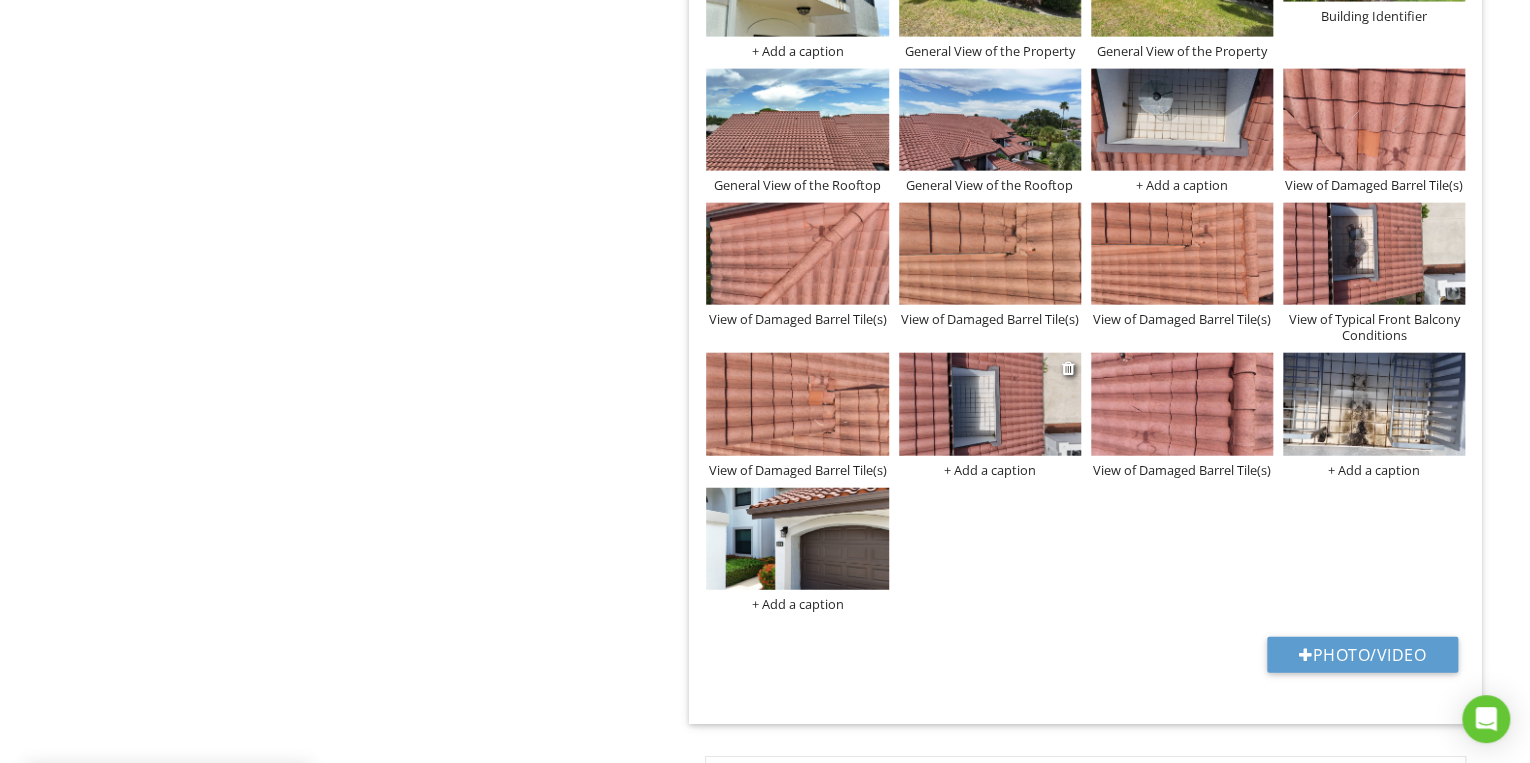 scroll, scrollTop: 0, scrollLeft: 0, axis: both 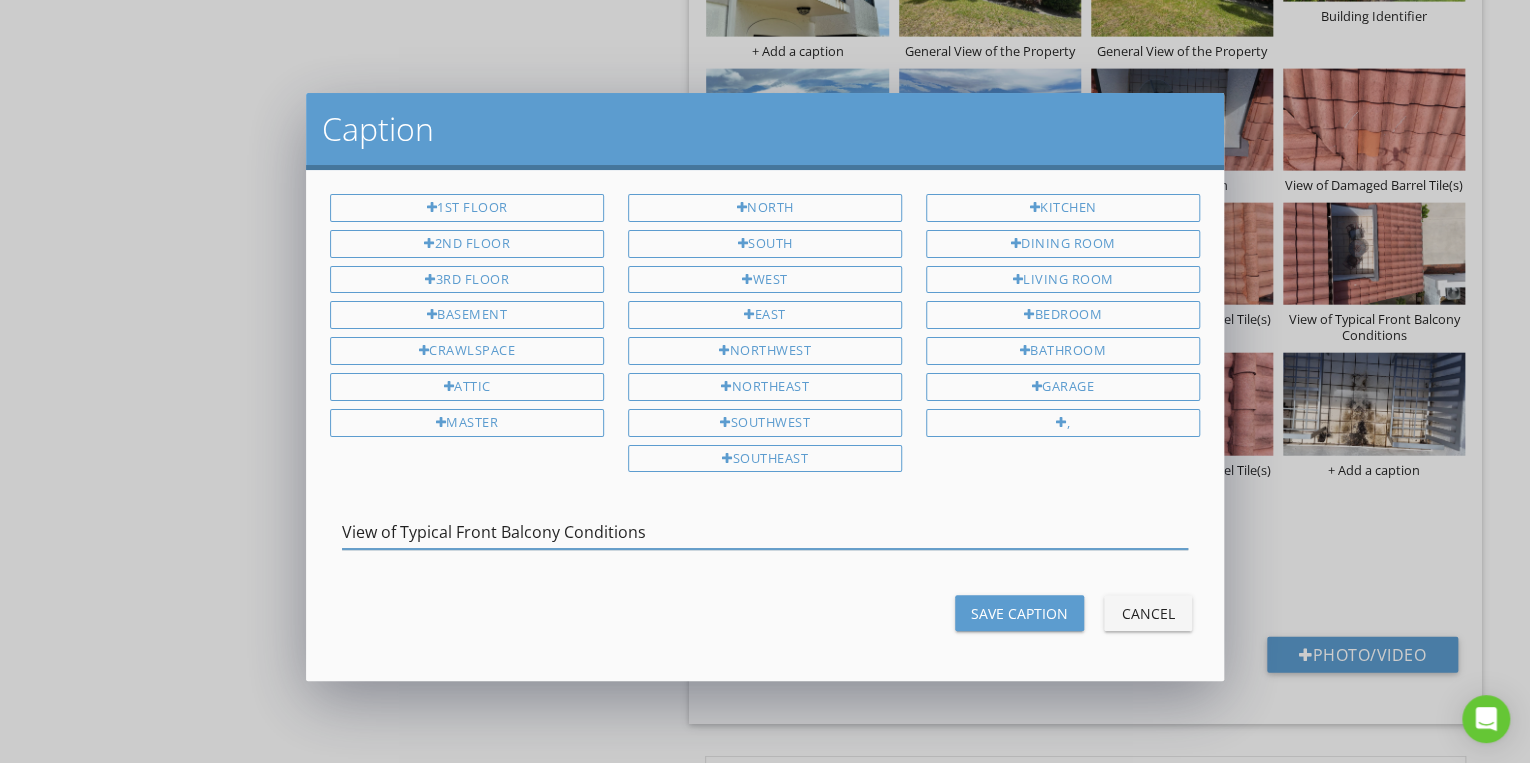 type on "View of Typical Front Balcony Conditions" 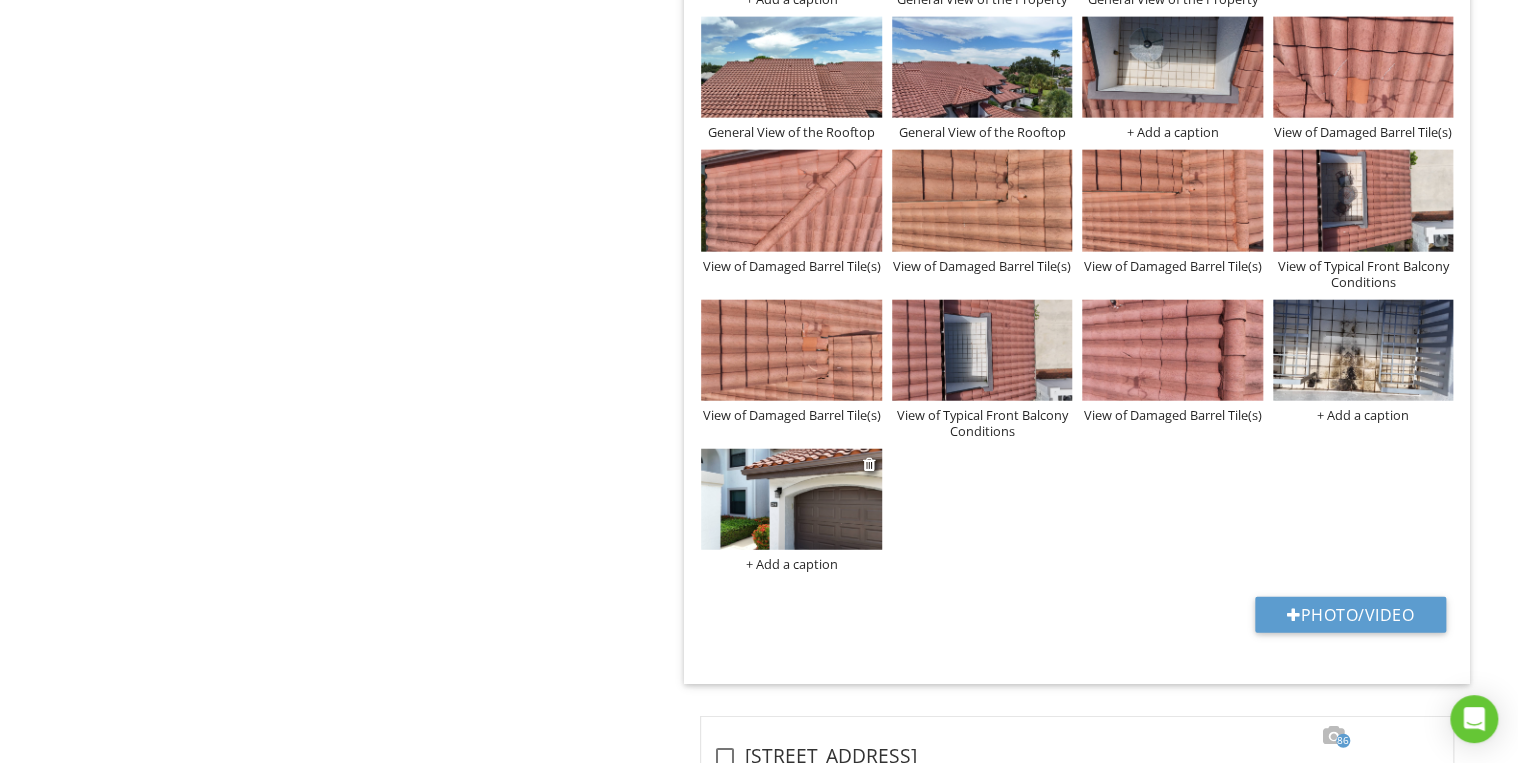 click at bounding box center (791, 499) 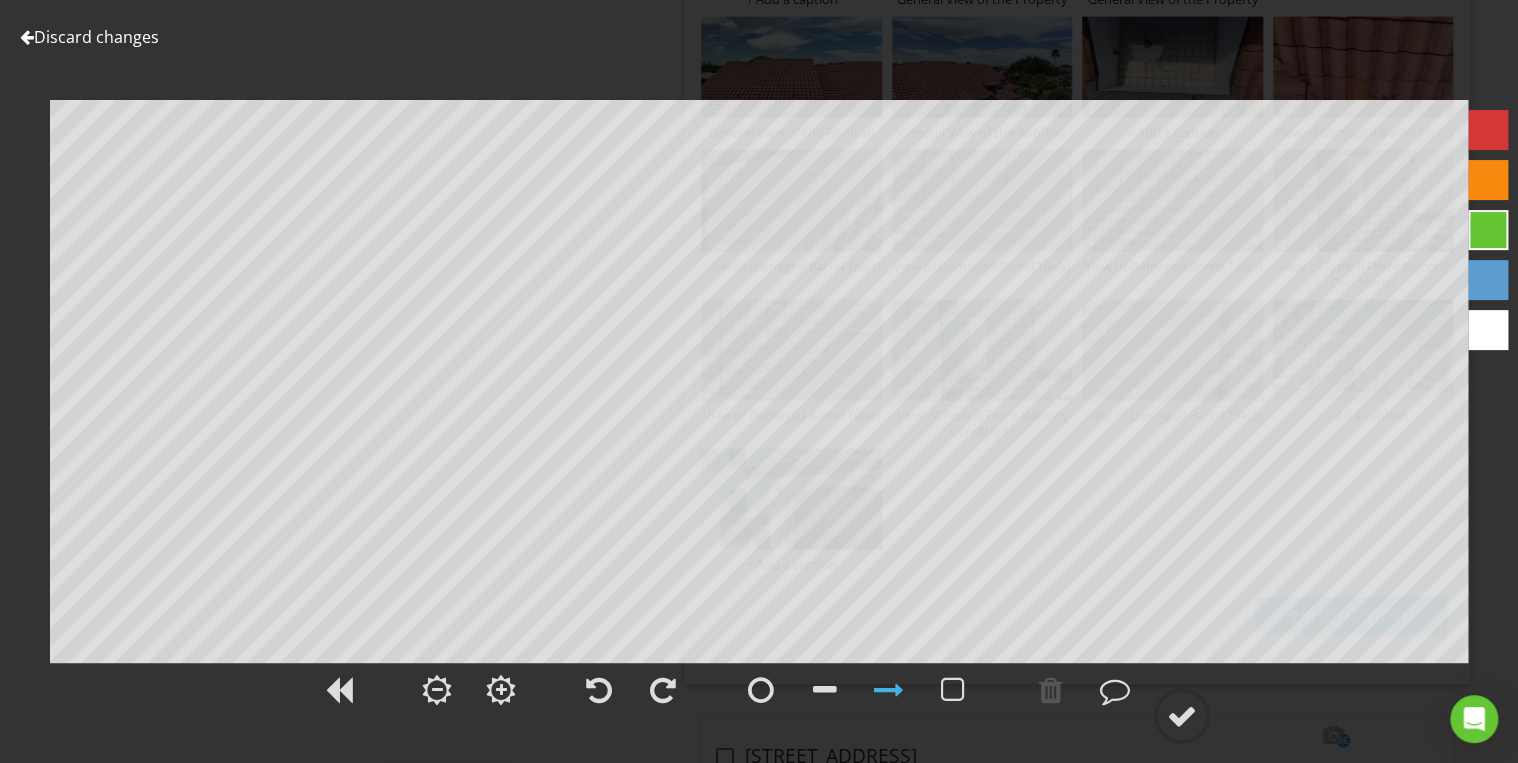 click on "Discard changes" at bounding box center [89, 37] 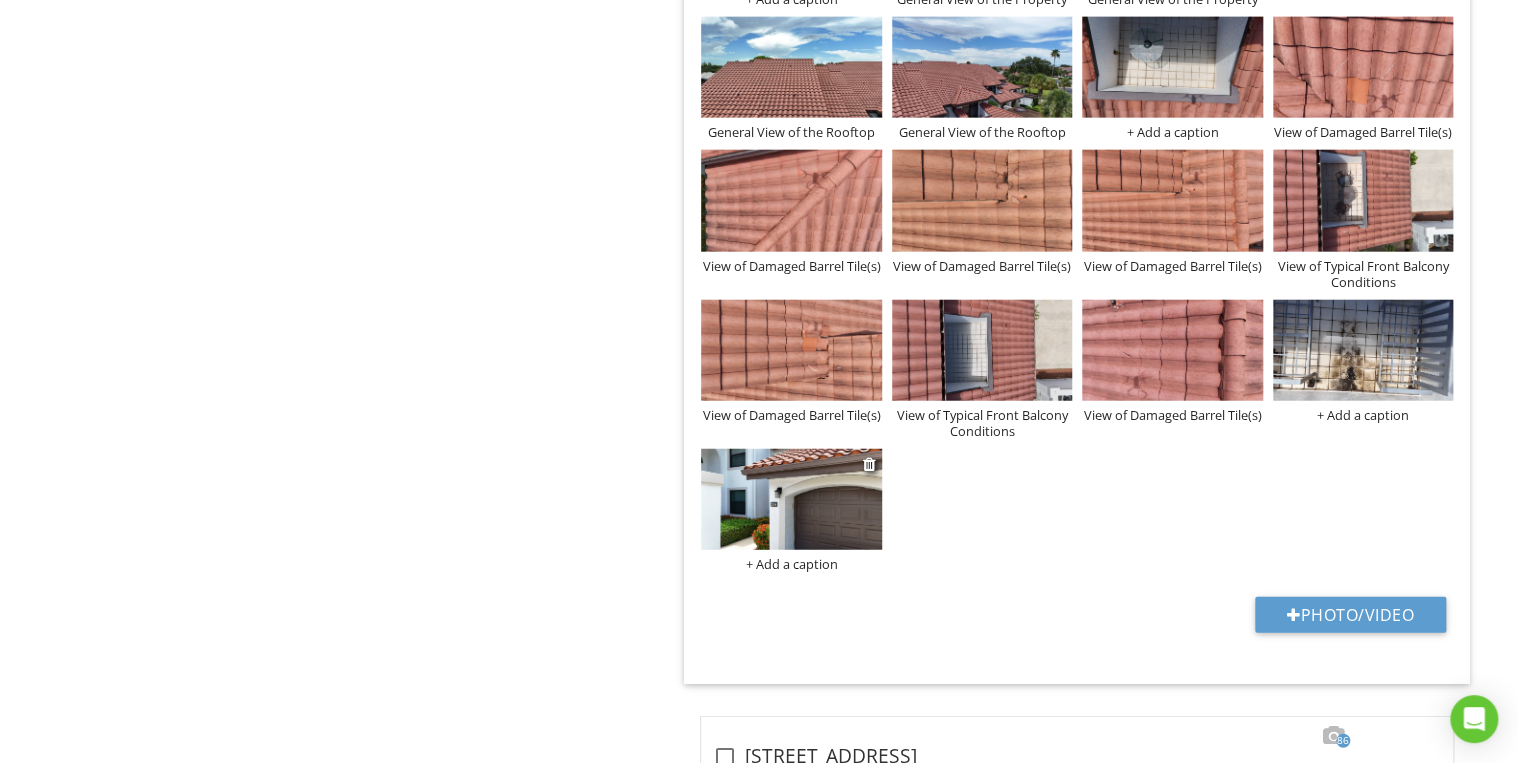 click on "+ Add a caption" at bounding box center [791, 564] 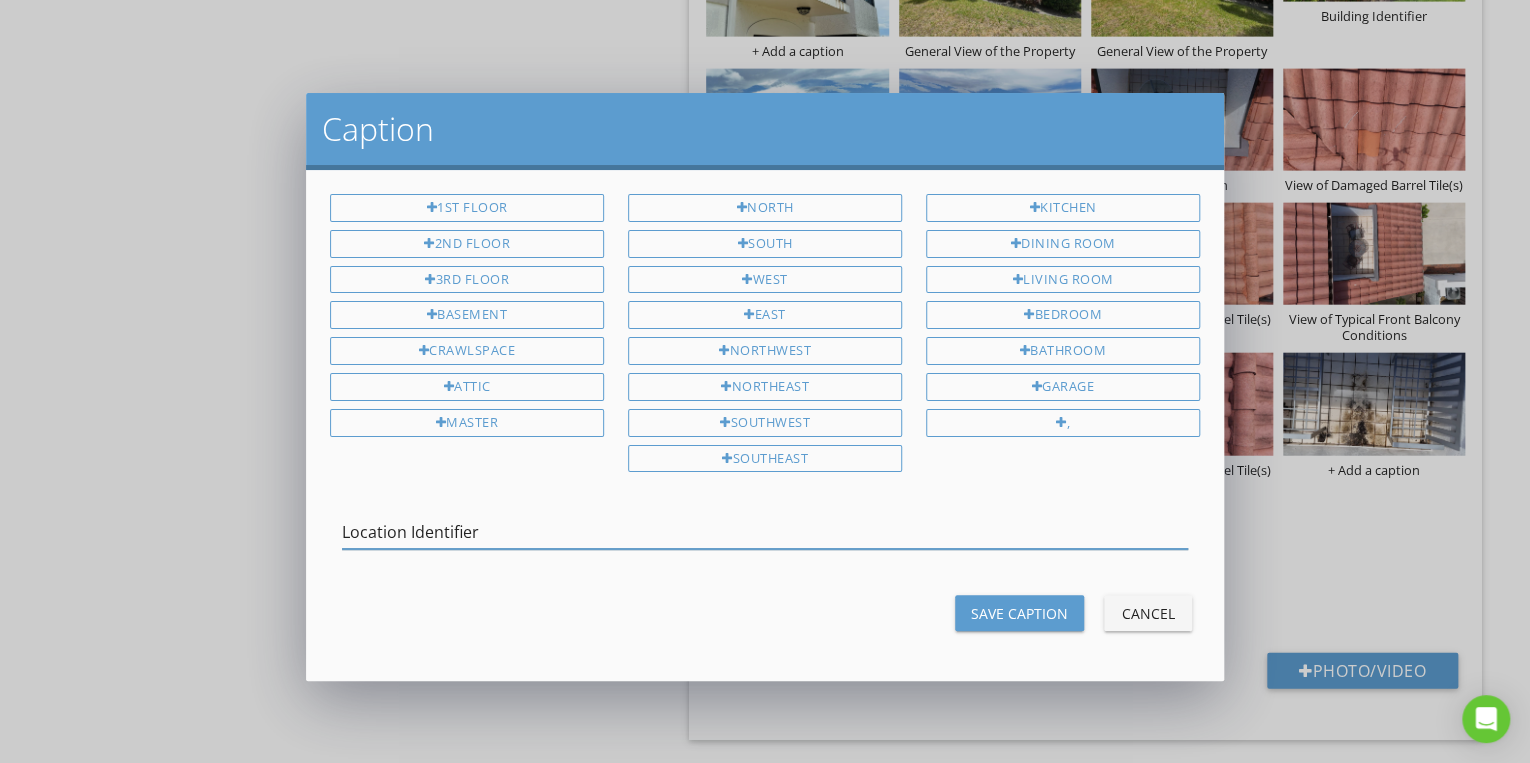 type on "Location Identifier" 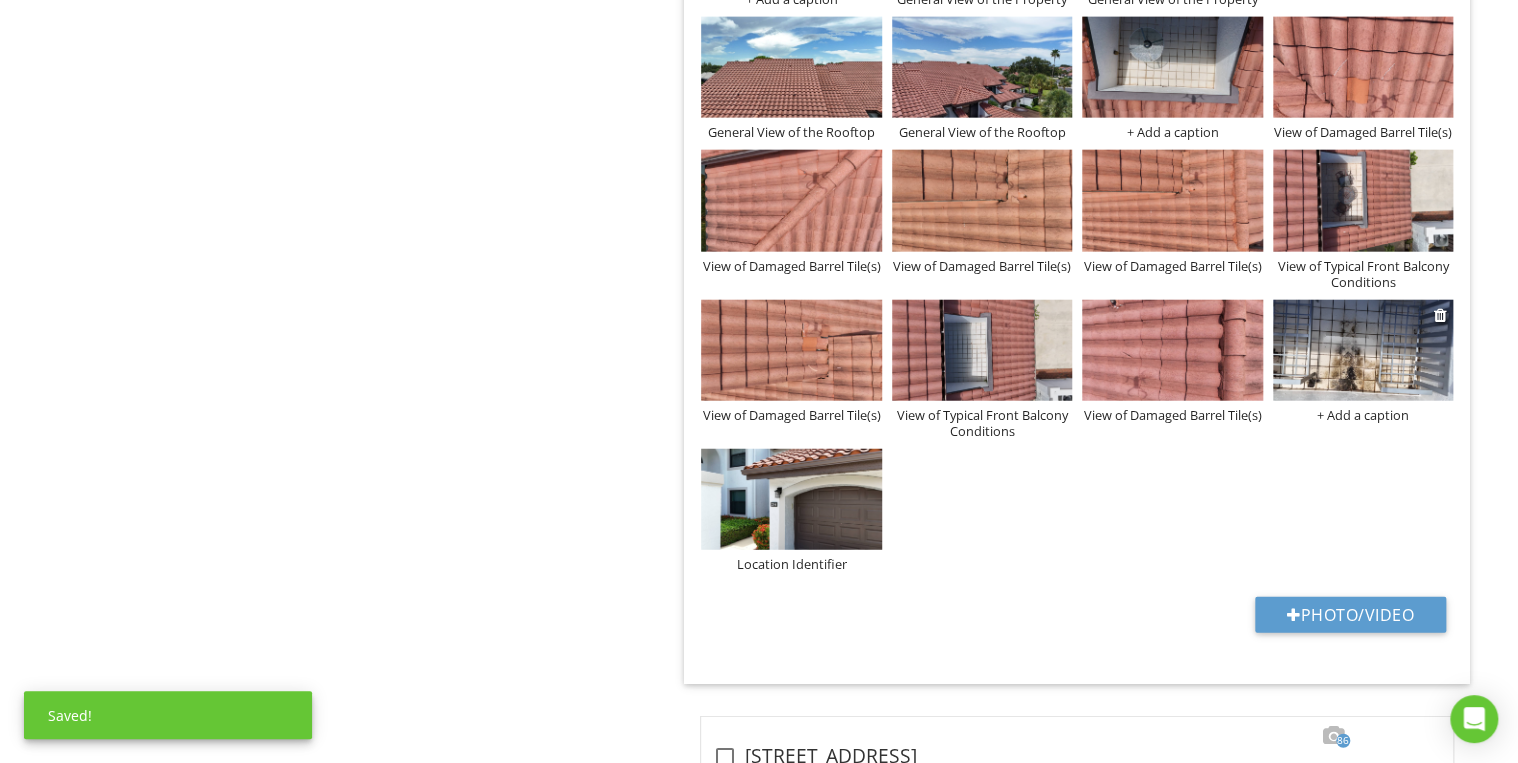 click on "+ Add a caption" at bounding box center (1363, 415) 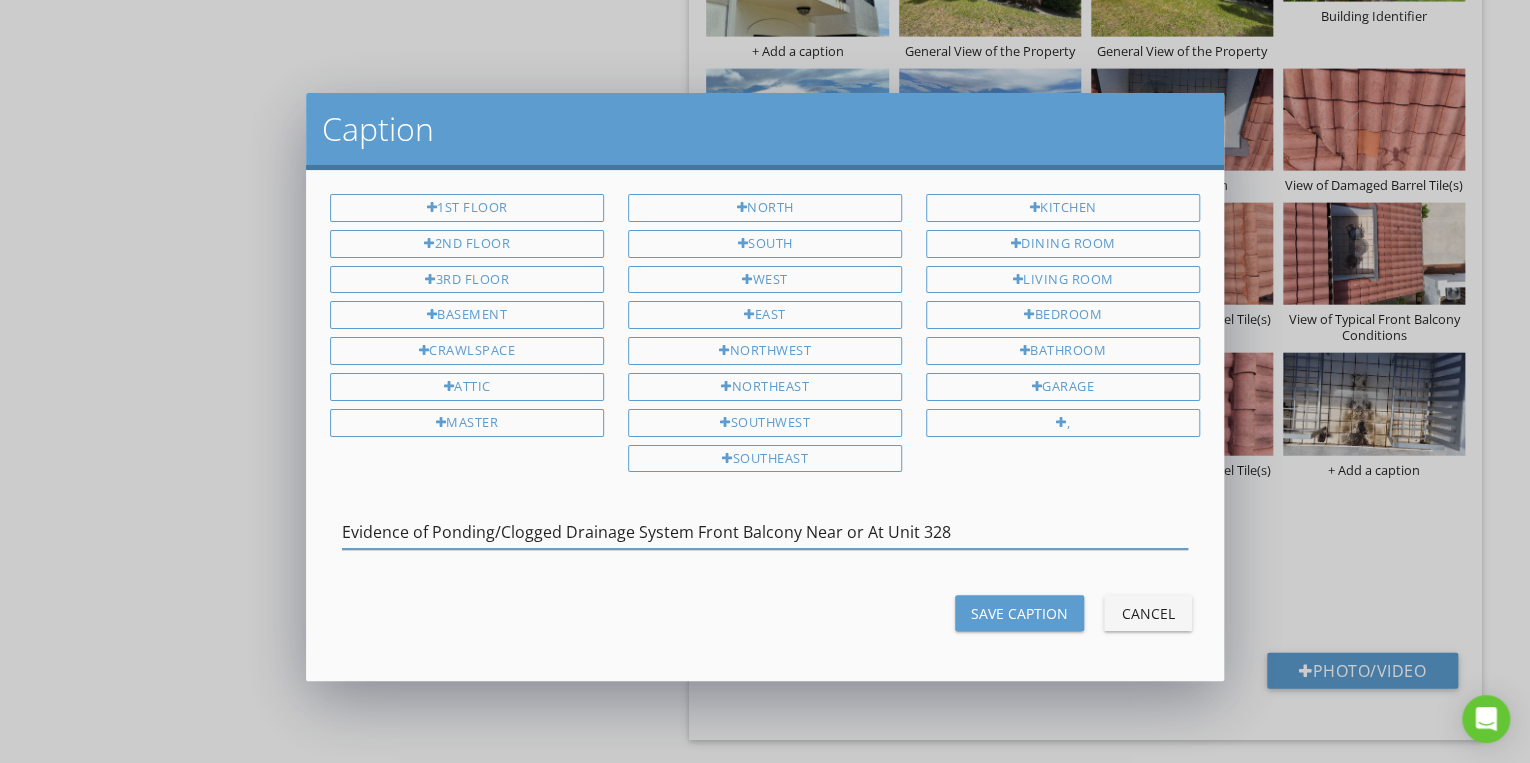 type on "Evidence of Ponding/Clogged Drainage System Front Balcony Near or At Unit 328" 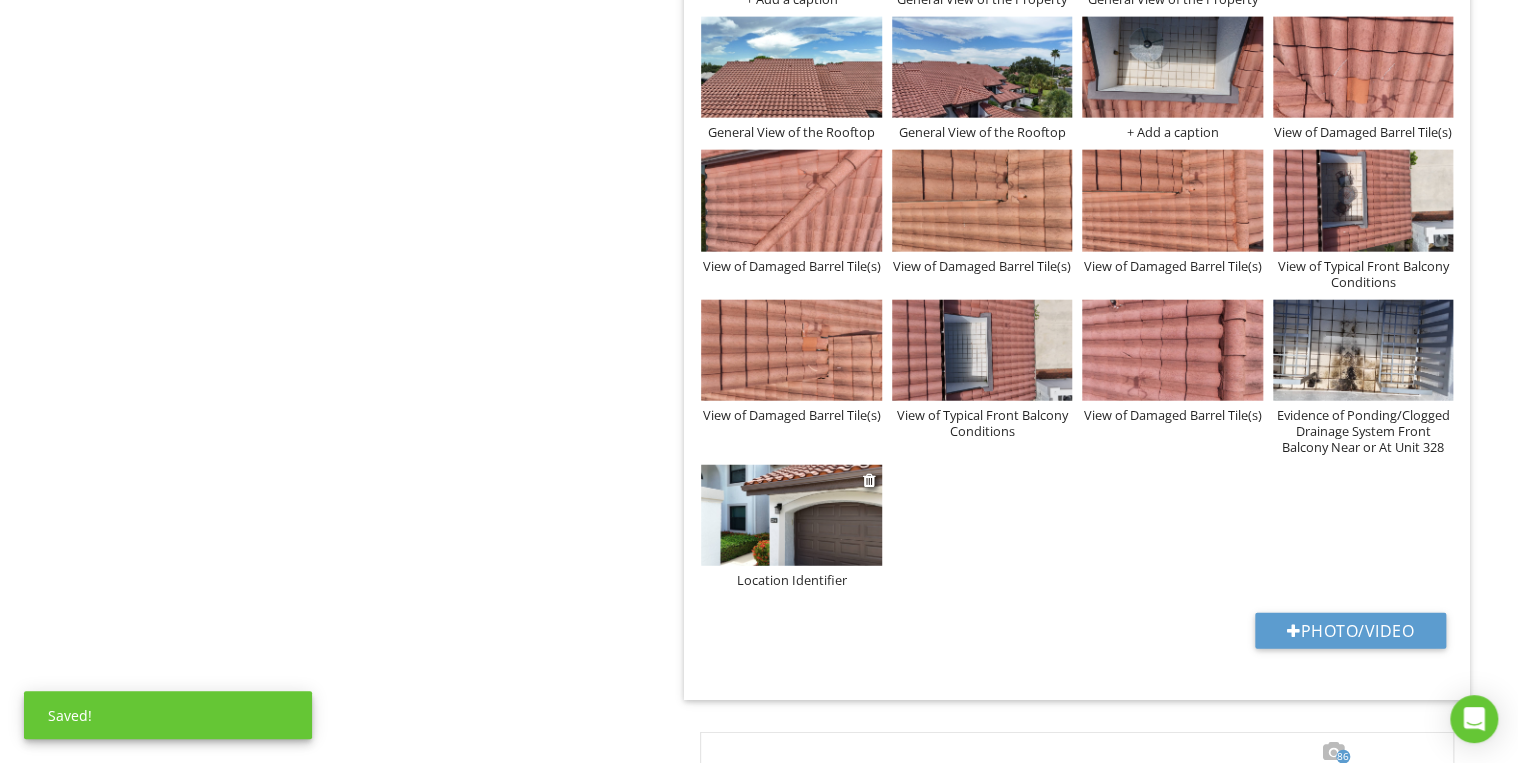 click at bounding box center (791, 515) 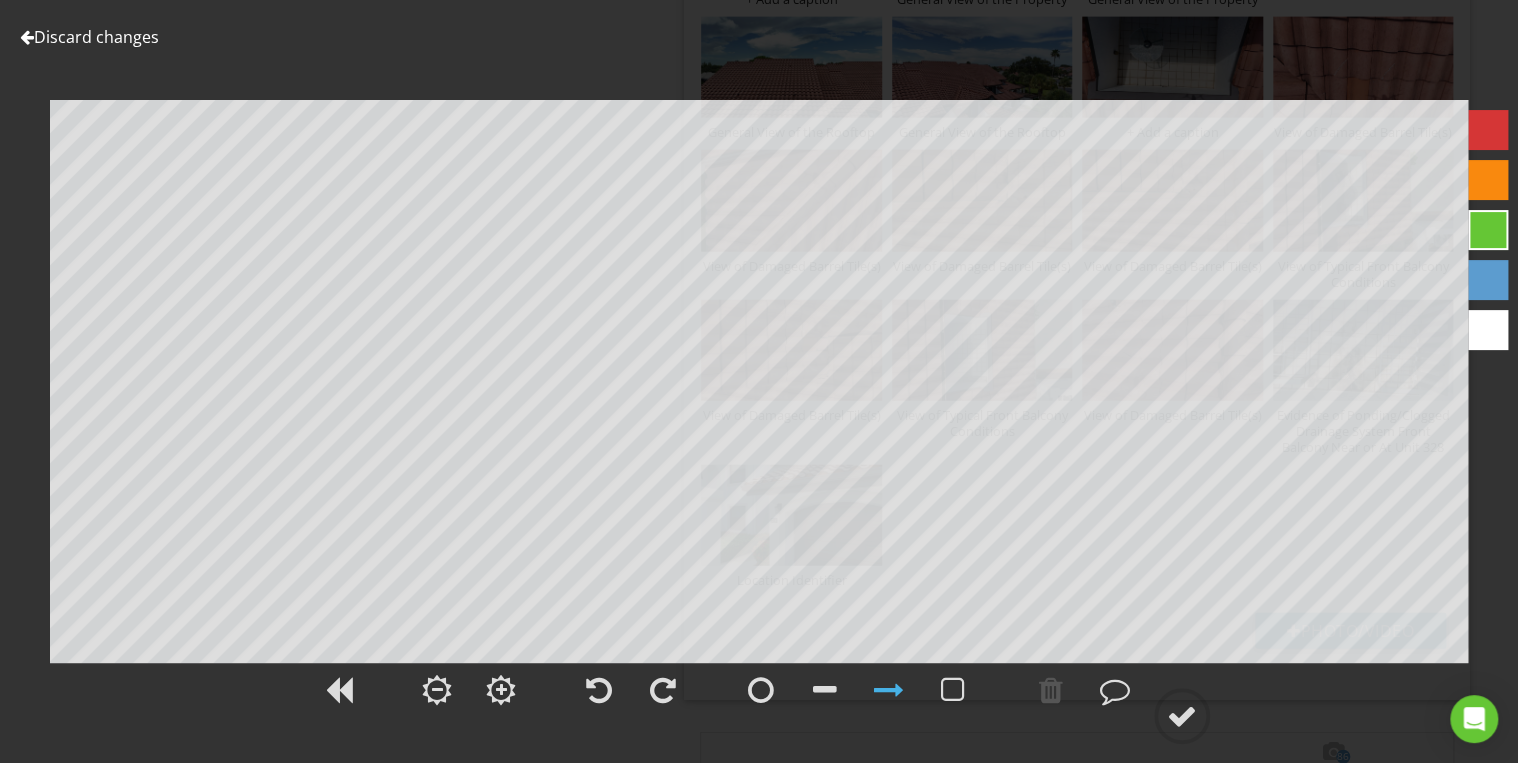 click on "Discard changes" at bounding box center [89, 37] 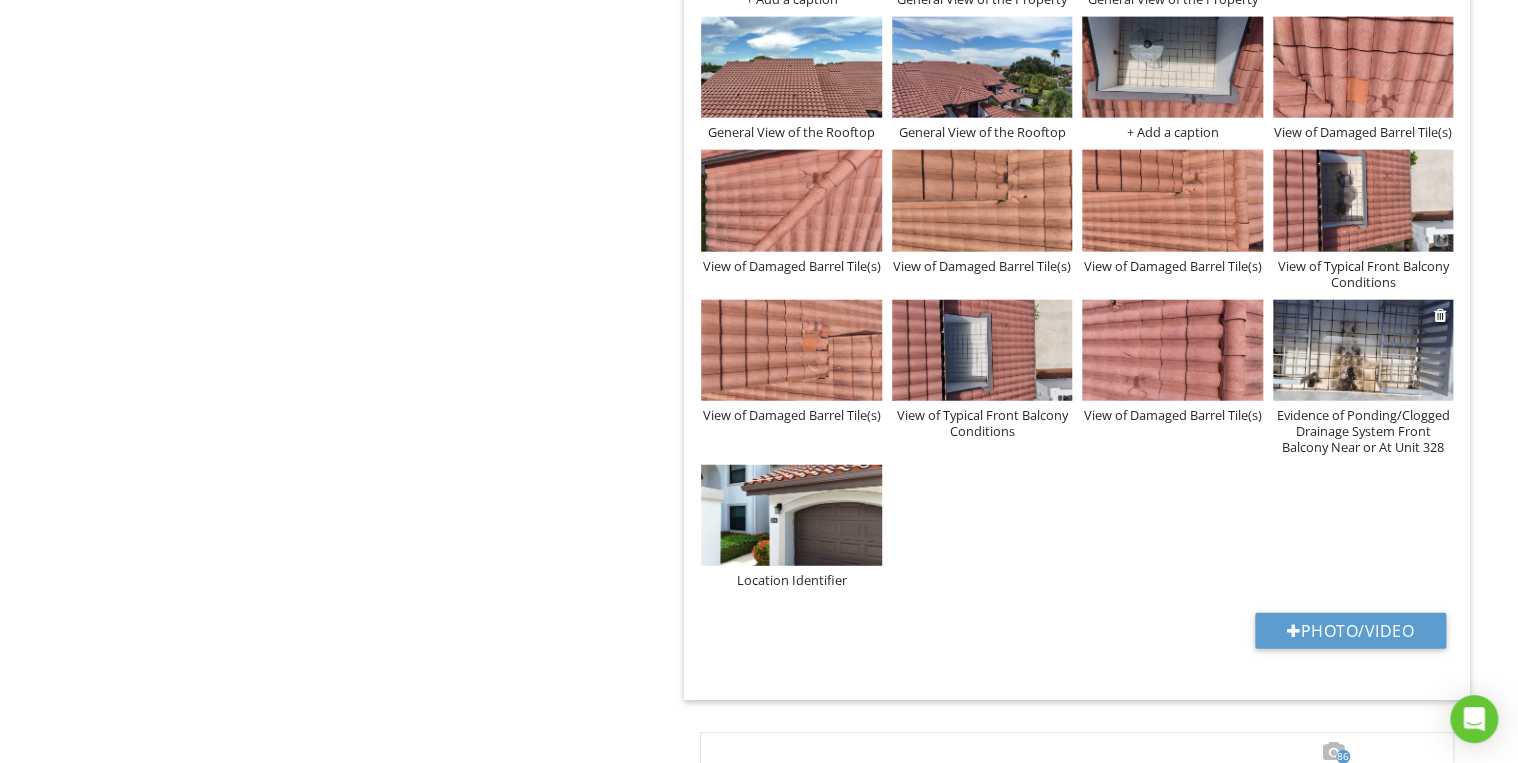 click on "Evidence of Ponding/Clogged Drainage System Front Balcony Near or At Unit 328" at bounding box center [1363, 431] 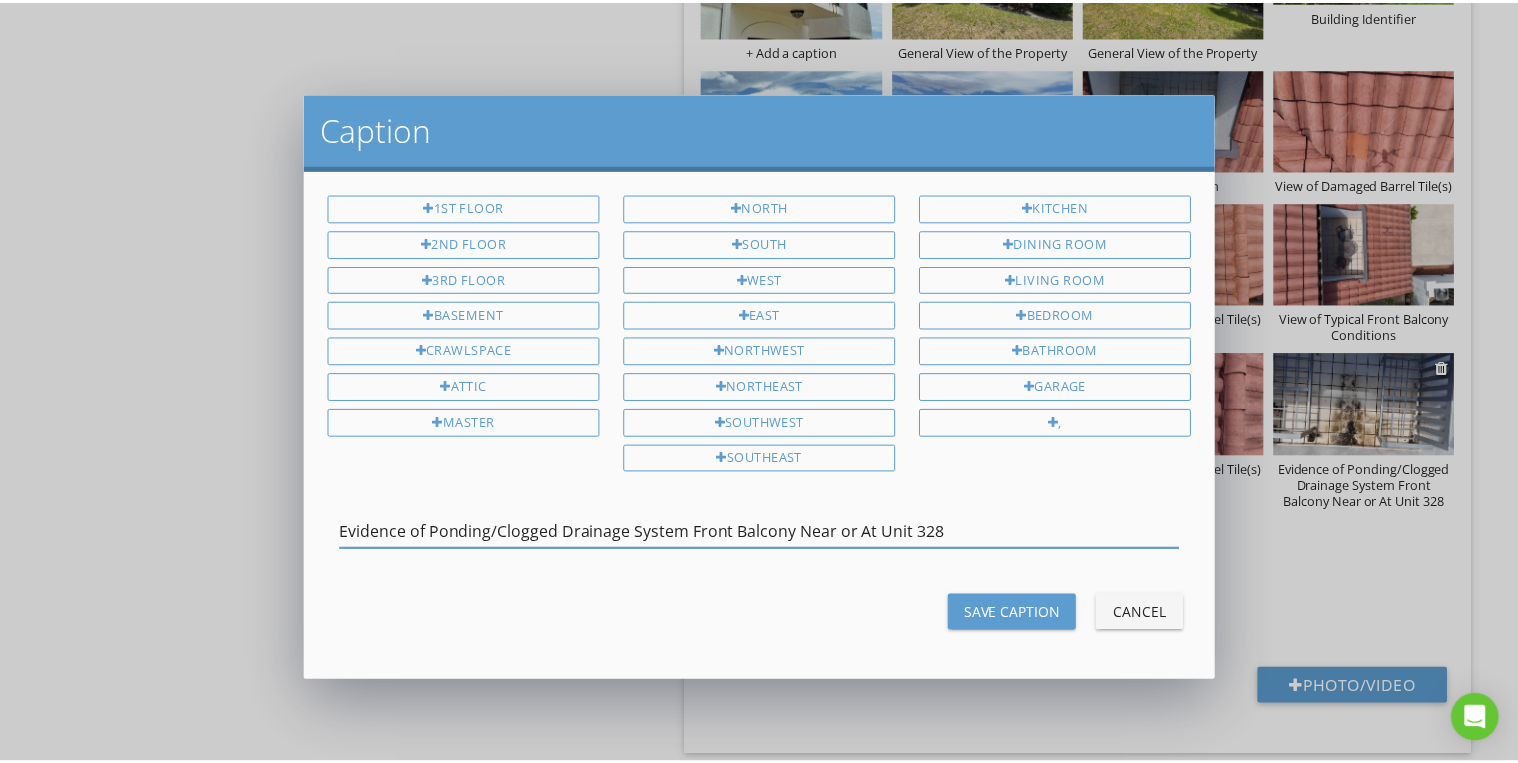 scroll, scrollTop: 0, scrollLeft: 0, axis: both 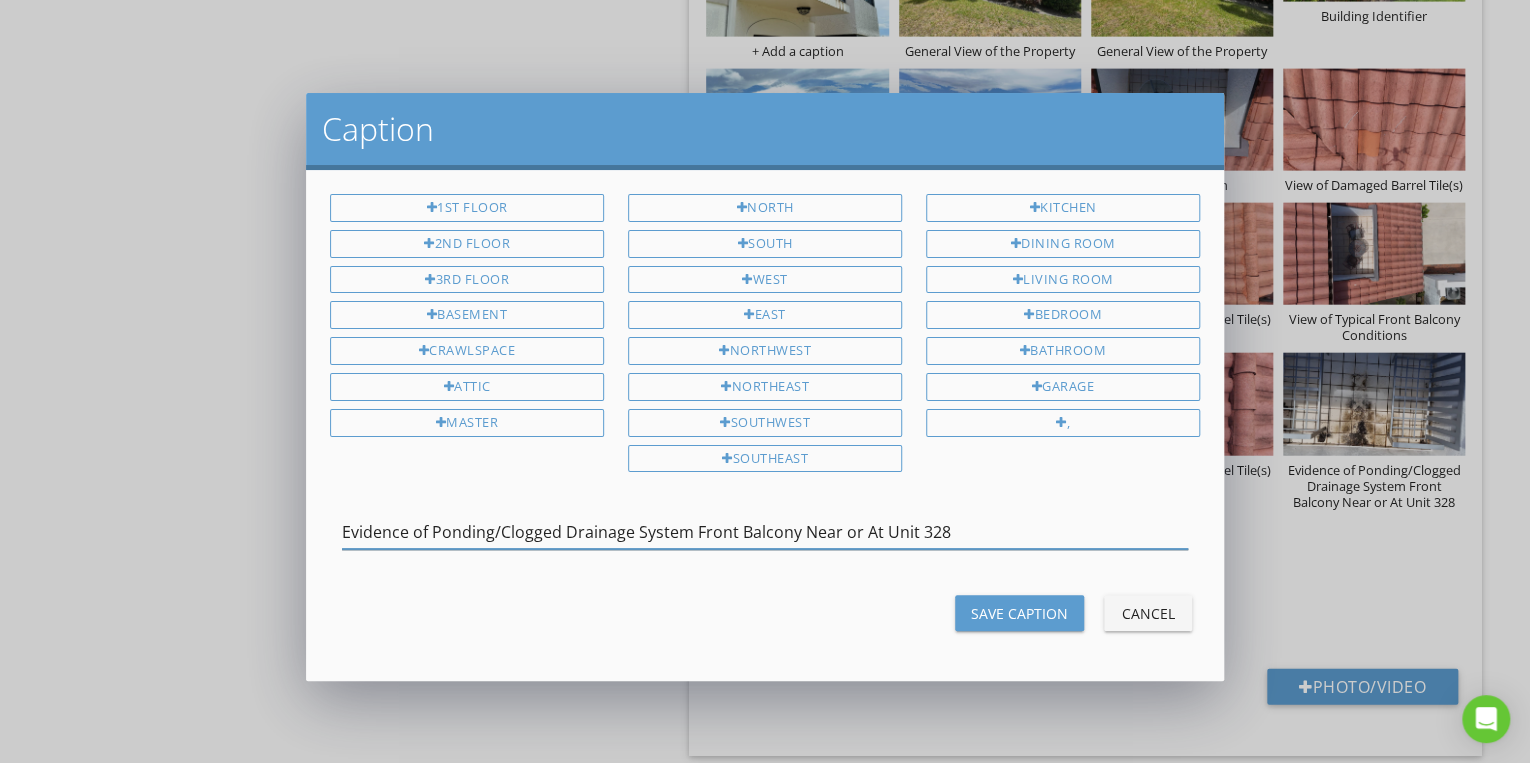 click on "Evidence of Ponding/Clogged Drainage System Front Balcony Near or At Unit 328" at bounding box center (765, 532) 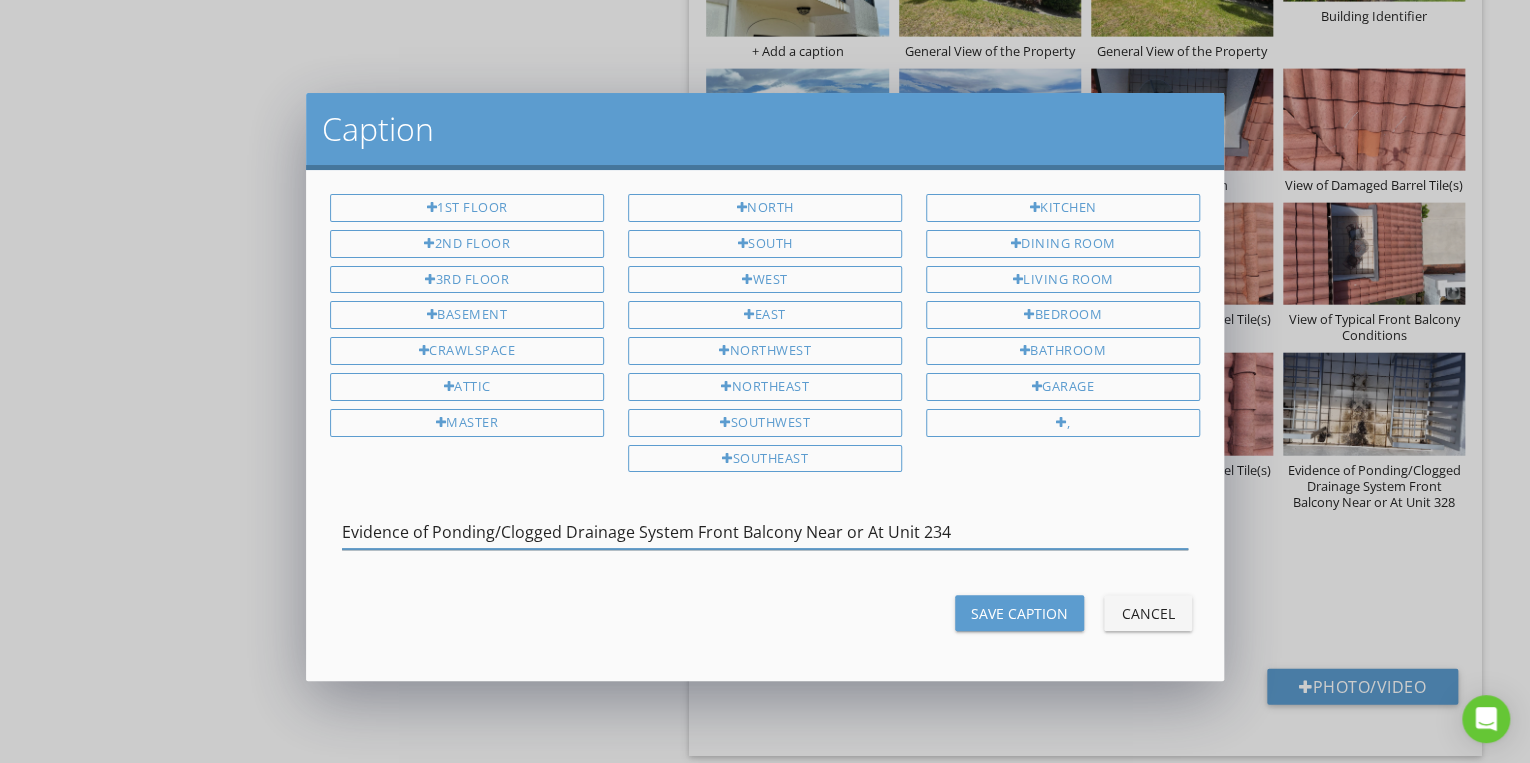 type on "Evidence of Ponding/Clogged Drainage System Front Balcony Near or At Unit 234" 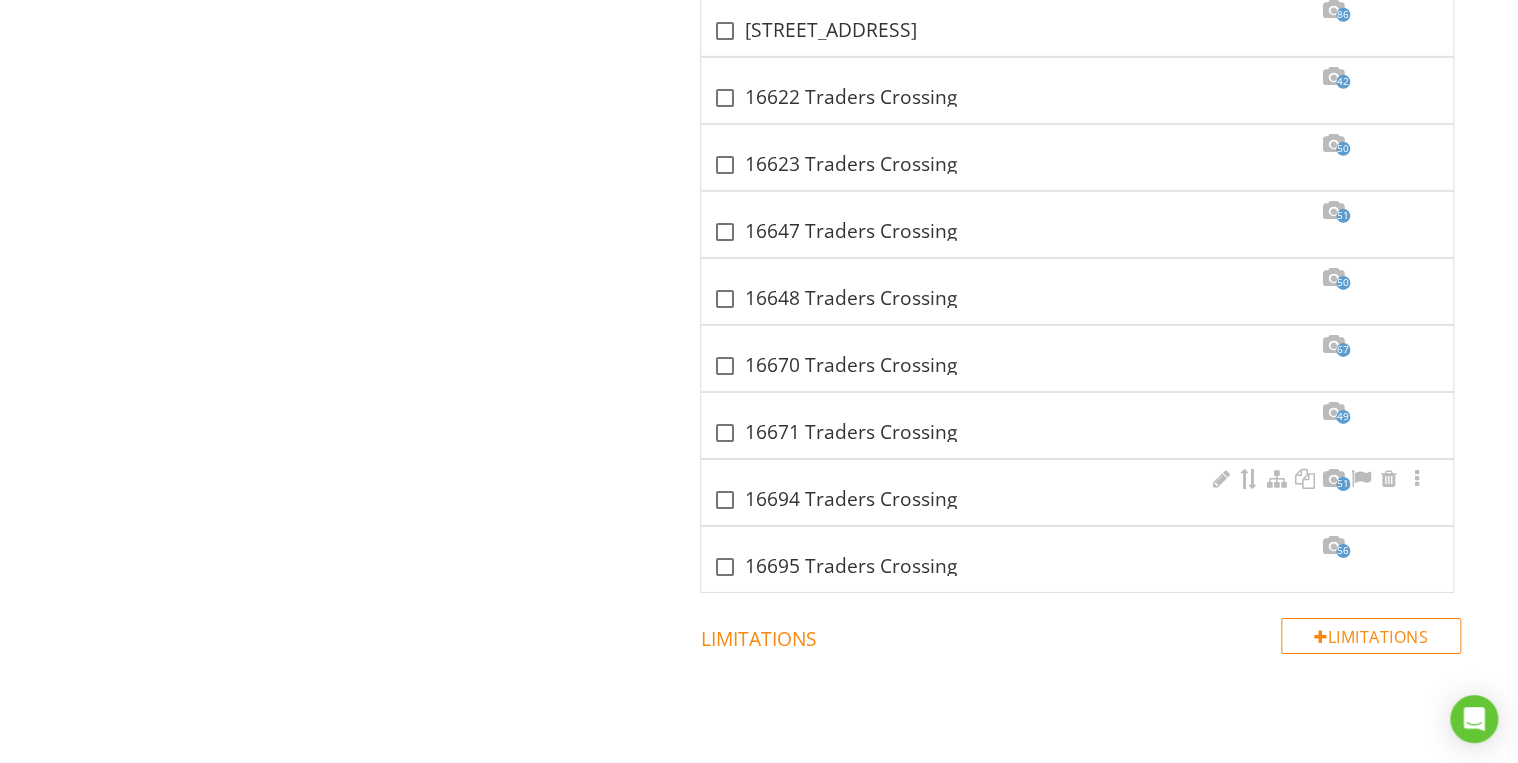 scroll, scrollTop: 10660, scrollLeft: 0, axis: vertical 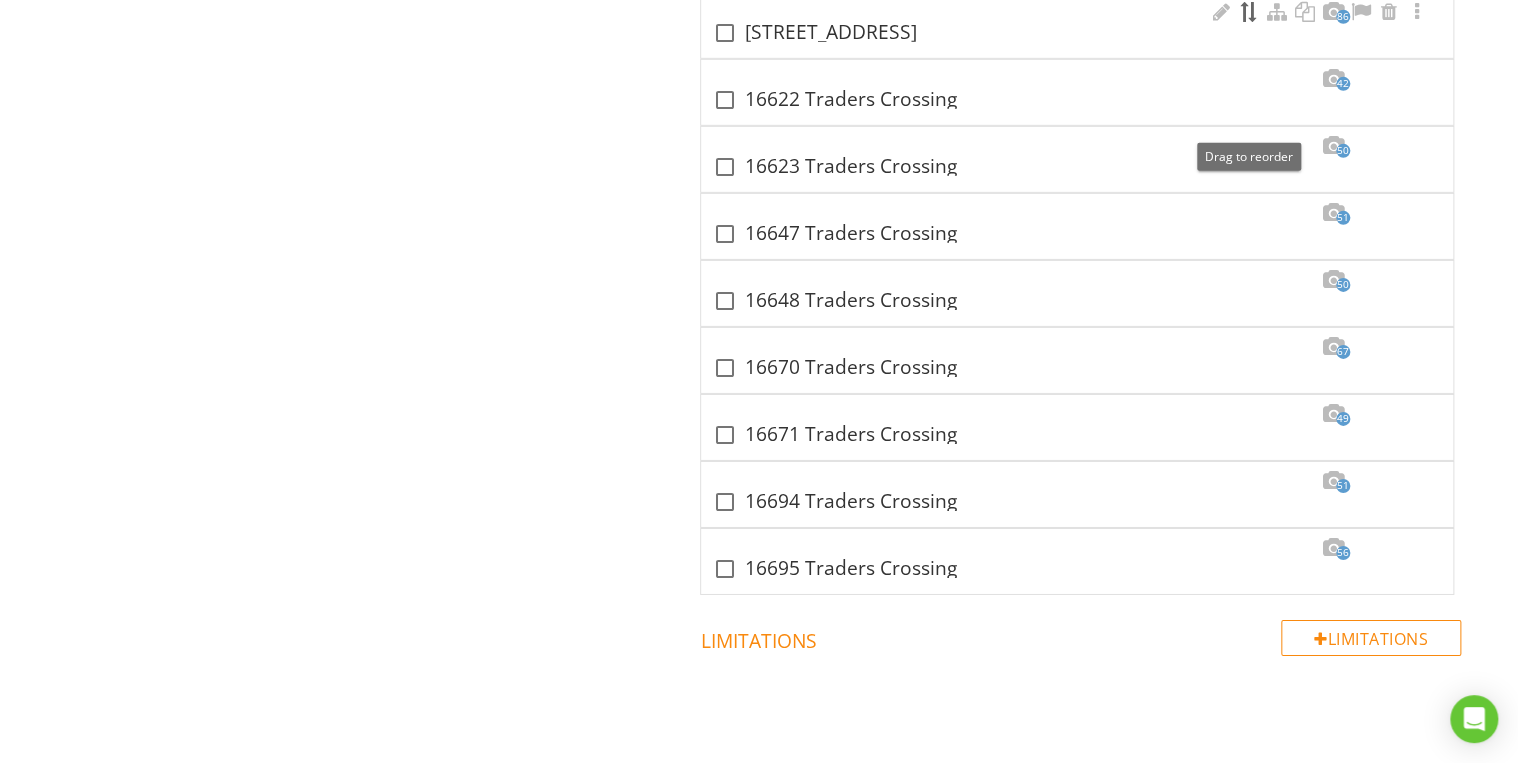 click at bounding box center (1249, 12) 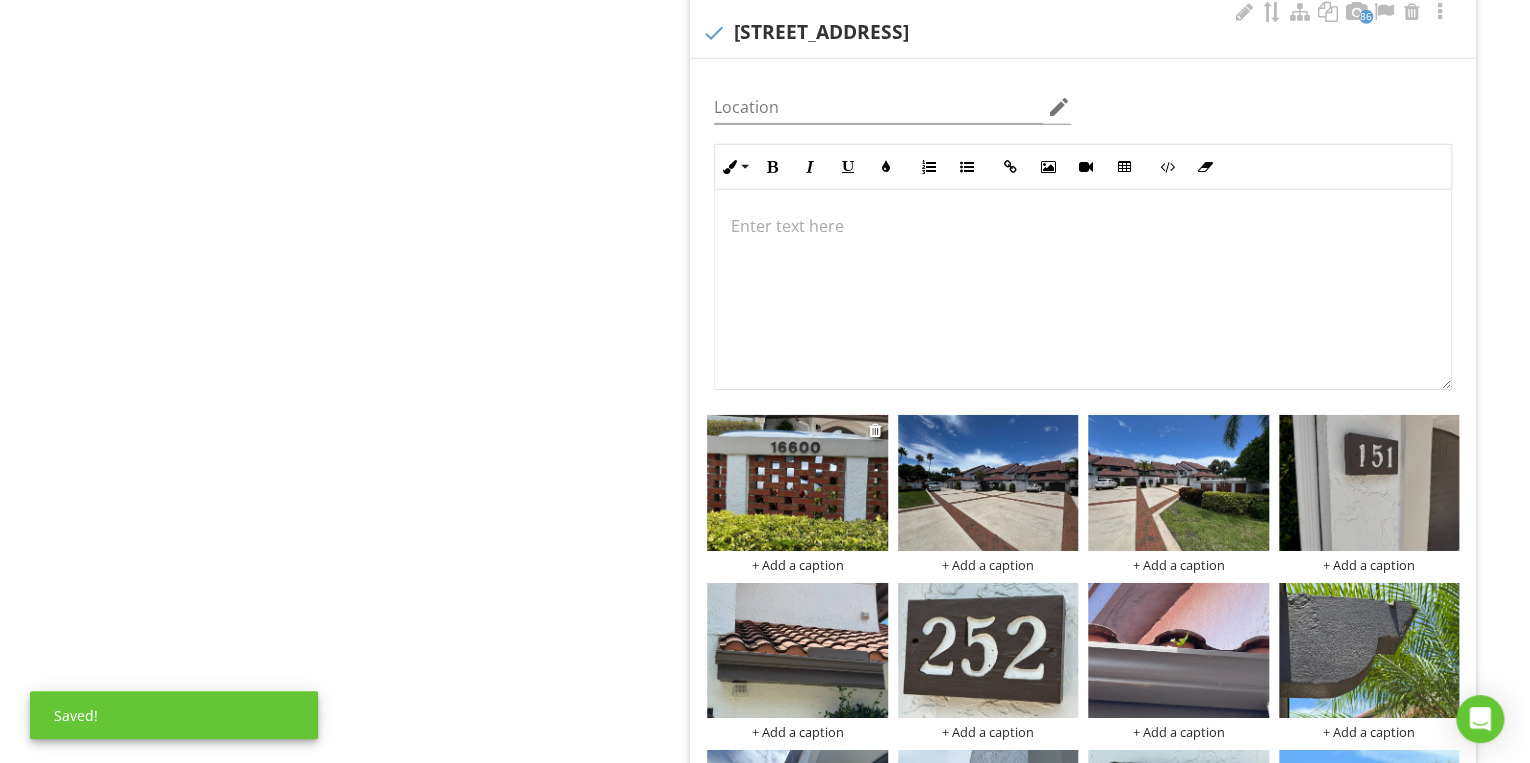 scroll, scrollTop: 10740, scrollLeft: 0, axis: vertical 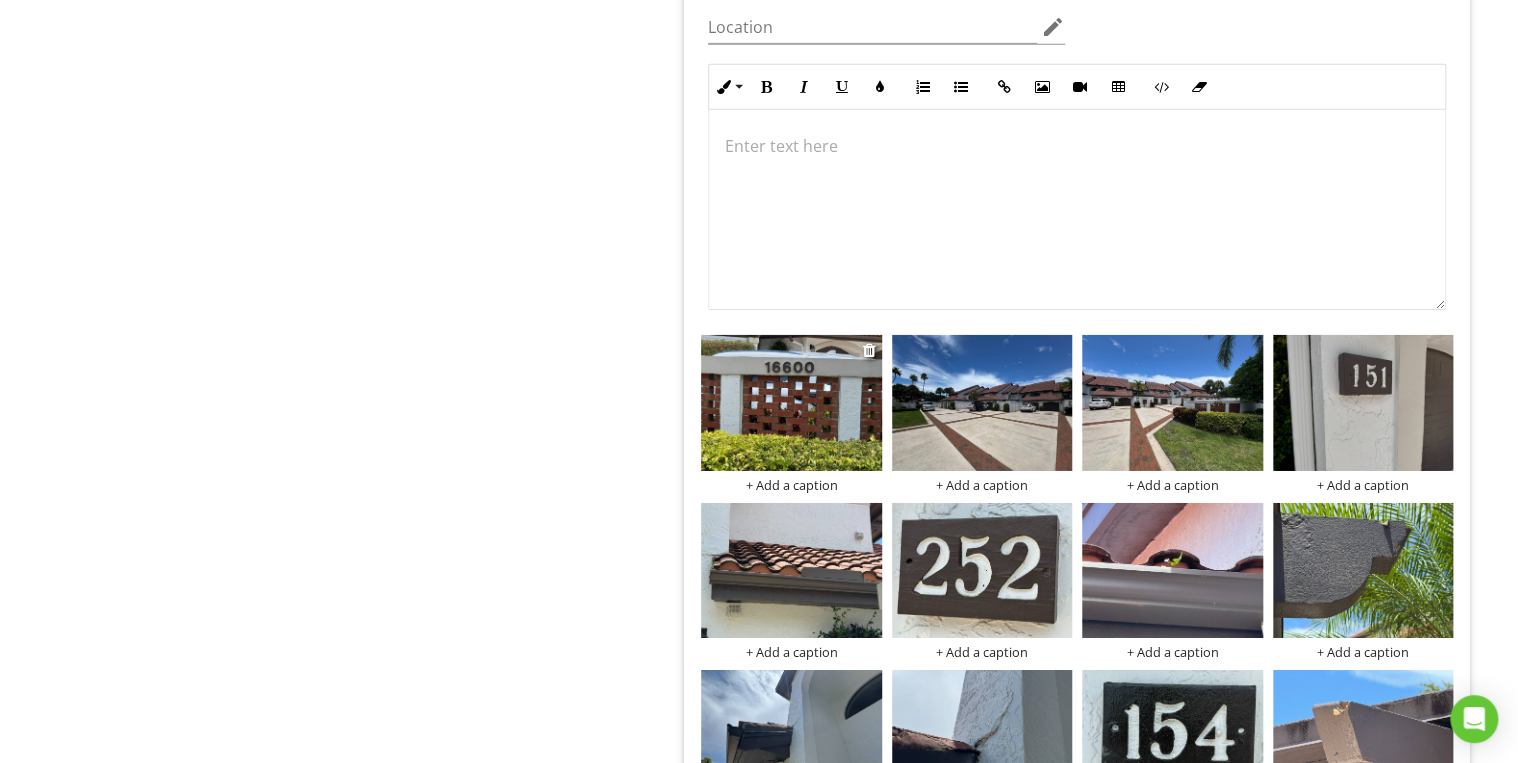click on "+ Add a caption" at bounding box center [791, 485] 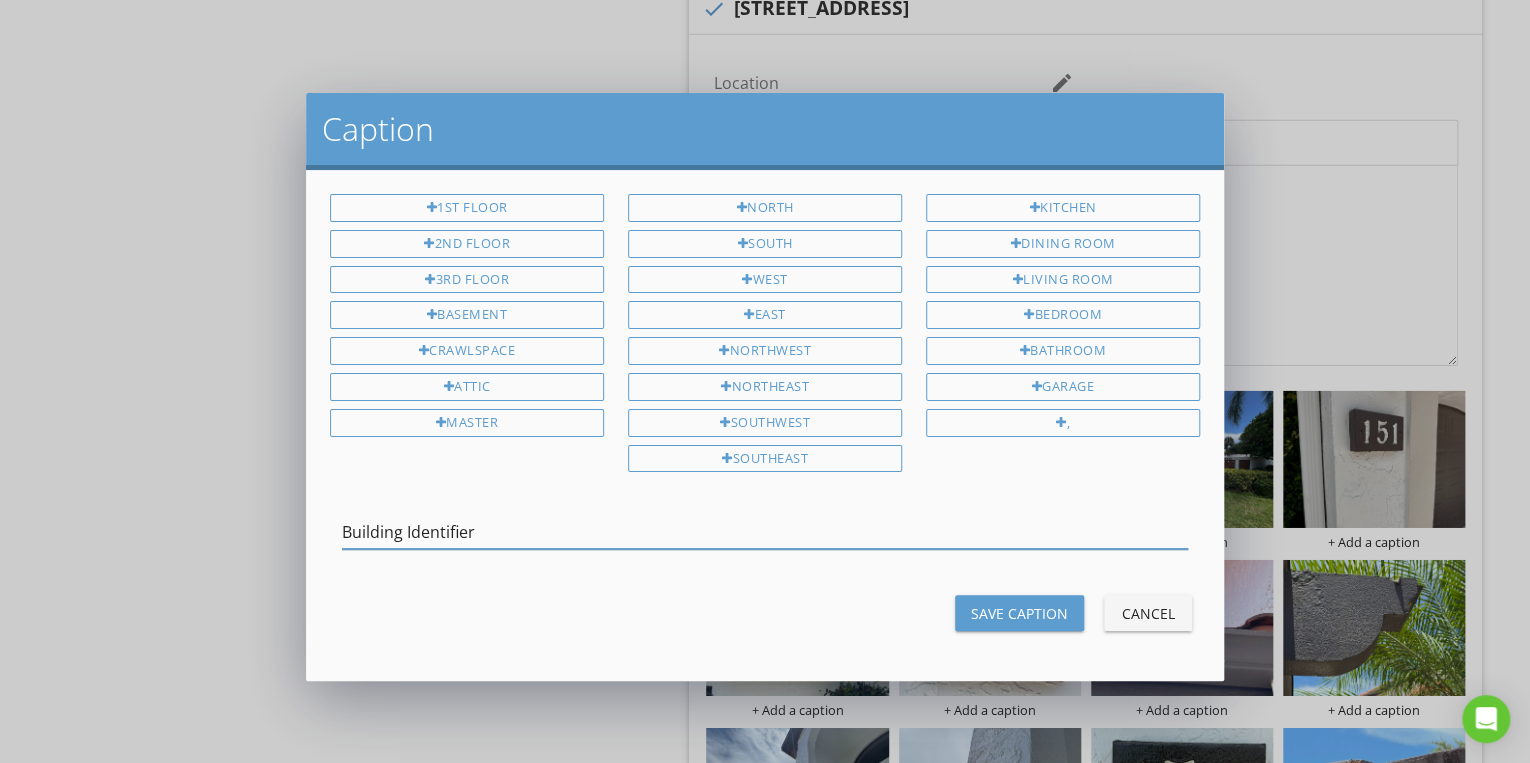 type on "Building Identifier" 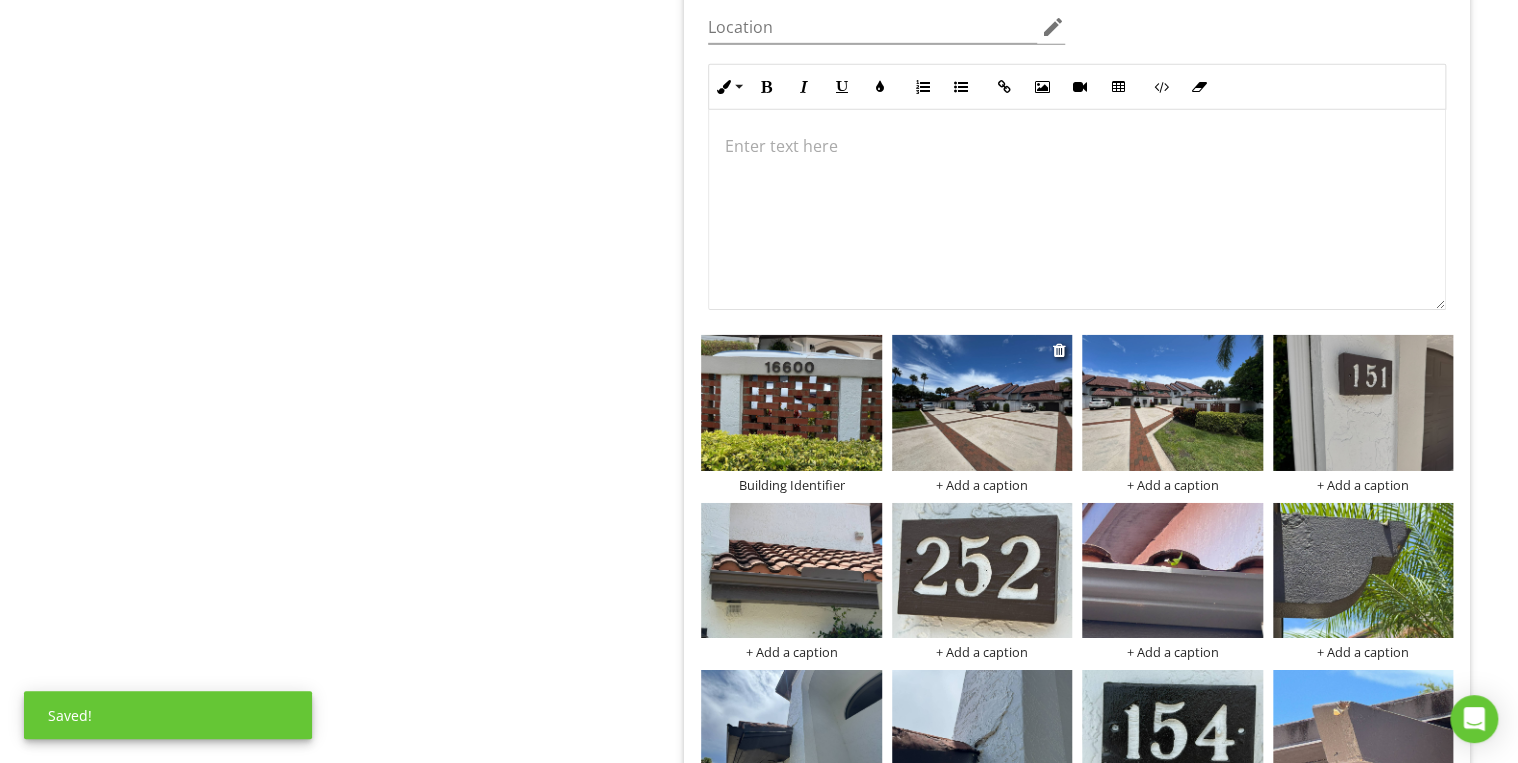 click on "+ Add a caption" at bounding box center [982, 485] 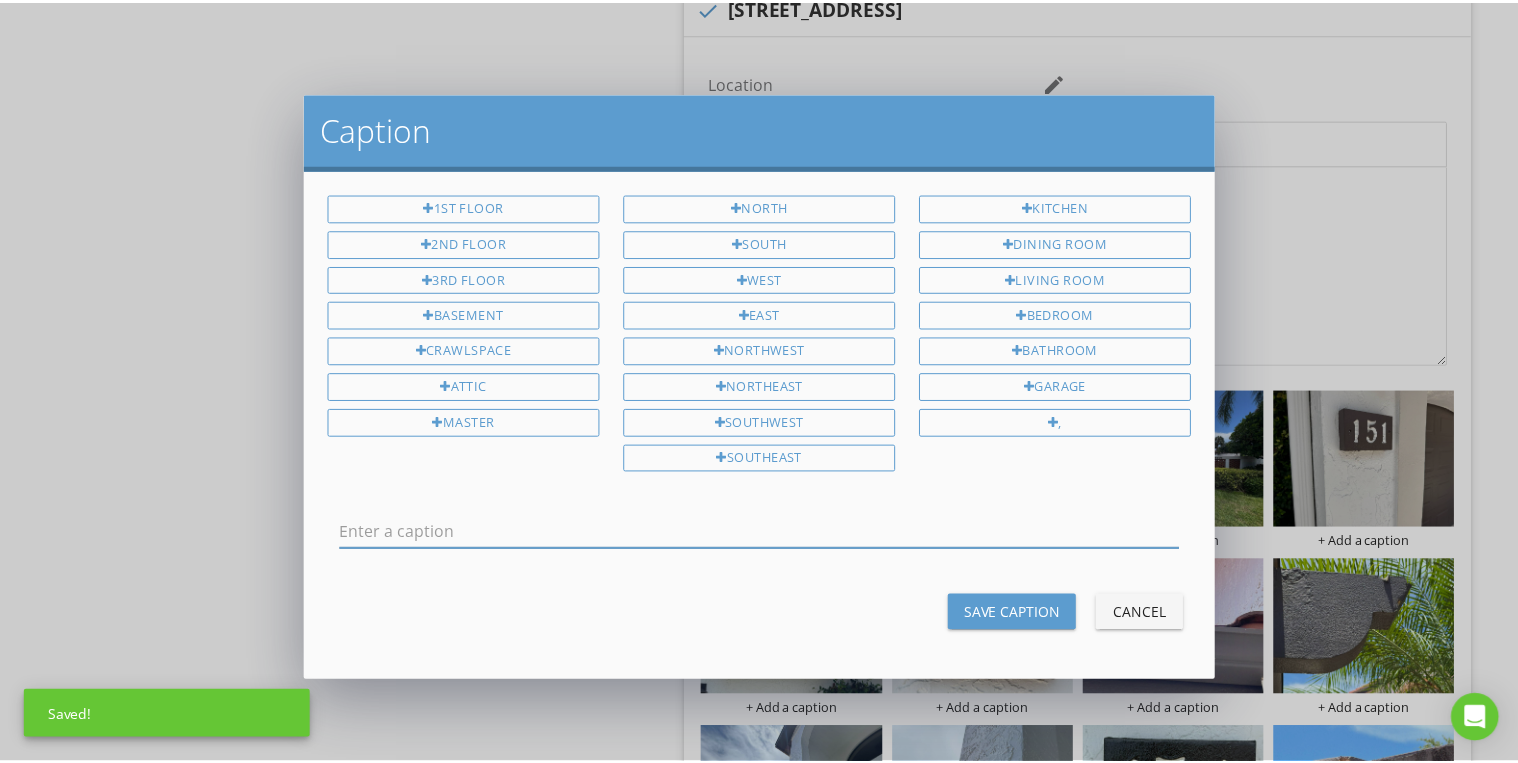 scroll, scrollTop: 0, scrollLeft: 0, axis: both 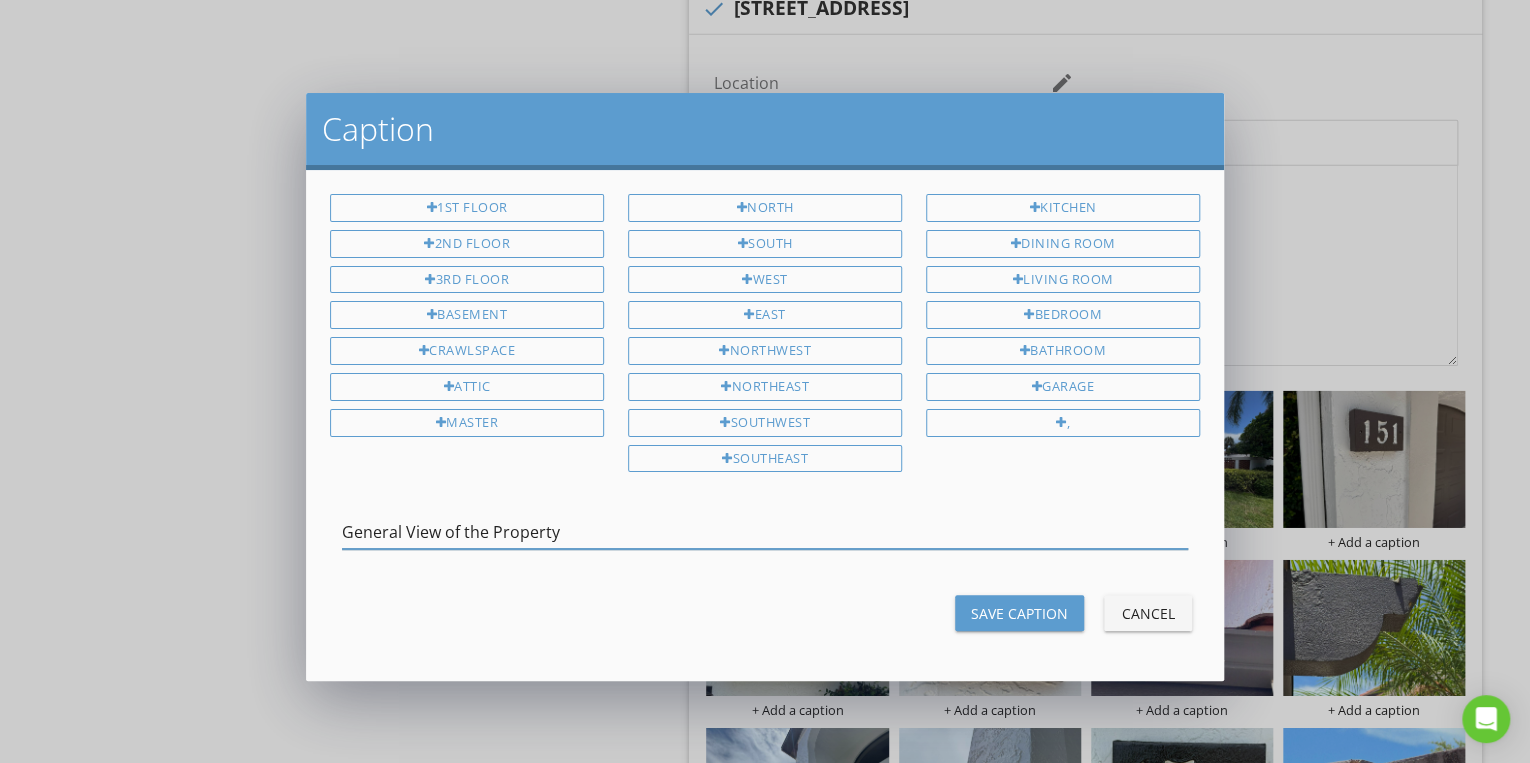 type on "General View of the Property" 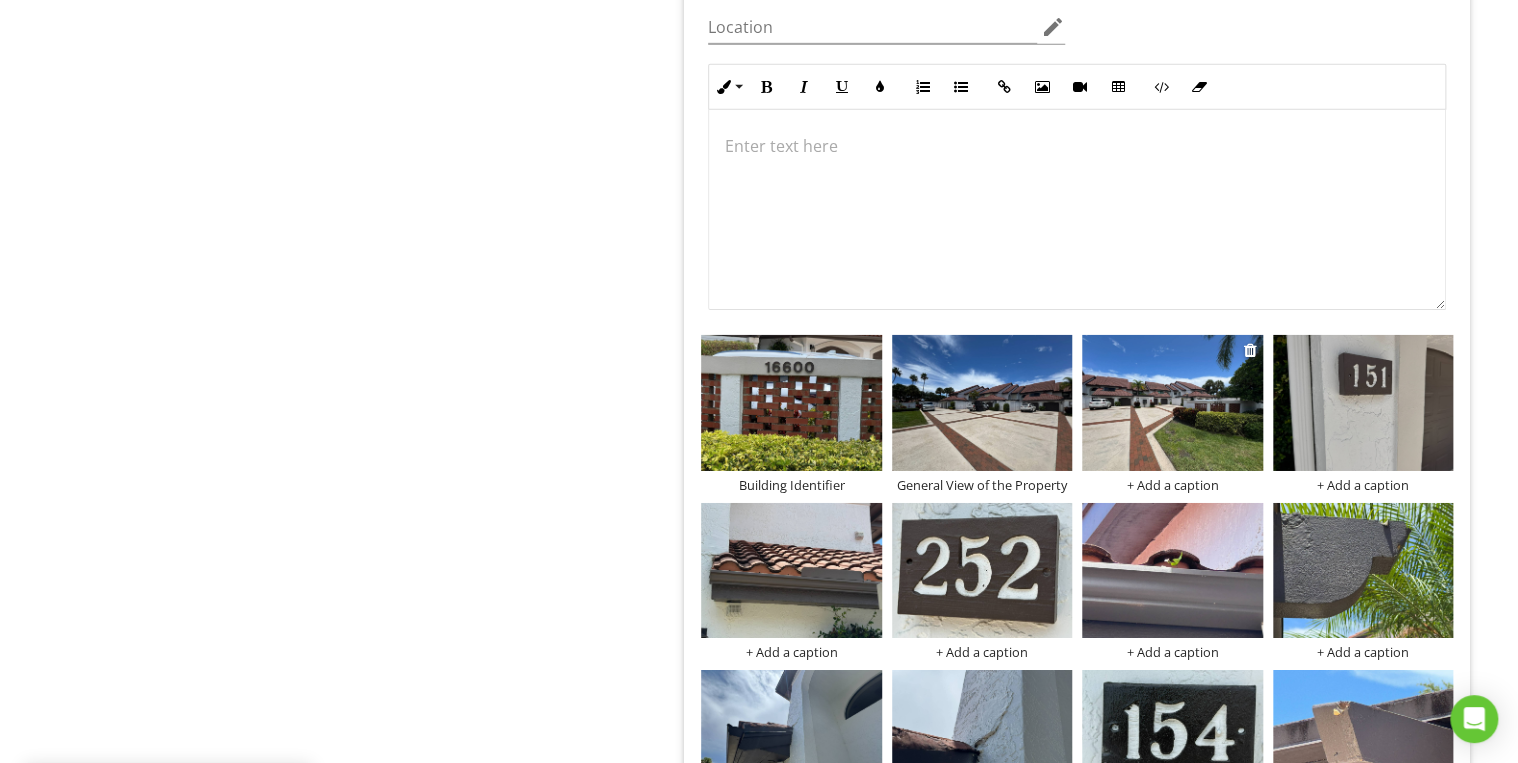 click on "+ Add a caption" at bounding box center [1172, 485] 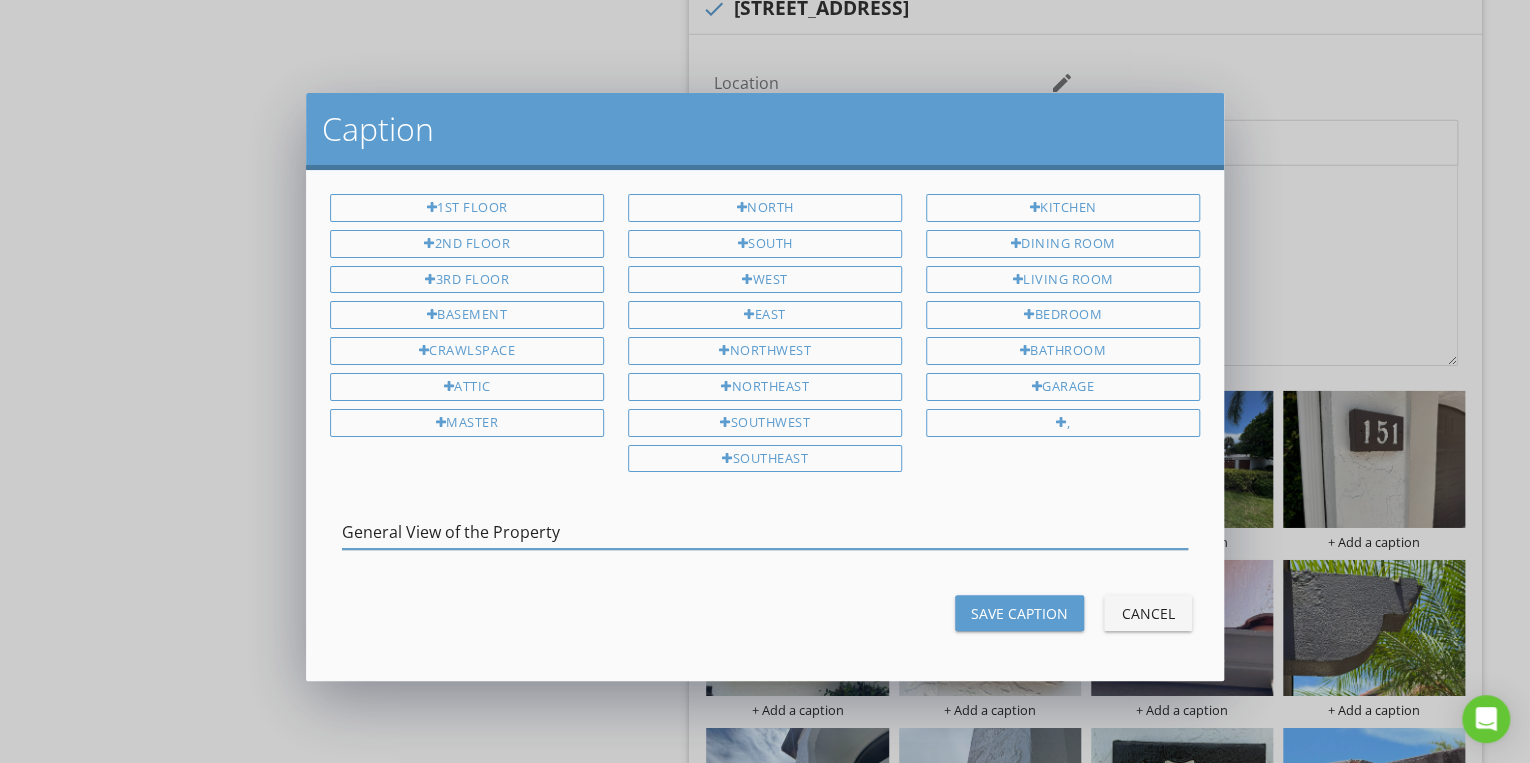 type on "General View of the Property" 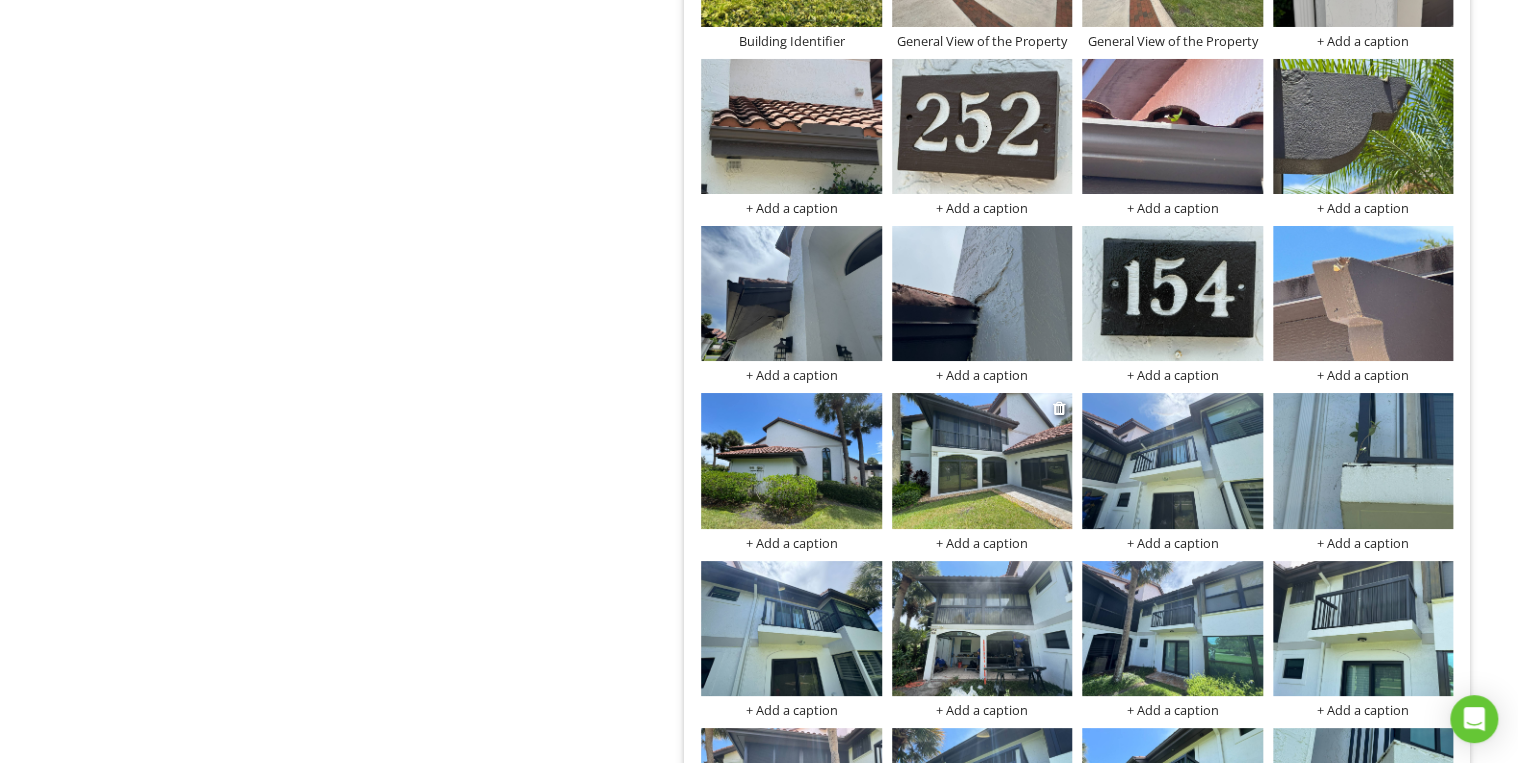 scroll, scrollTop: 11220, scrollLeft: 0, axis: vertical 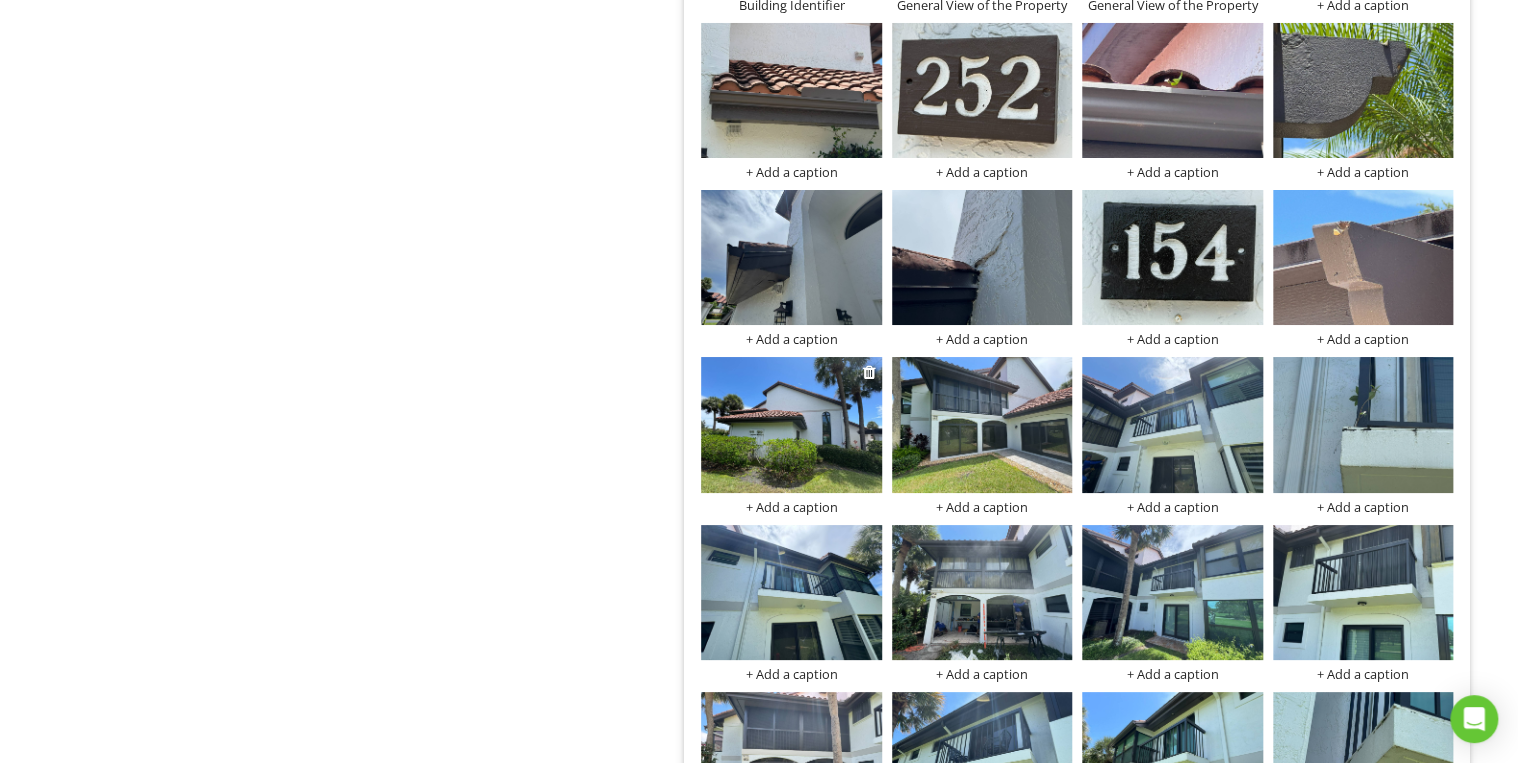 click on "+ Add a caption" at bounding box center [791, 507] 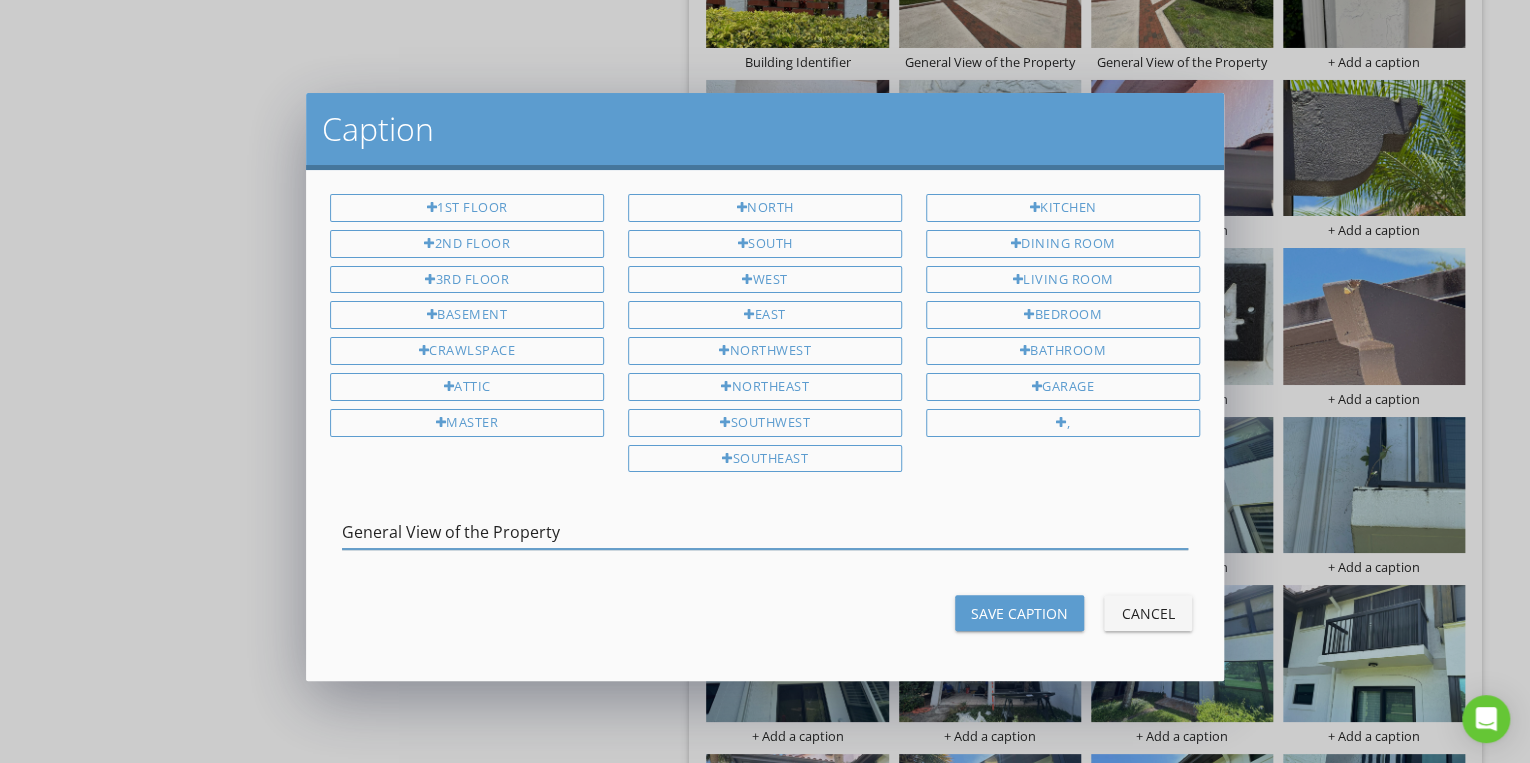 type on "General View of the Property" 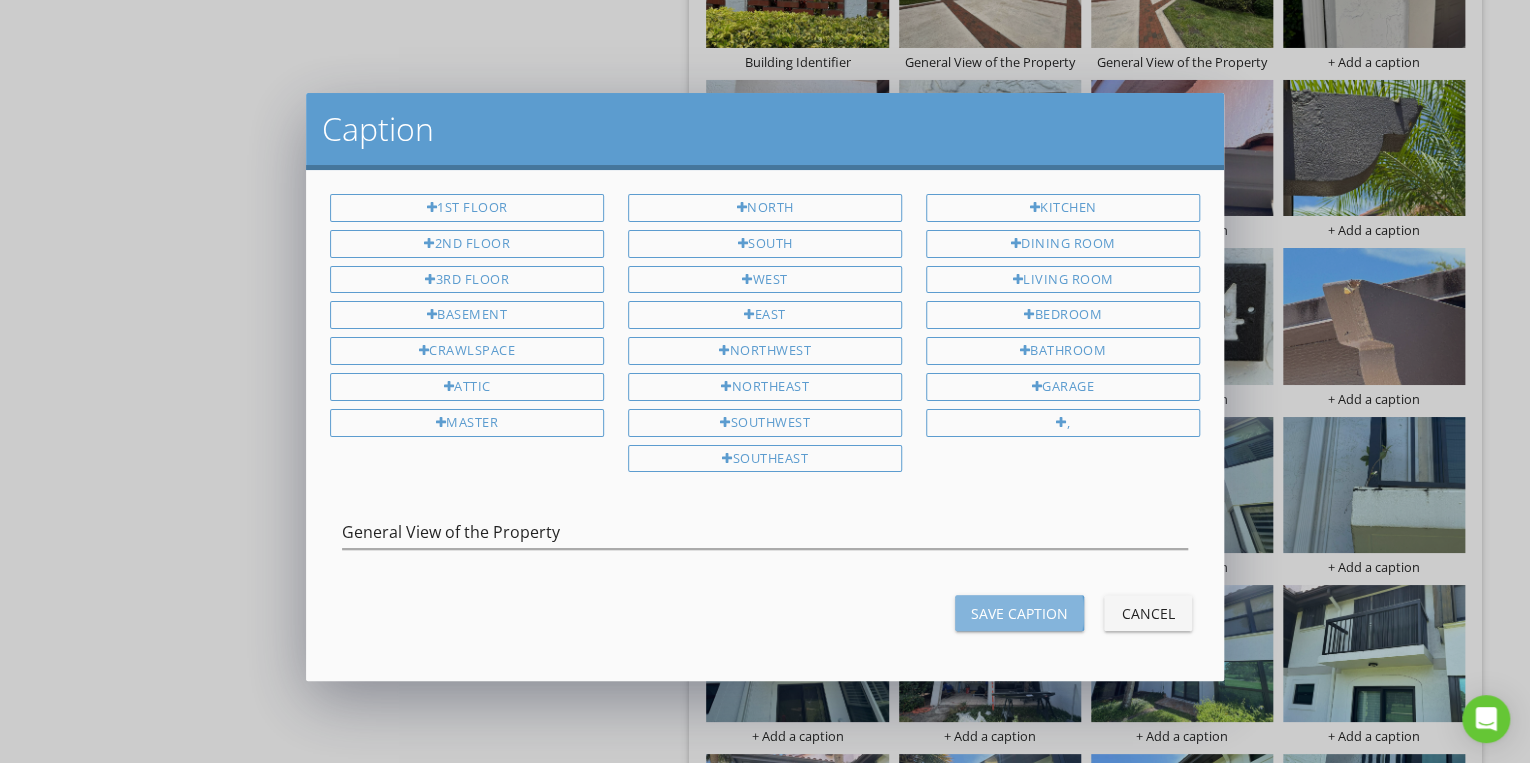 click on "Save Caption" at bounding box center [1019, 613] 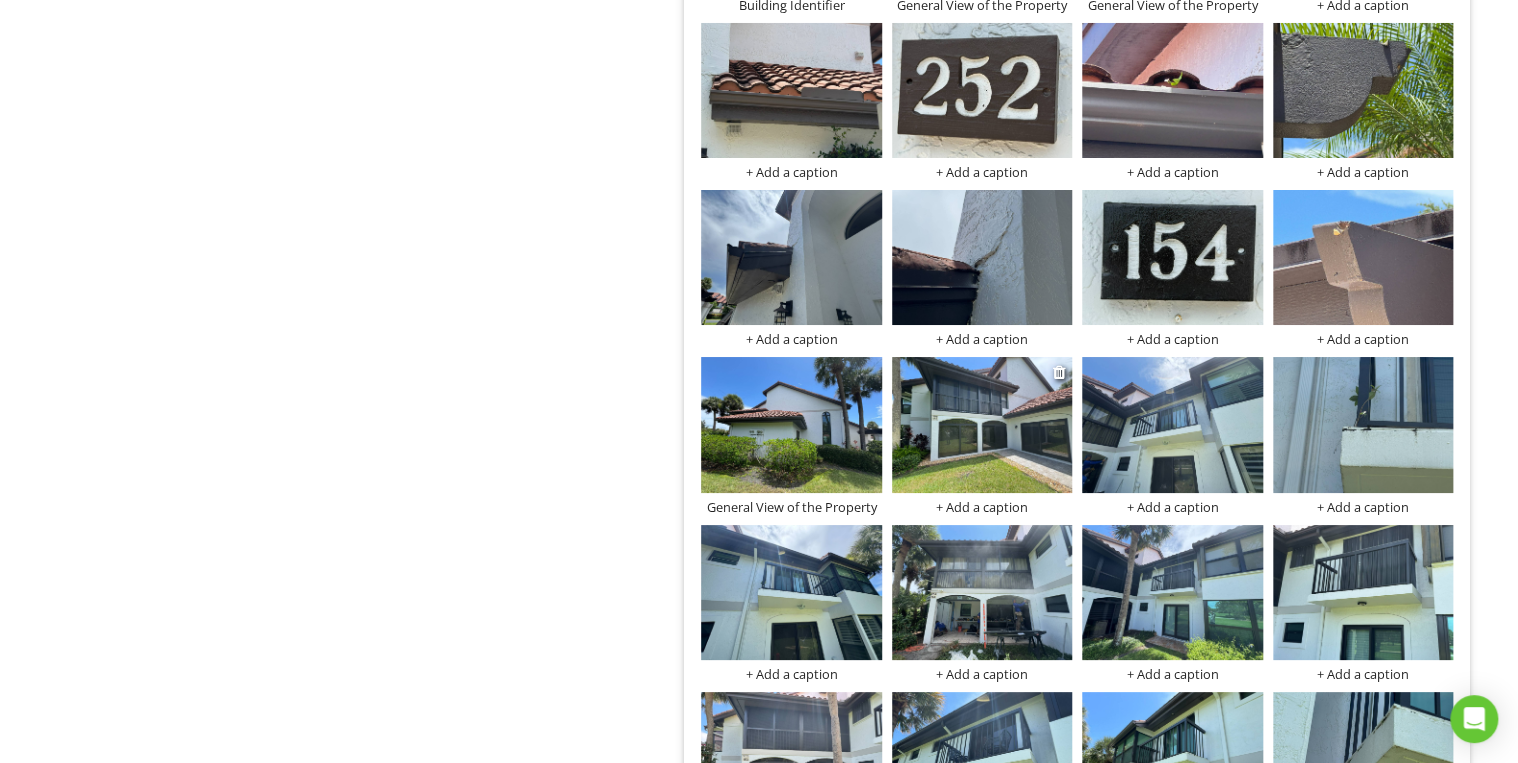 click on "+ Add a caption" at bounding box center (982, 507) 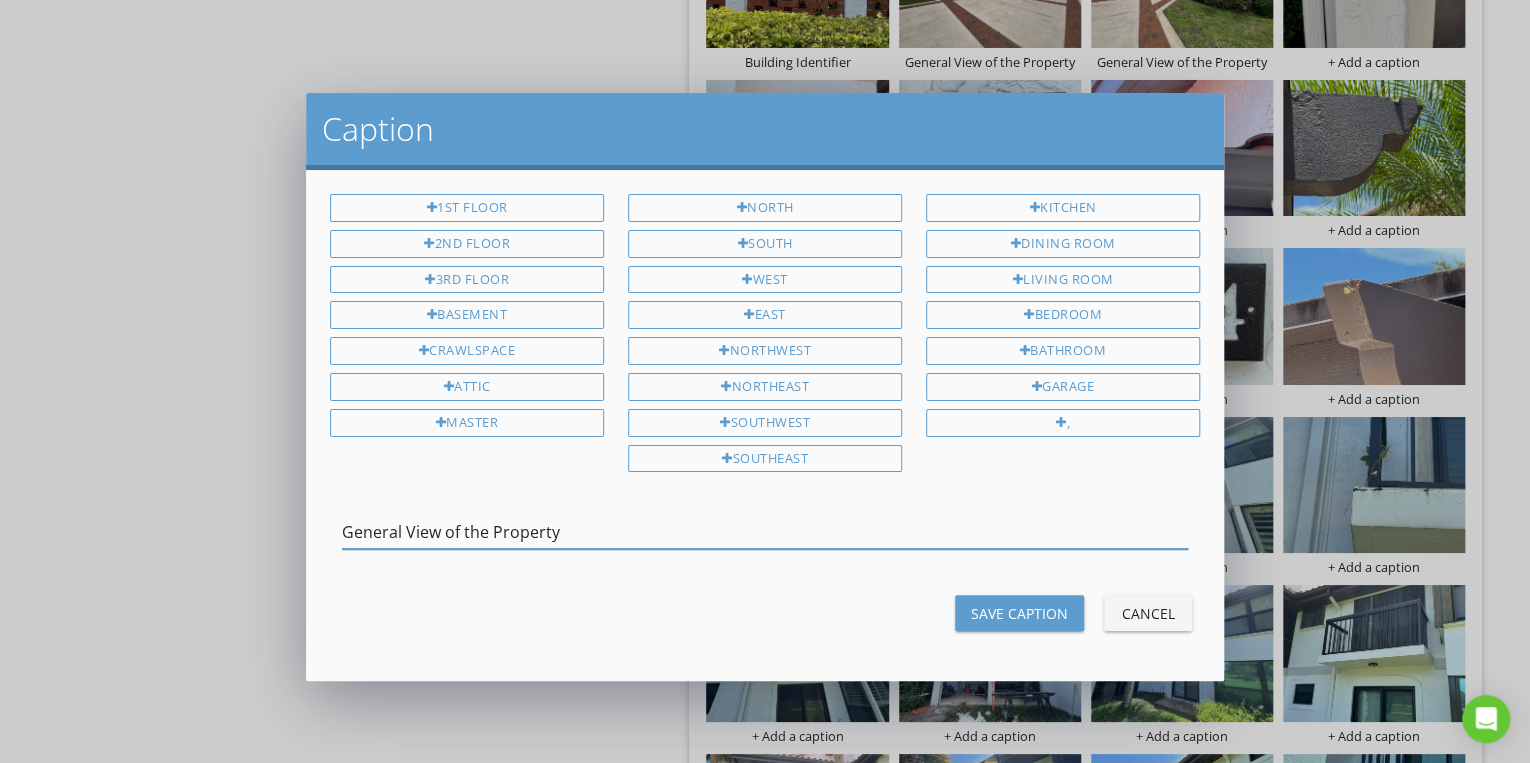 type on "General View of the Property" 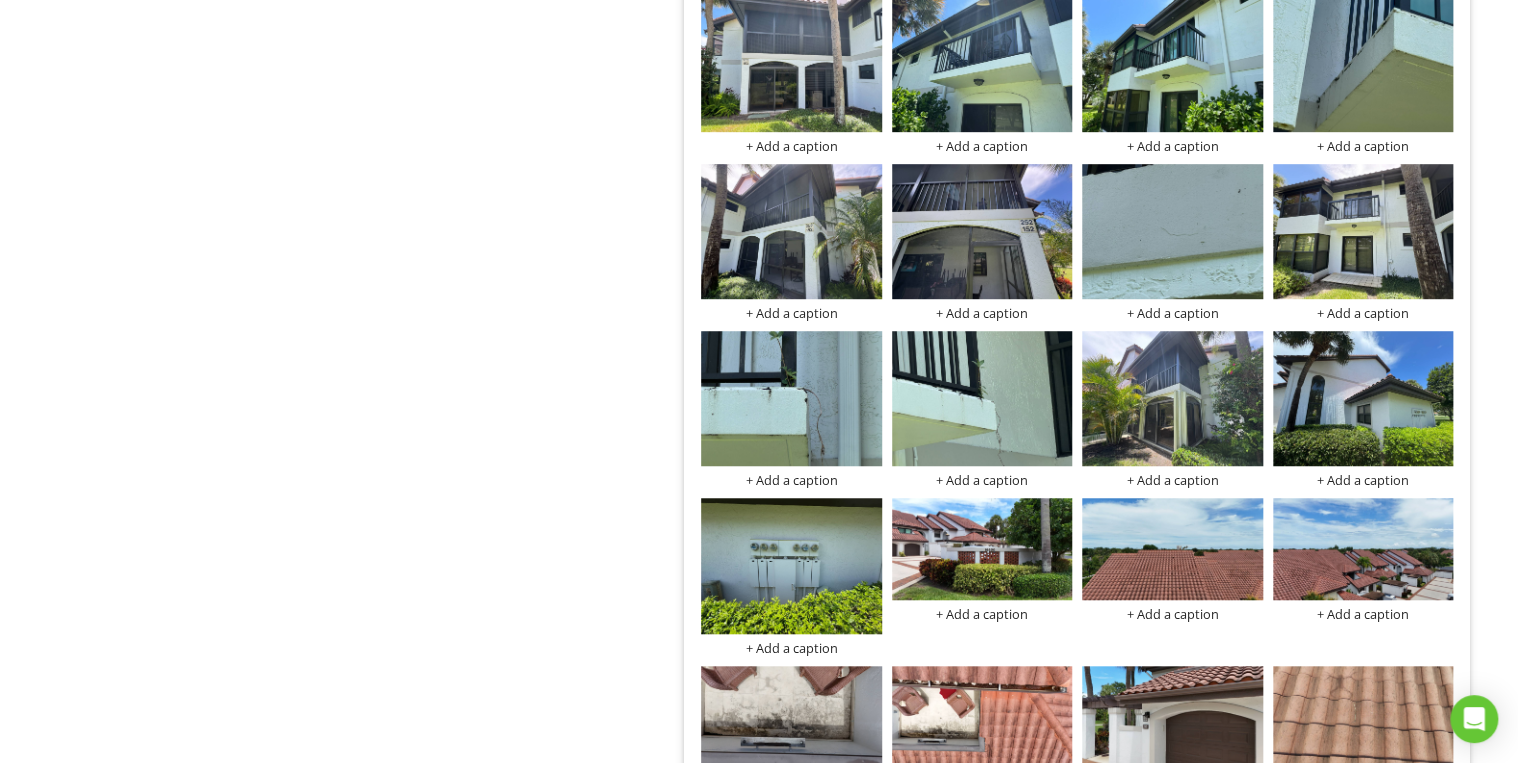 scroll, scrollTop: 11940, scrollLeft: 0, axis: vertical 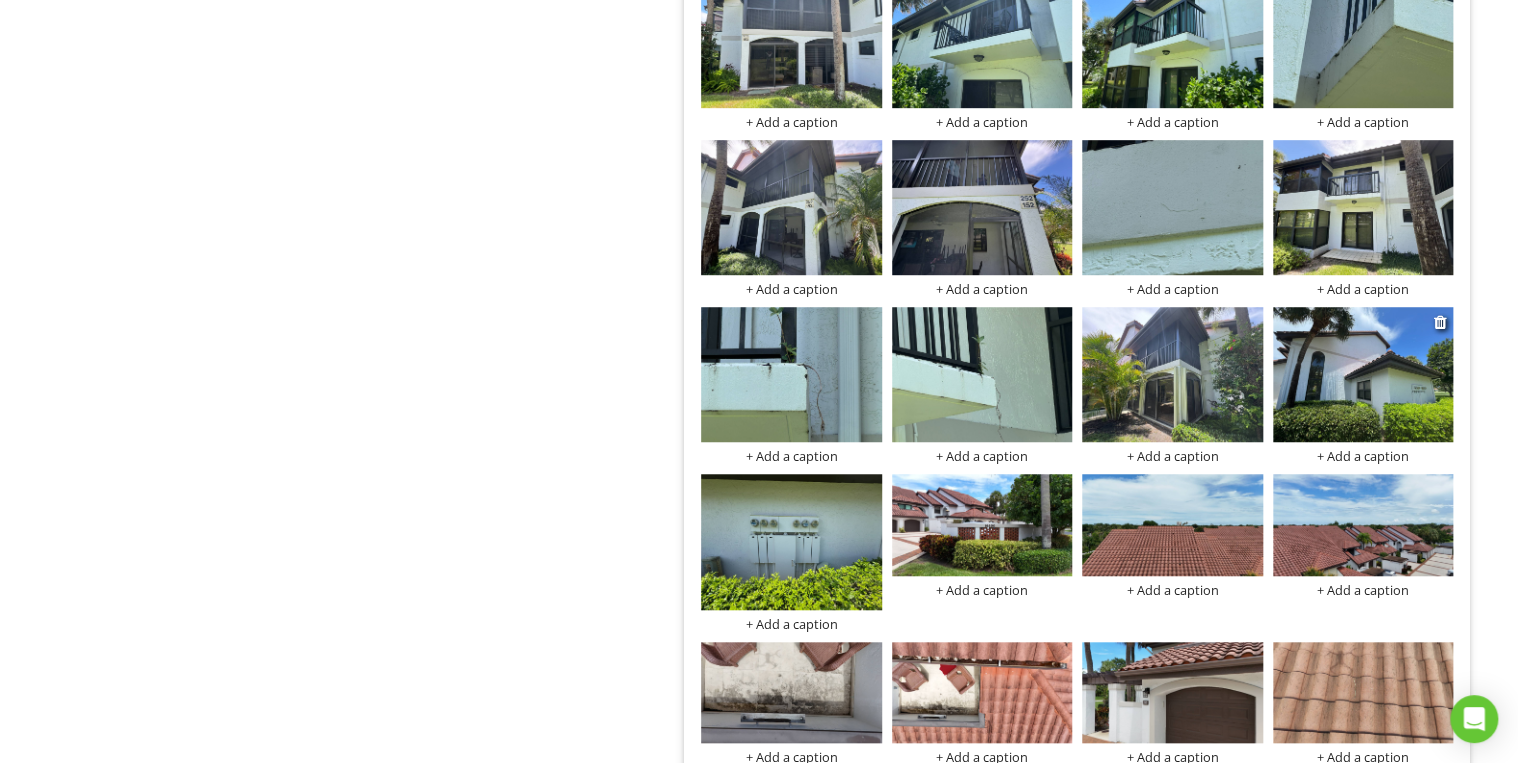 click on "+ Add a caption" at bounding box center [1363, 456] 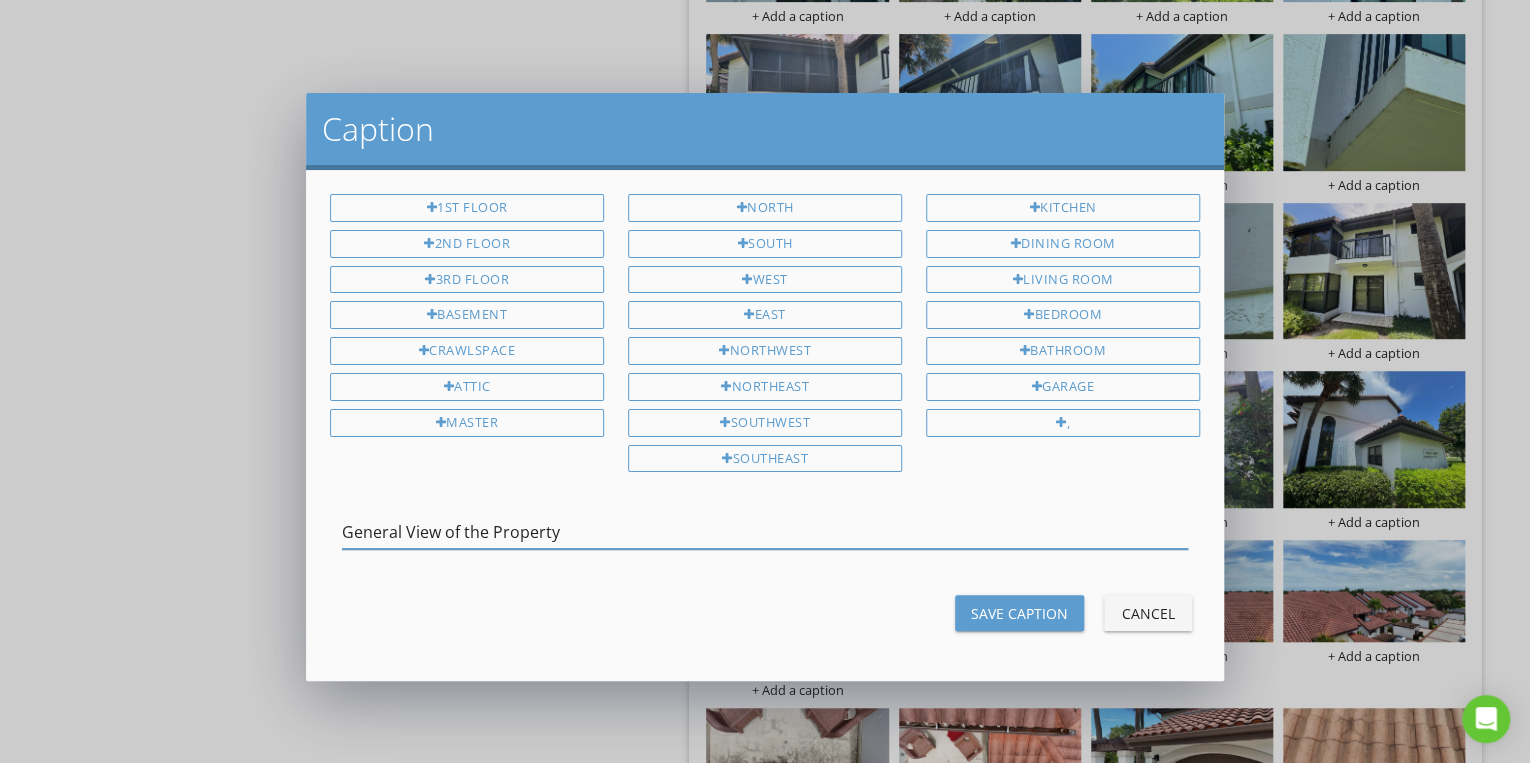 type on "General View of the Property" 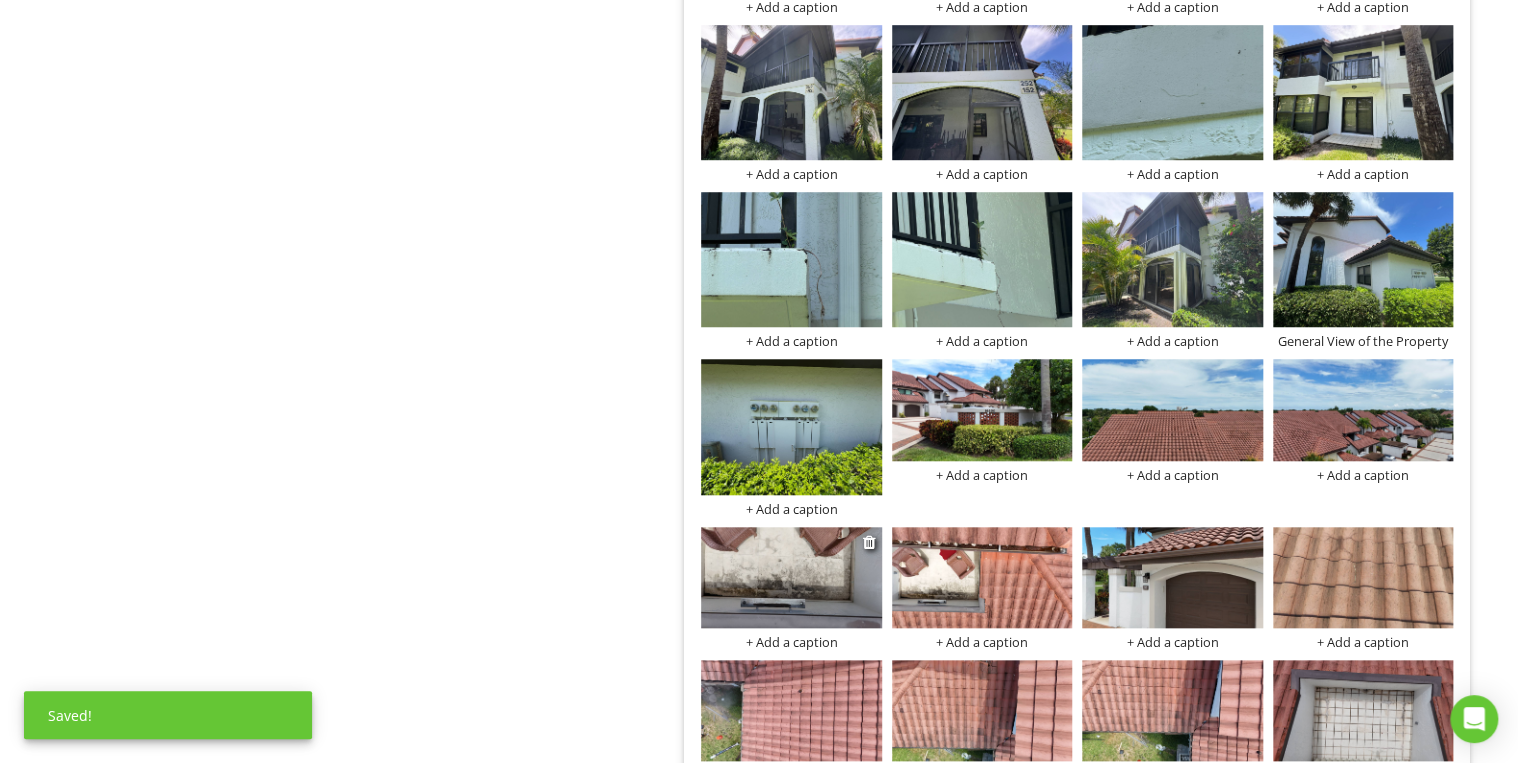 scroll, scrollTop: 12100, scrollLeft: 0, axis: vertical 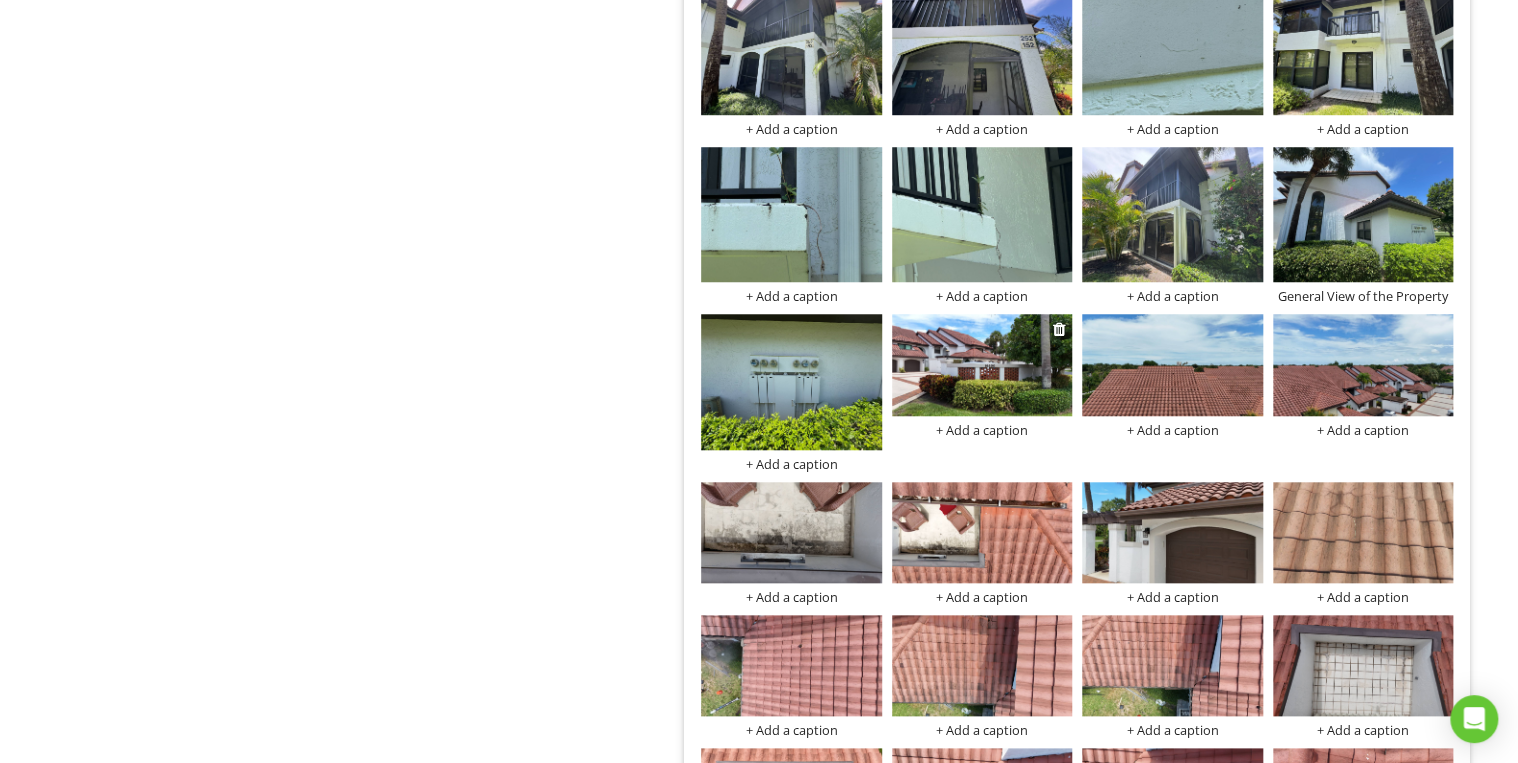 click on "+ Add a caption" at bounding box center [982, 430] 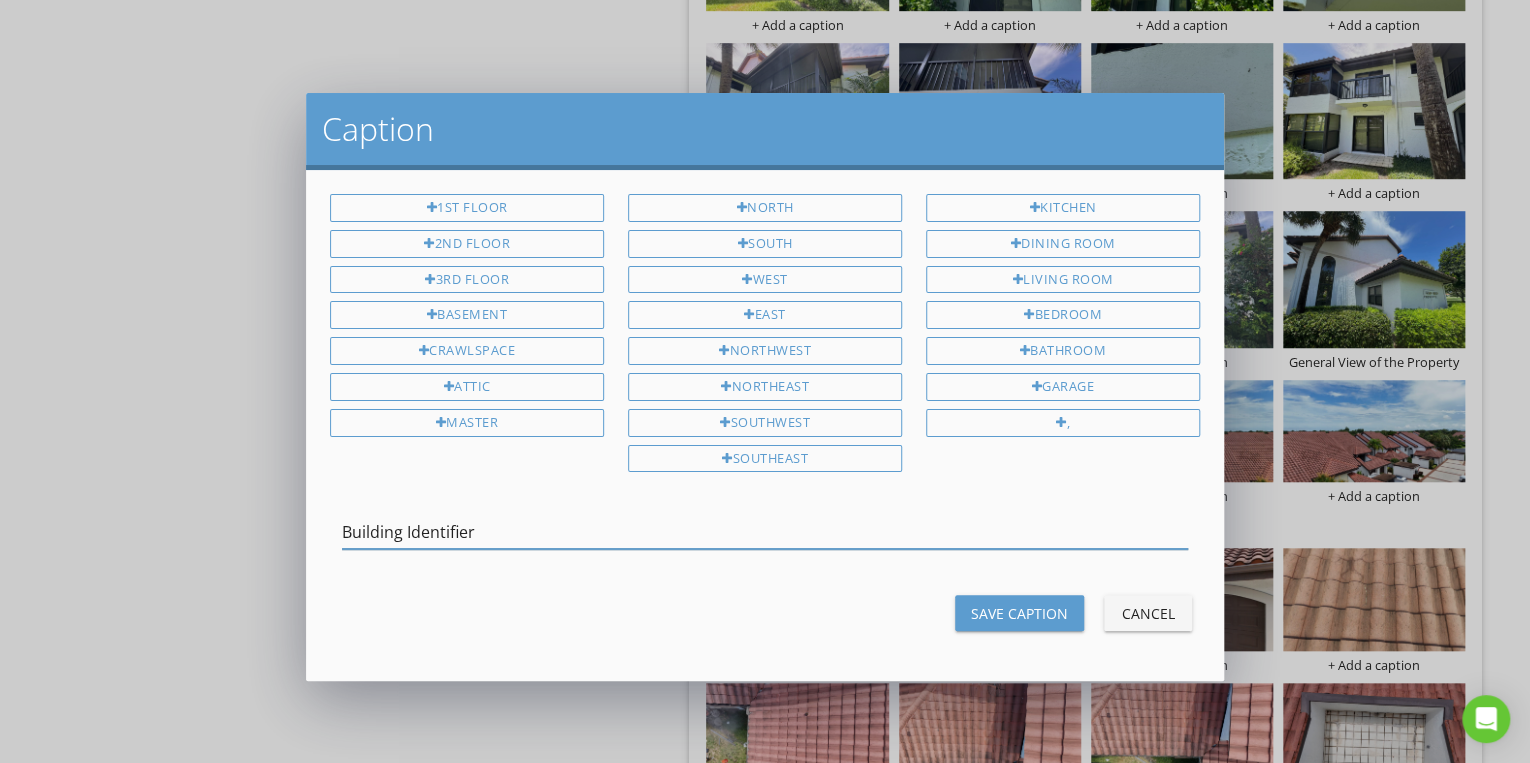 type on "Building Identifier" 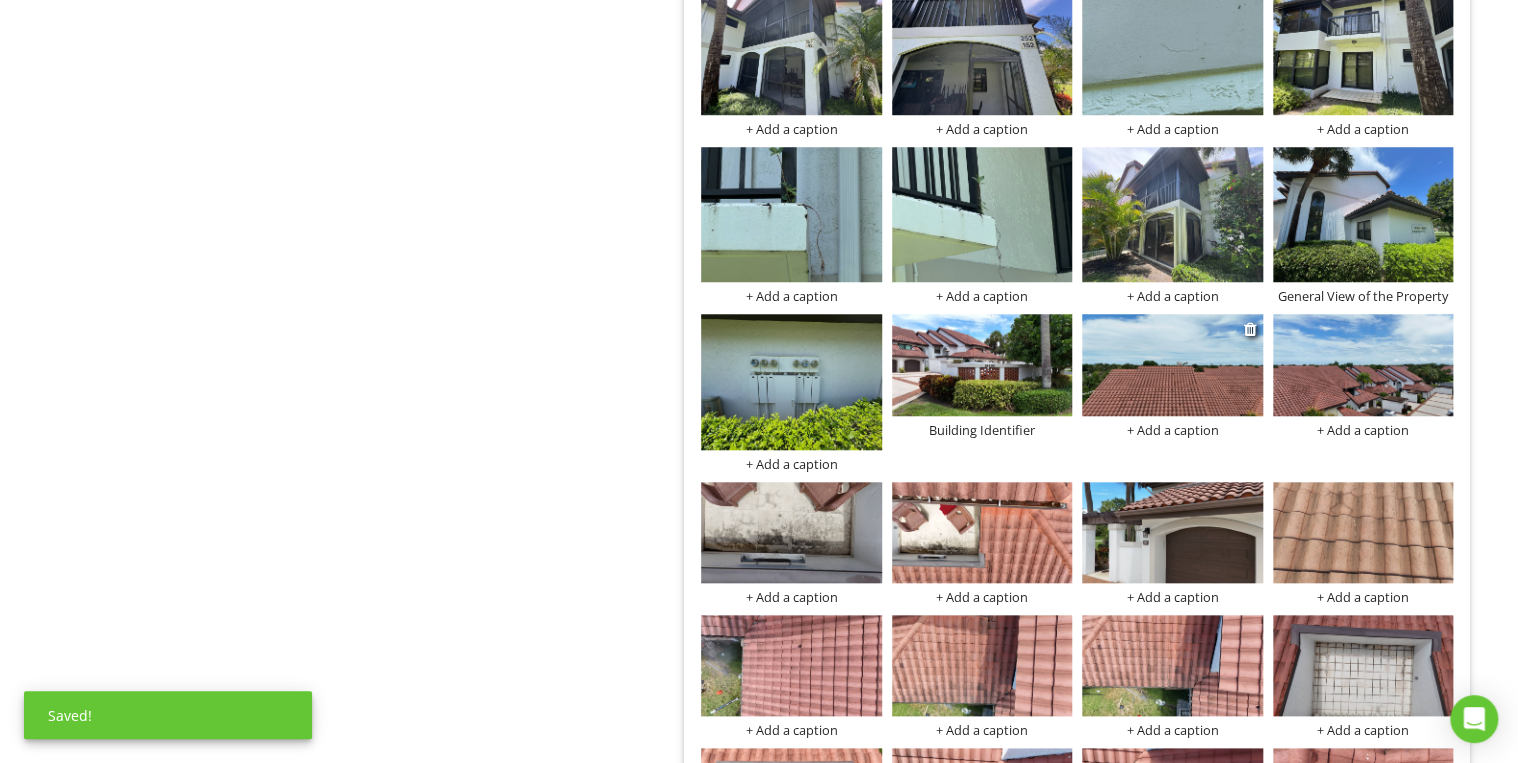 click on "+ Add a caption" at bounding box center [1172, 430] 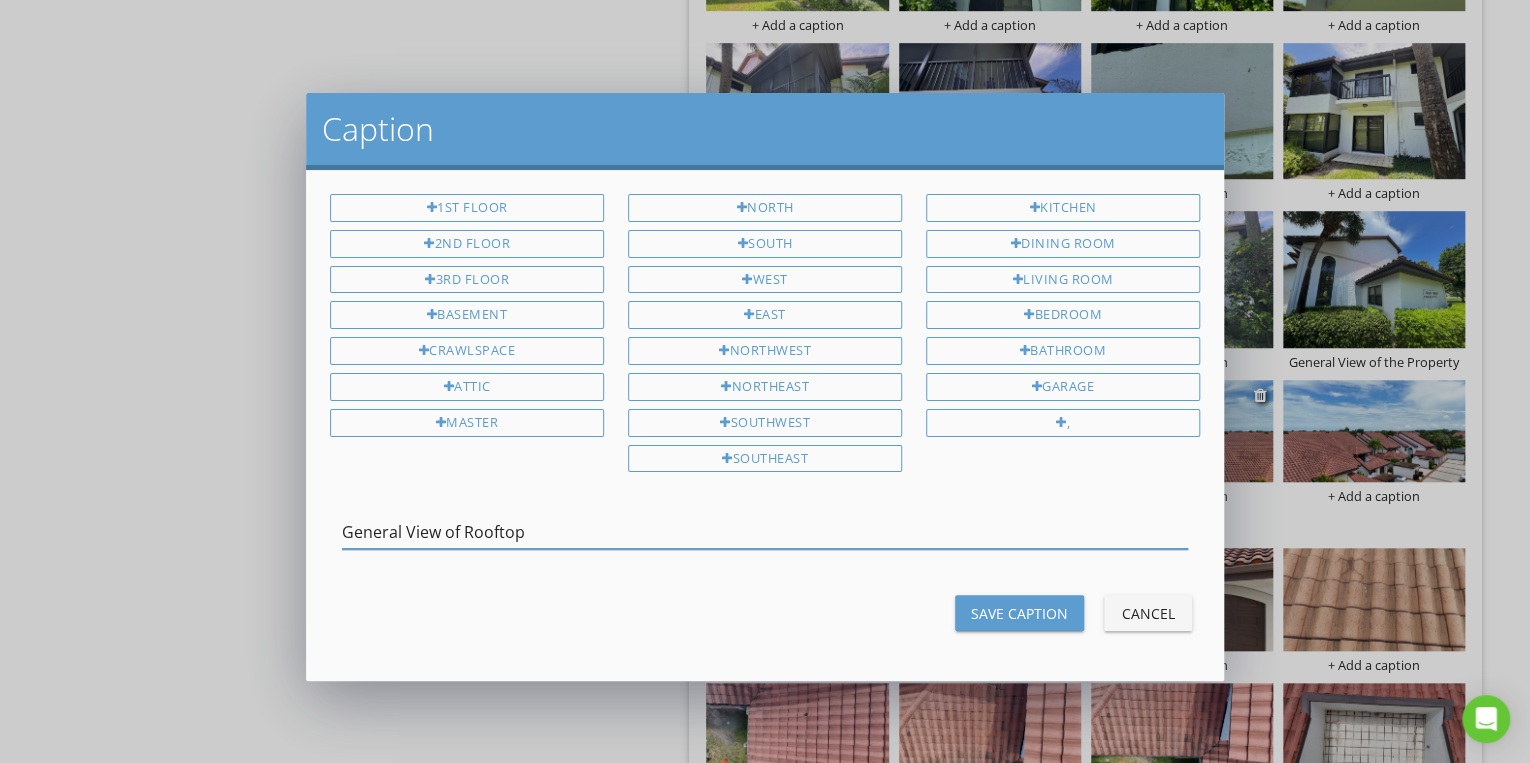 type on "General View of Rooftop" 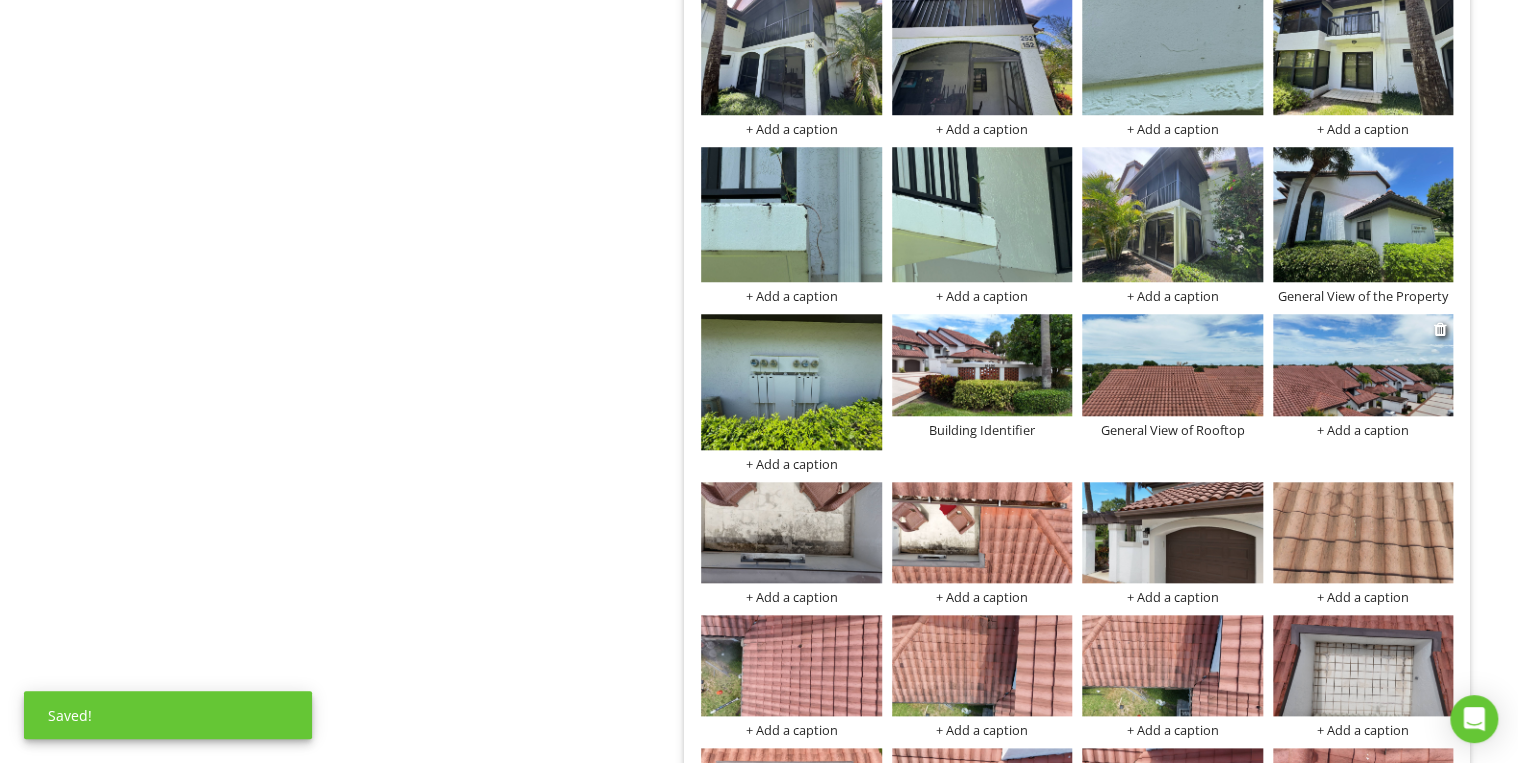 click on "+ Add a caption" at bounding box center [1363, 430] 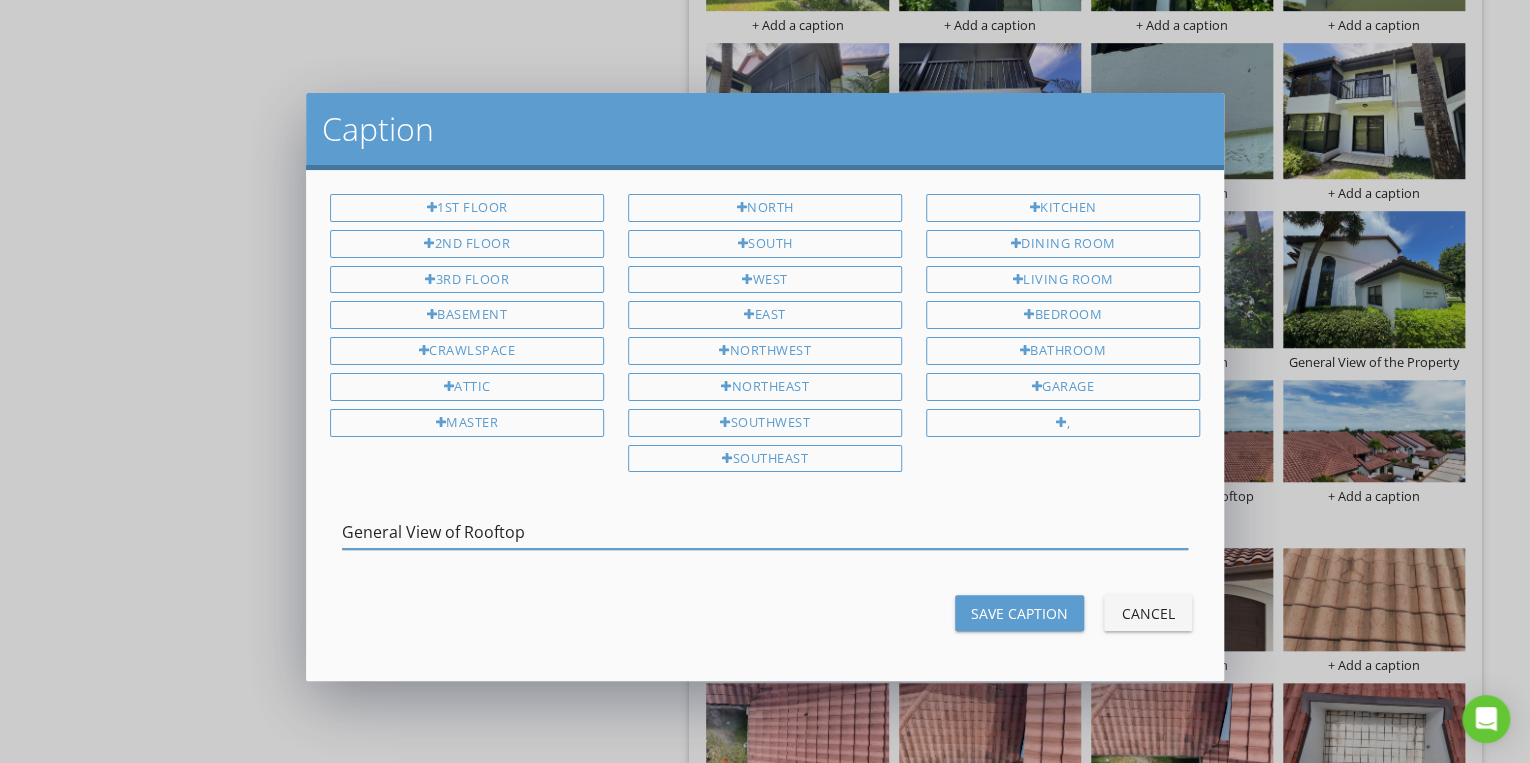 type on "General View of Rooftop" 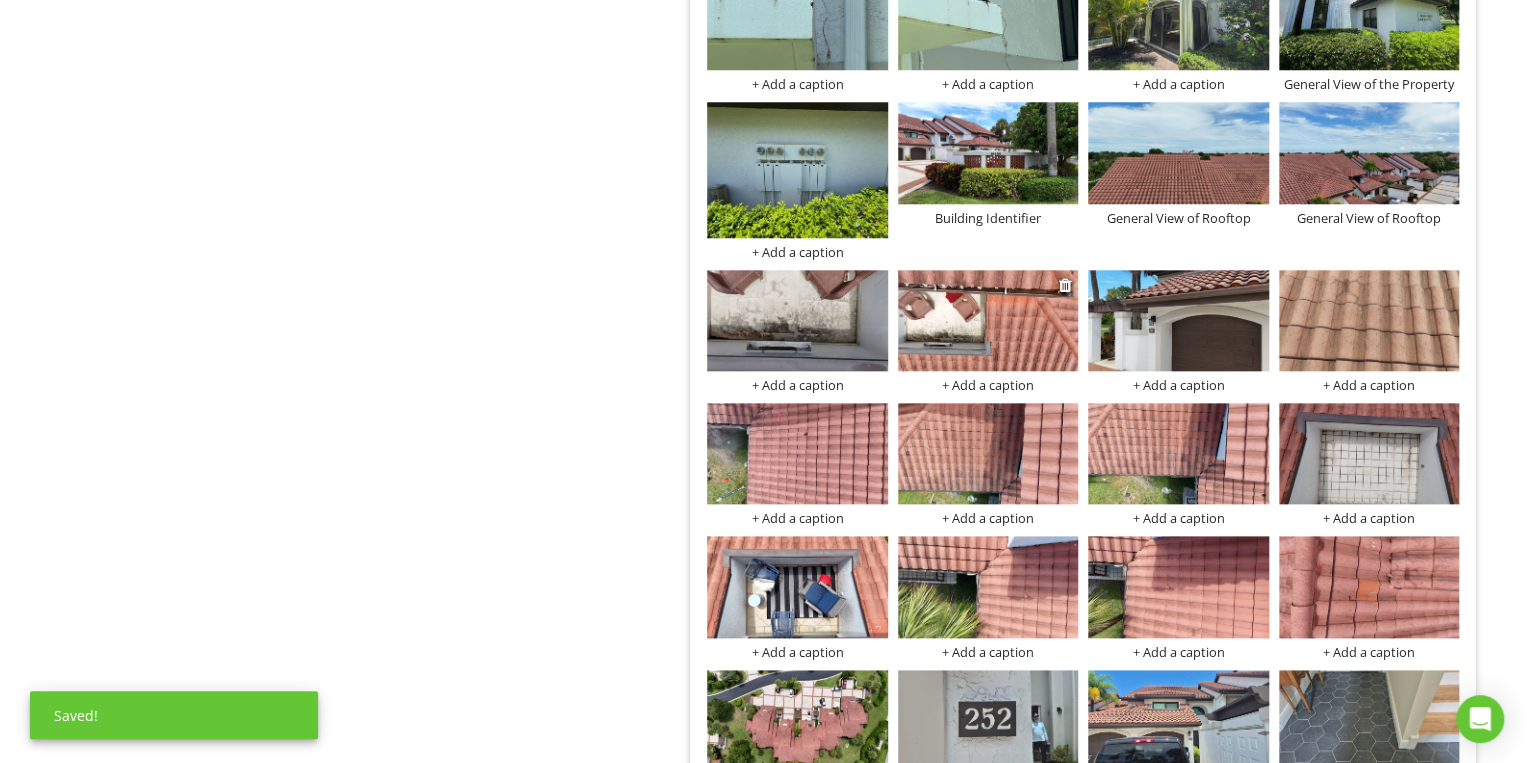 scroll, scrollTop: 12340, scrollLeft: 0, axis: vertical 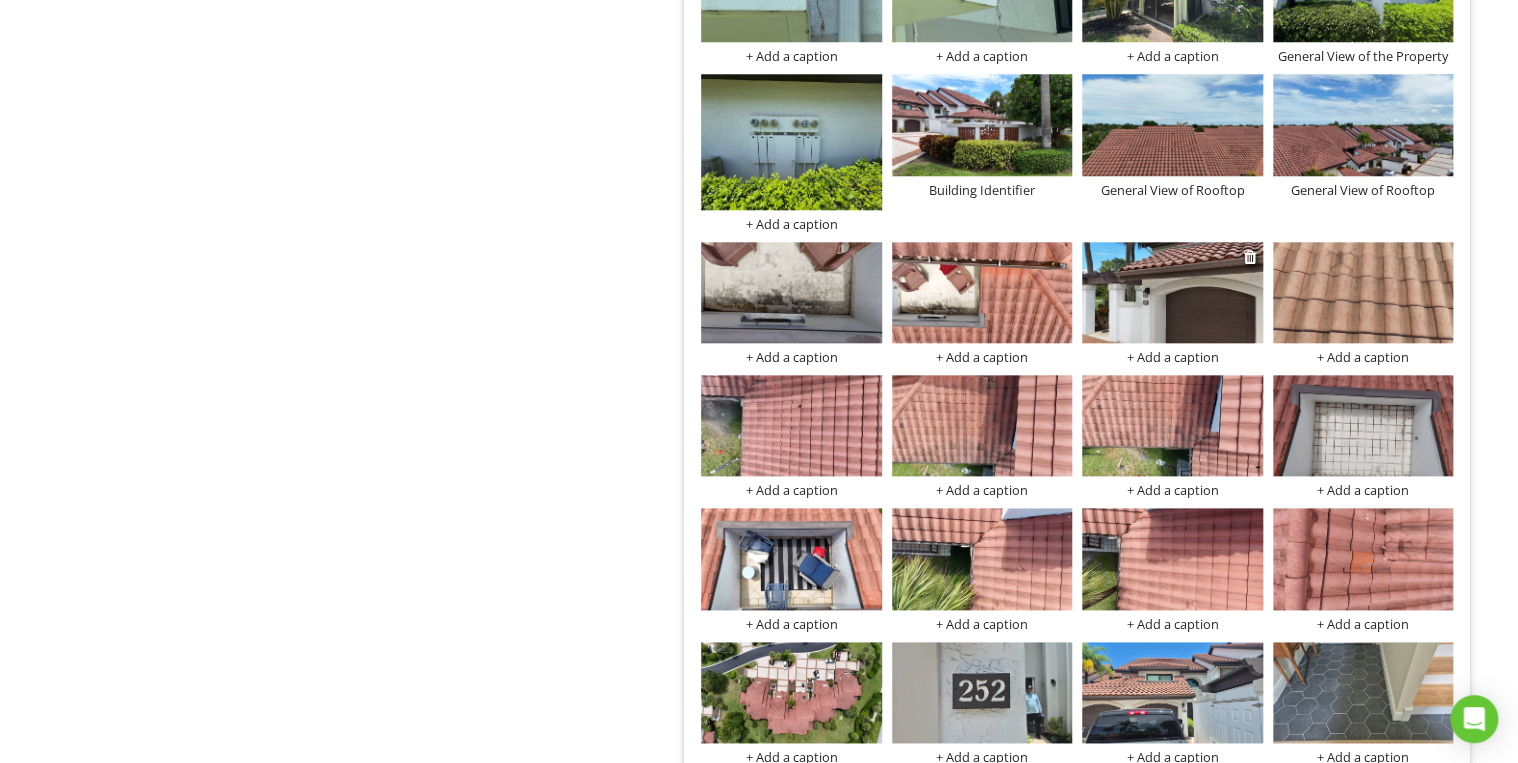 click on "+ Add a caption" at bounding box center (1172, 357) 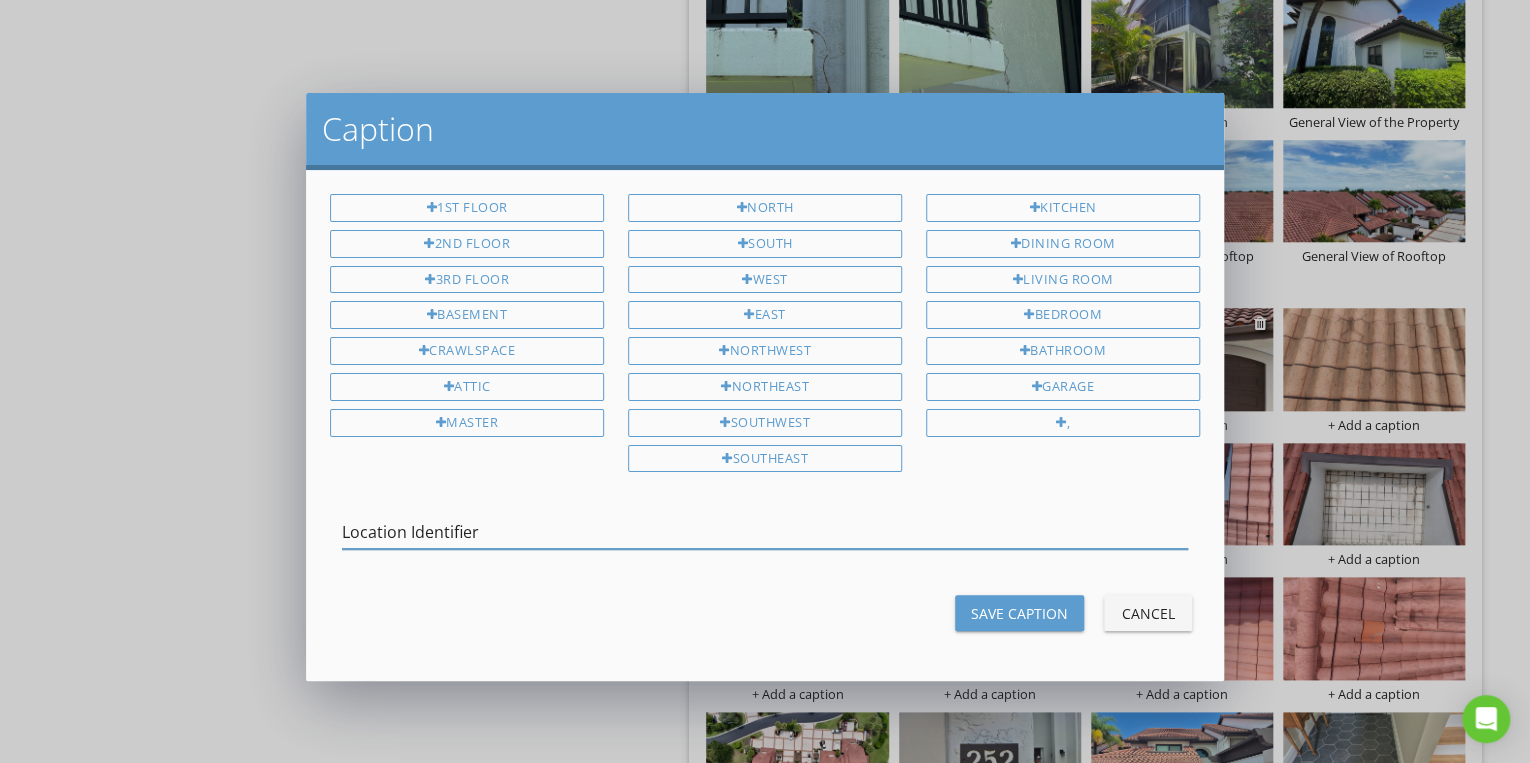 type on "Location Identifier" 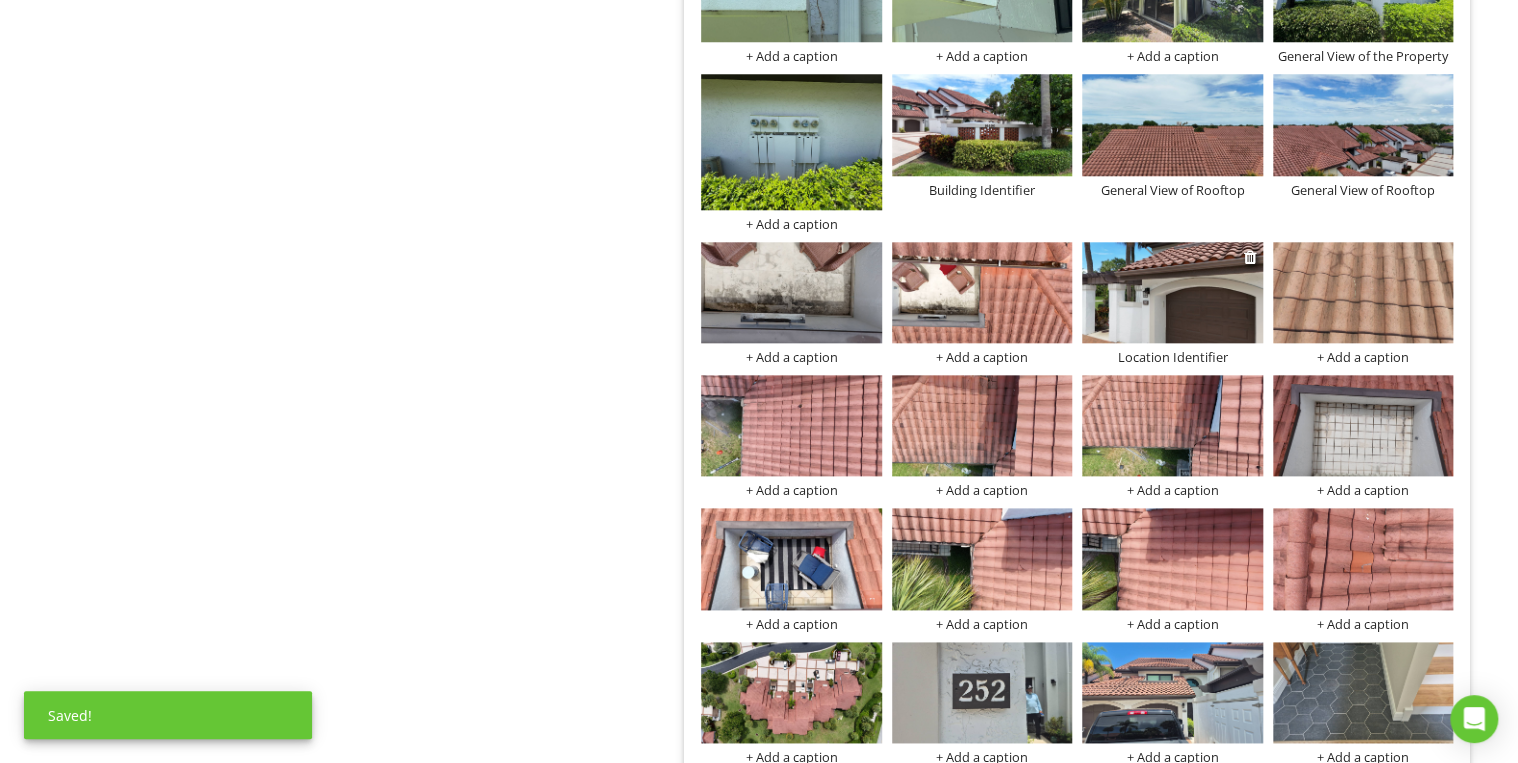 click on "Location Identifier" at bounding box center [1172, 357] 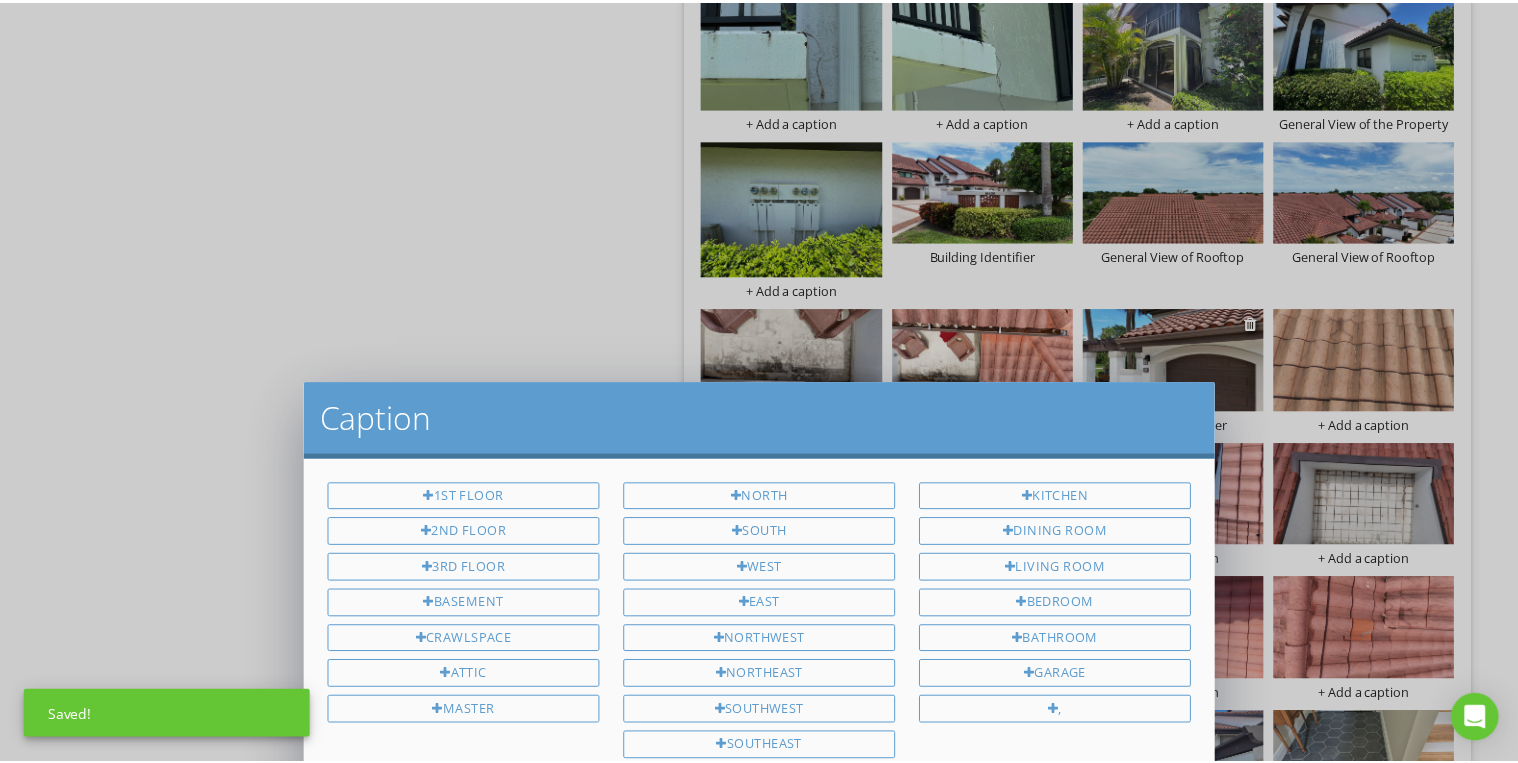 scroll, scrollTop: 0, scrollLeft: 0, axis: both 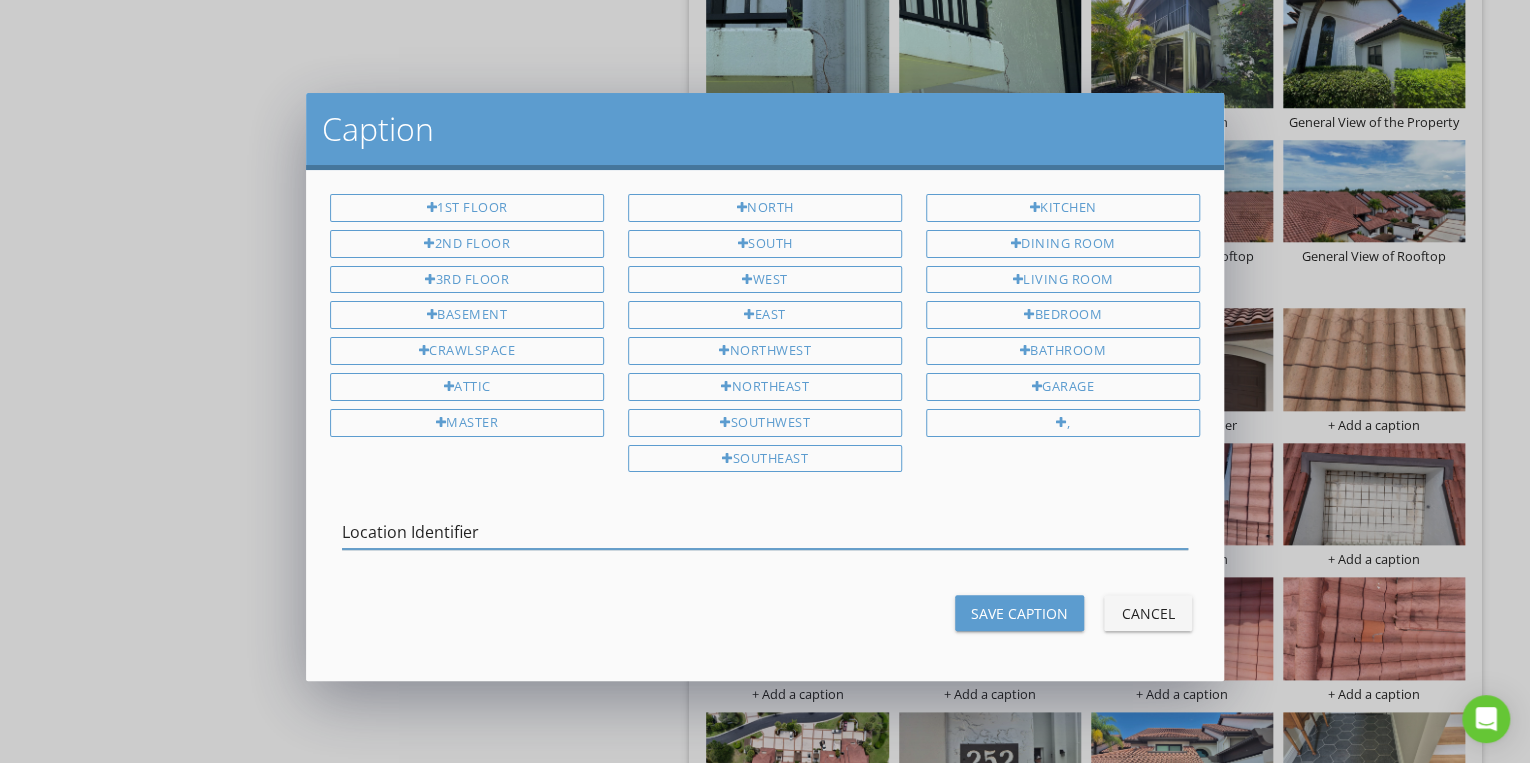 click on "Save Caption" at bounding box center [1019, 613] 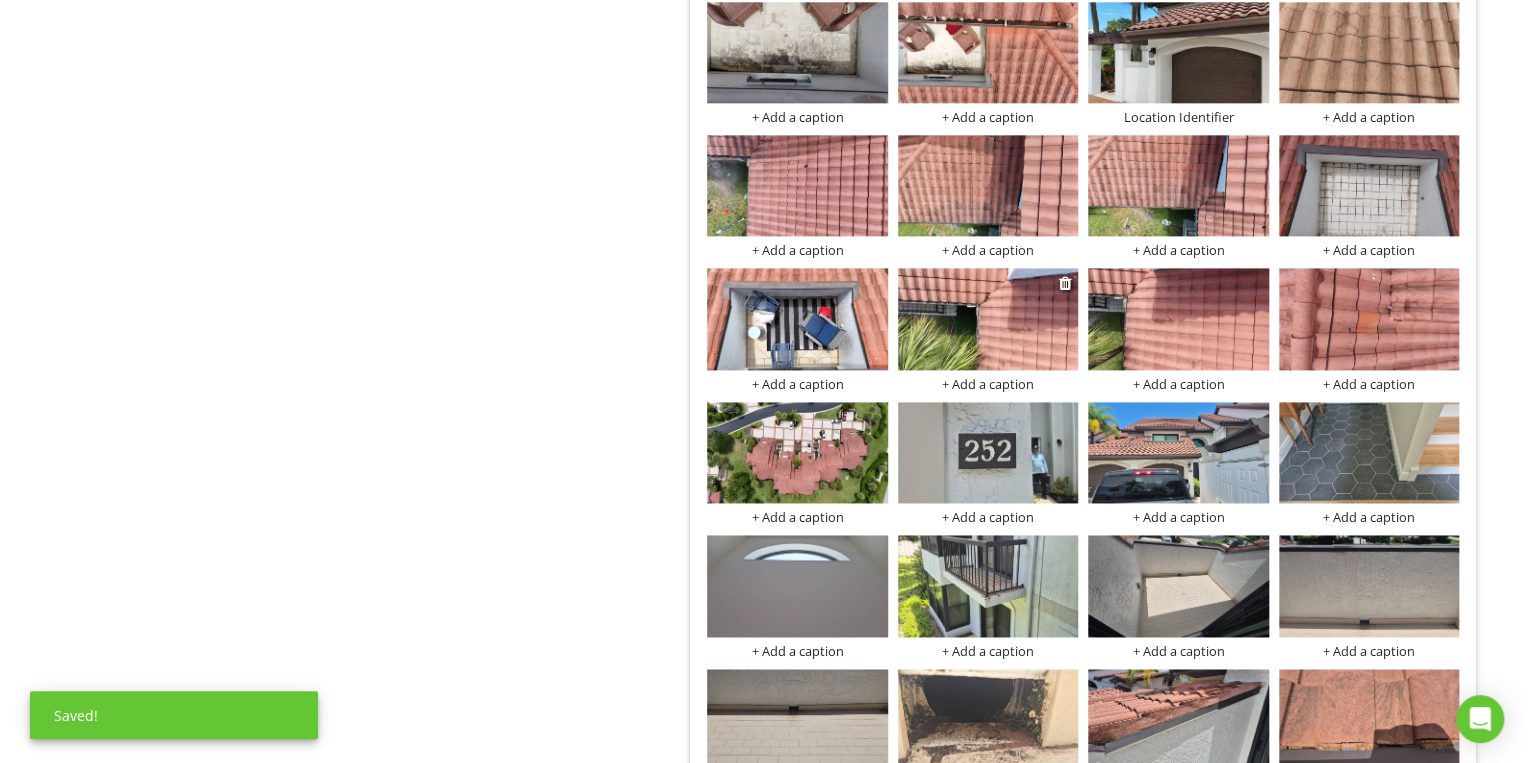 scroll, scrollTop: 12580, scrollLeft: 0, axis: vertical 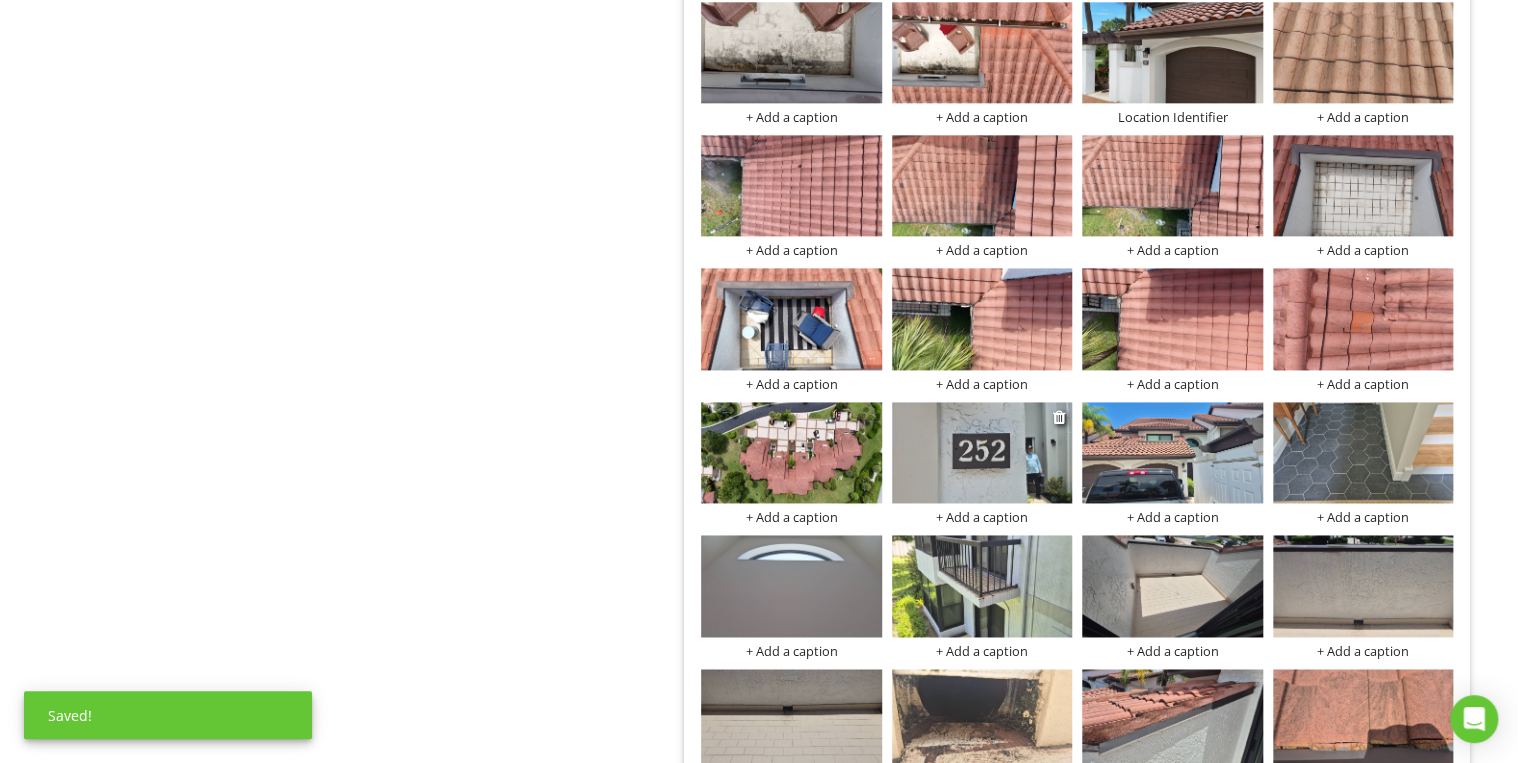 click on "+ Add a caption" at bounding box center (982, 517) 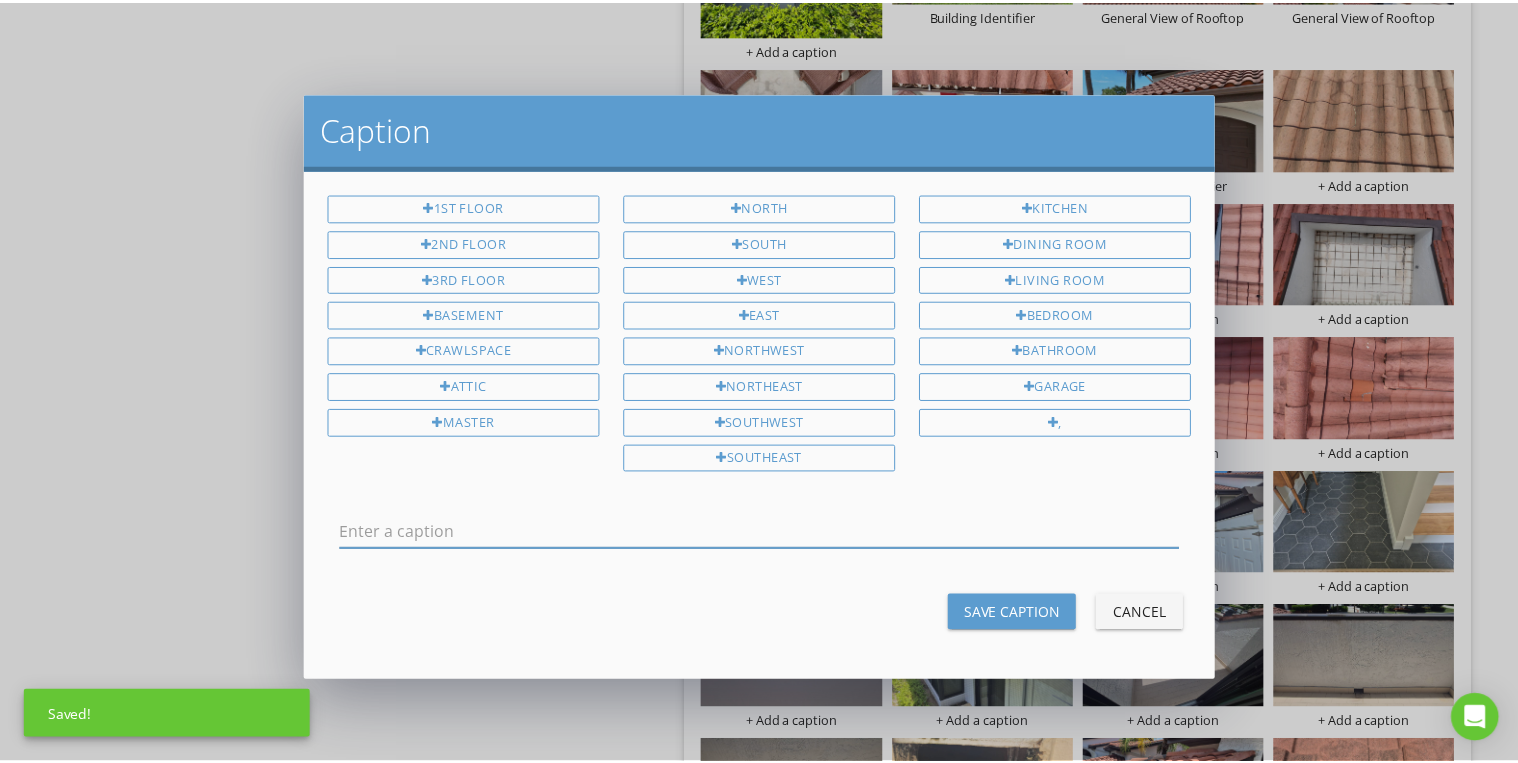scroll, scrollTop: 0, scrollLeft: 0, axis: both 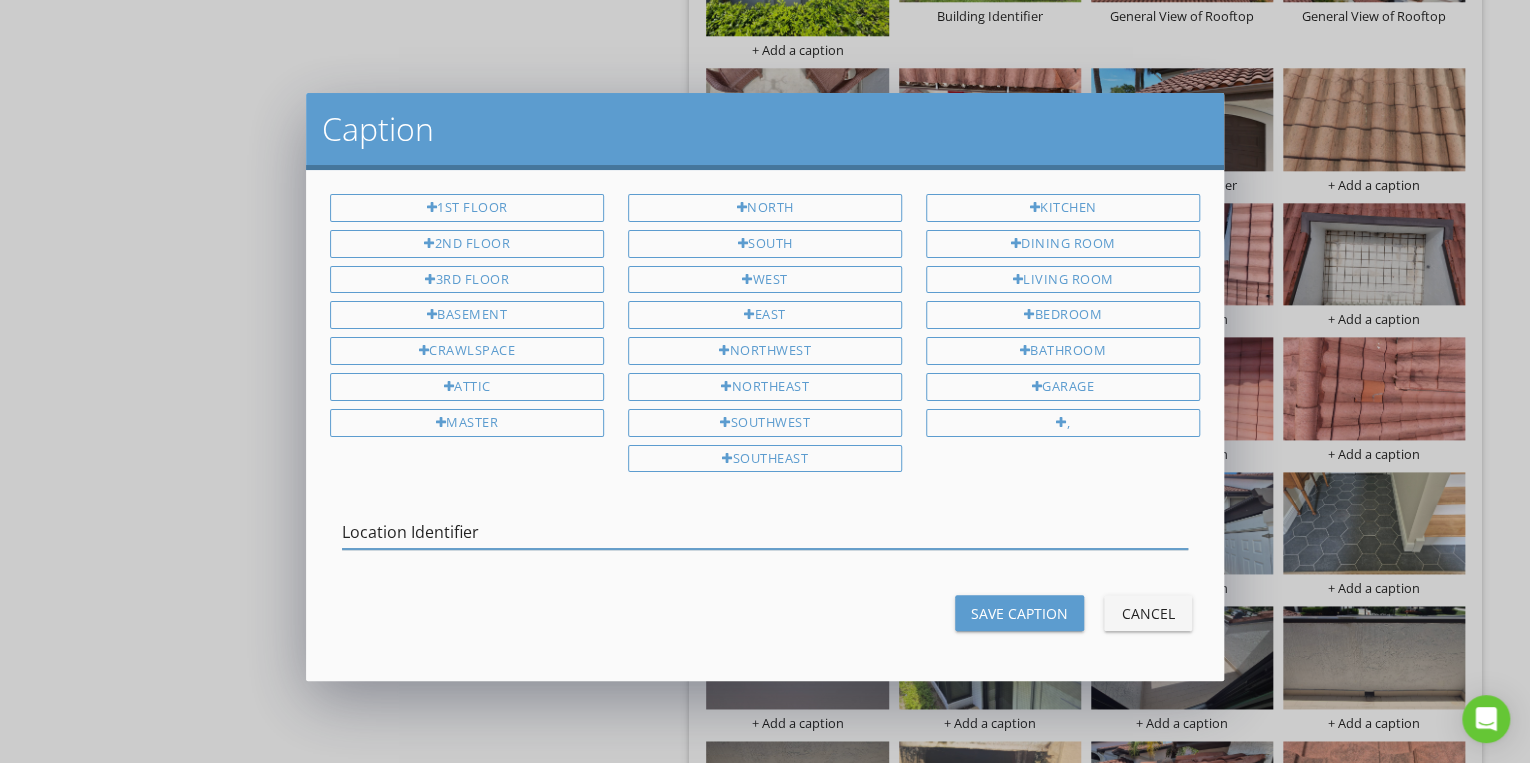 type on "Location Identifier" 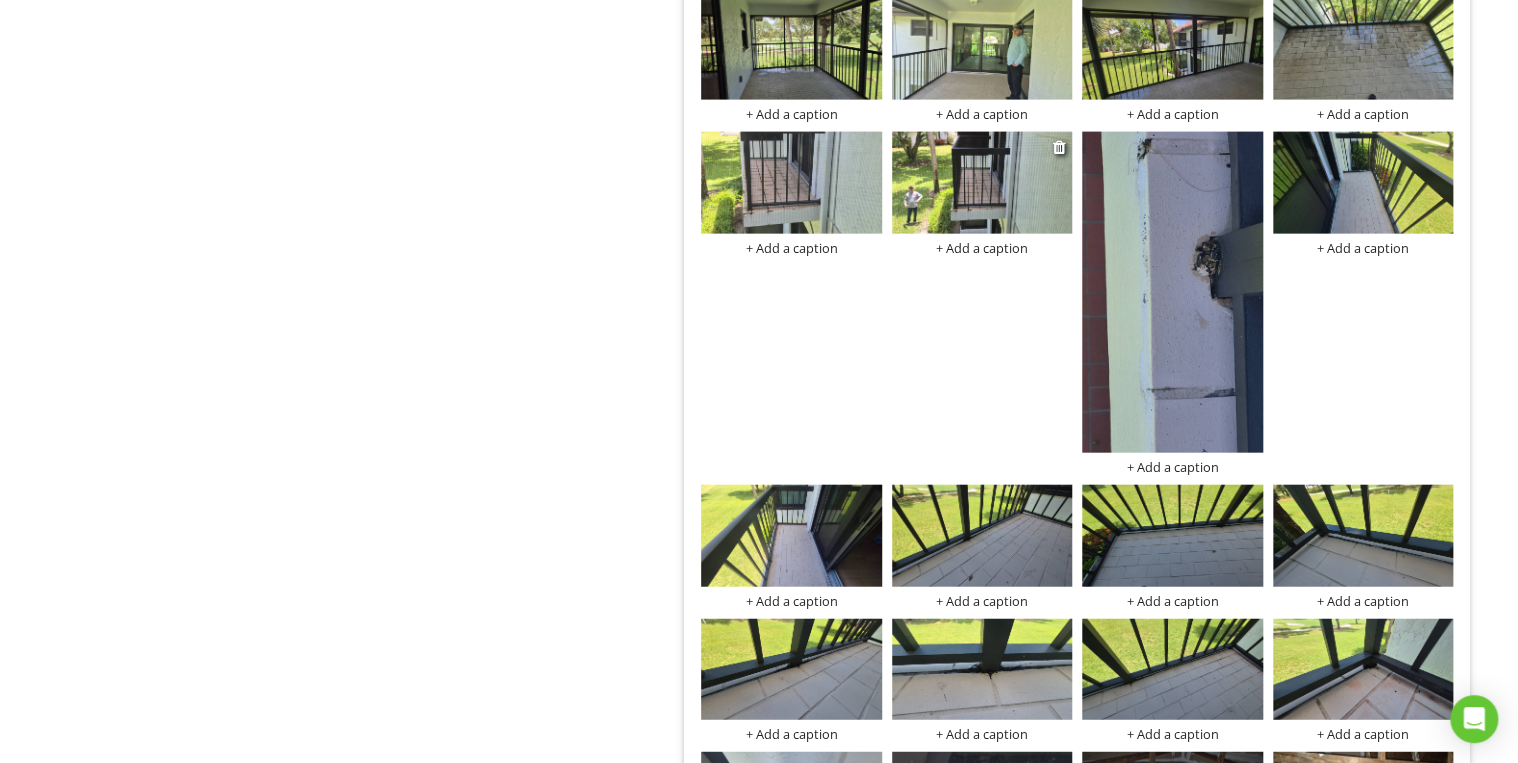 scroll, scrollTop: 13540, scrollLeft: 0, axis: vertical 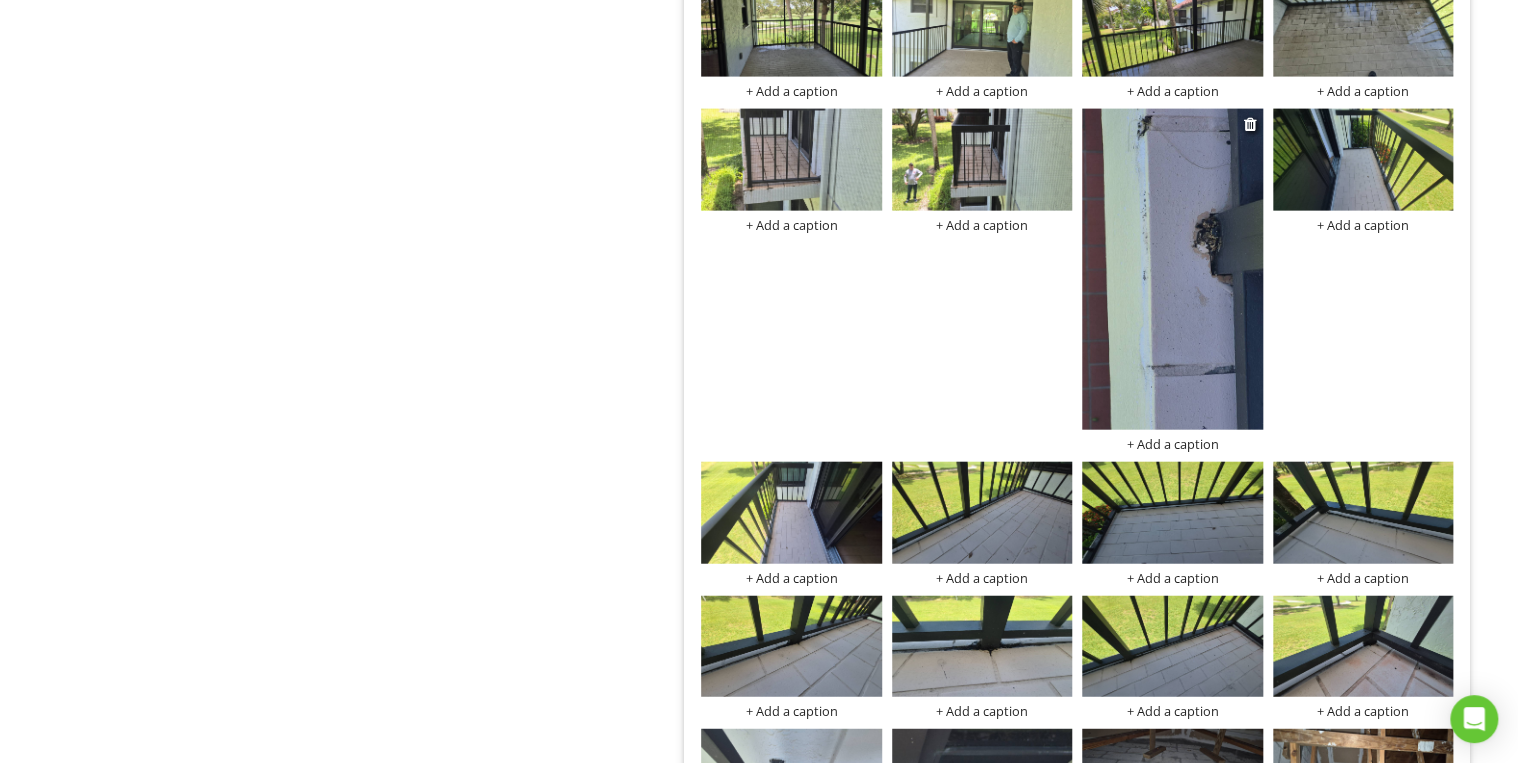 click at bounding box center (1172, 269) 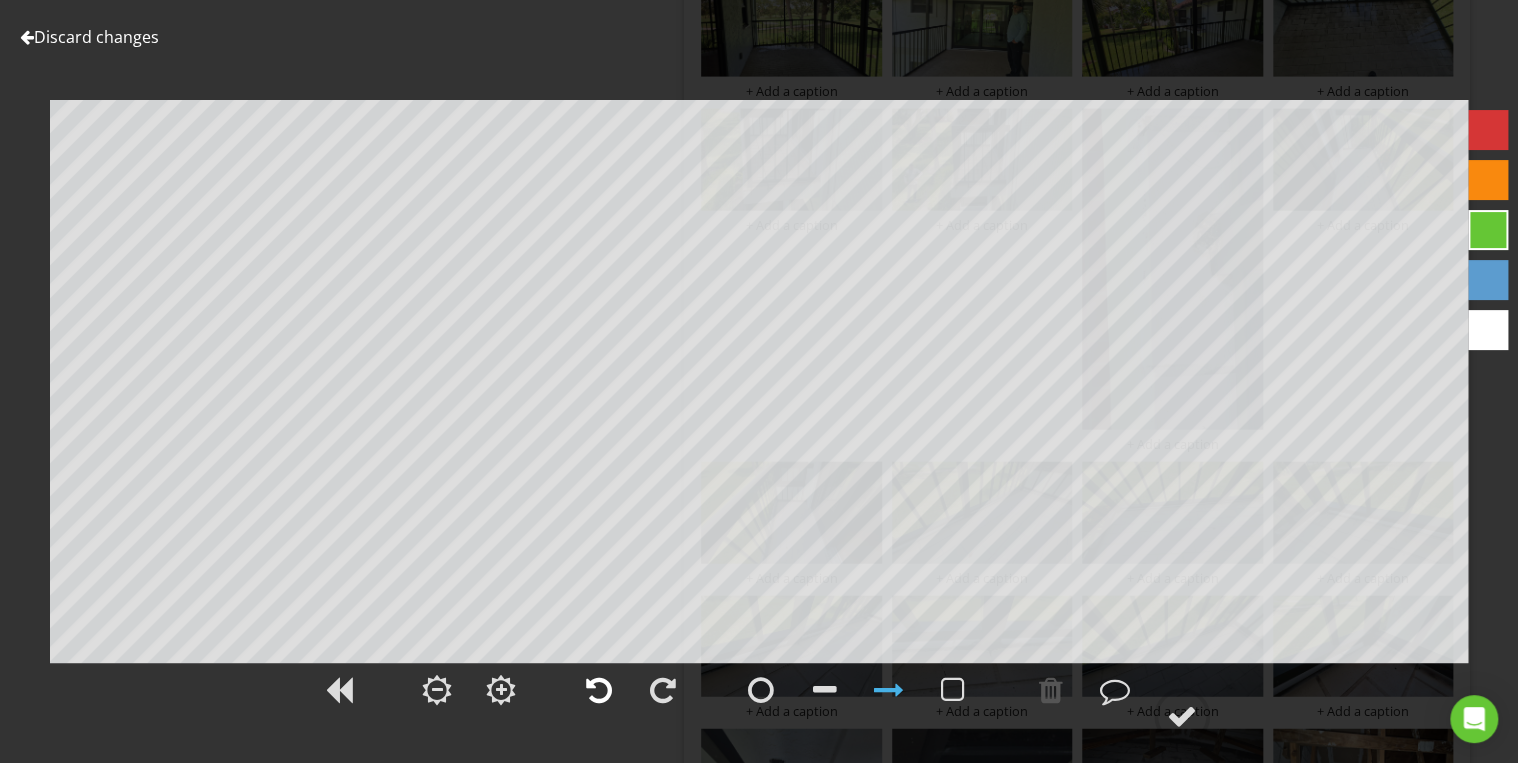 click at bounding box center (599, 690) 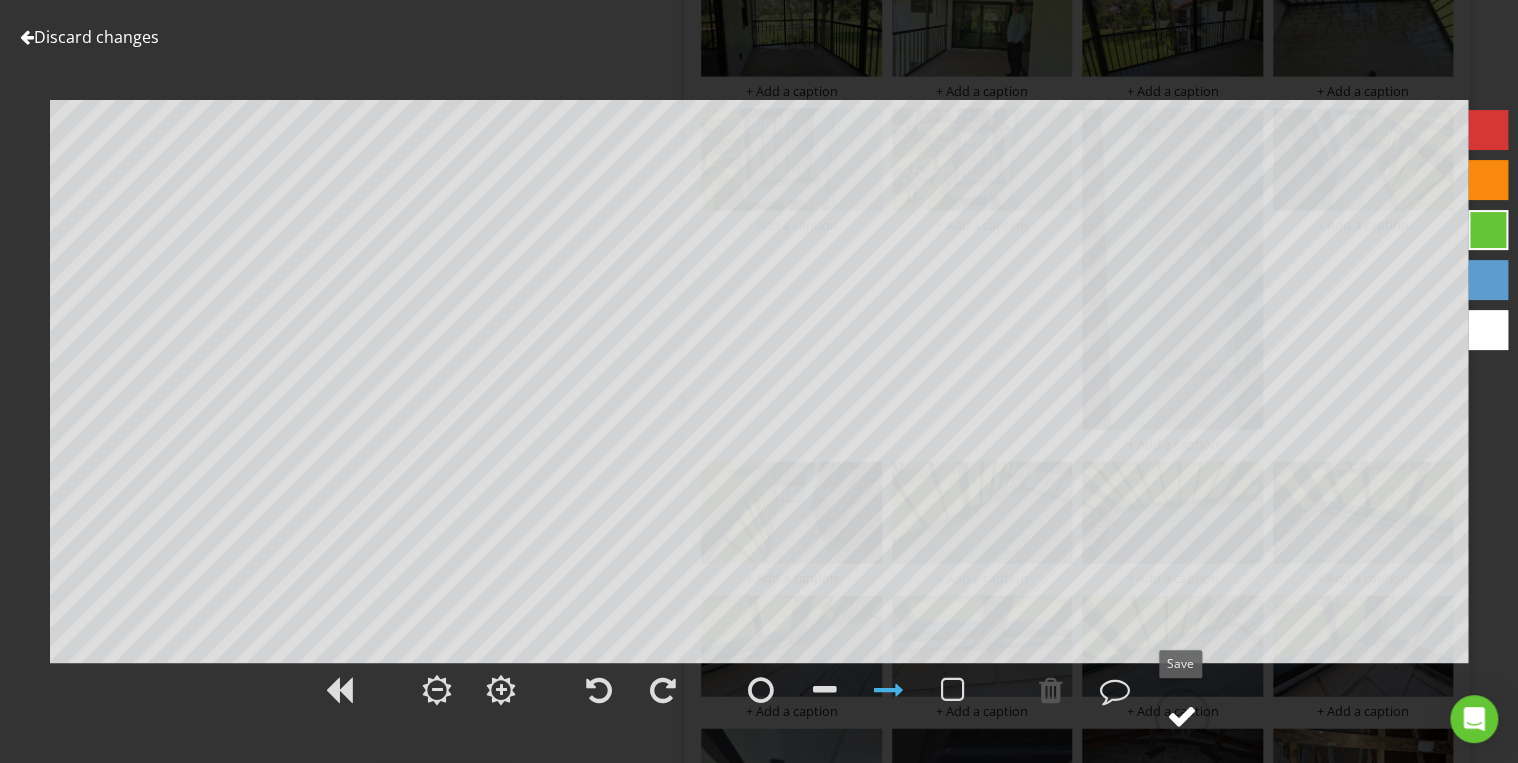 click at bounding box center [1182, 716] 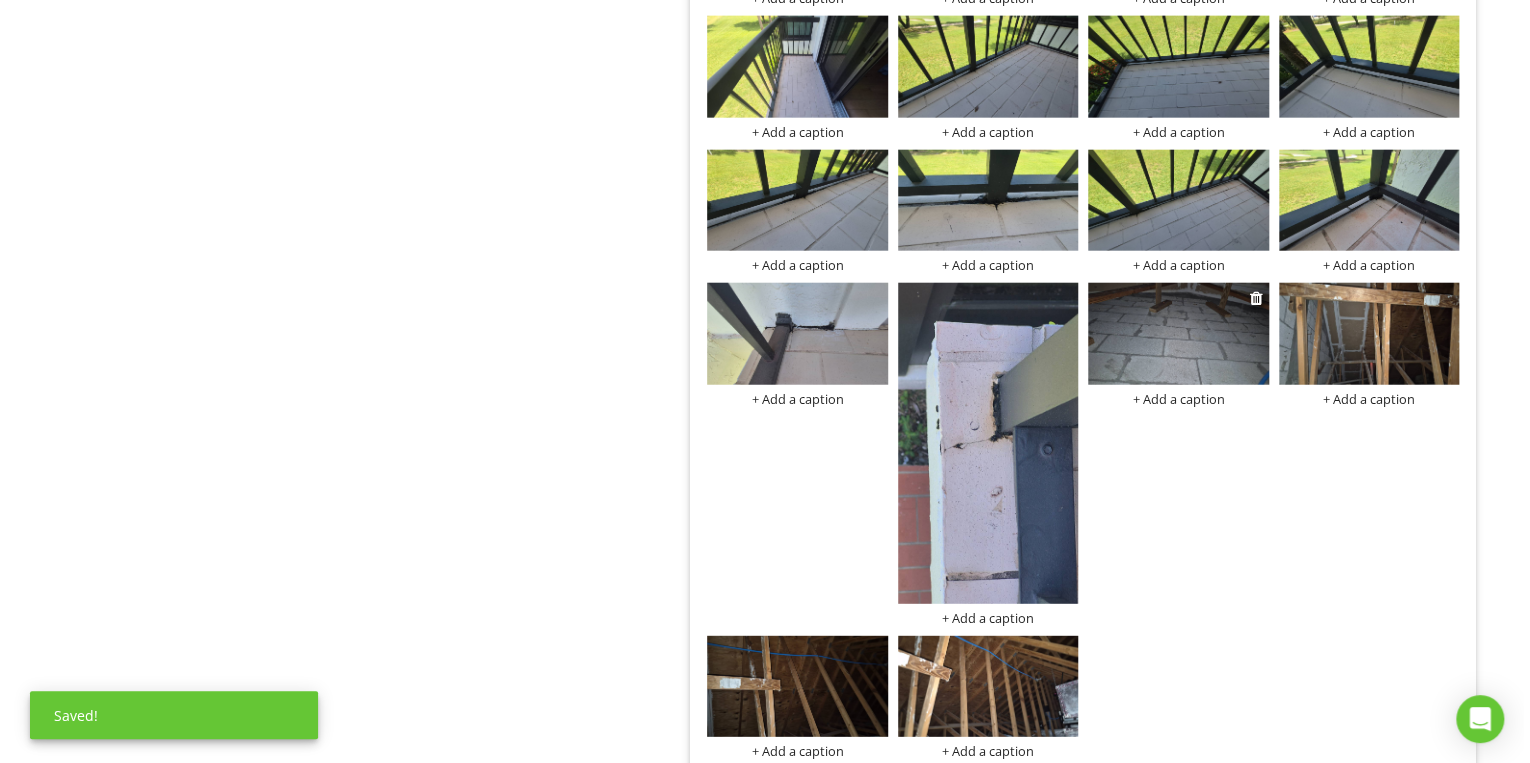 scroll, scrollTop: 13780, scrollLeft: 0, axis: vertical 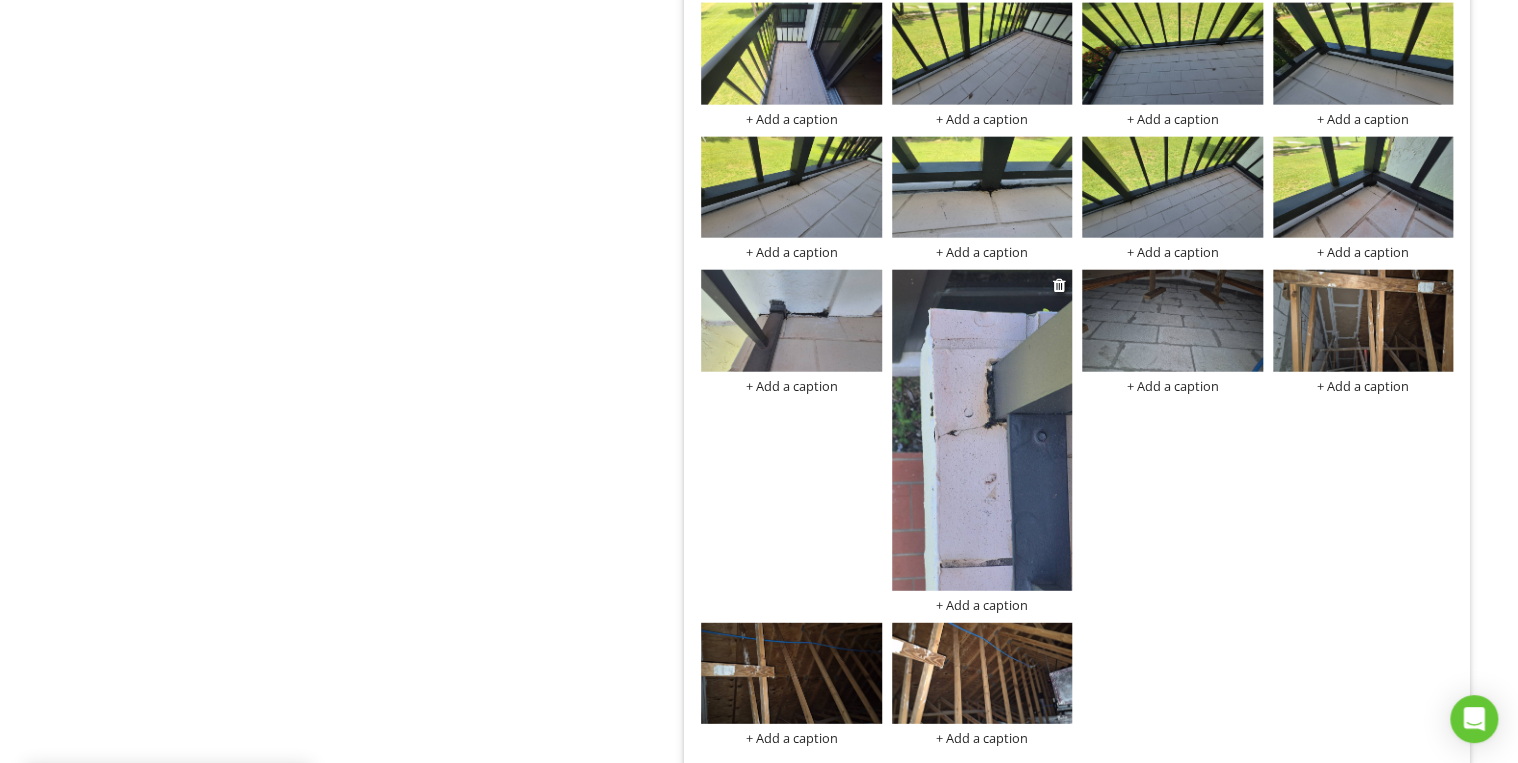 click at bounding box center [982, 430] 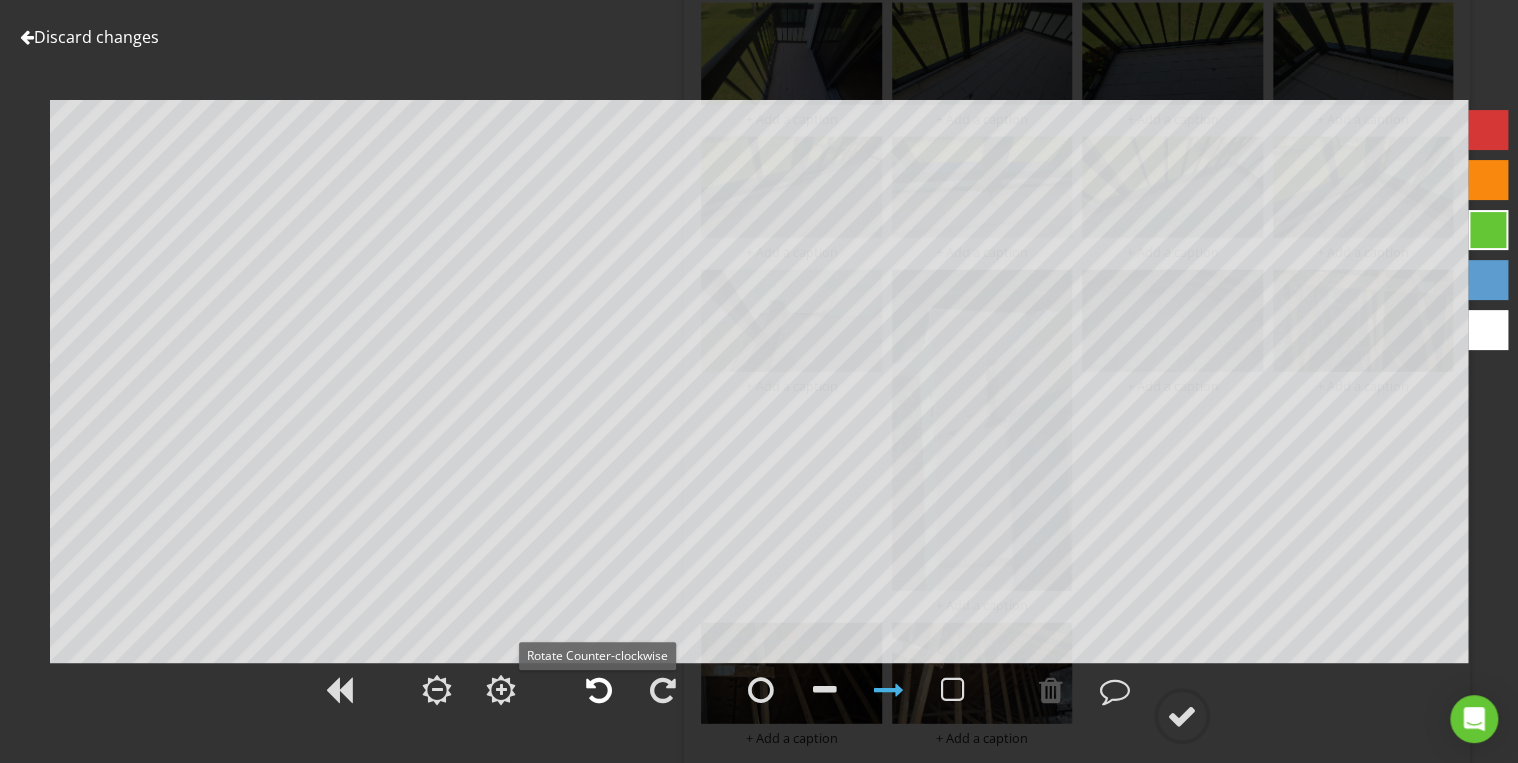 click at bounding box center (599, 690) 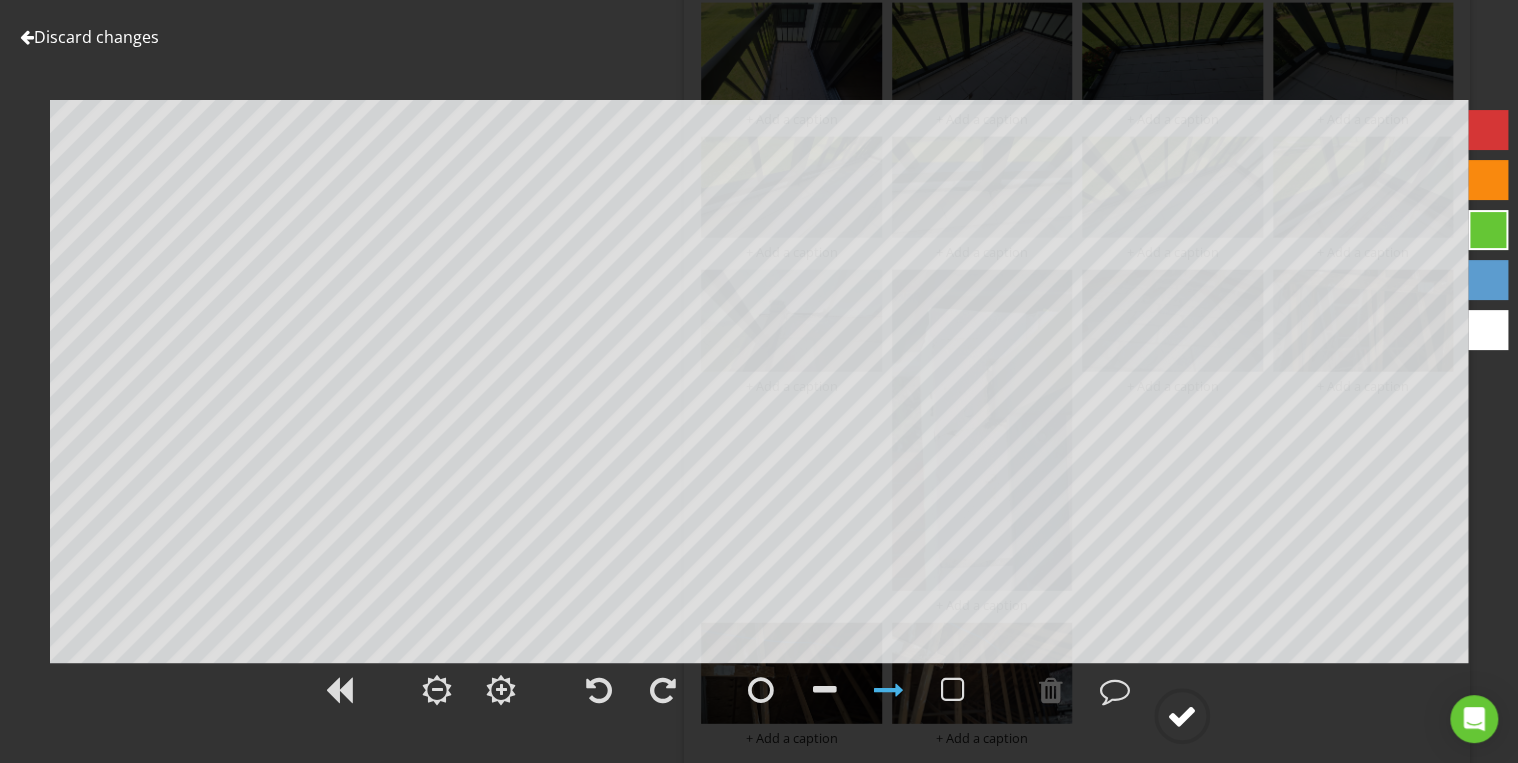 click 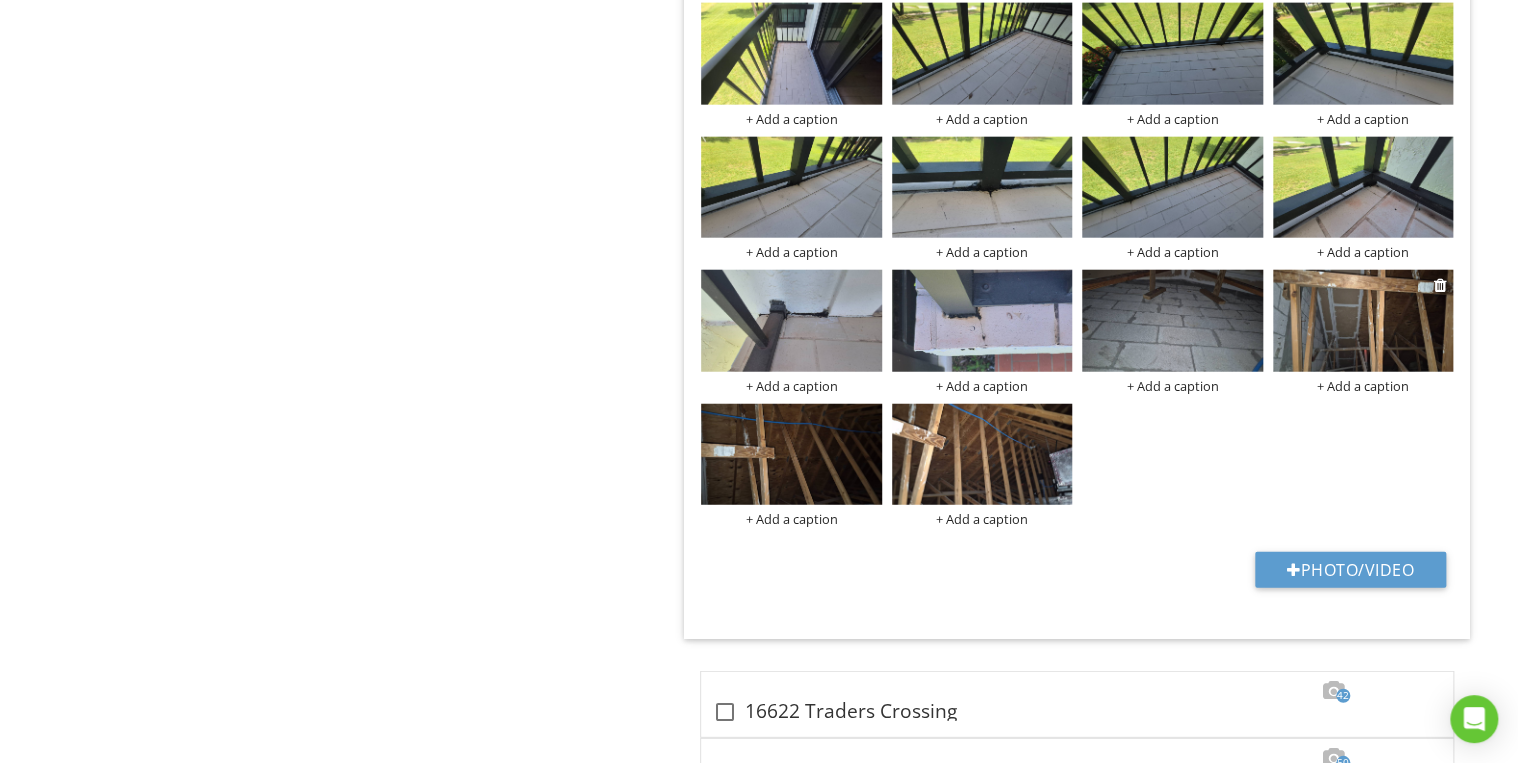 click on "+ Add a caption" at bounding box center (1363, 386) 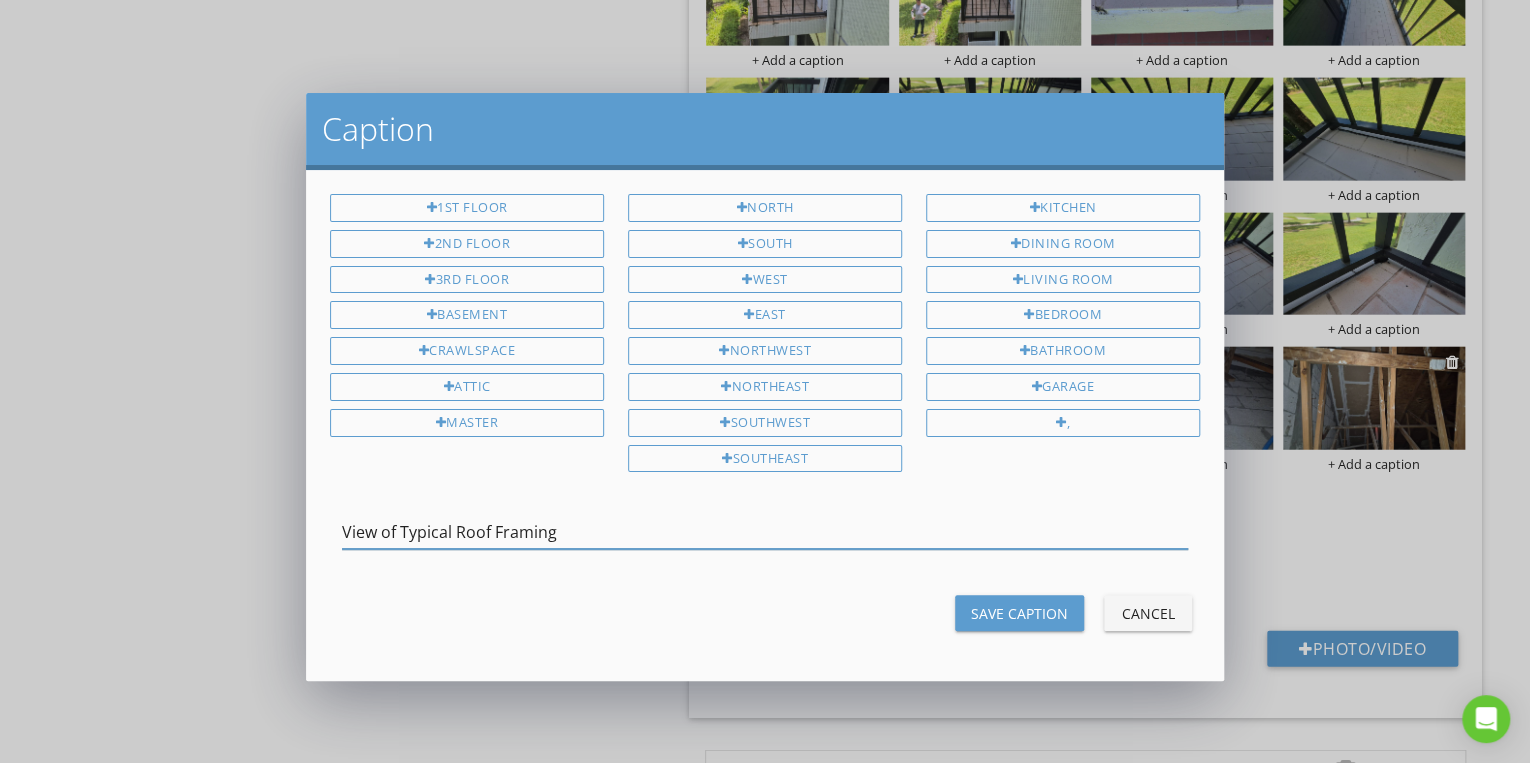 type on "View of Typical Roof Framing" 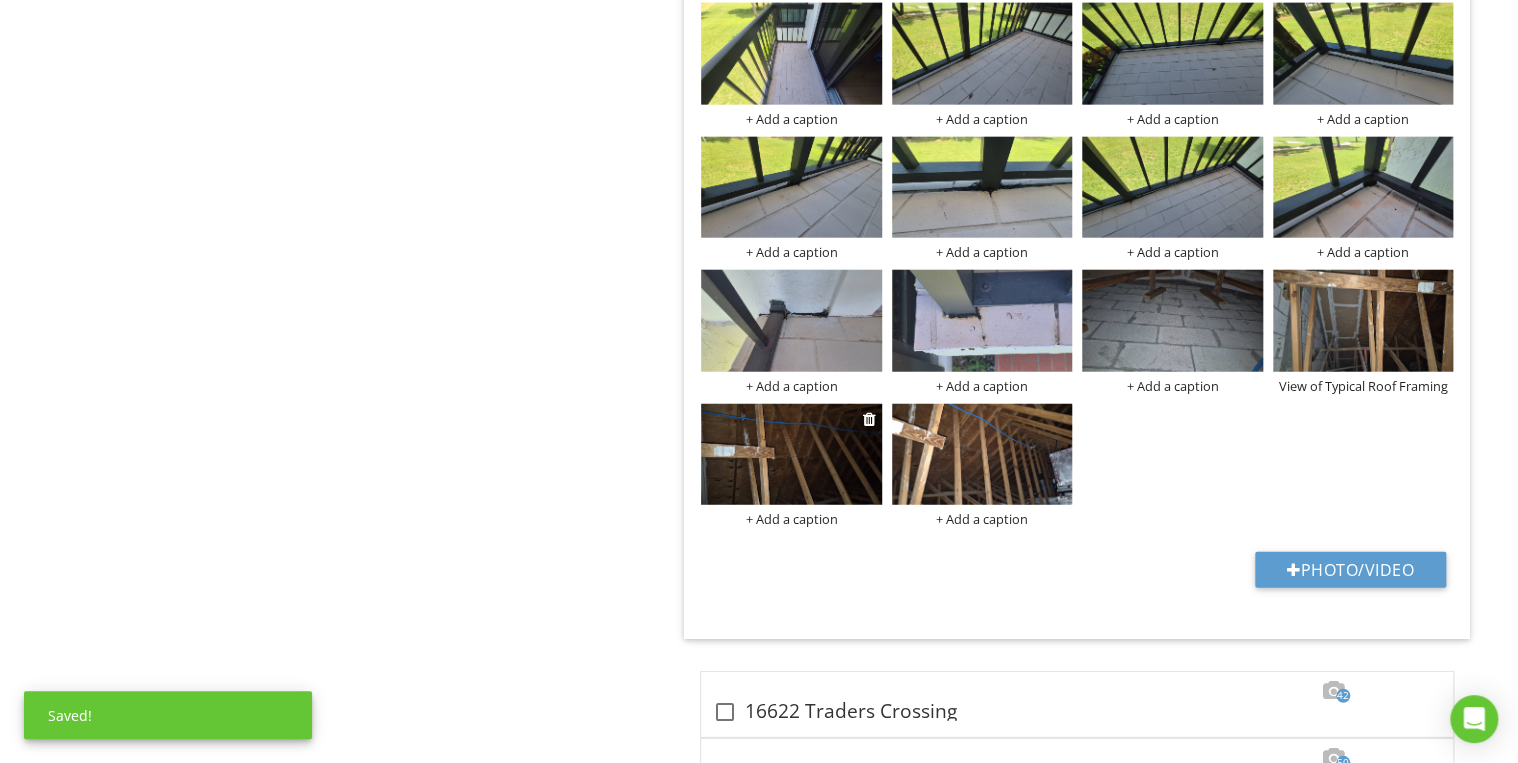 click on "+ Add a caption" at bounding box center (791, 519) 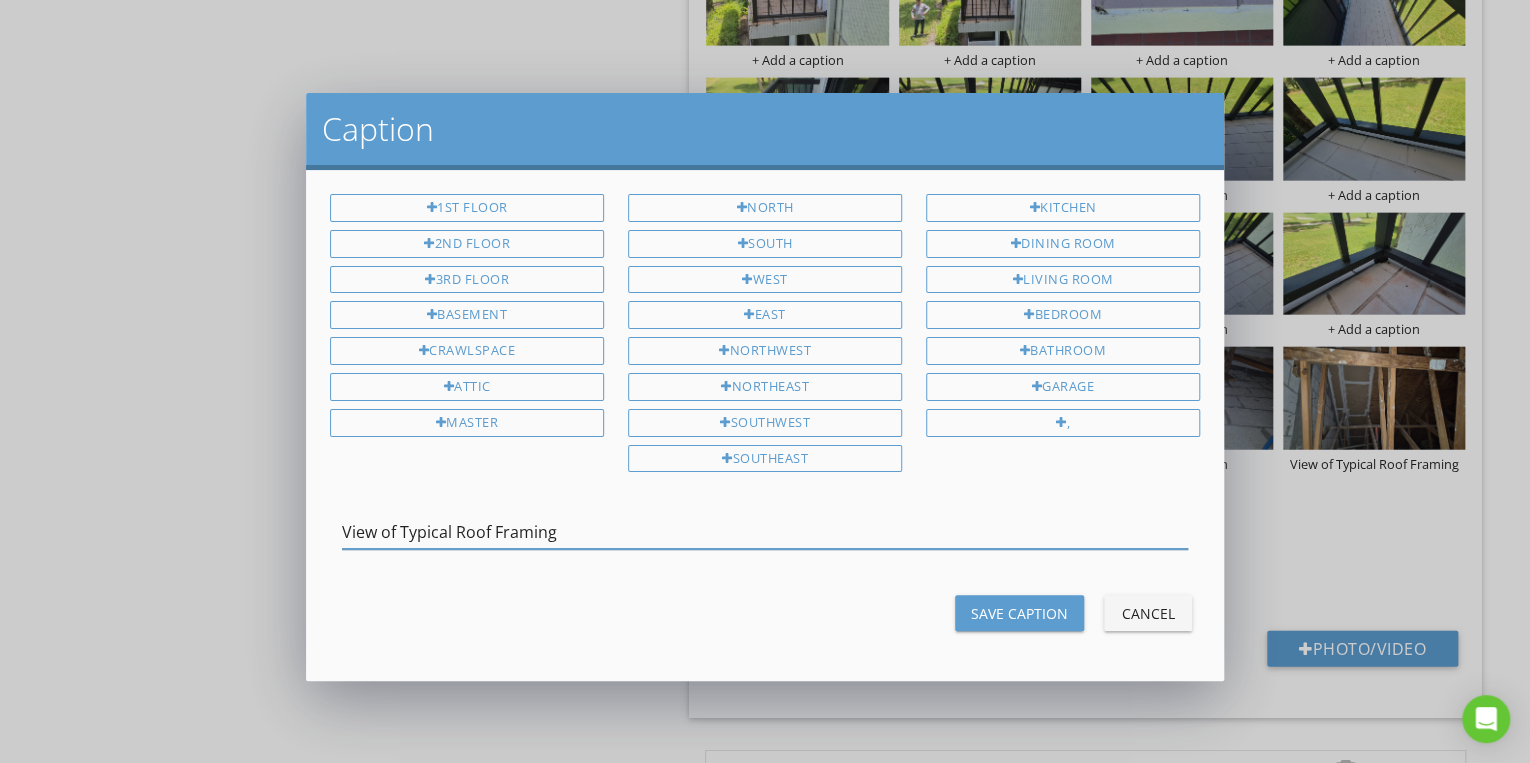 type on "View of Typical Roof Framing" 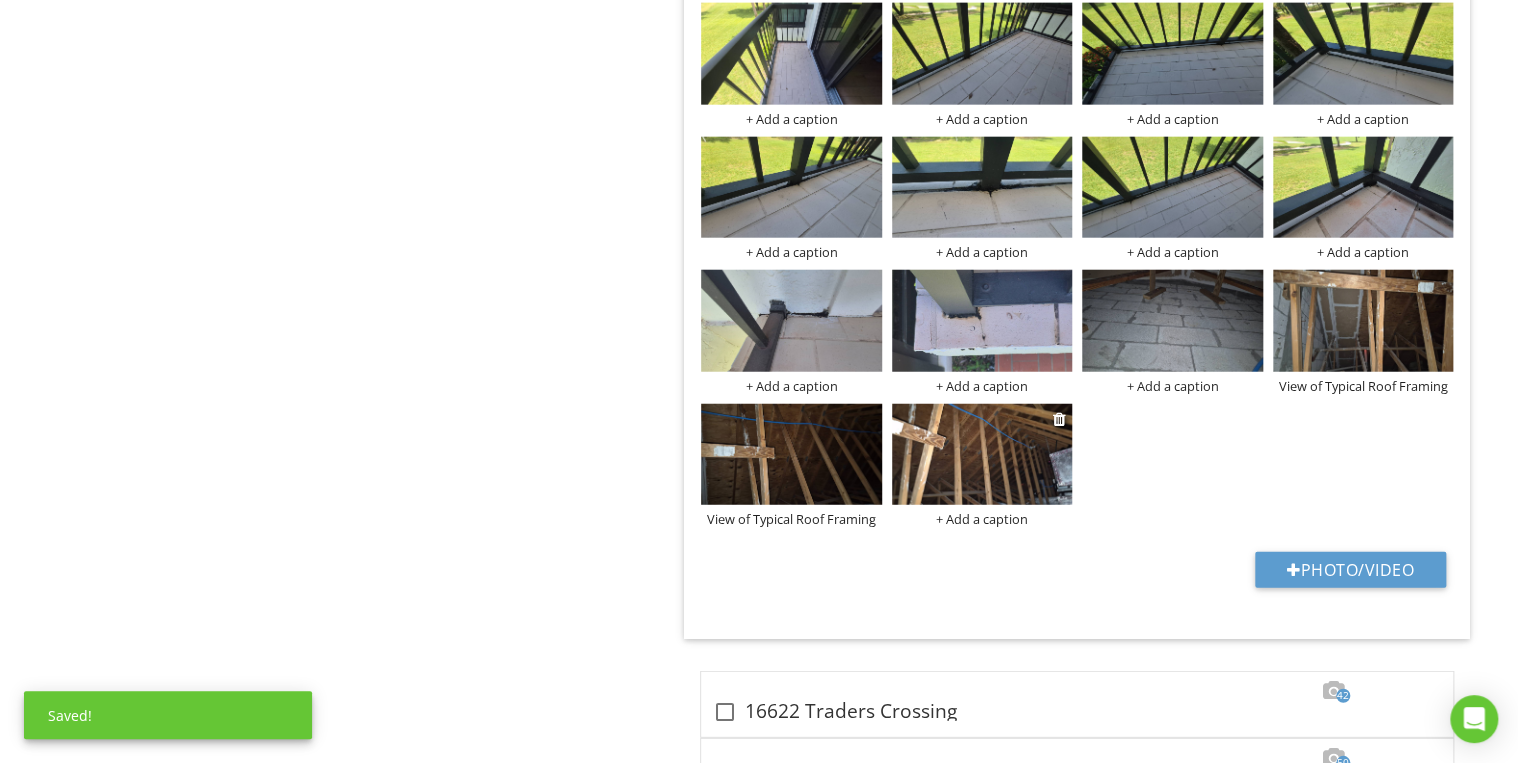 click on "+ Add a caption" at bounding box center (982, 519) 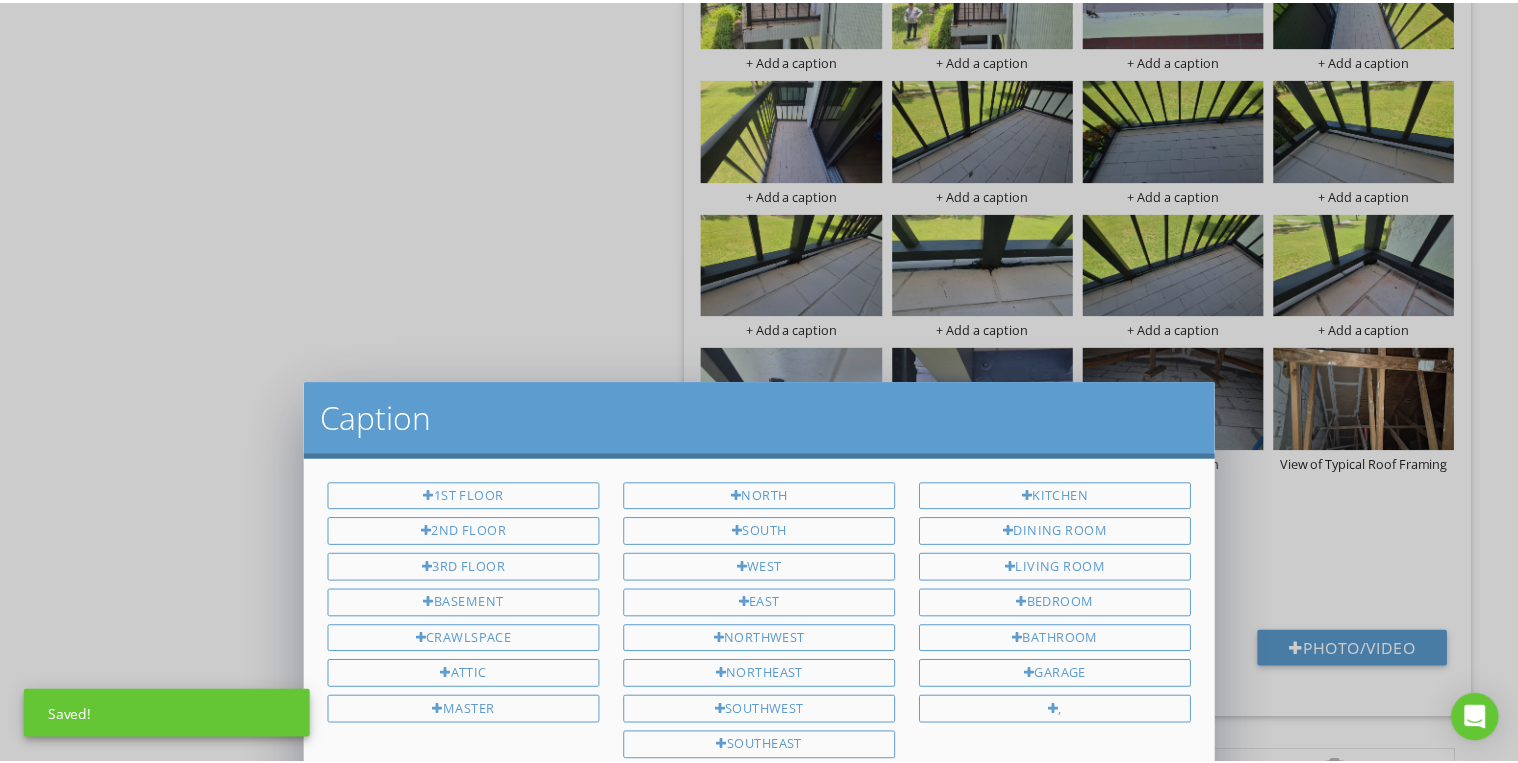 scroll, scrollTop: 0, scrollLeft: 0, axis: both 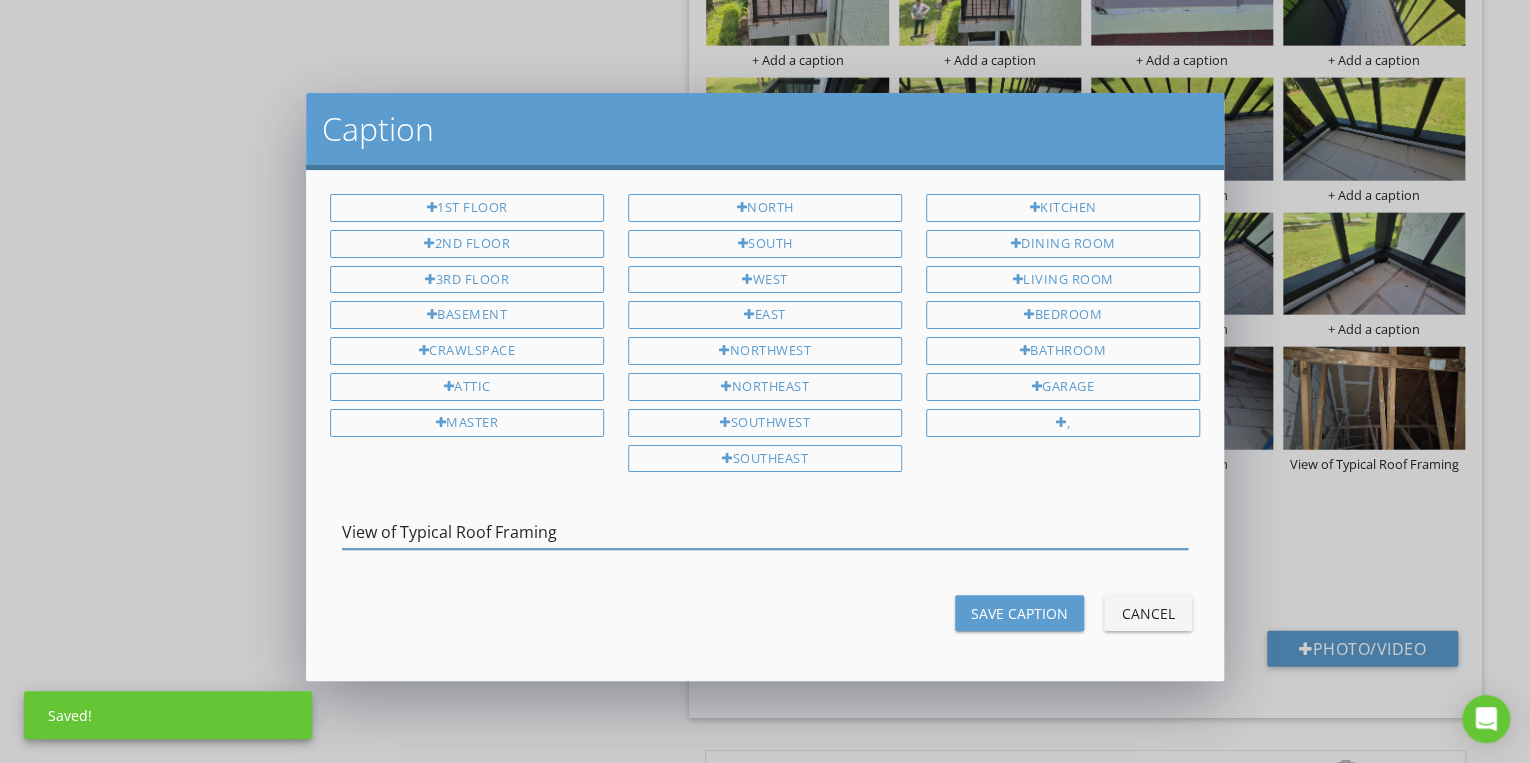 type on "View of Typical Roof Framing" 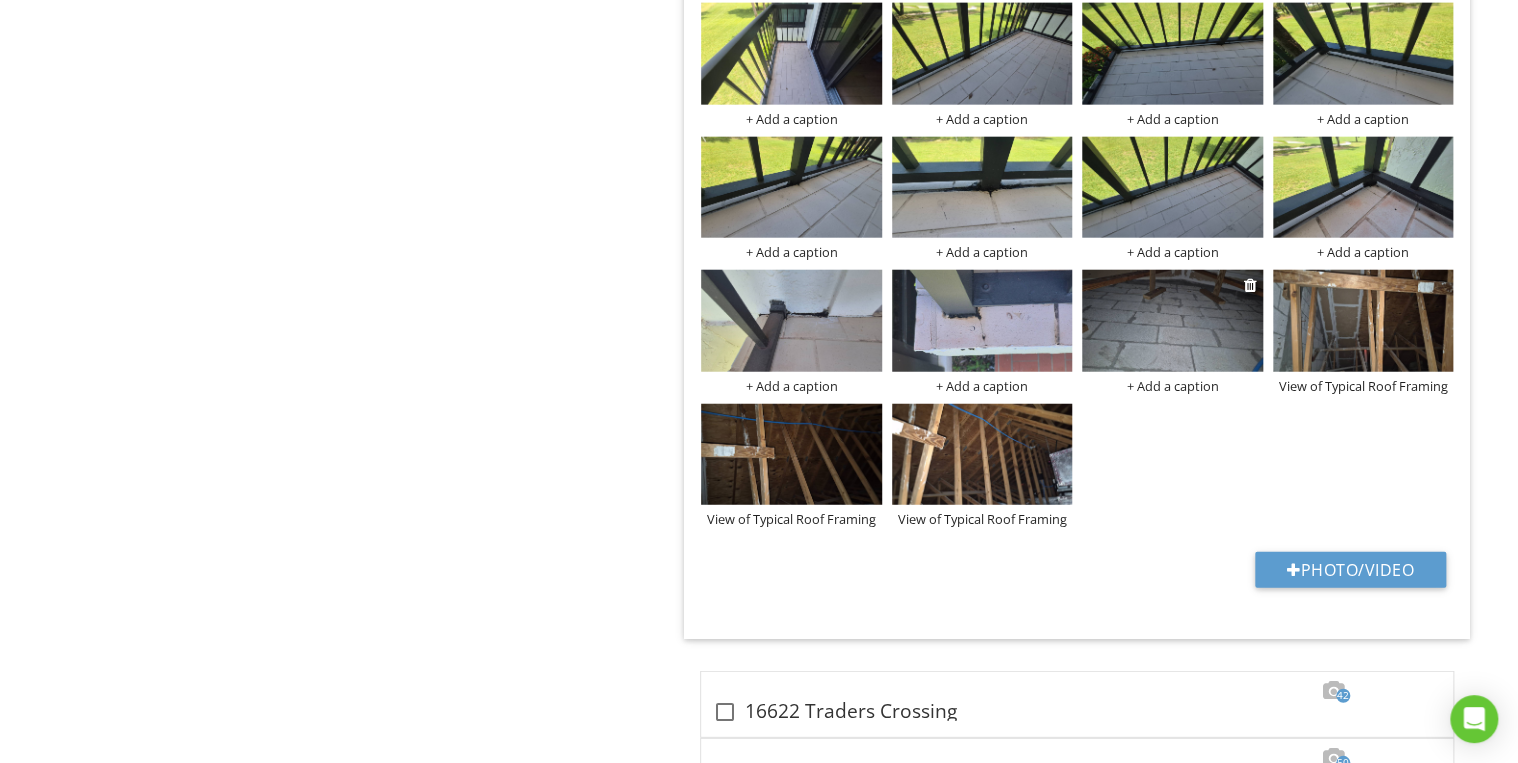 click at bounding box center [1172, 321] 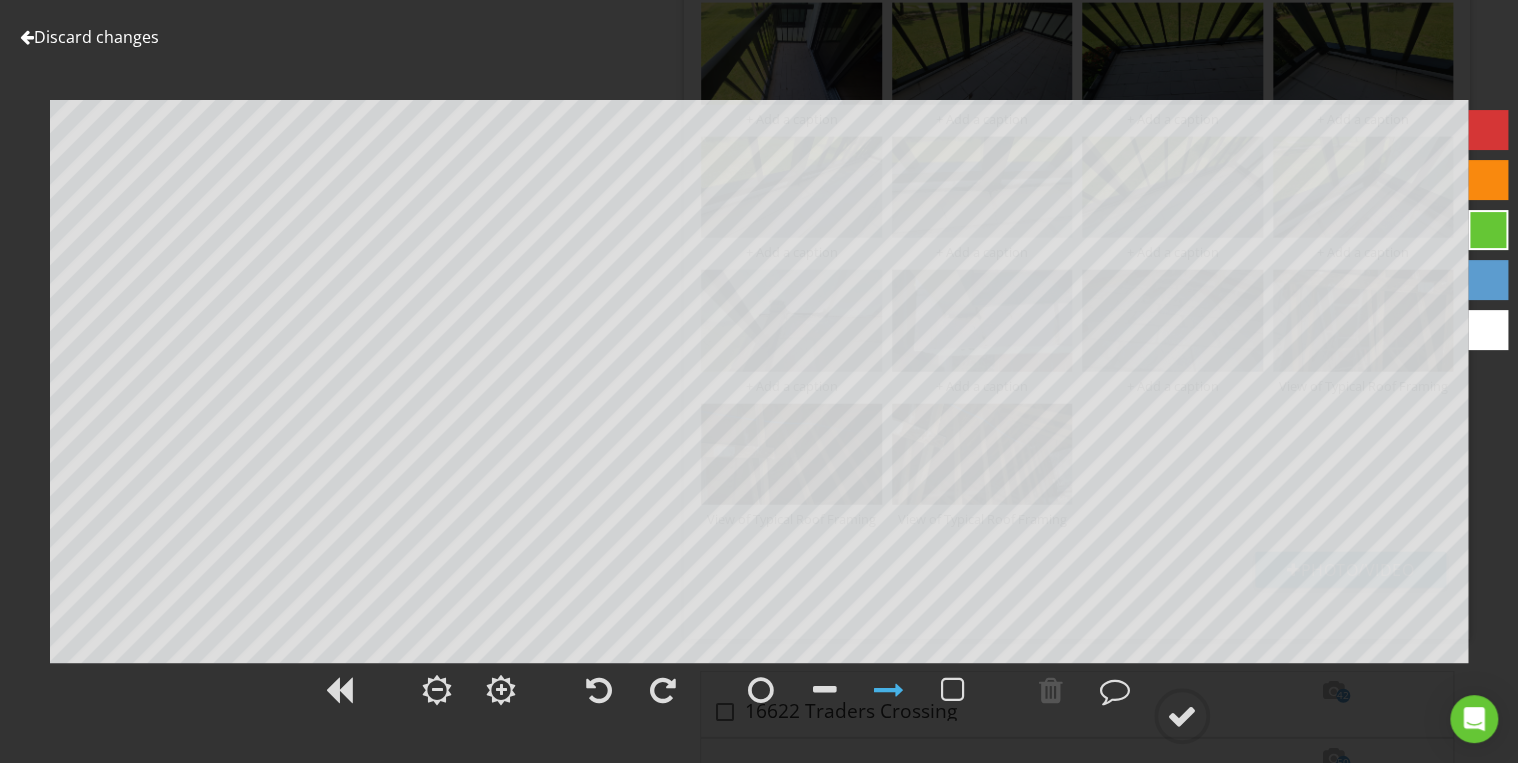 click on "Discard changes" at bounding box center [89, 37] 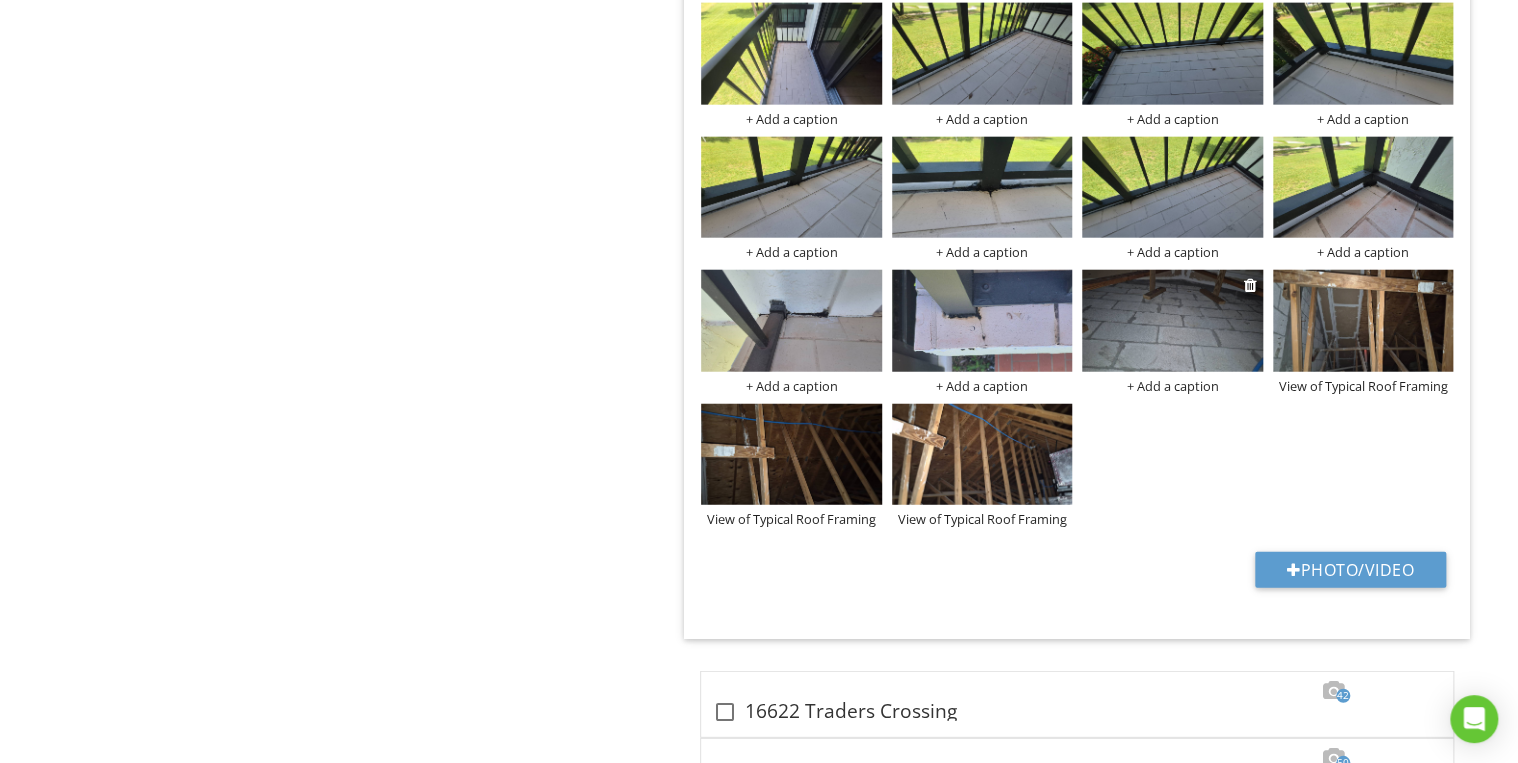 click on "+ Add a caption" at bounding box center (1172, 386) 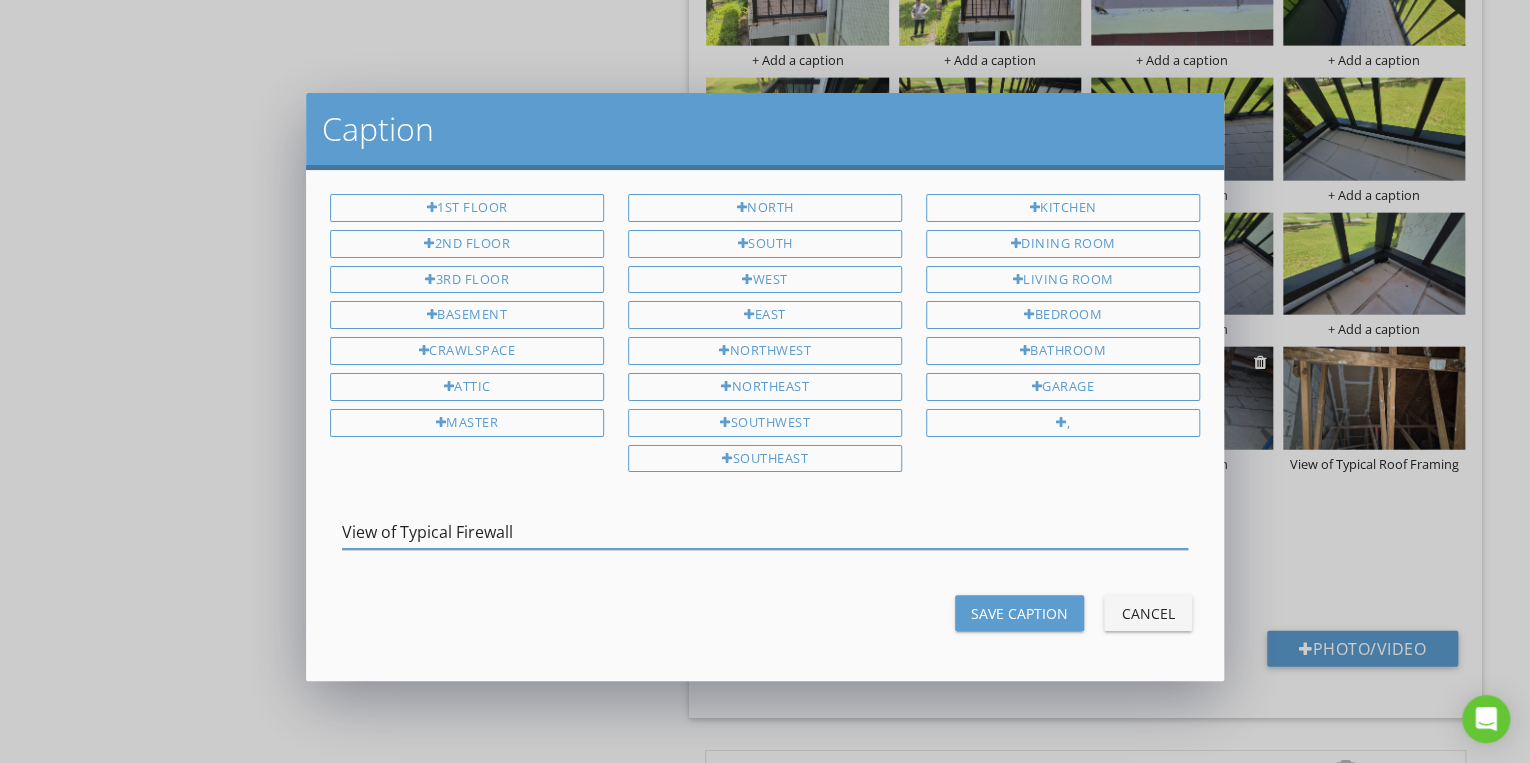 type on "View of Typical Firewall" 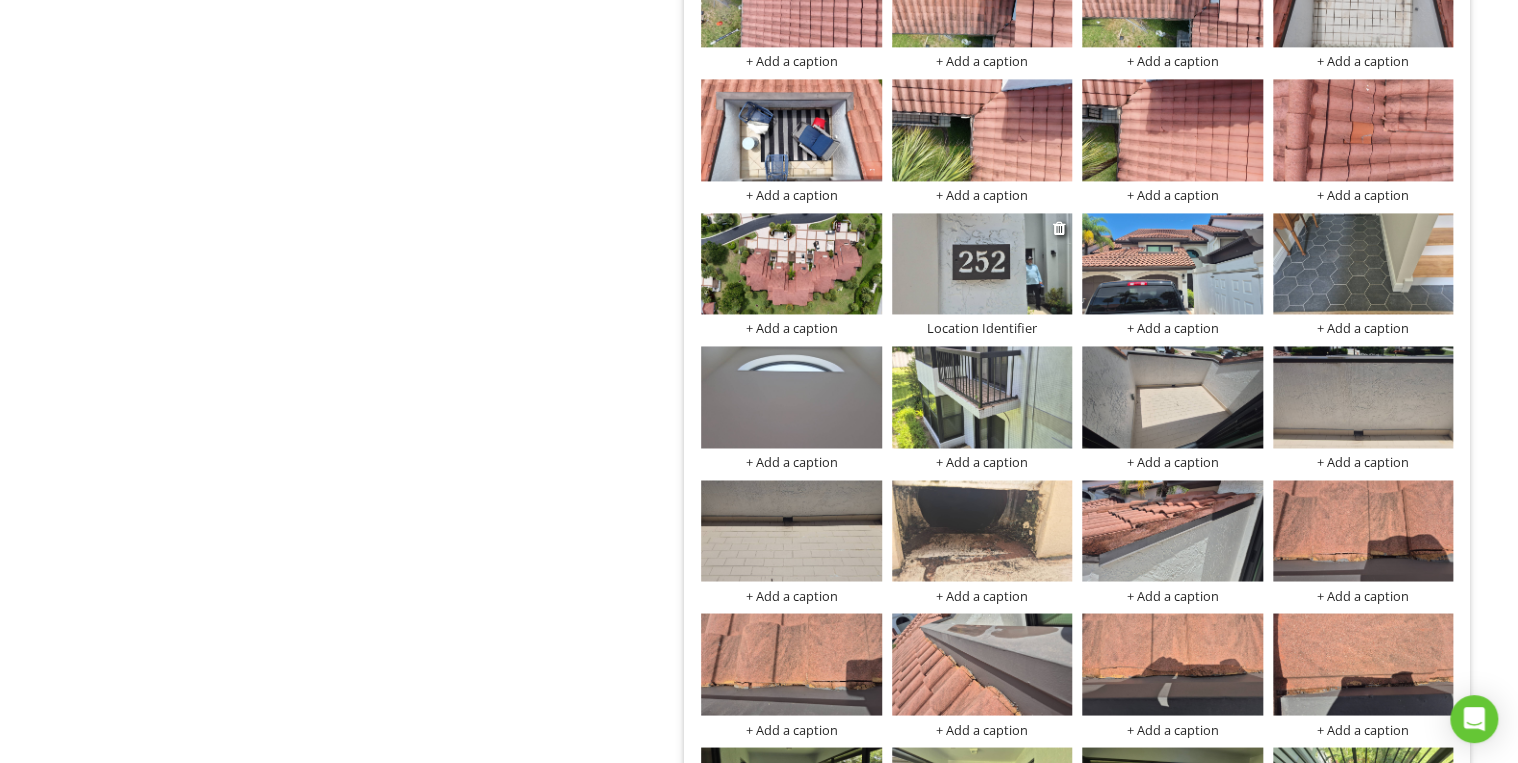 scroll, scrollTop: 12740, scrollLeft: 0, axis: vertical 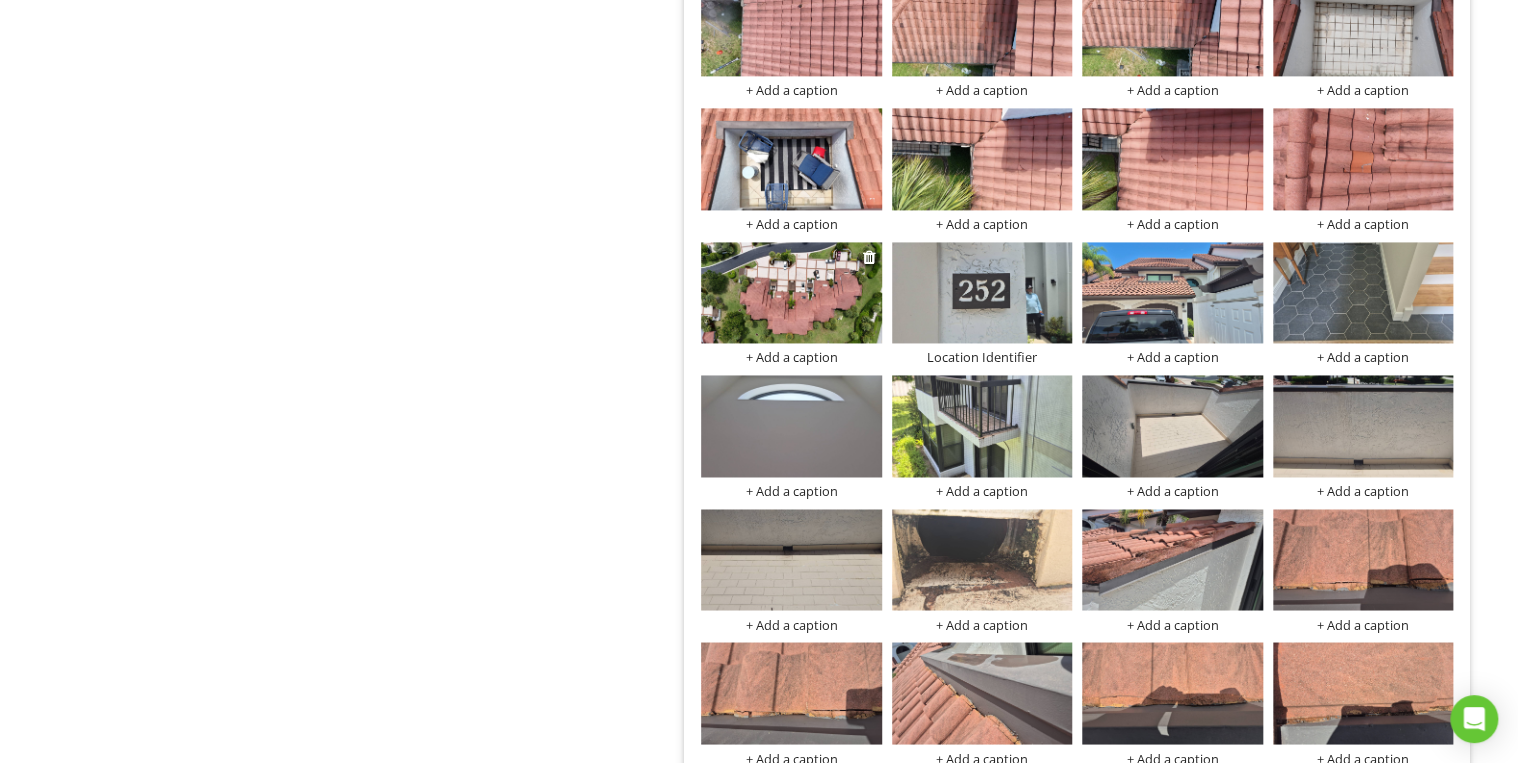 click on "+ Add a caption" at bounding box center (791, 357) 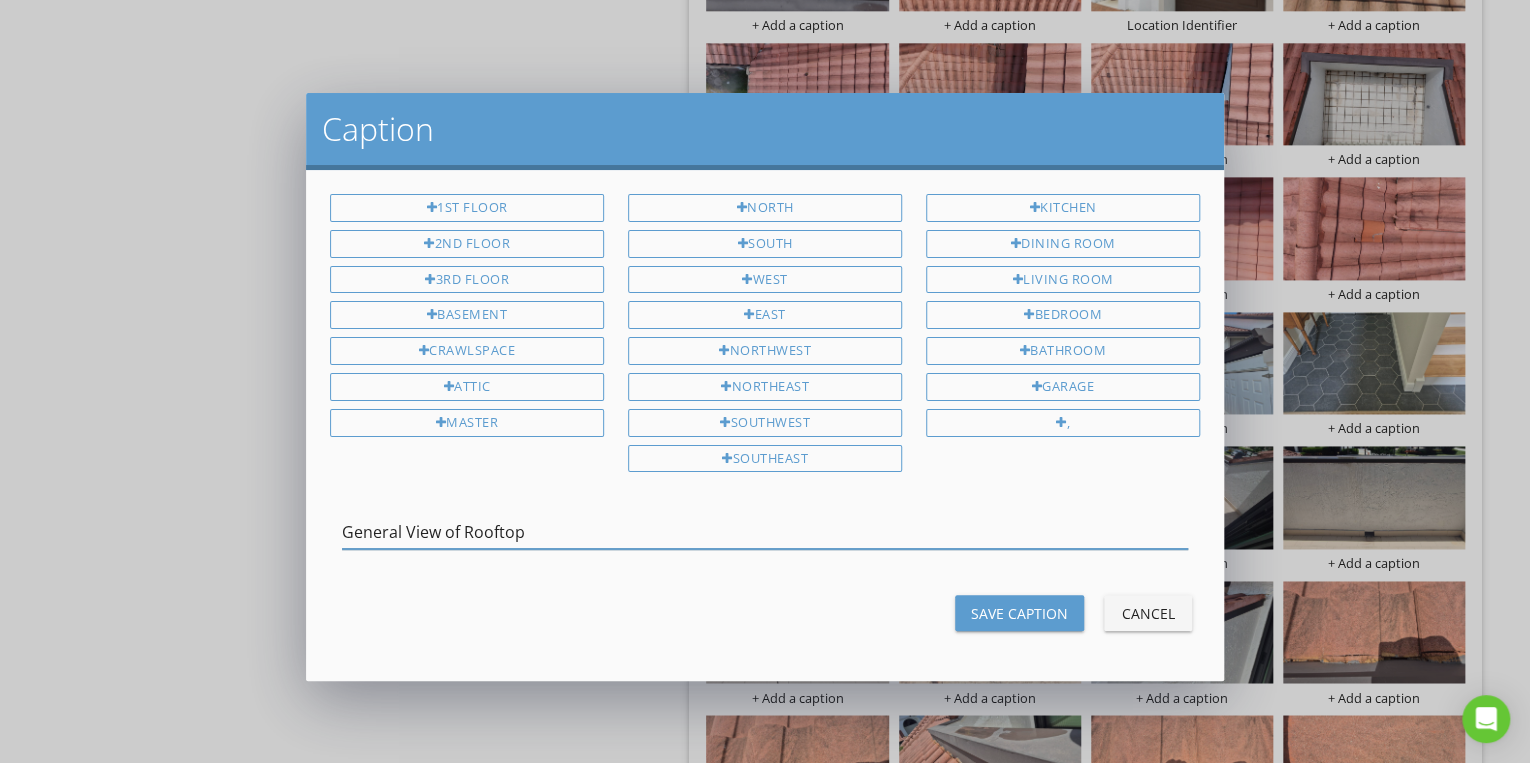 type on "General View of Rooftop" 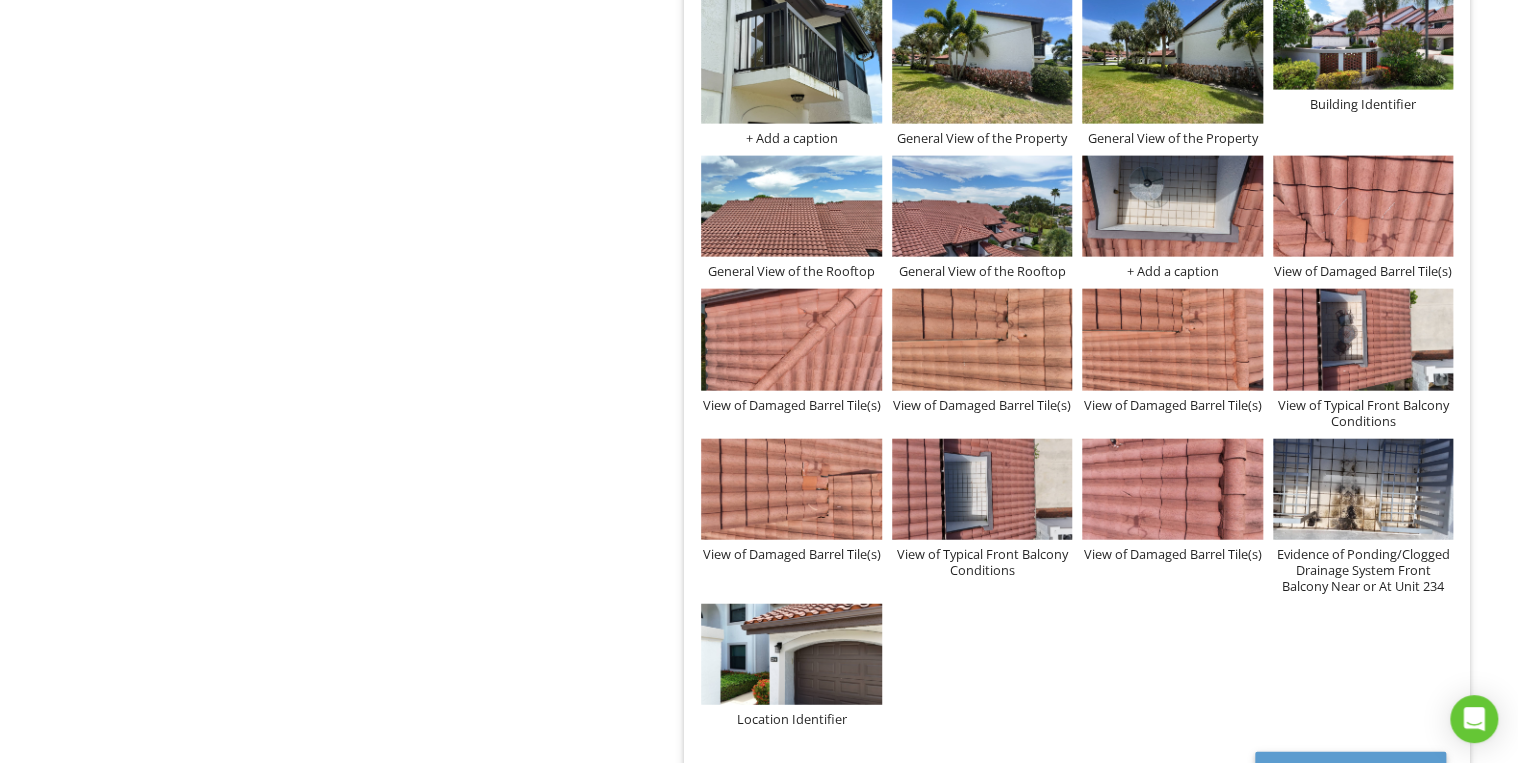 scroll, scrollTop: 9780, scrollLeft: 0, axis: vertical 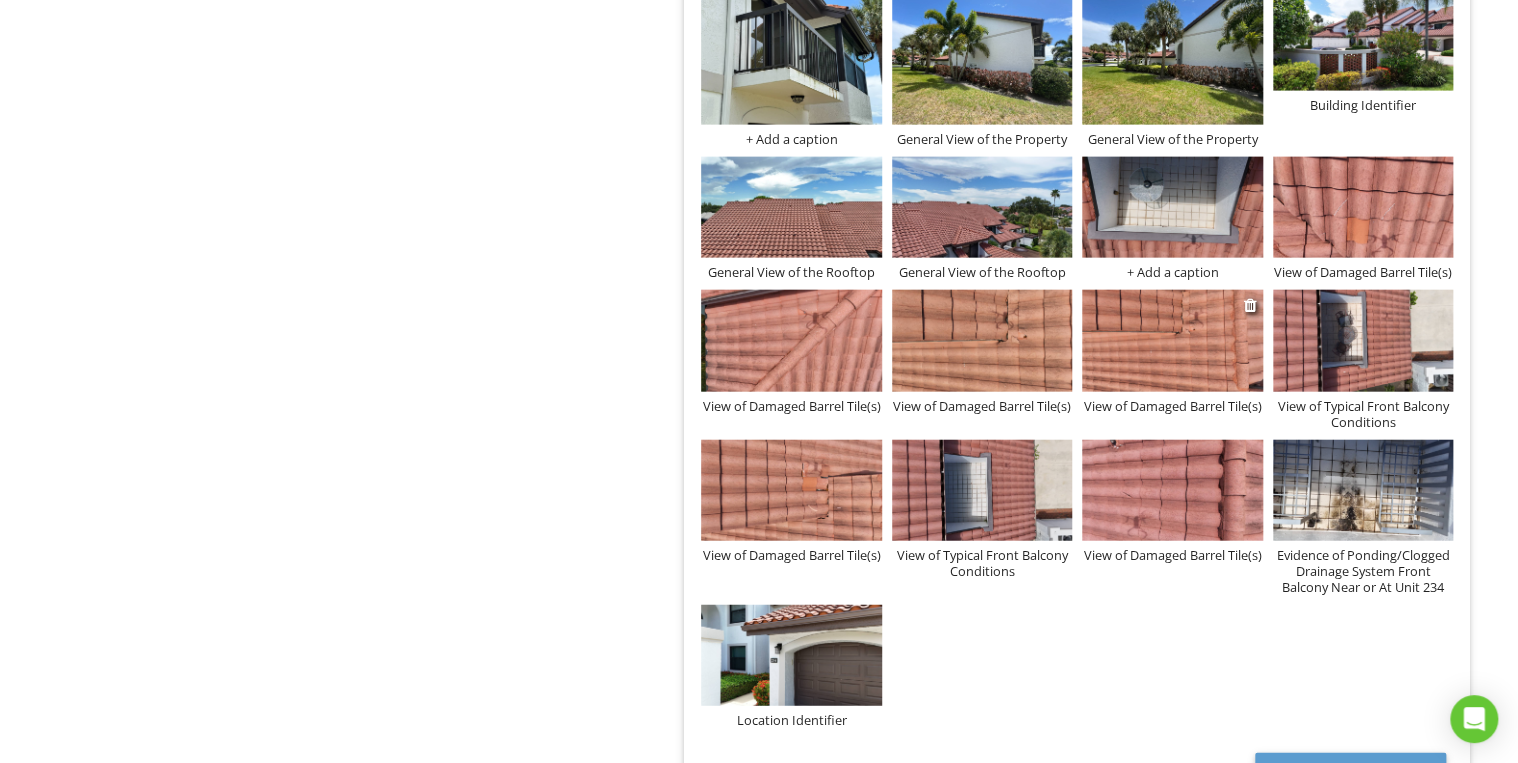 click on "View of Damaged Barrel Tile(s)" at bounding box center (1172, 406) 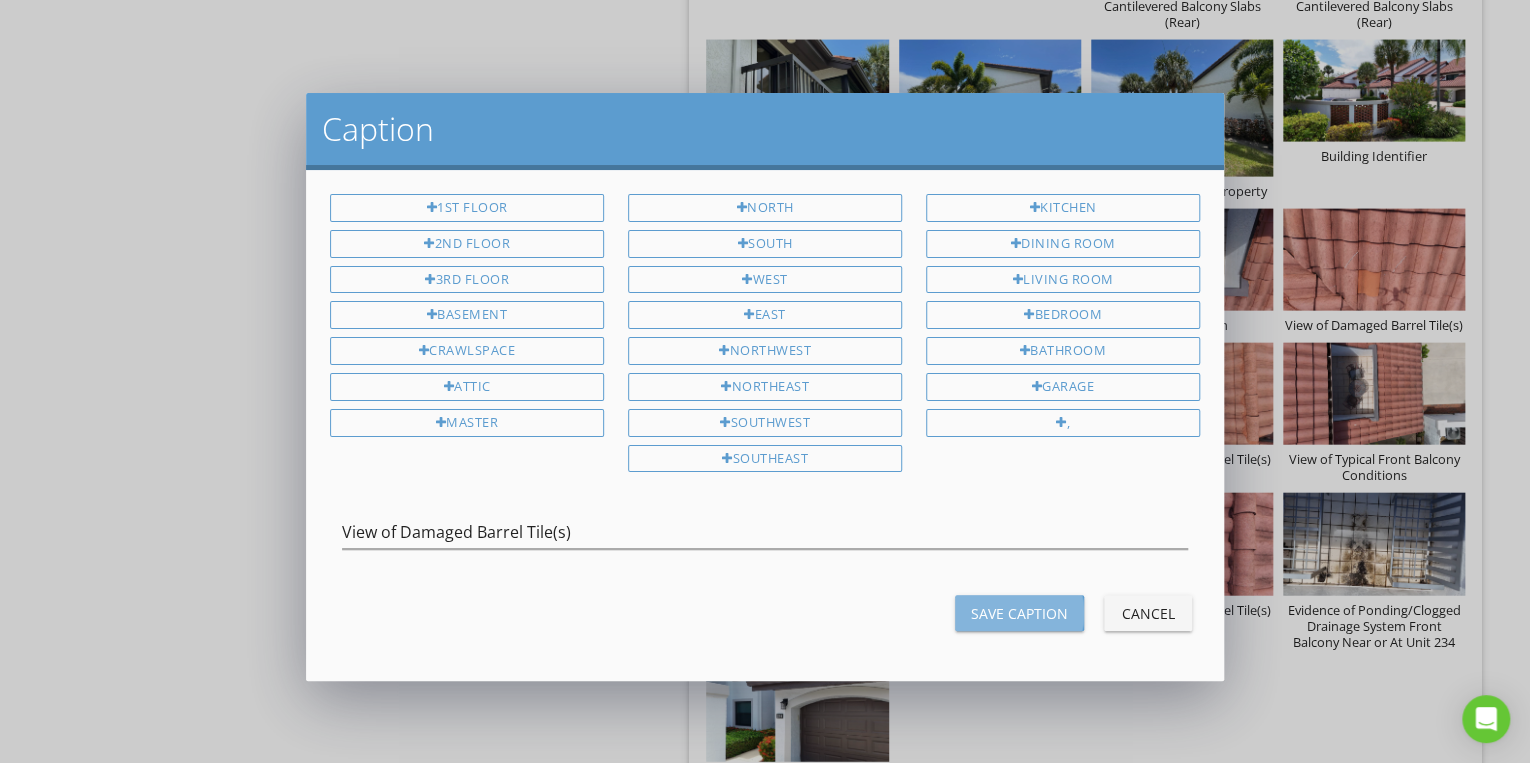 click on "Save Caption" at bounding box center (1019, 613) 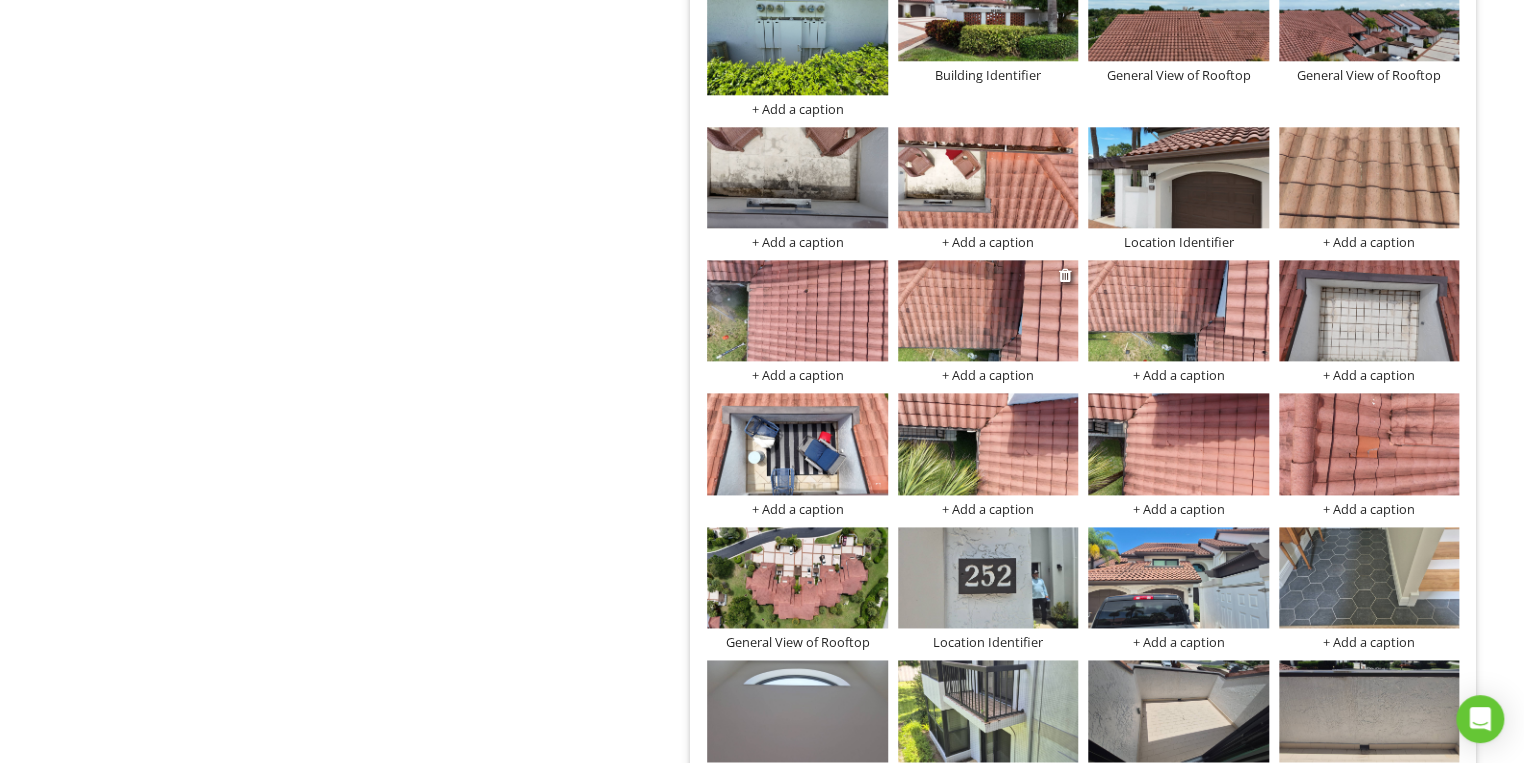 scroll, scrollTop: 12500, scrollLeft: 0, axis: vertical 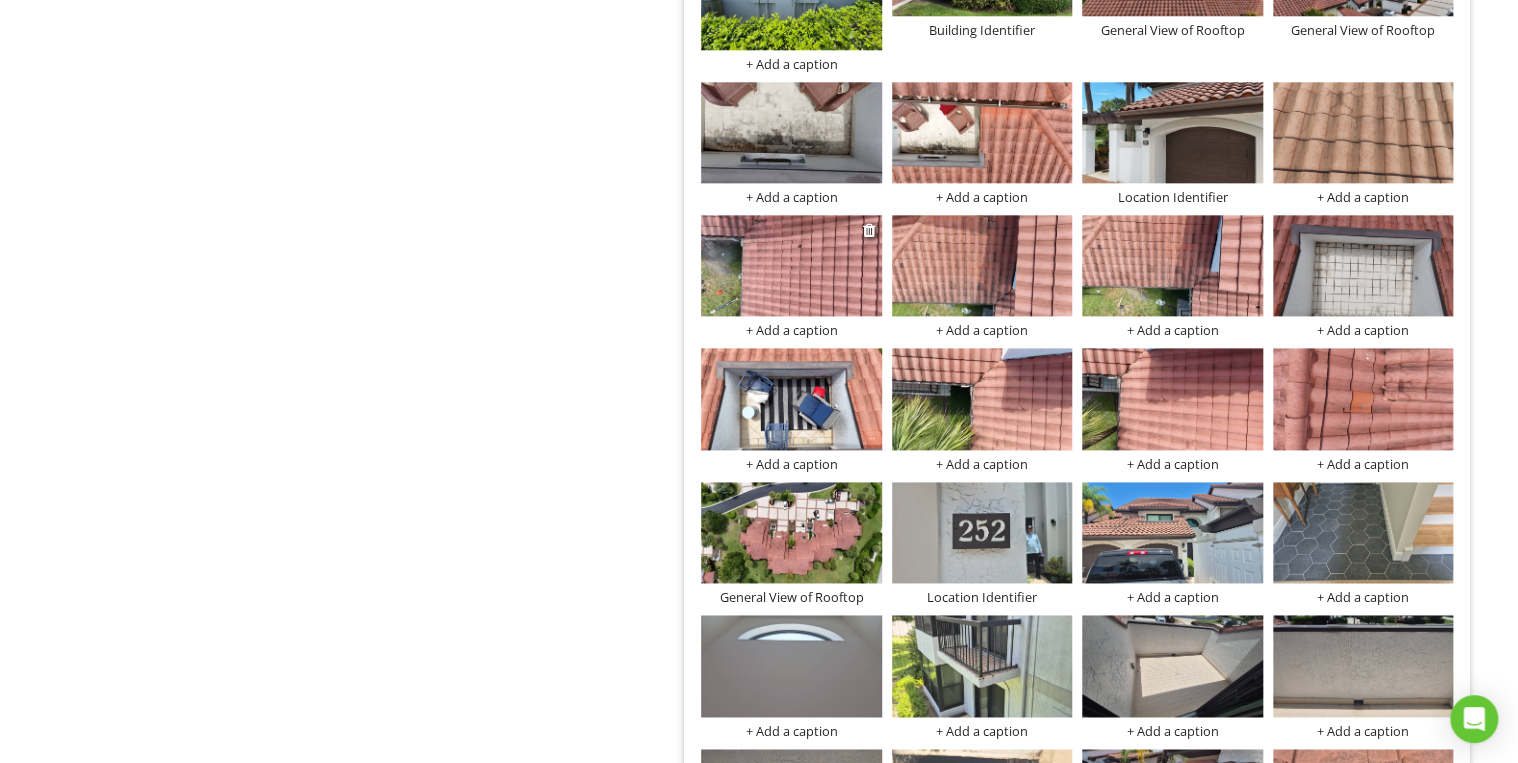 click on "+ Add a caption" at bounding box center [791, 330] 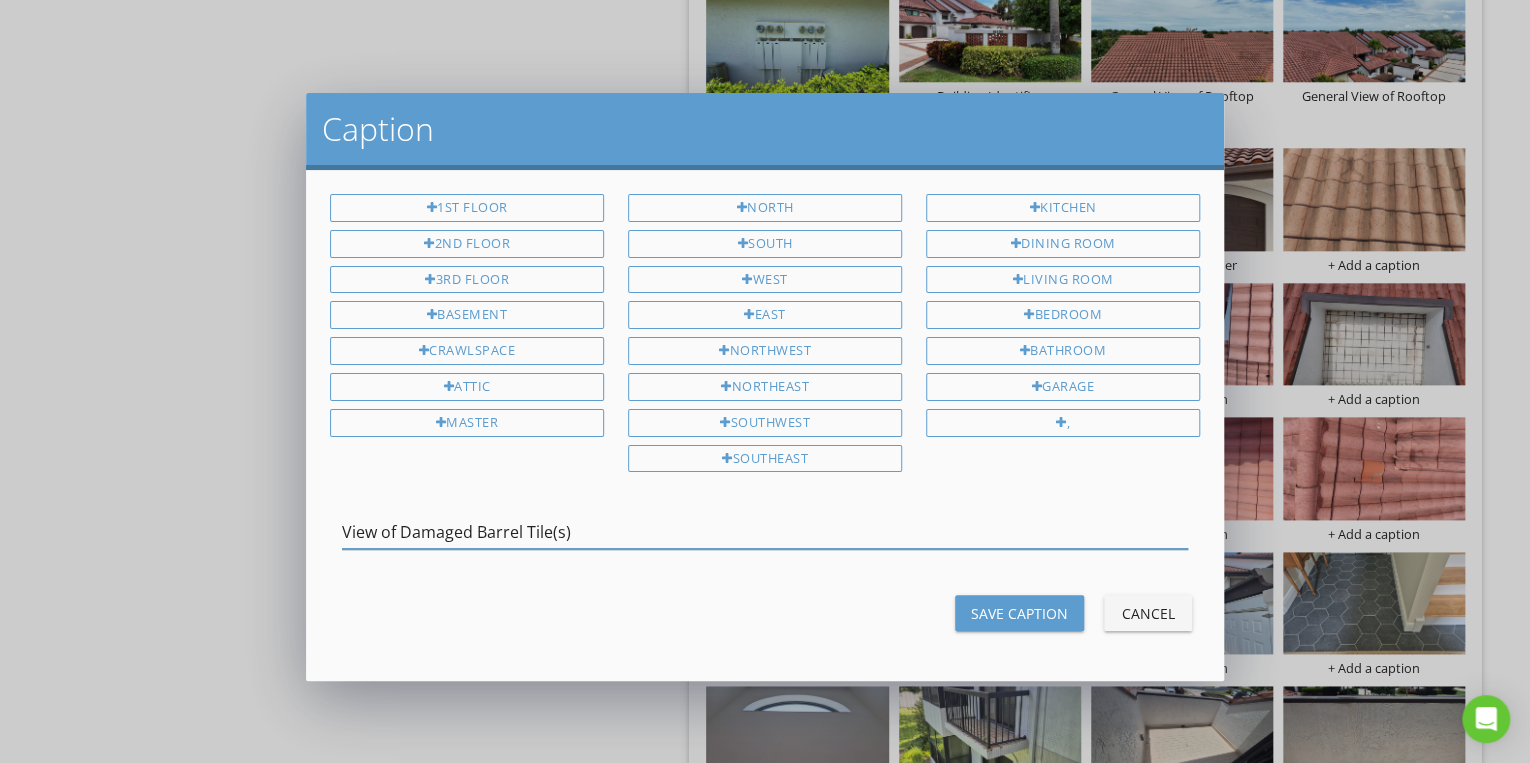 type on "View of Damaged Barrel Tile(s)" 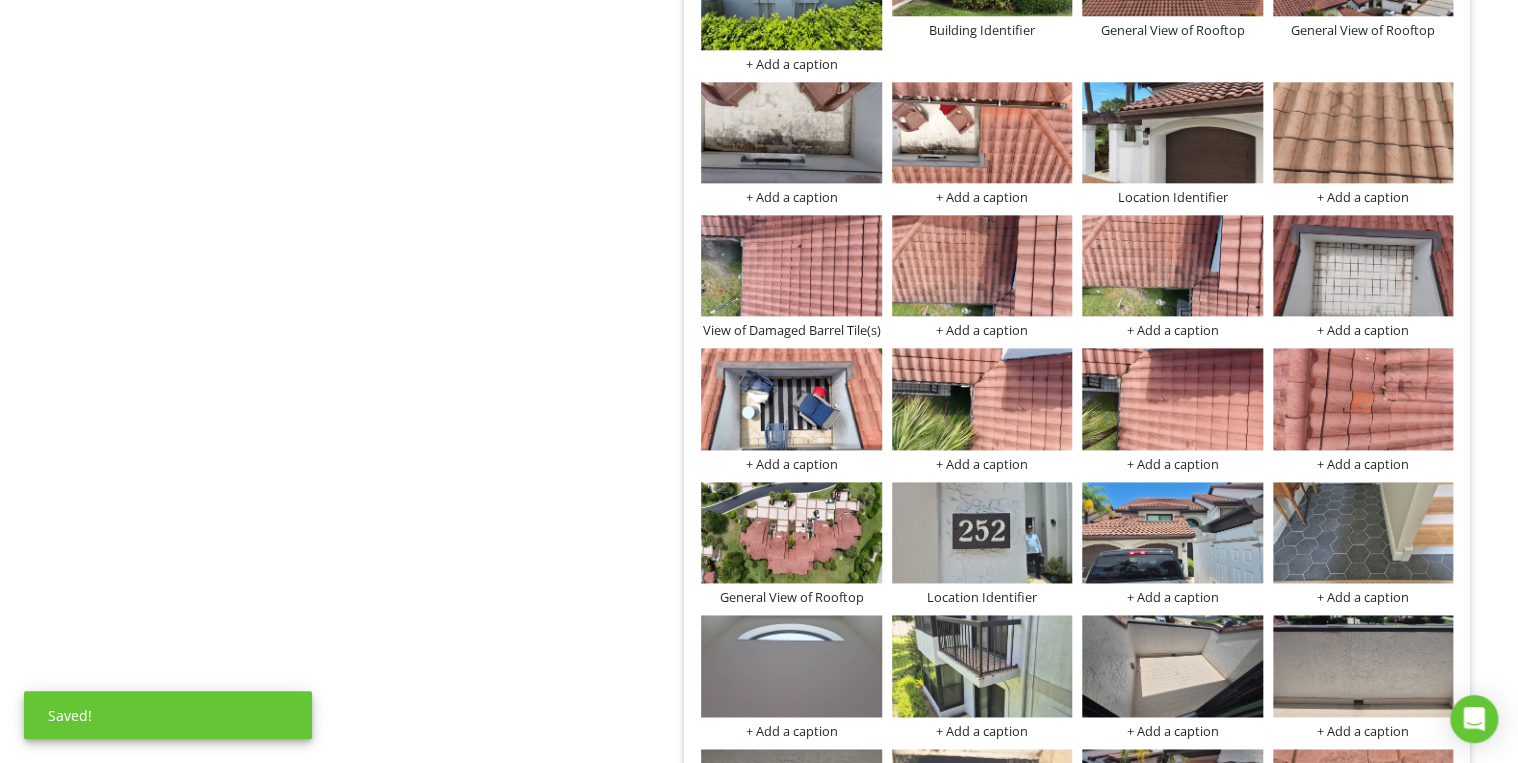 click on "Building Identifier
General View of the Property
General View of the Property
+ Add a caption         + Add a caption         + Add a caption         + Add a caption         + Add a caption         + Add a caption         + Add a caption         + Add a caption         + Add a caption
General View of the Property
General View of the Property
+ Add a caption         + Add a caption         + Add a caption         + Add a caption         + Add a caption         + Add a caption         + Add a caption         + Add a caption         + Add a caption         + Add a caption         + Add a caption         + Add a caption         + Add a caption         + Add a caption         + Add a caption         + Add a caption         + Add a caption
General View of the Property
+ Add a caption
Building Identifier
+ Add a caption" at bounding box center [1077, 191] 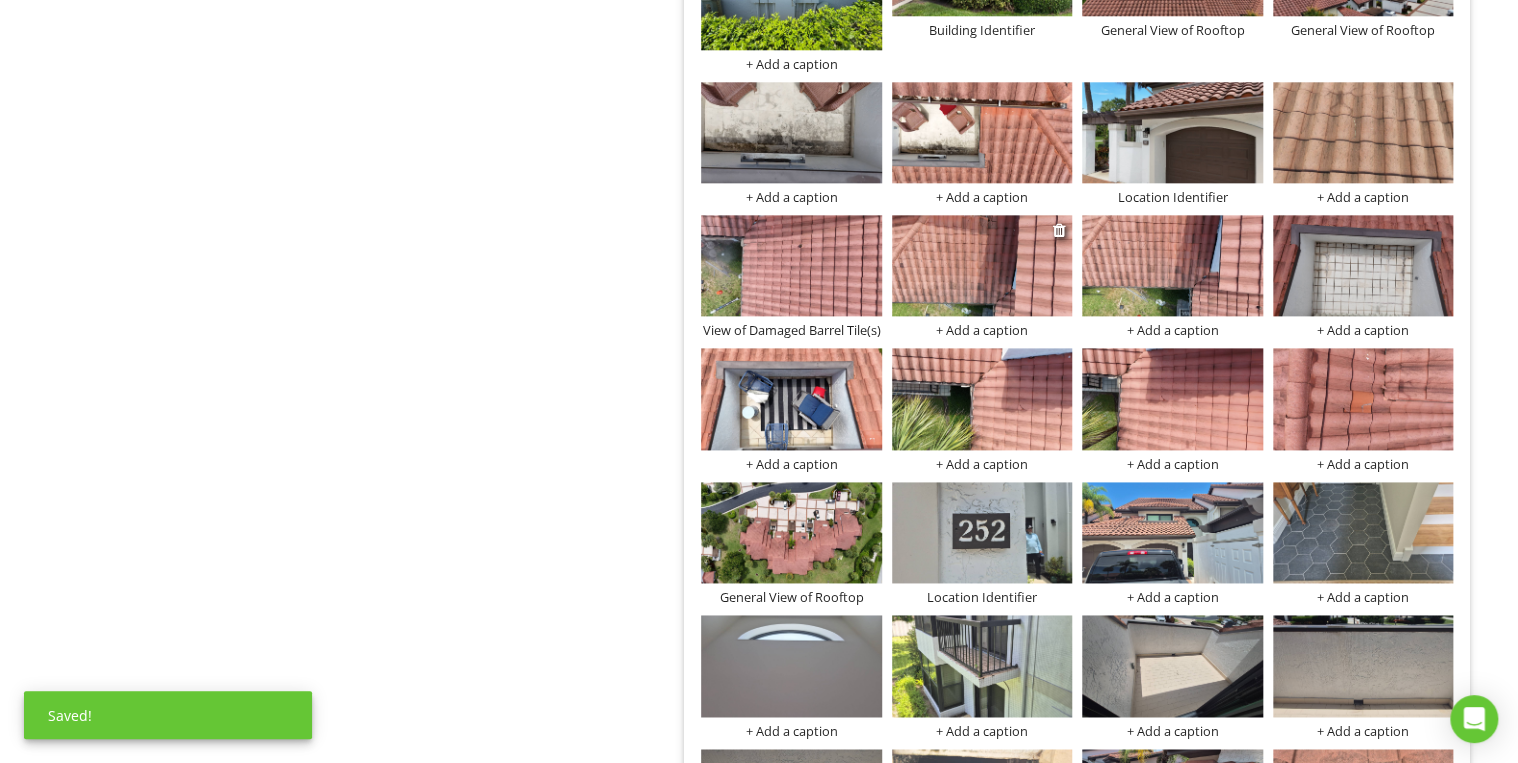click on "+ Add a caption" at bounding box center [982, 330] 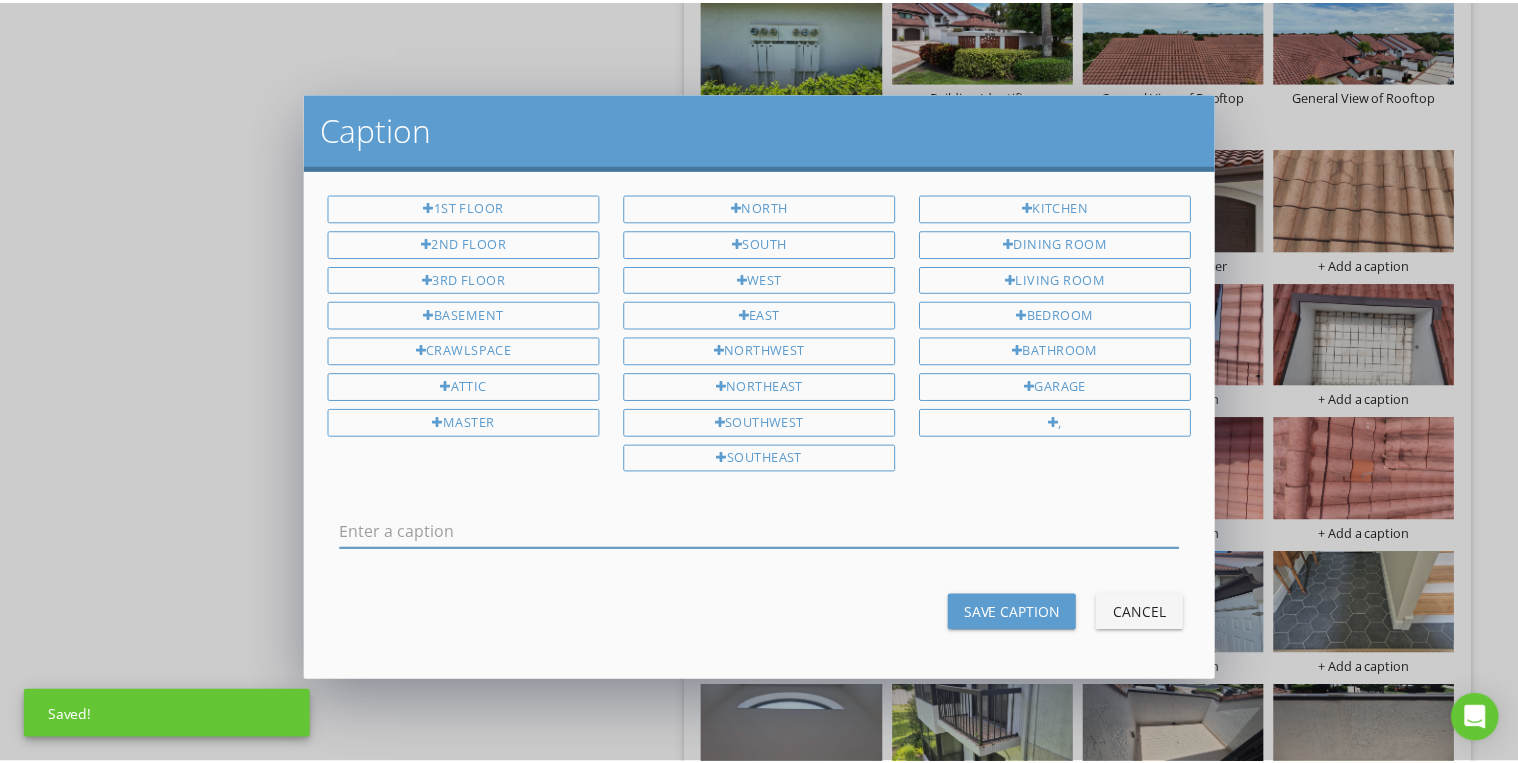 scroll, scrollTop: 0, scrollLeft: 0, axis: both 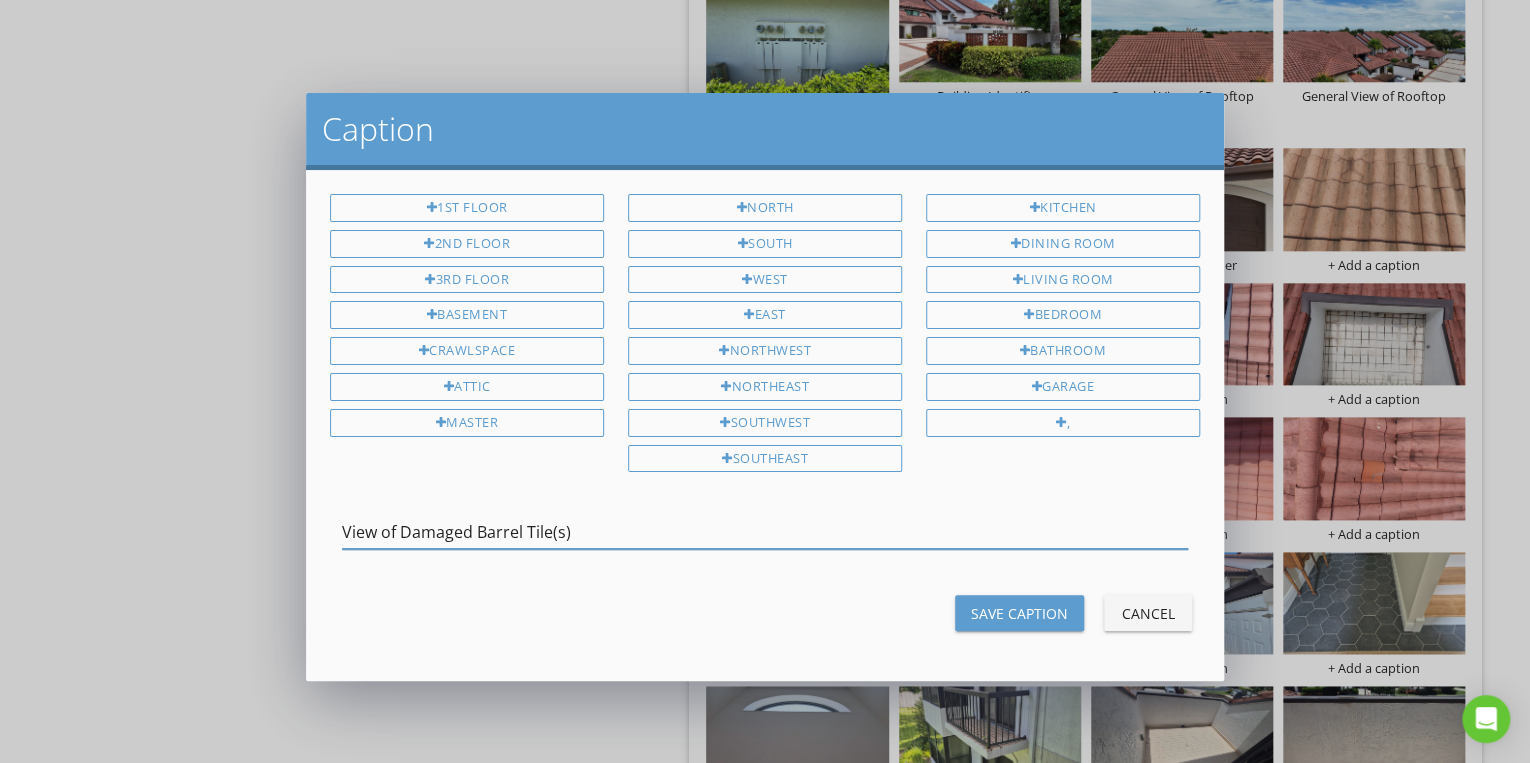 type on "View of Damaged Barrel Tile(s)" 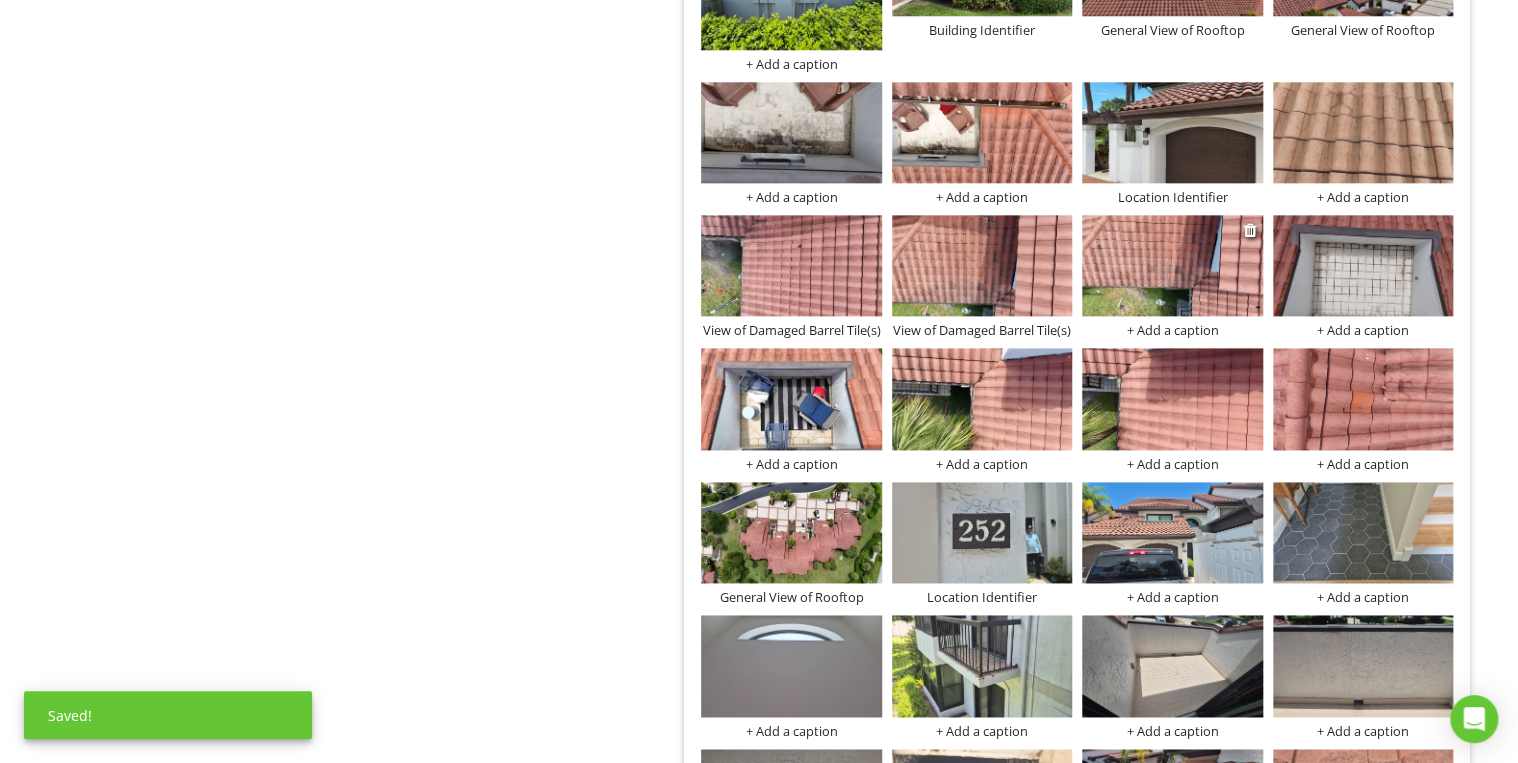 click on "+ Add a caption" at bounding box center [1172, 330] 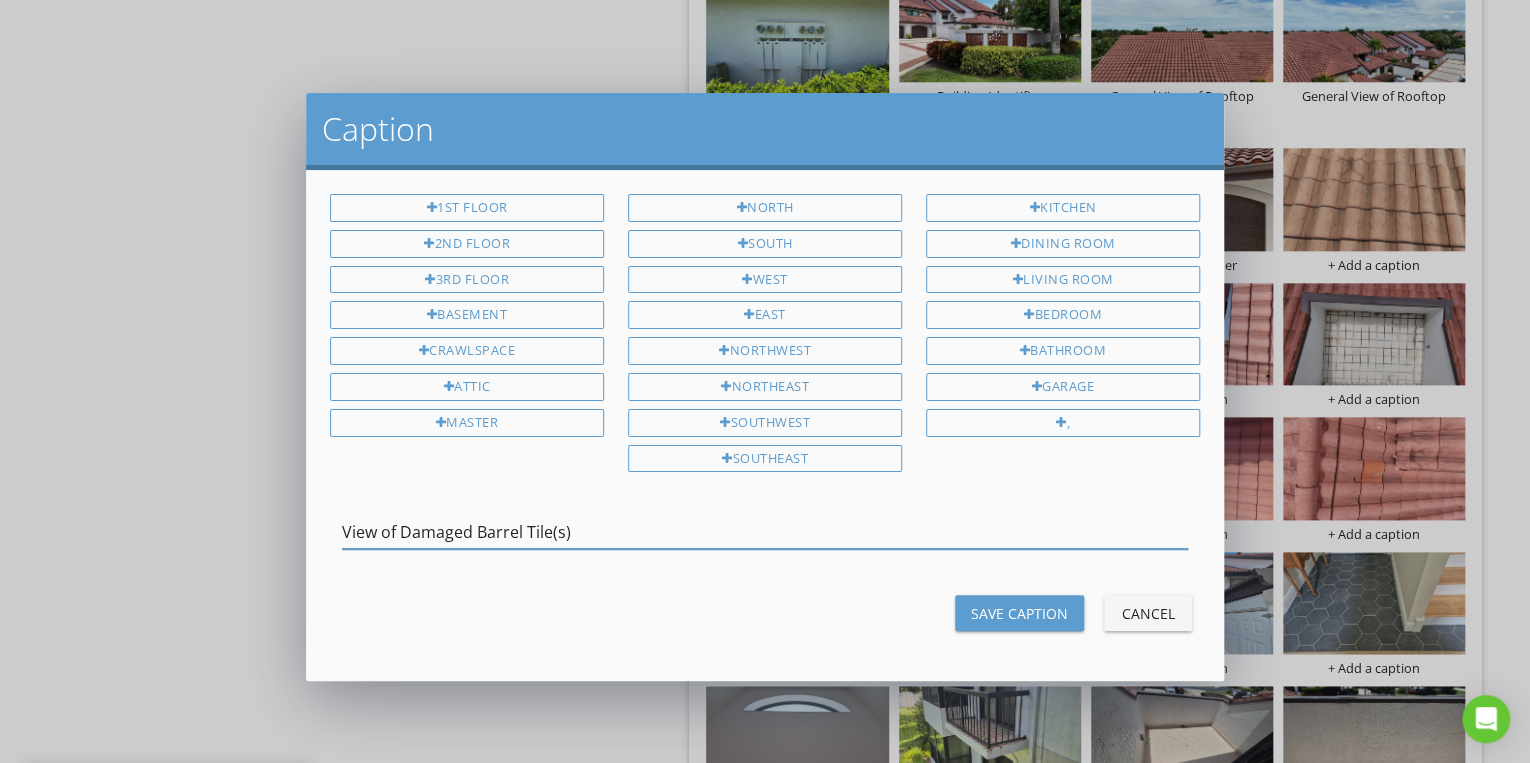 type on "View of Damaged Barrel Tile(s)" 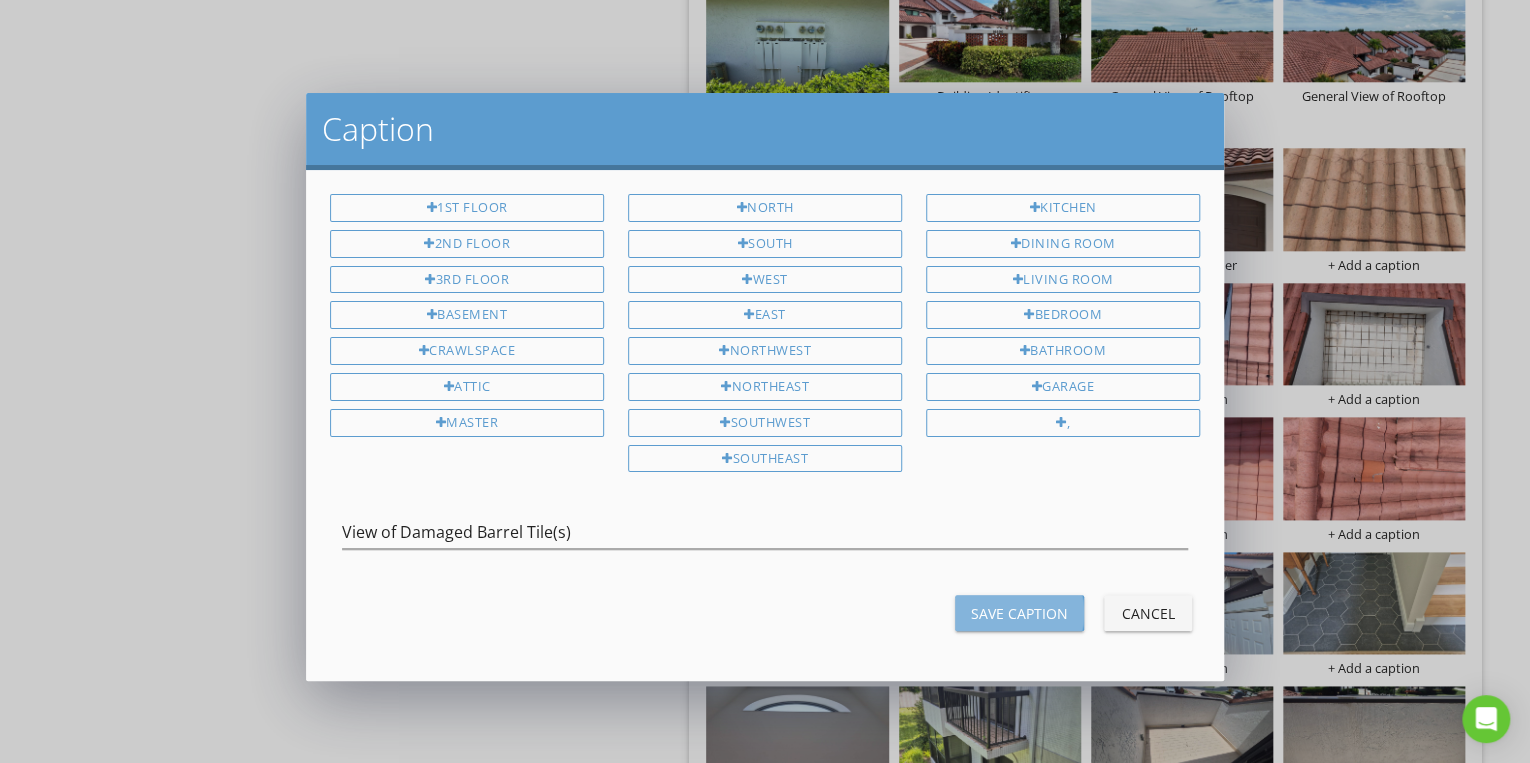 click on "Save Caption" at bounding box center (1019, 613) 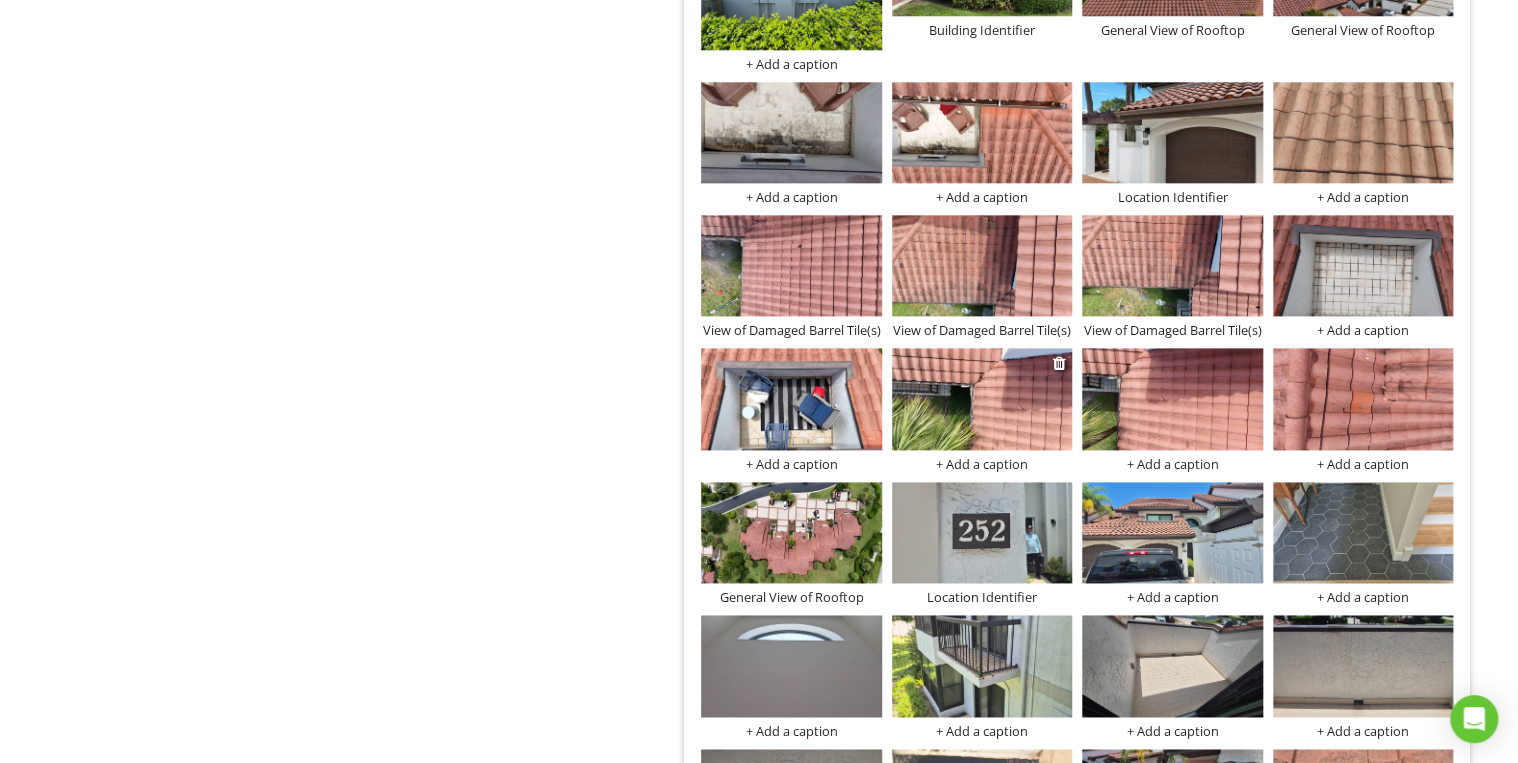 click on "+ Add a caption" at bounding box center [982, 464] 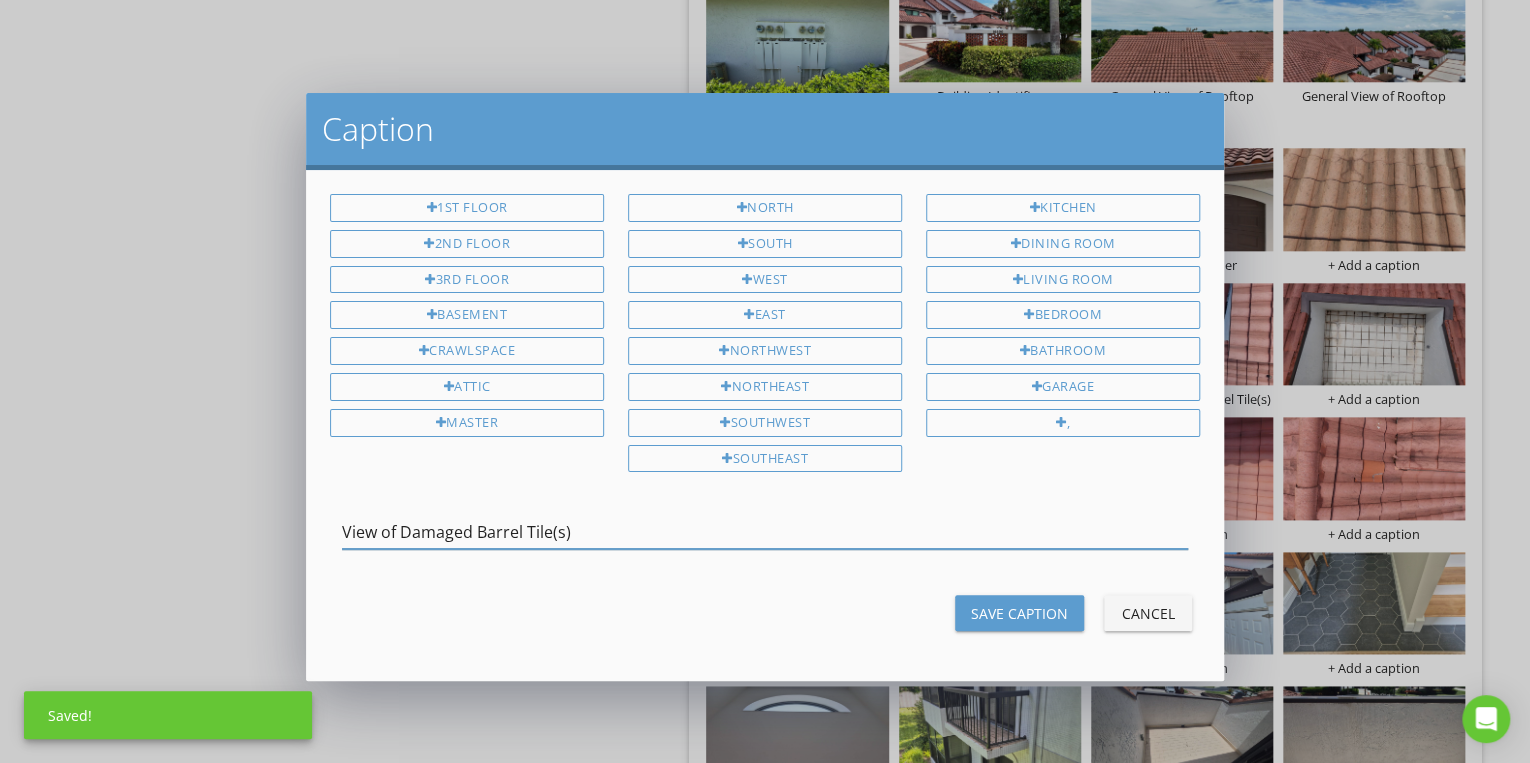 type on "View of Damaged Barrel Tile(s)" 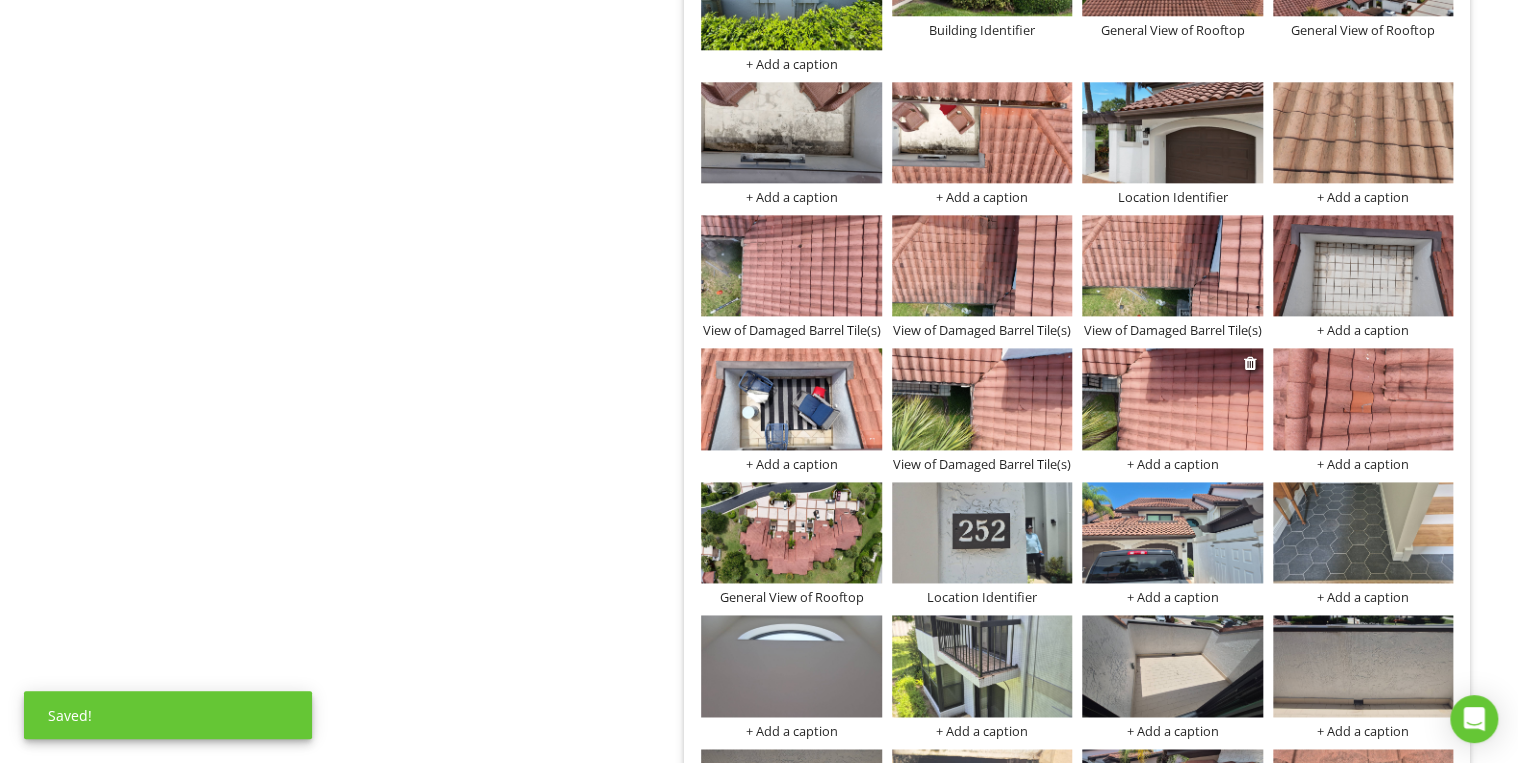 click on "+ Add a caption" at bounding box center [1172, 464] 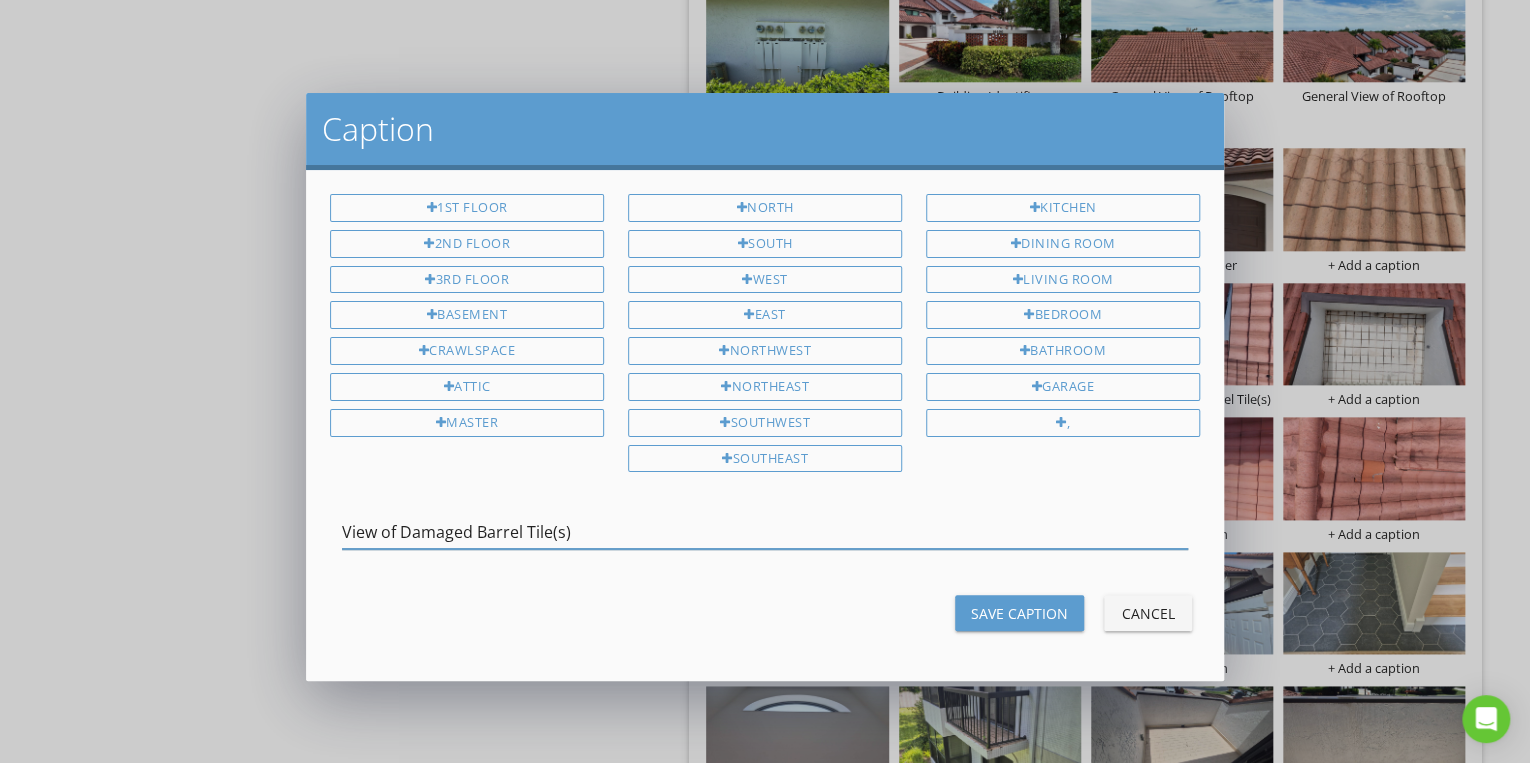 type on "View of Damaged Barrel Tile(s)" 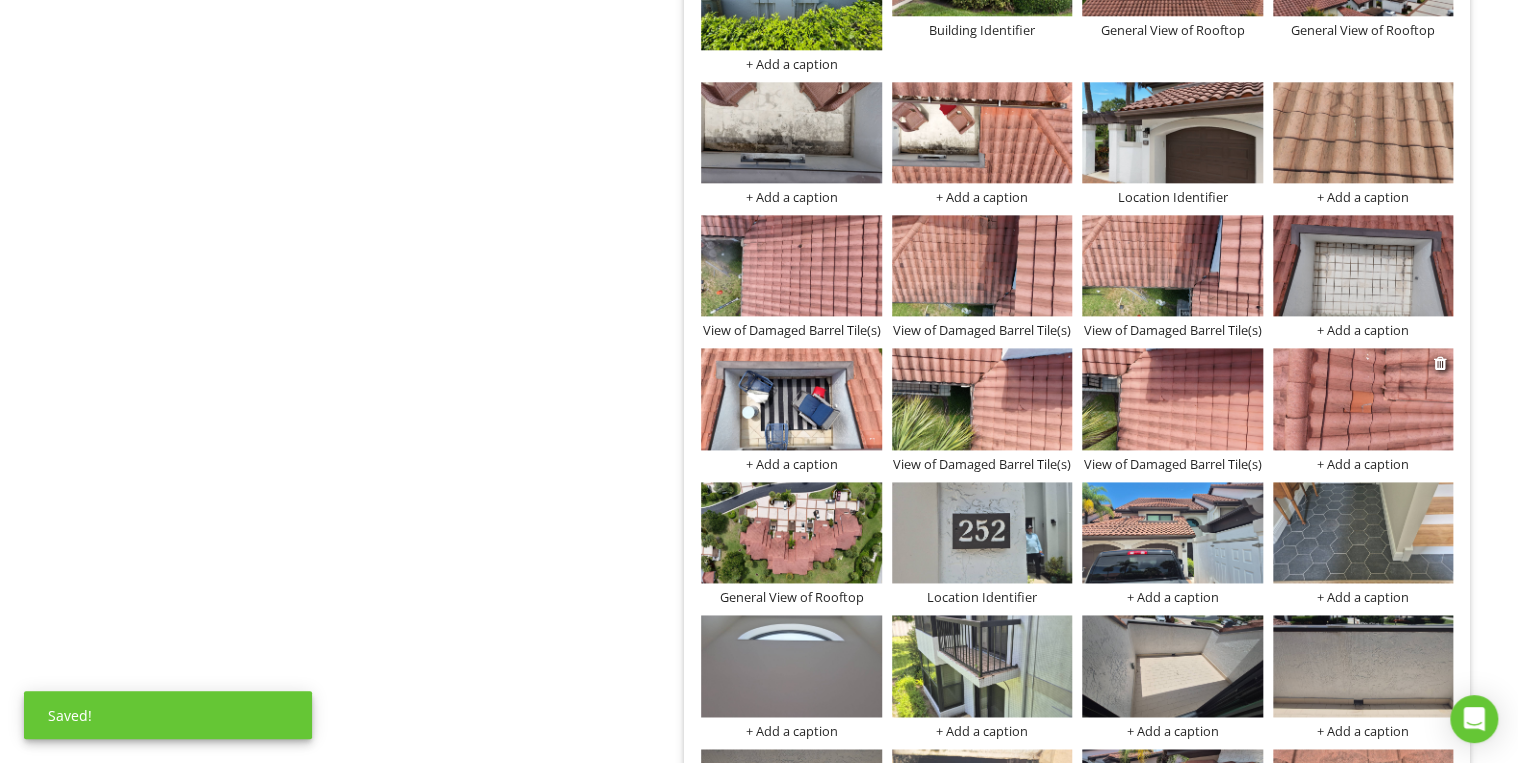 click on "+ Add a caption" at bounding box center (1363, 464) 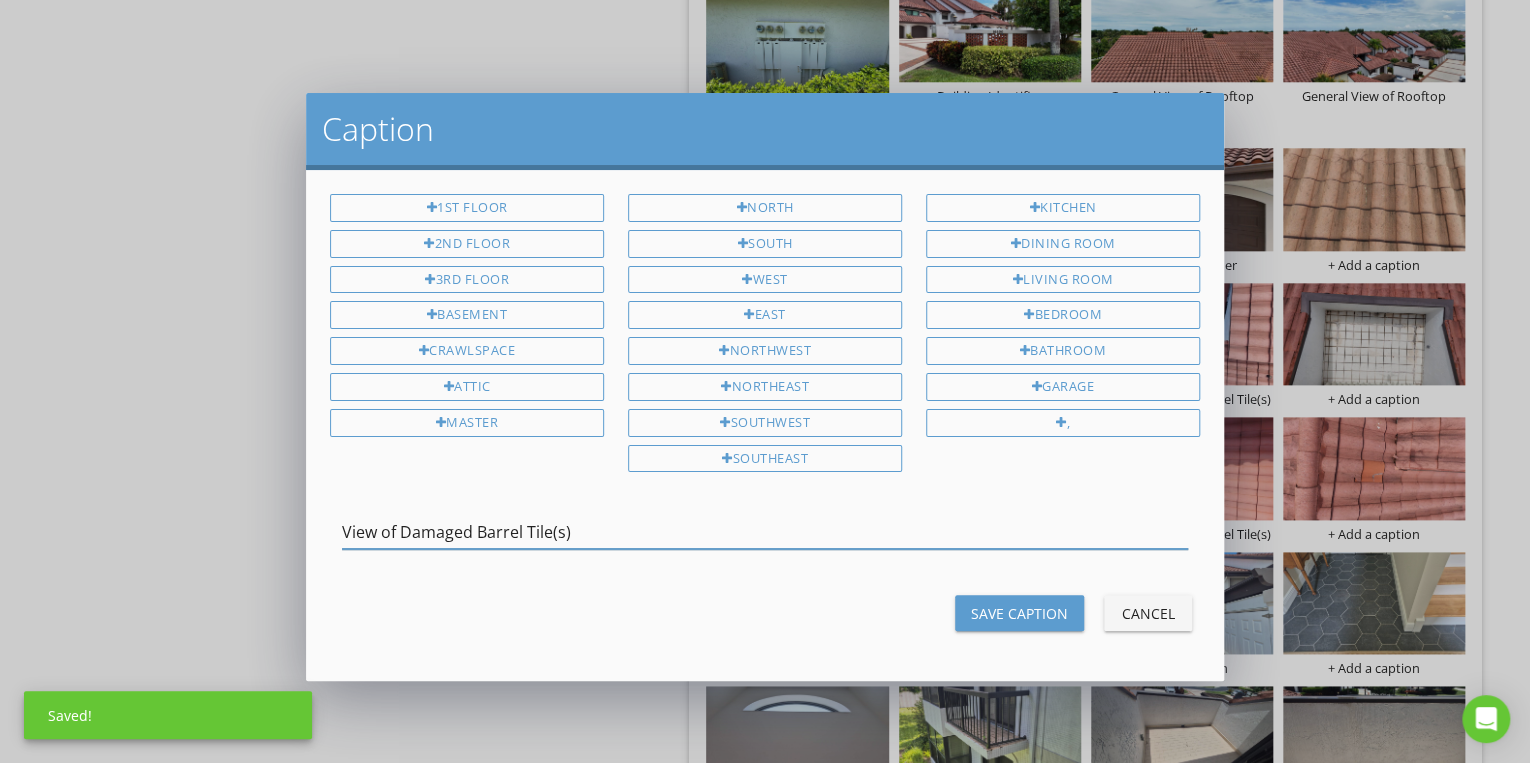 type on "View of Damaged Barrel Tile(s)" 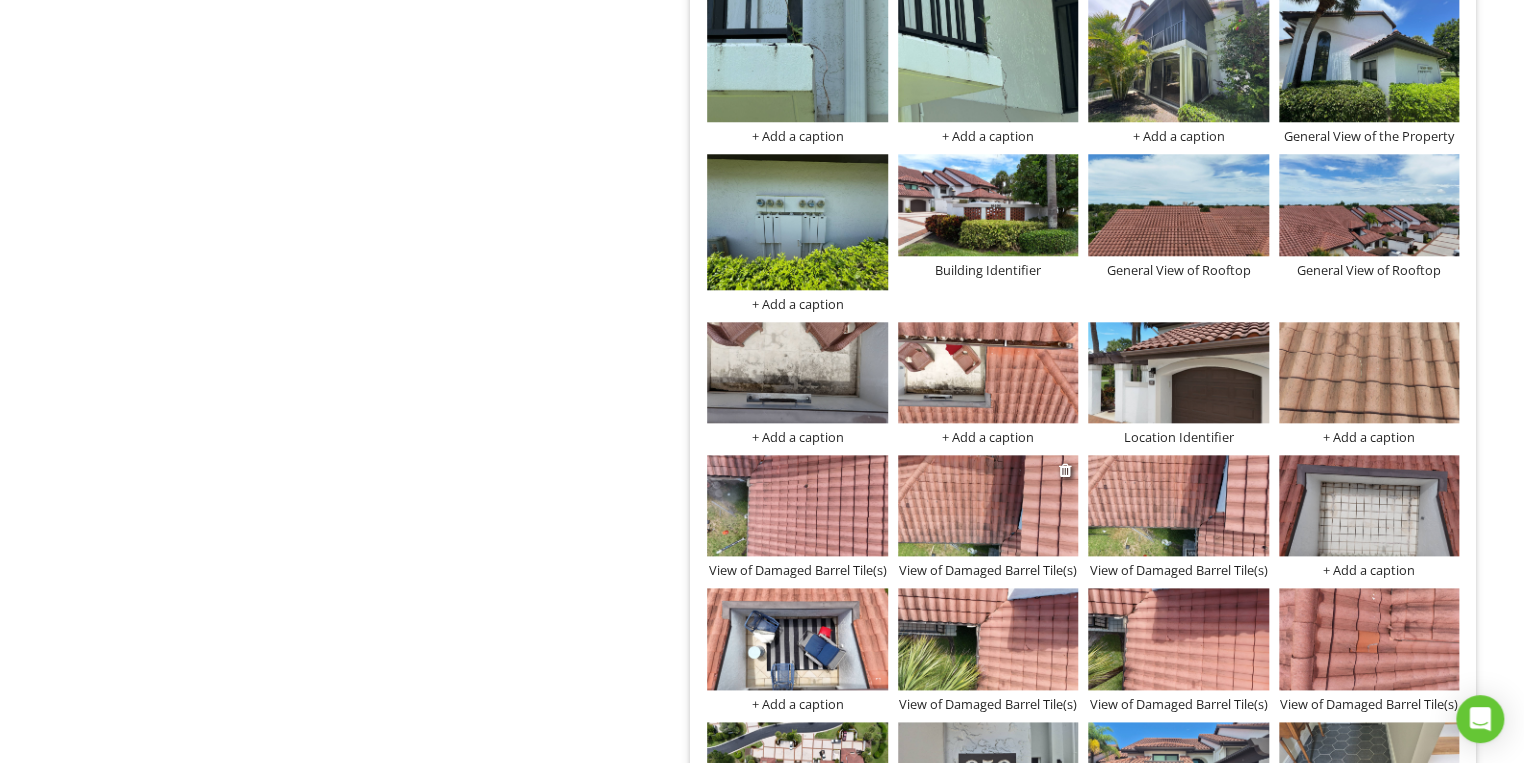 scroll, scrollTop: 12340, scrollLeft: 0, axis: vertical 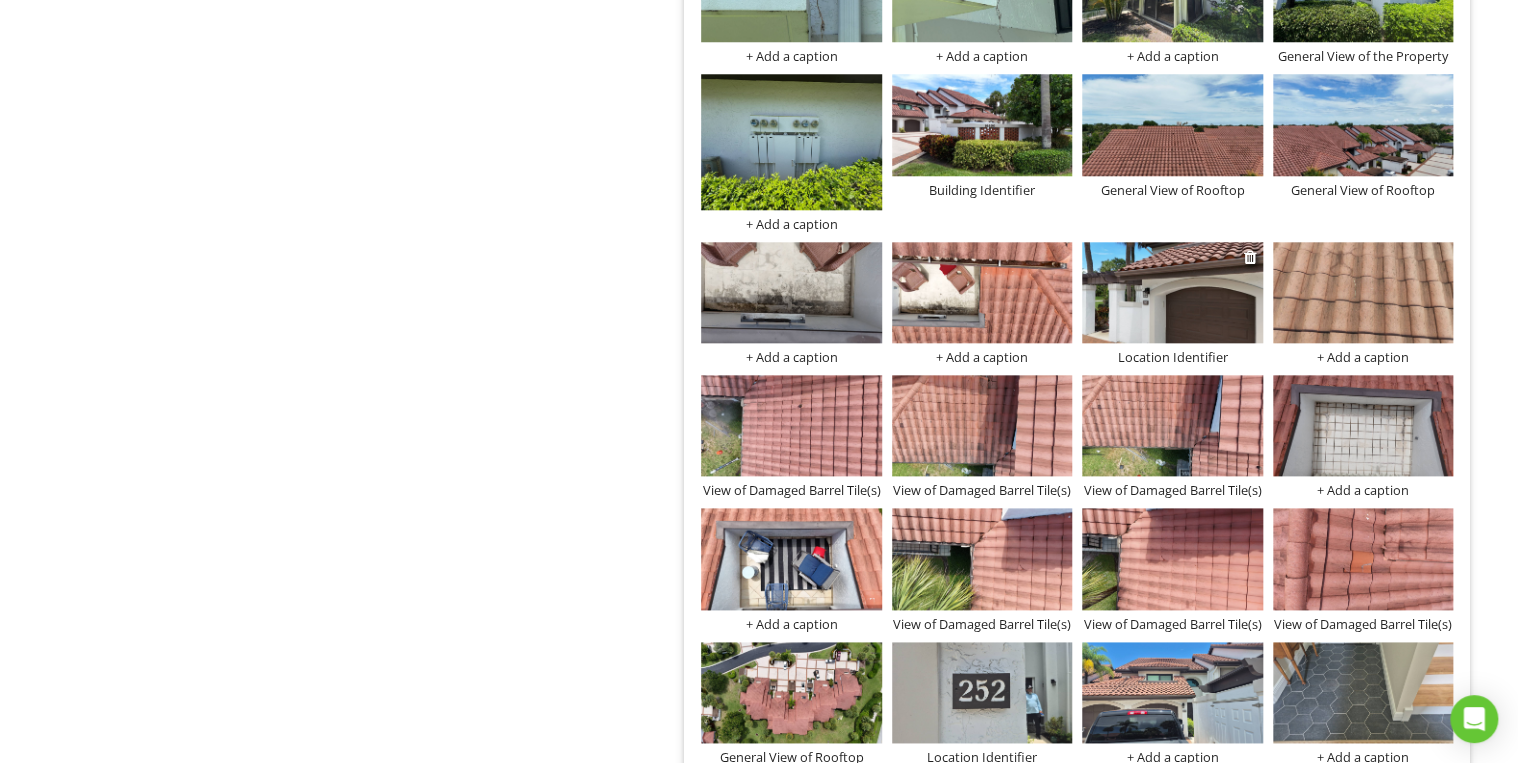 click on "Location Identifier" at bounding box center [1172, 357] 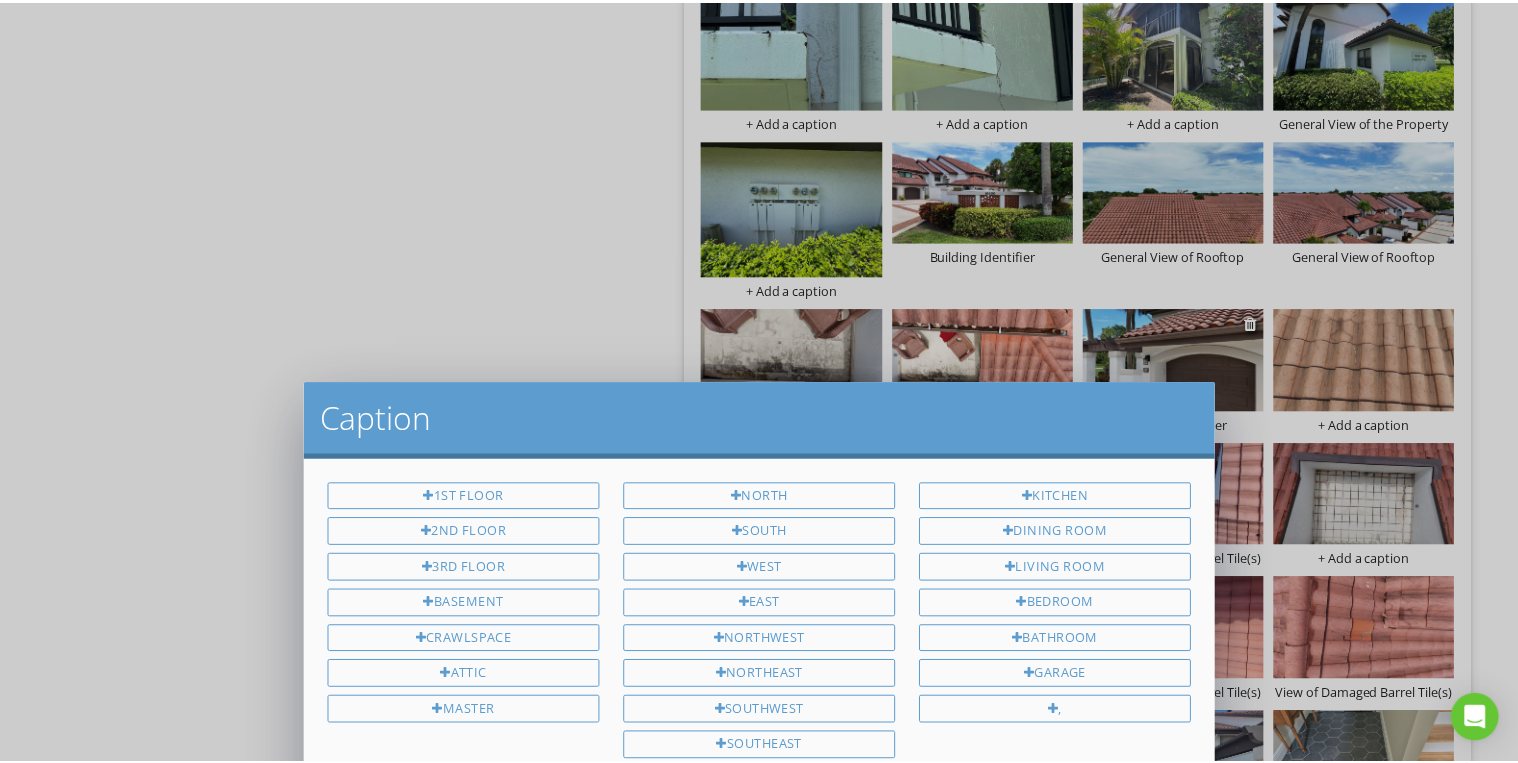scroll, scrollTop: 0, scrollLeft: 0, axis: both 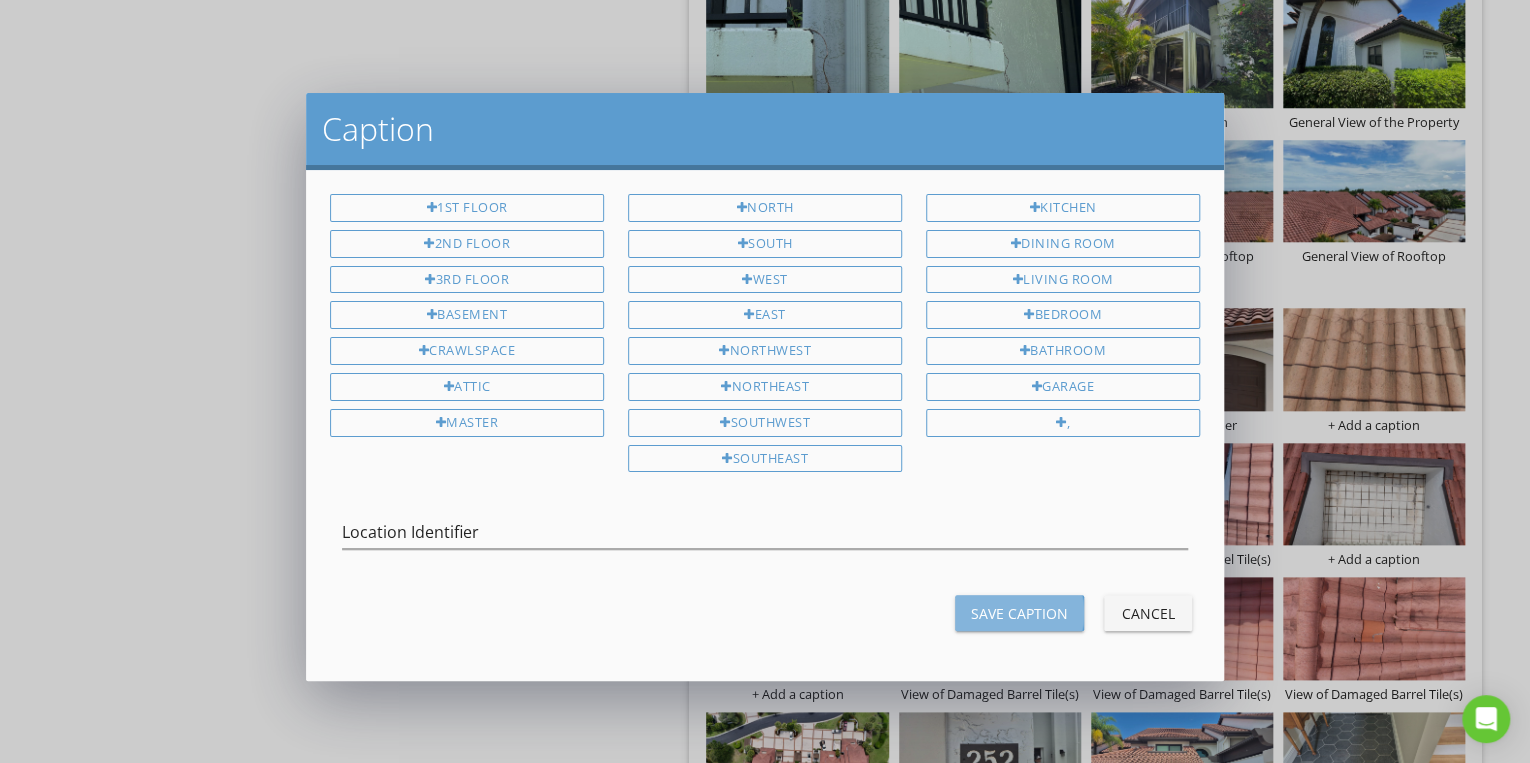 click on "Save Caption" at bounding box center (1019, 613) 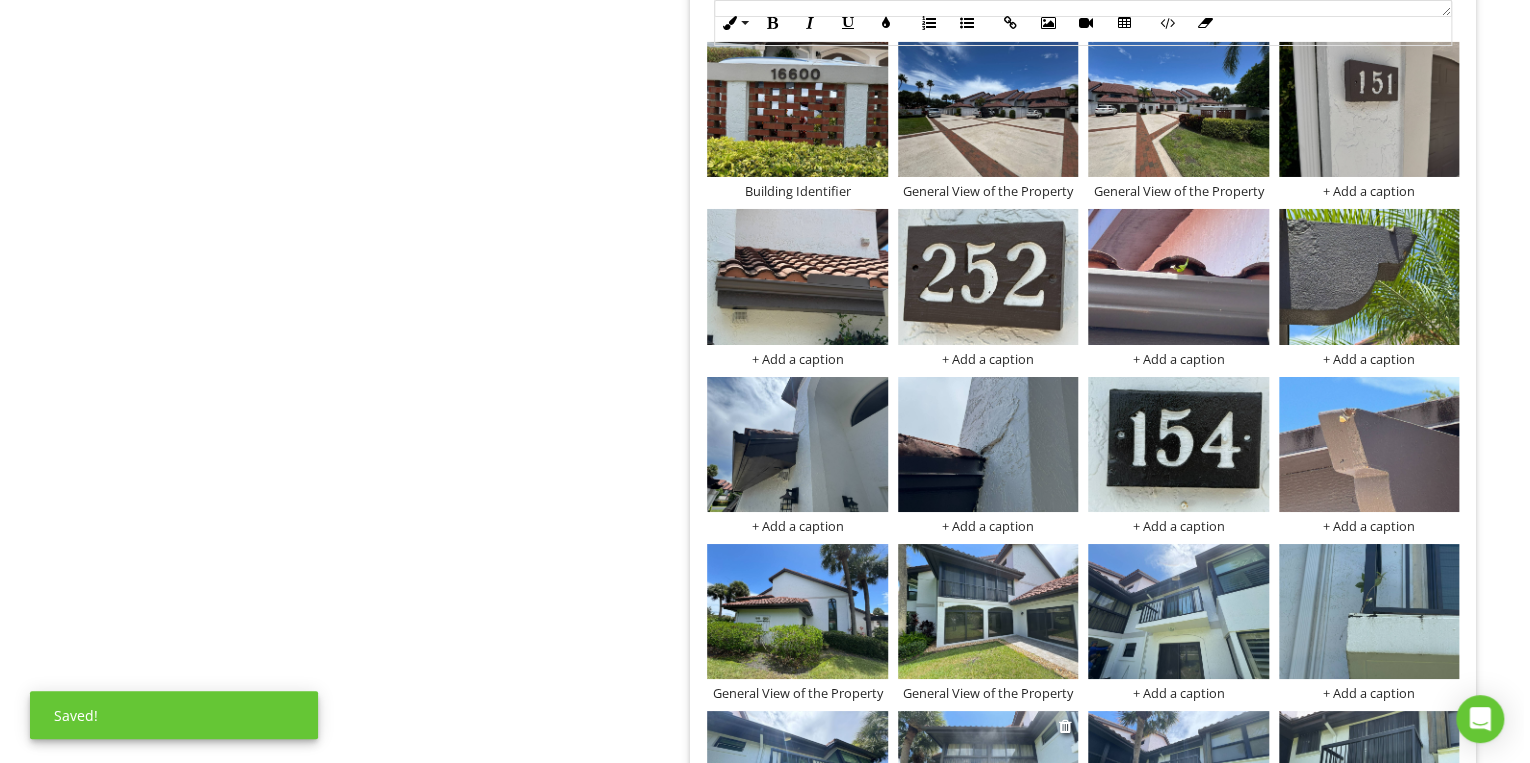 scroll, scrollTop: 10980, scrollLeft: 0, axis: vertical 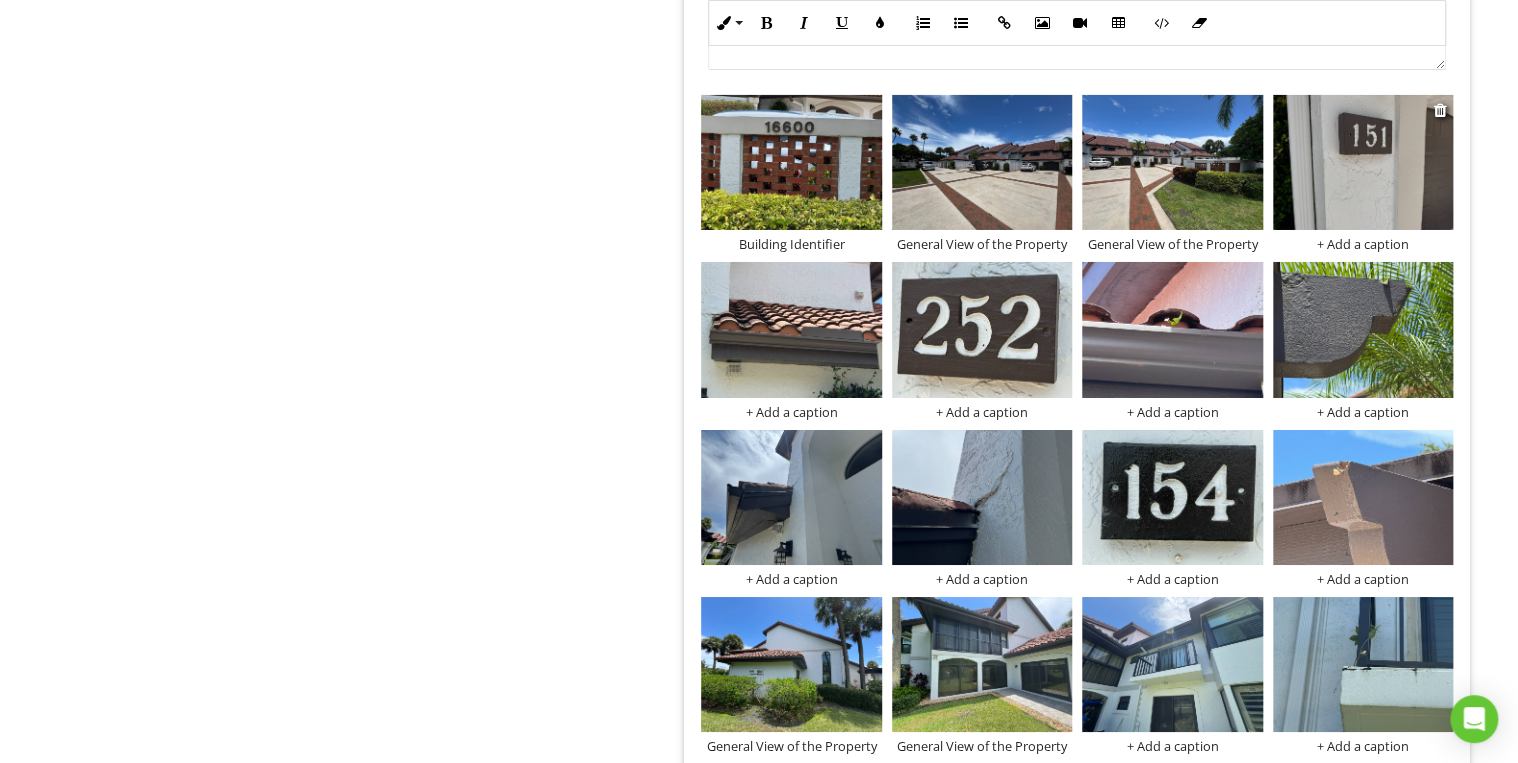 click on "+ Add a caption" at bounding box center (1363, 244) 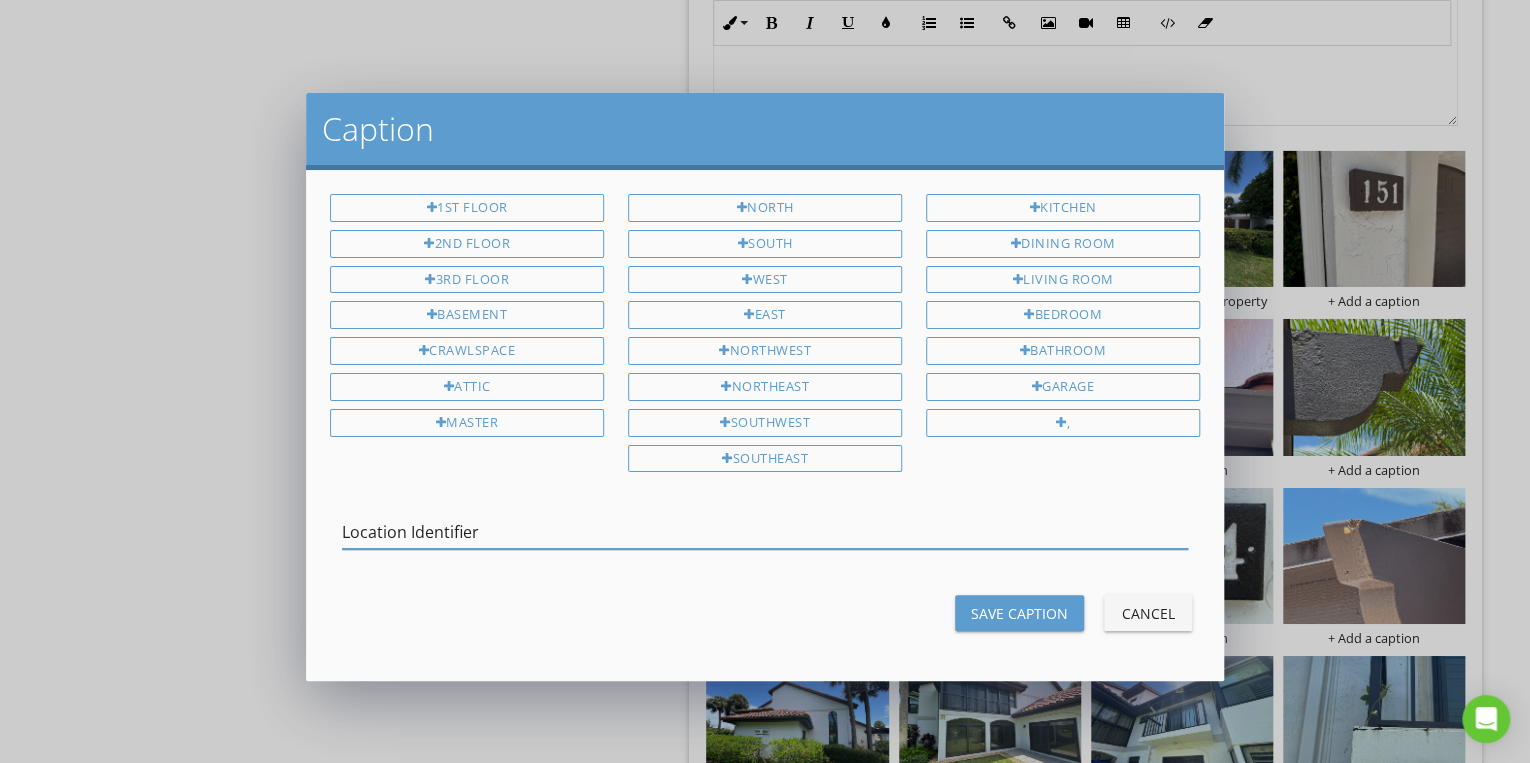 type on "Location Identifier" 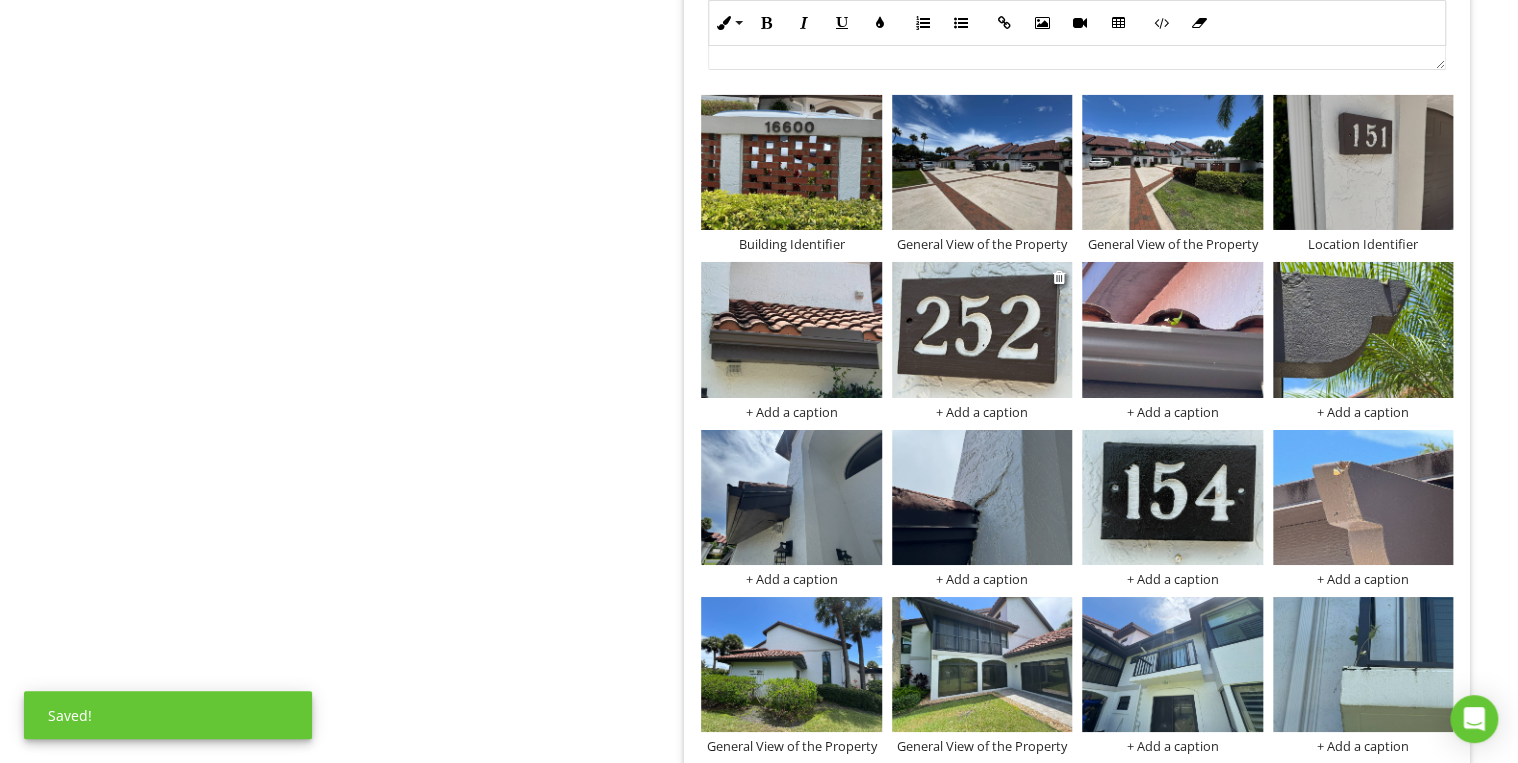 click on "+ Add a caption" at bounding box center [982, 412] 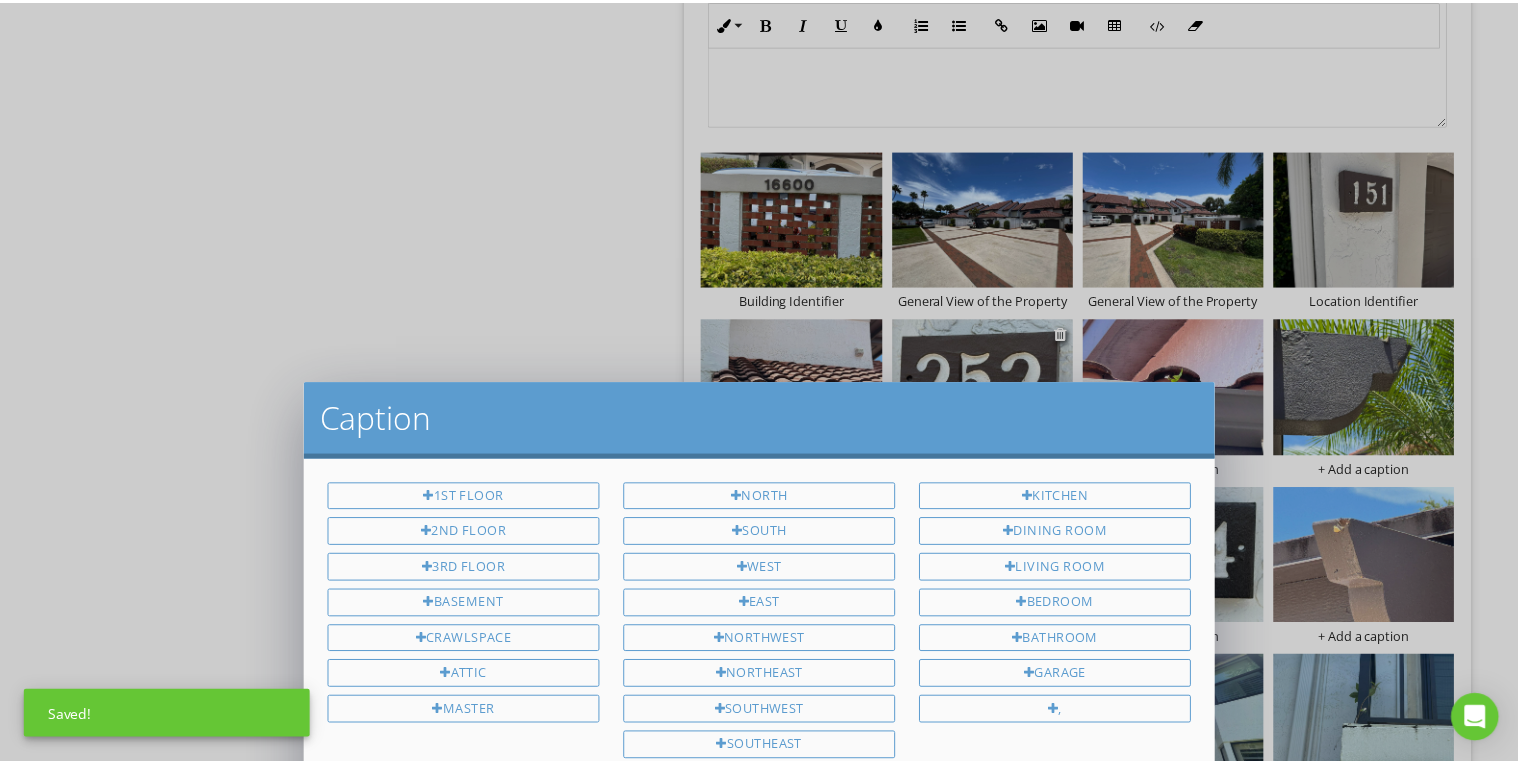 scroll, scrollTop: 0, scrollLeft: 0, axis: both 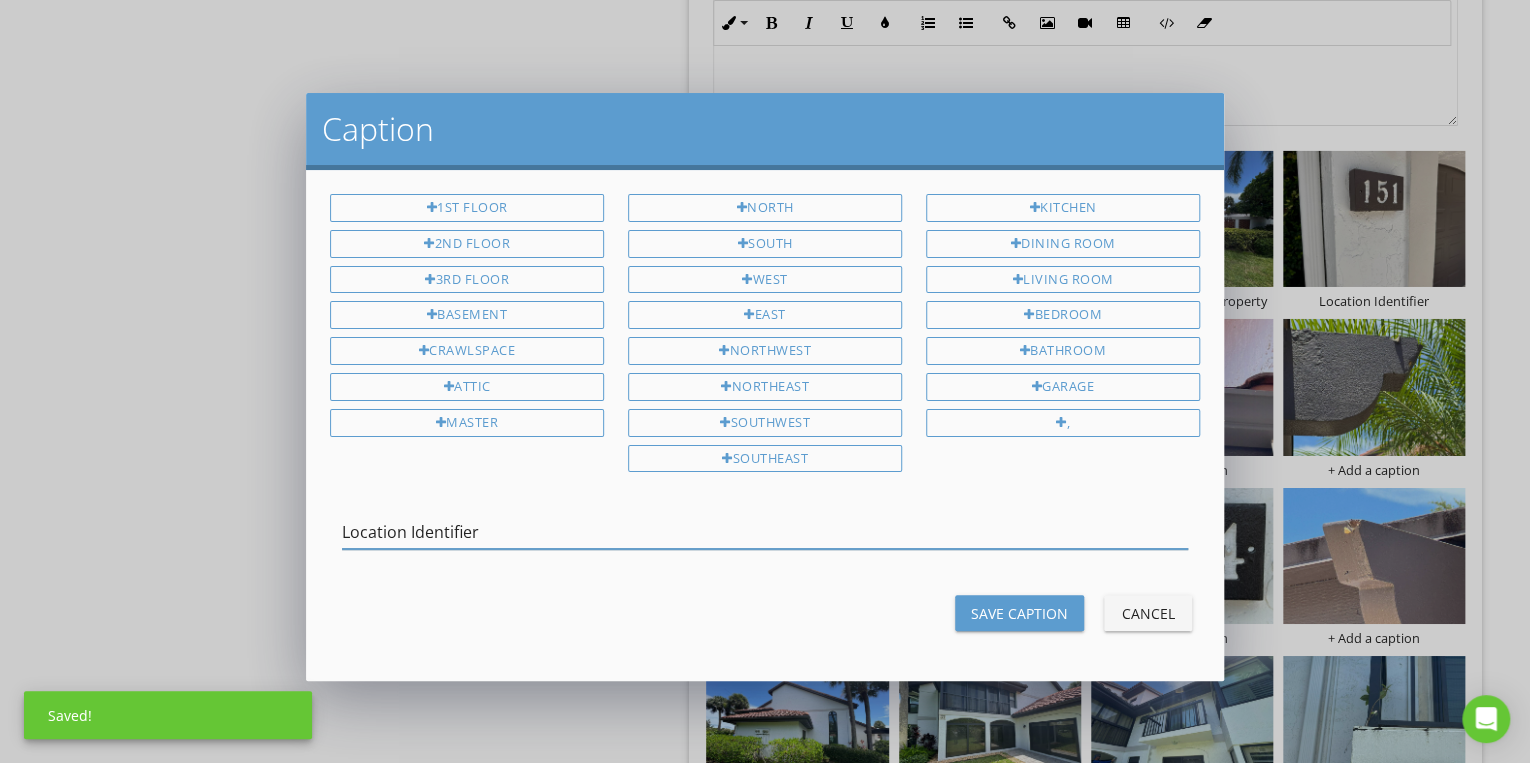 type on "Location Identifier" 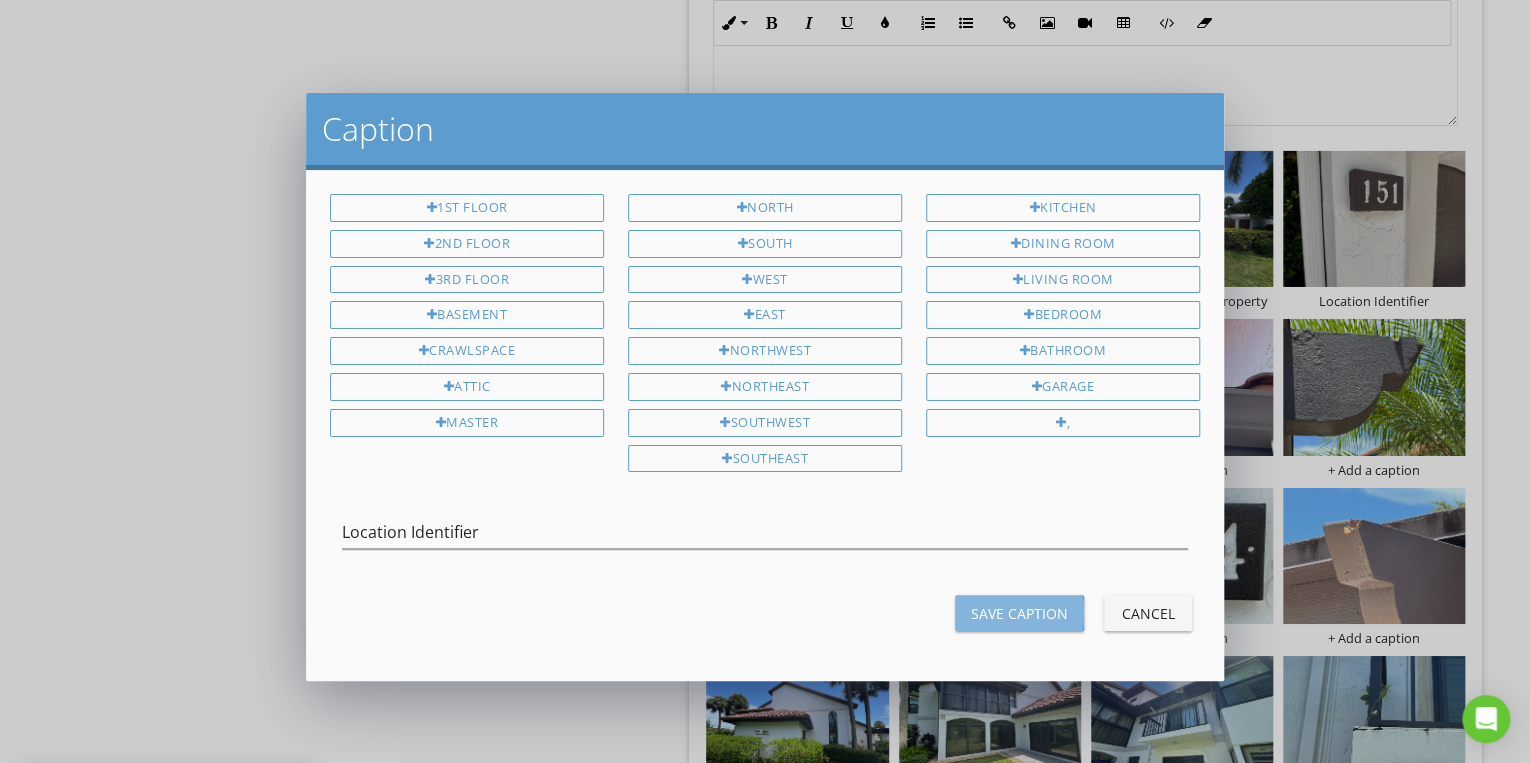 click on "Save Caption" at bounding box center [1019, 613] 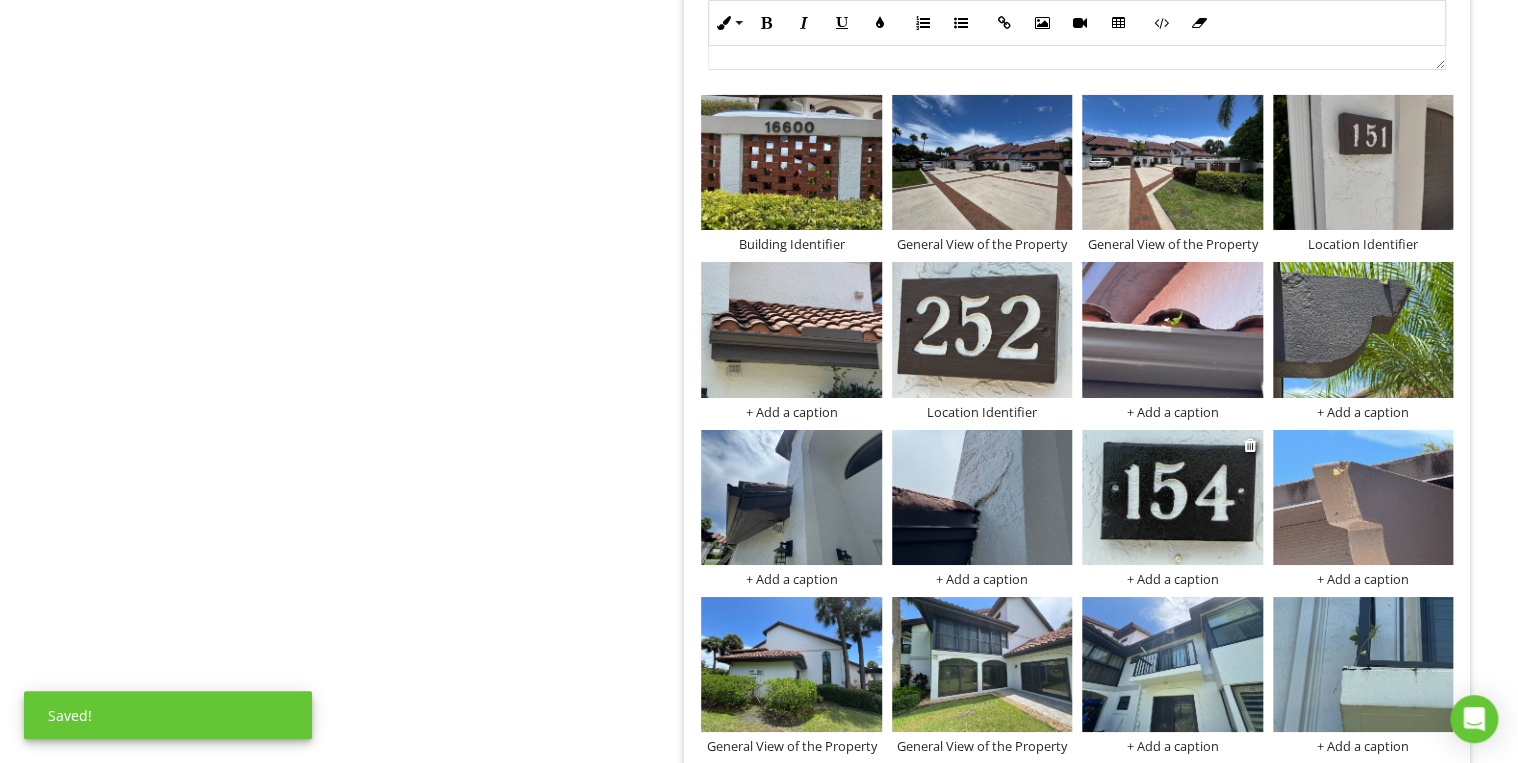 click on "+ Add a caption" at bounding box center (1172, 579) 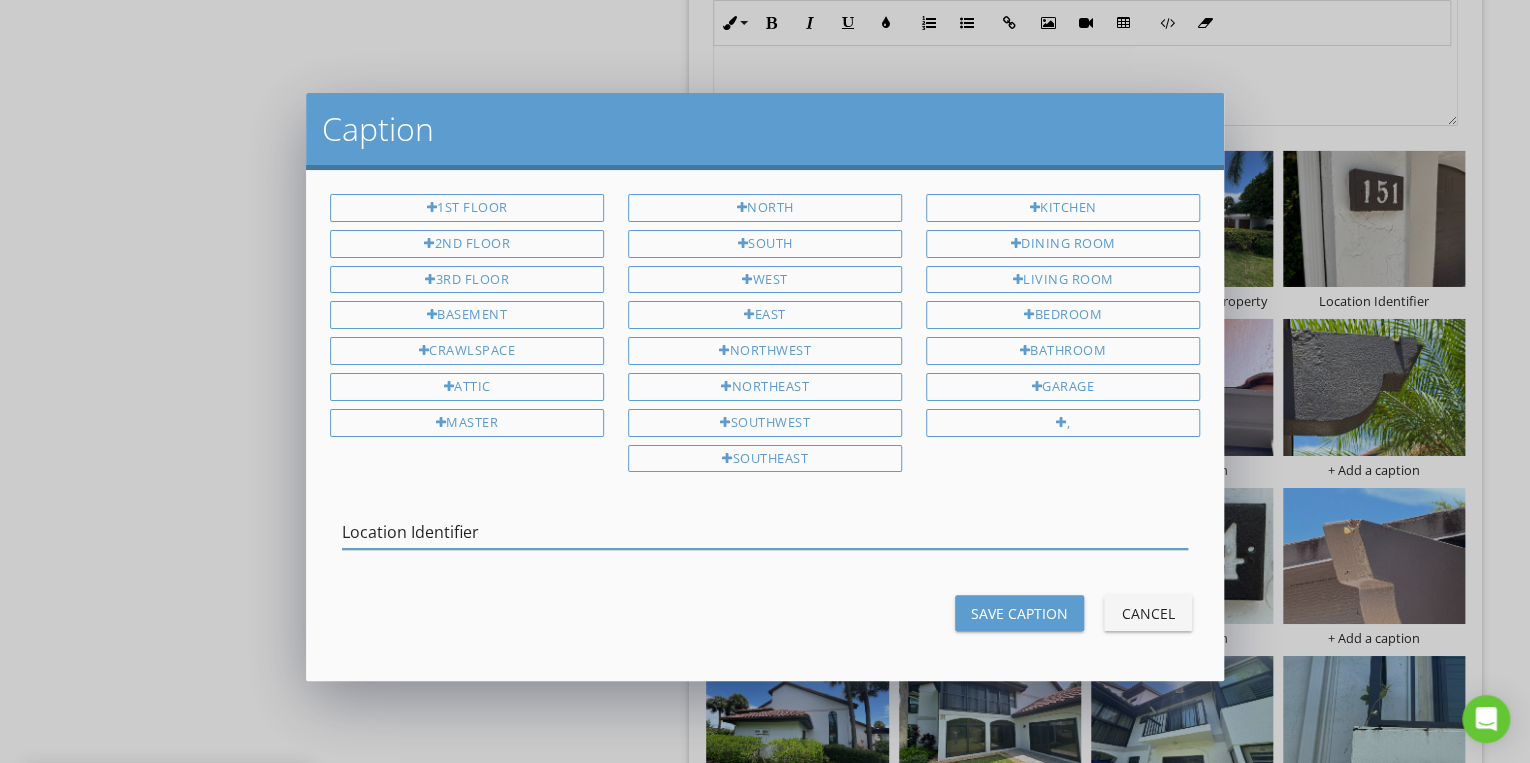 type on "Location Identifier" 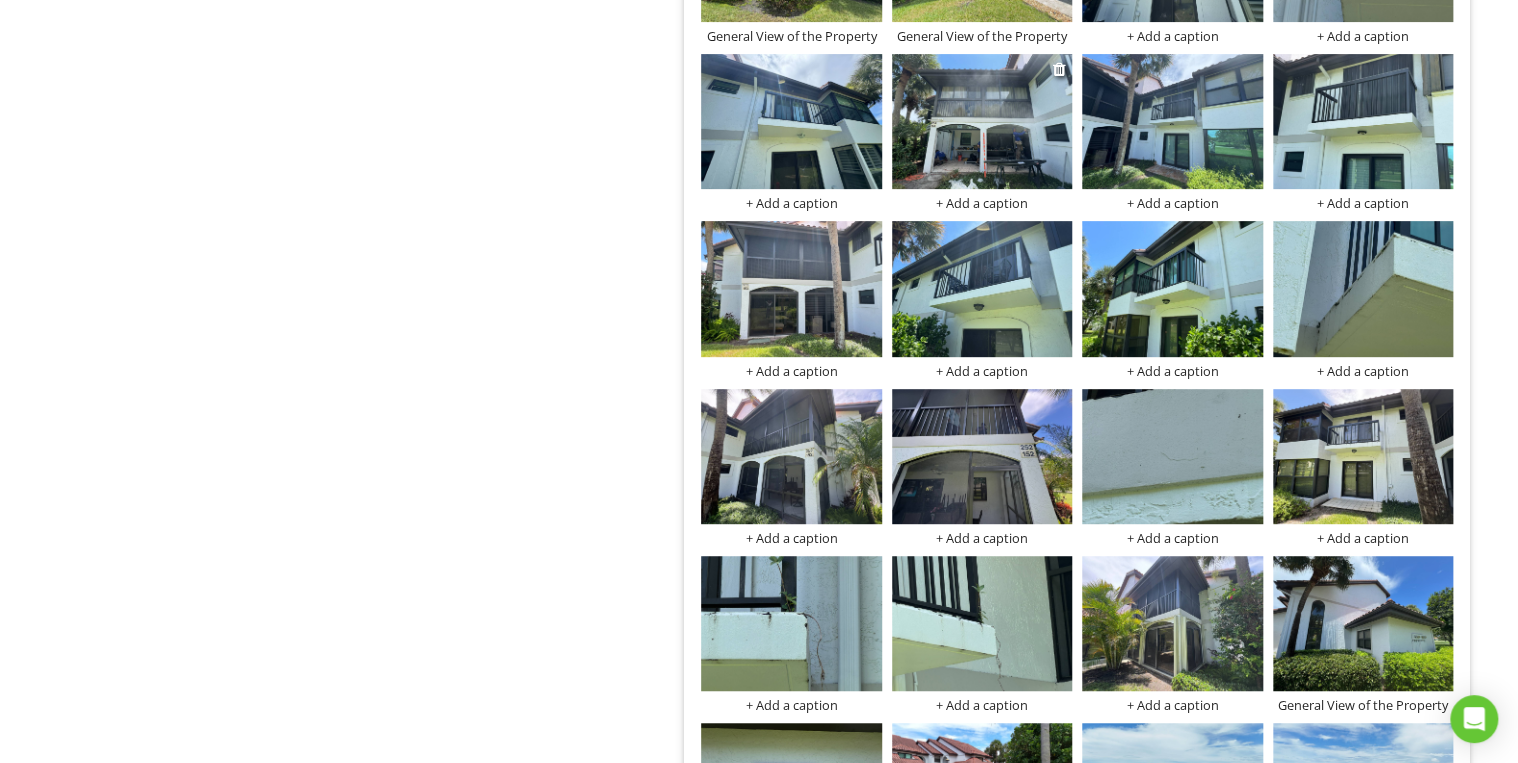 scroll, scrollTop: 11700, scrollLeft: 0, axis: vertical 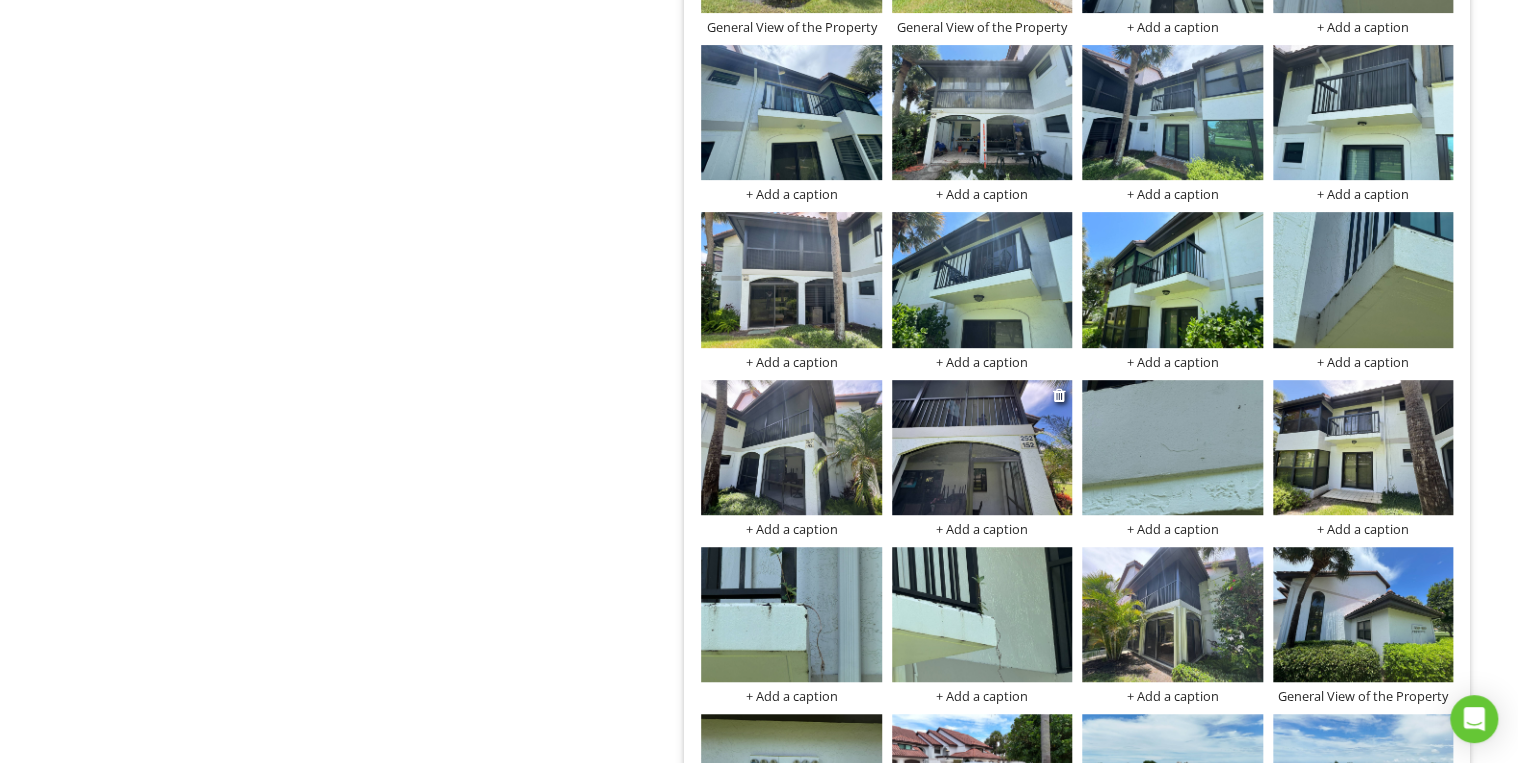 click on "+ Add a caption" at bounding box center (982, 529) 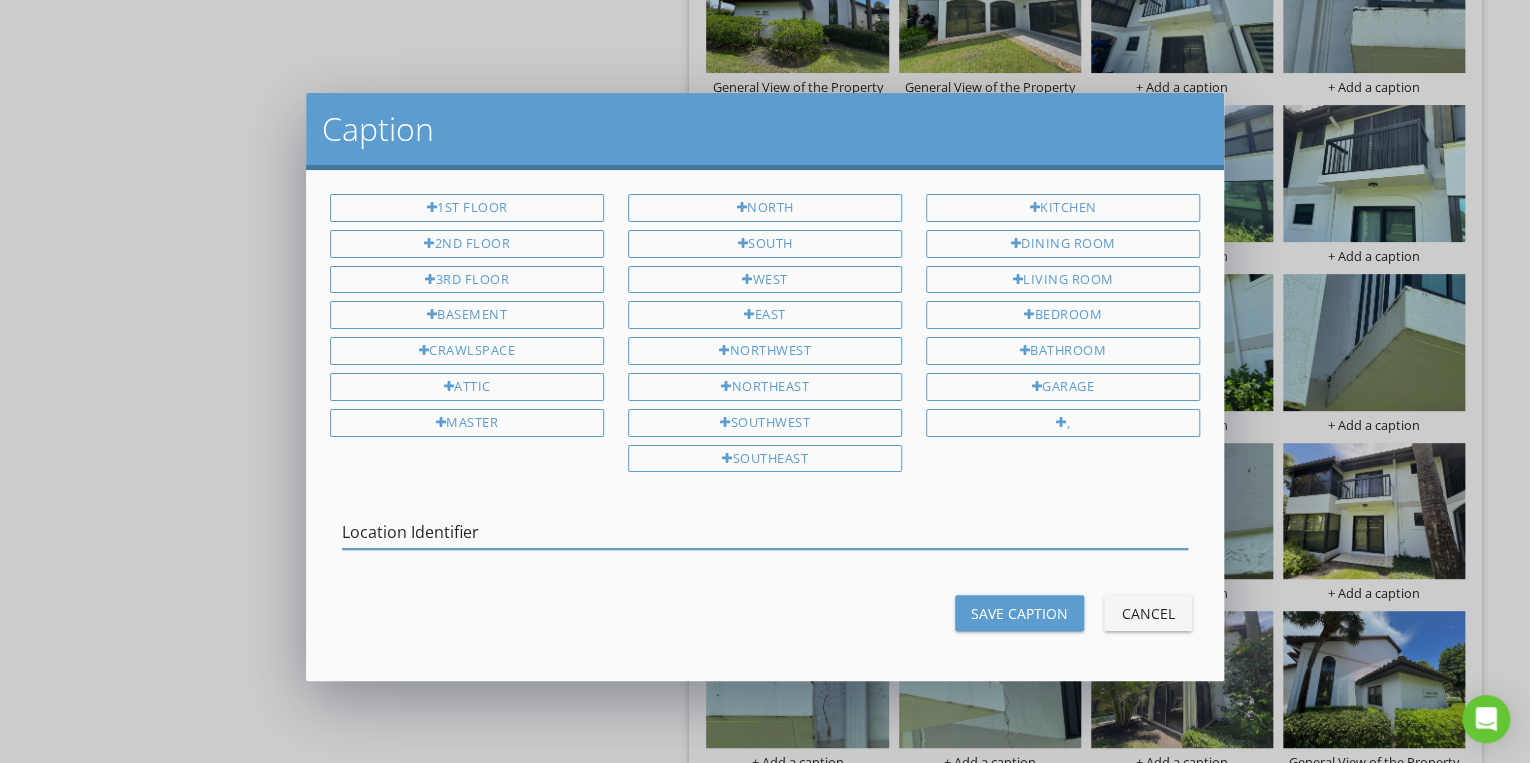 type on "Location Identifier" 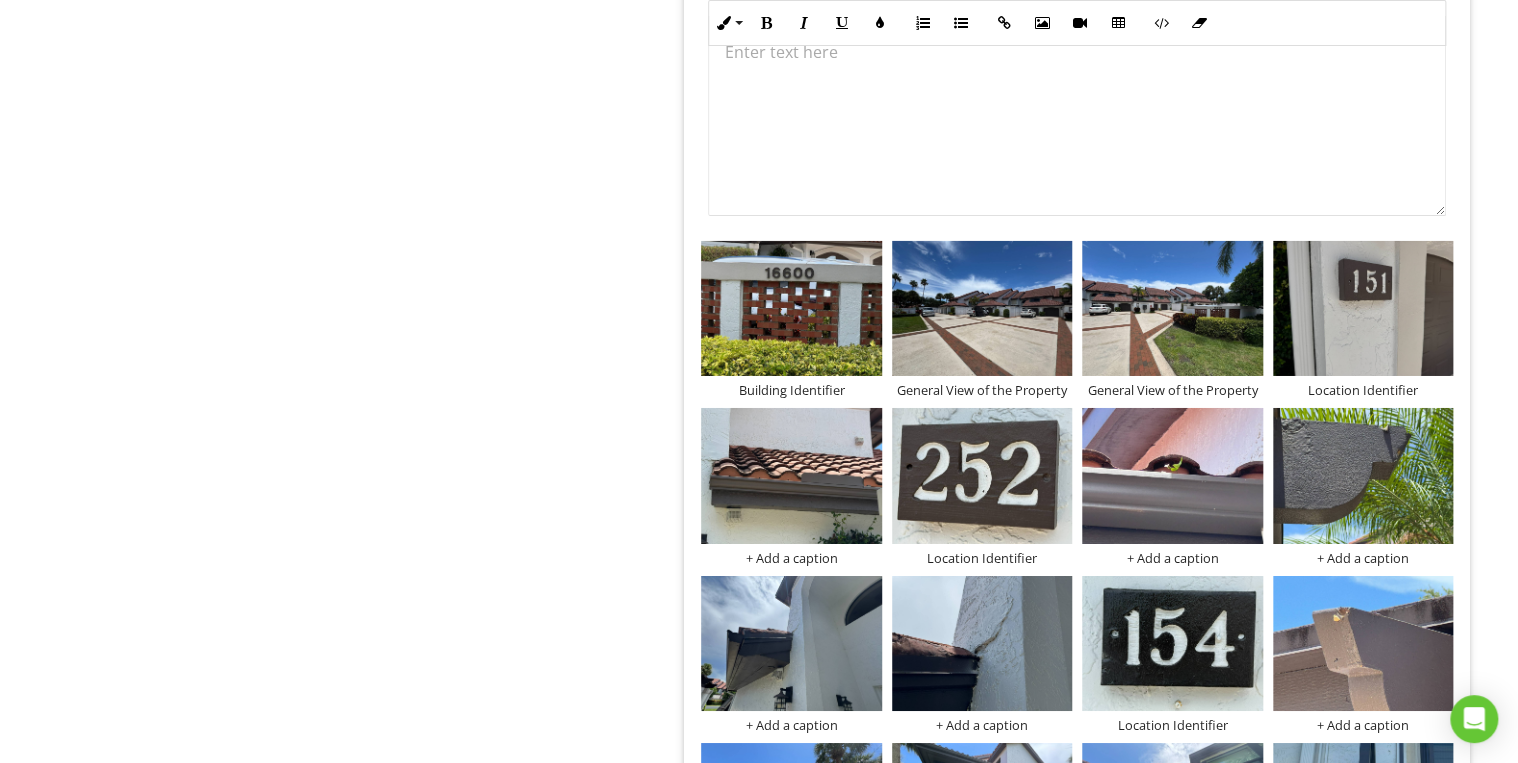 scroll, scrollTop: 10820, scrollLeft: 0, axis: vertical 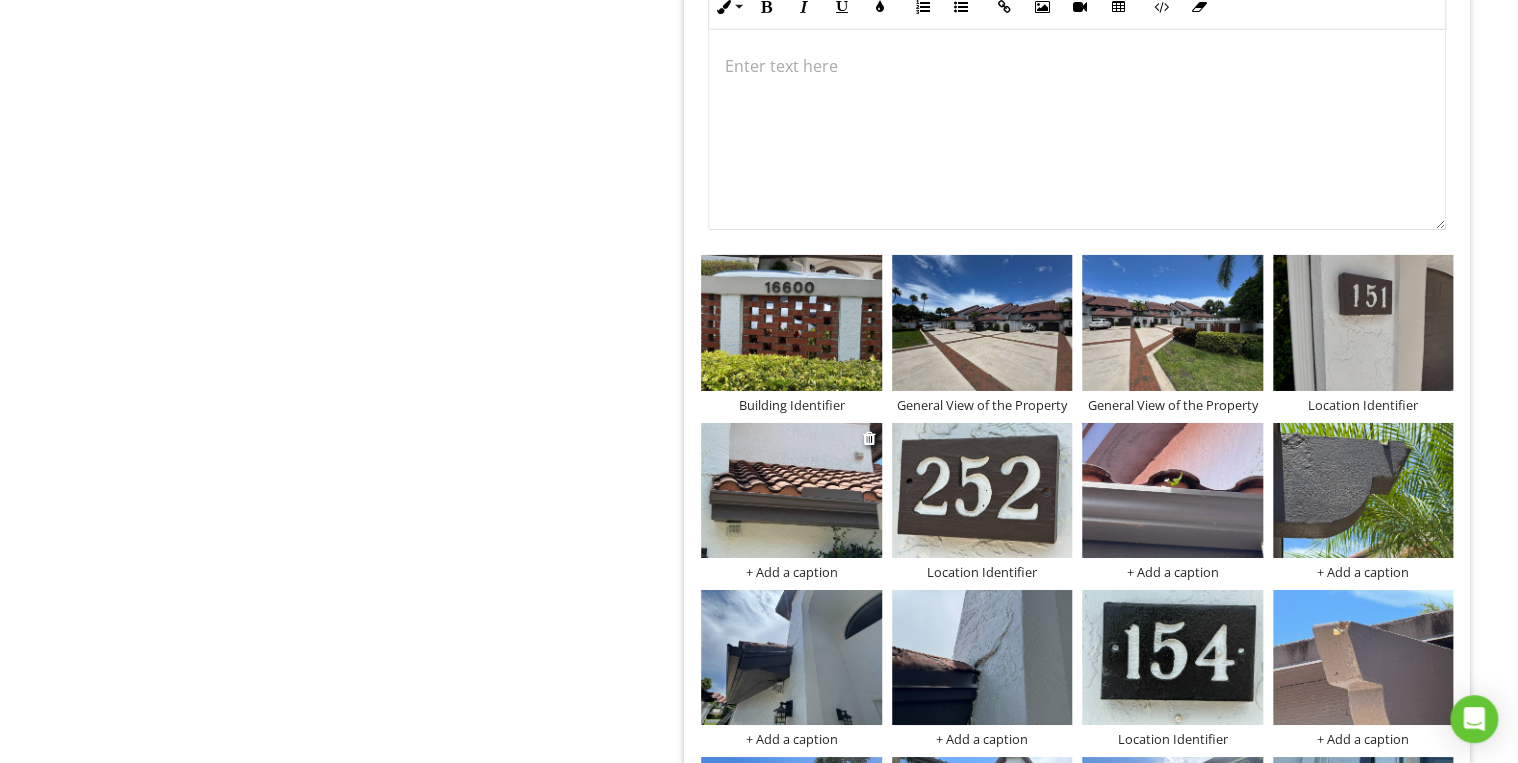 click at bounding box center [791, 490] 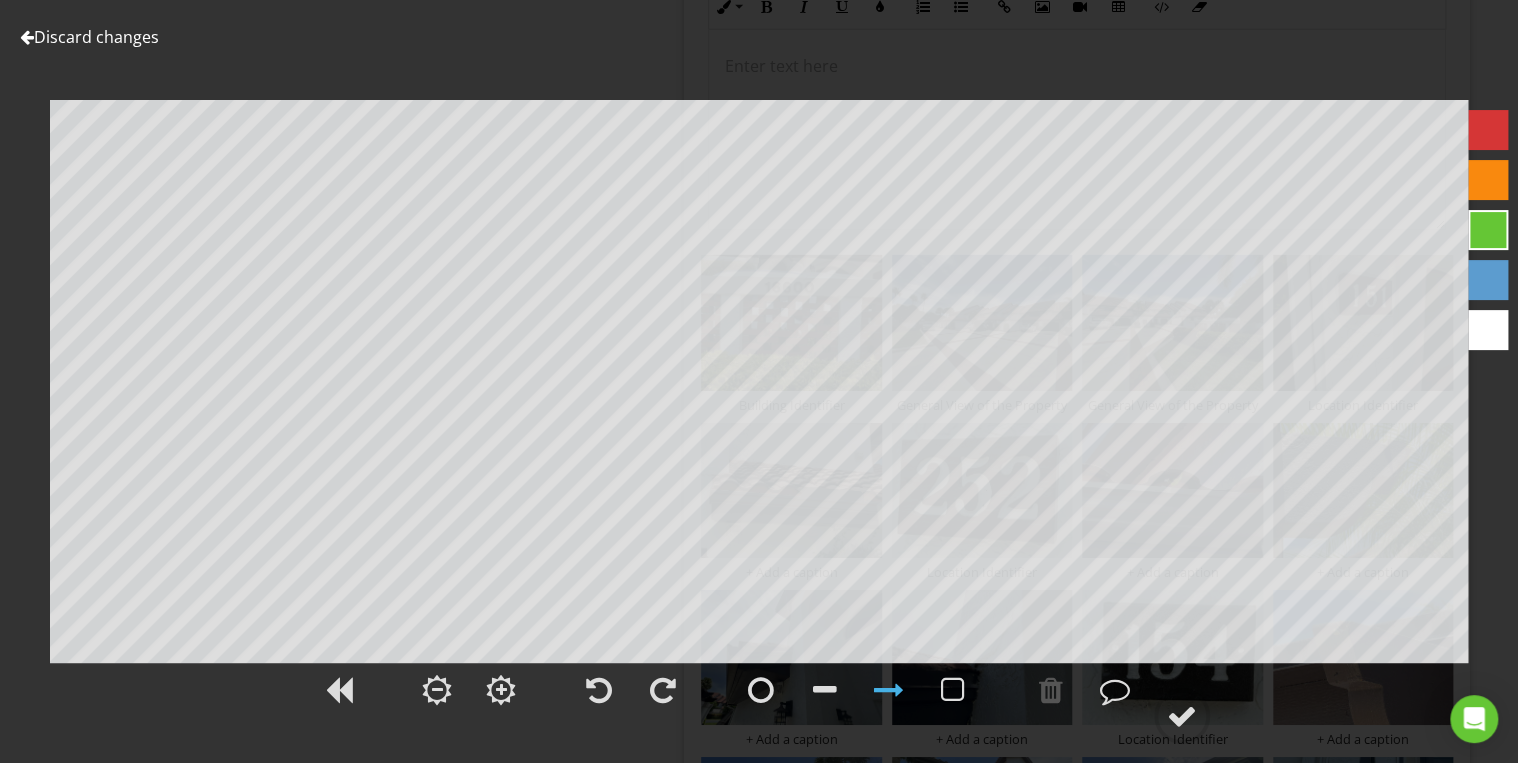 click on "Discard changes" at bounding box center (89, 37) 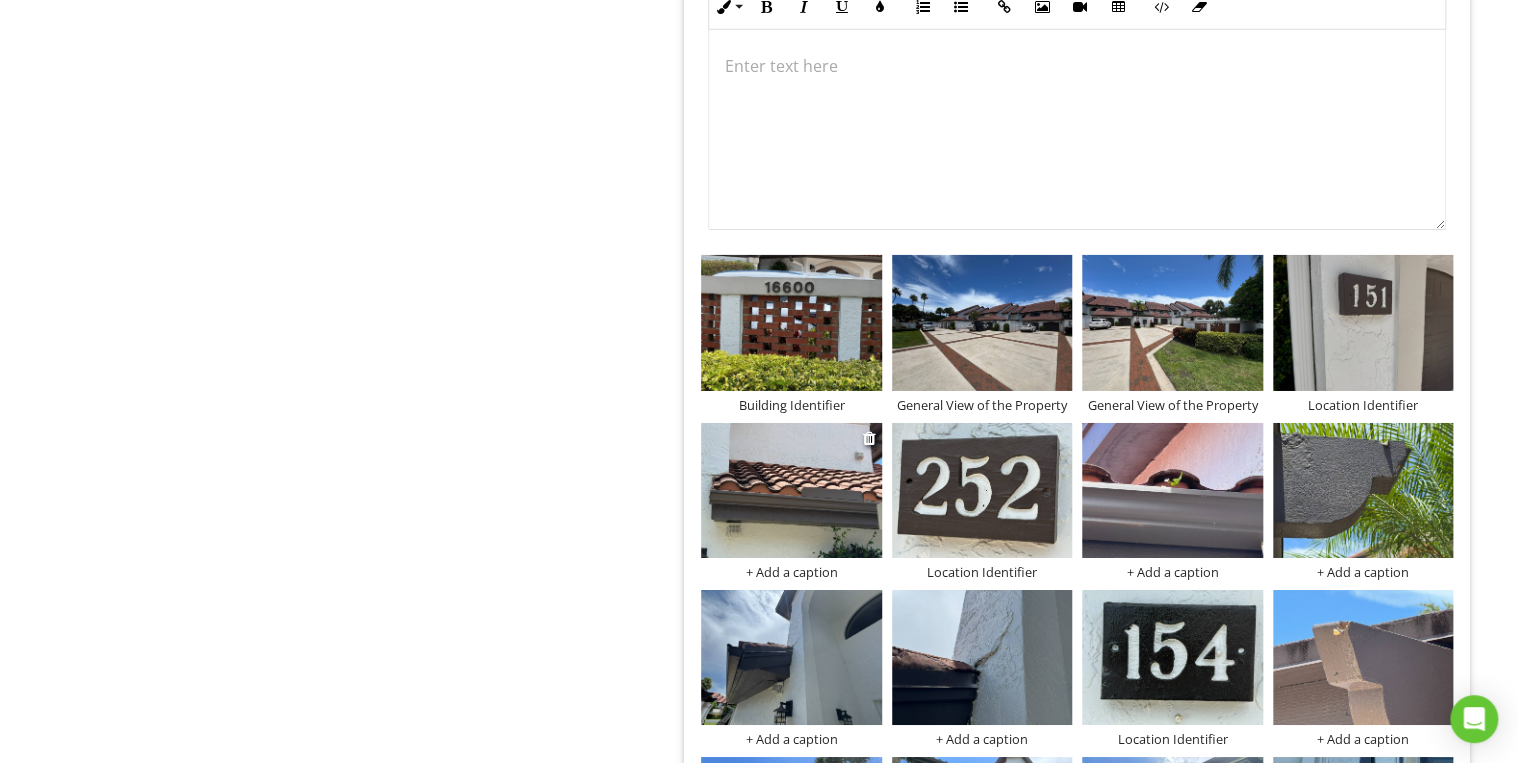 click on "+ Add a caption" at bounding box center (791, 572) 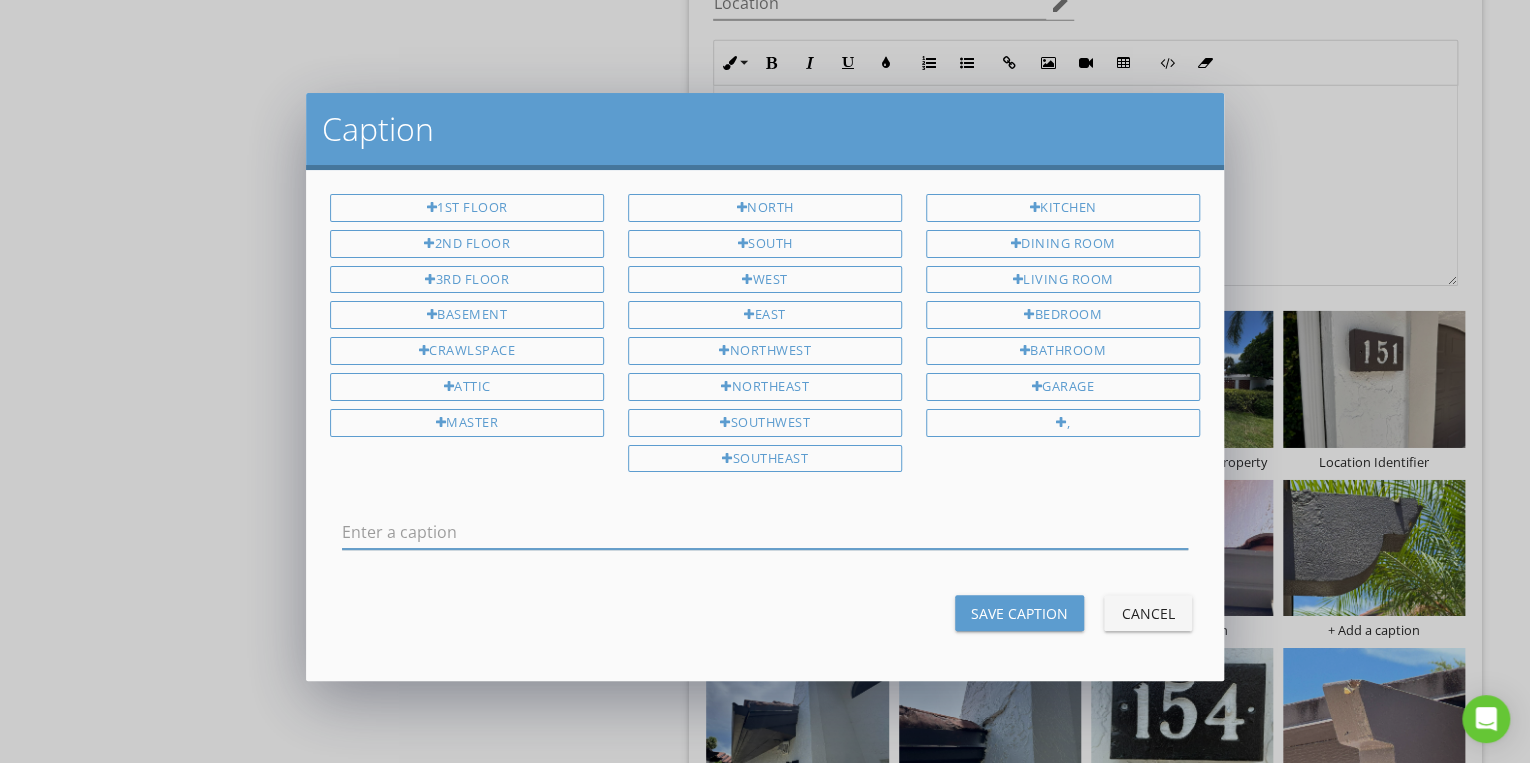 click on "Cancel" at bounding box center (1148, 613) 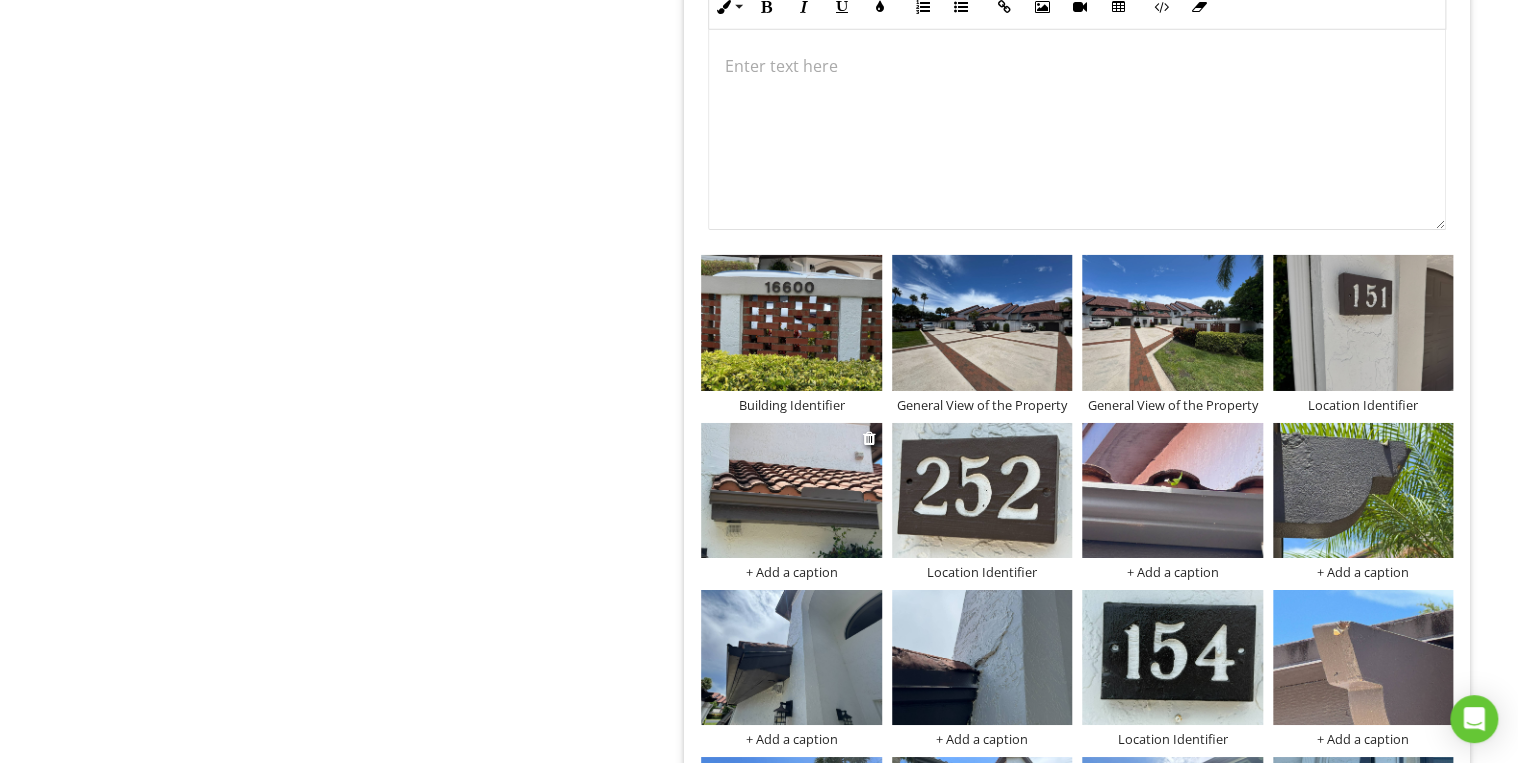 click at bounding box center (791, 490) 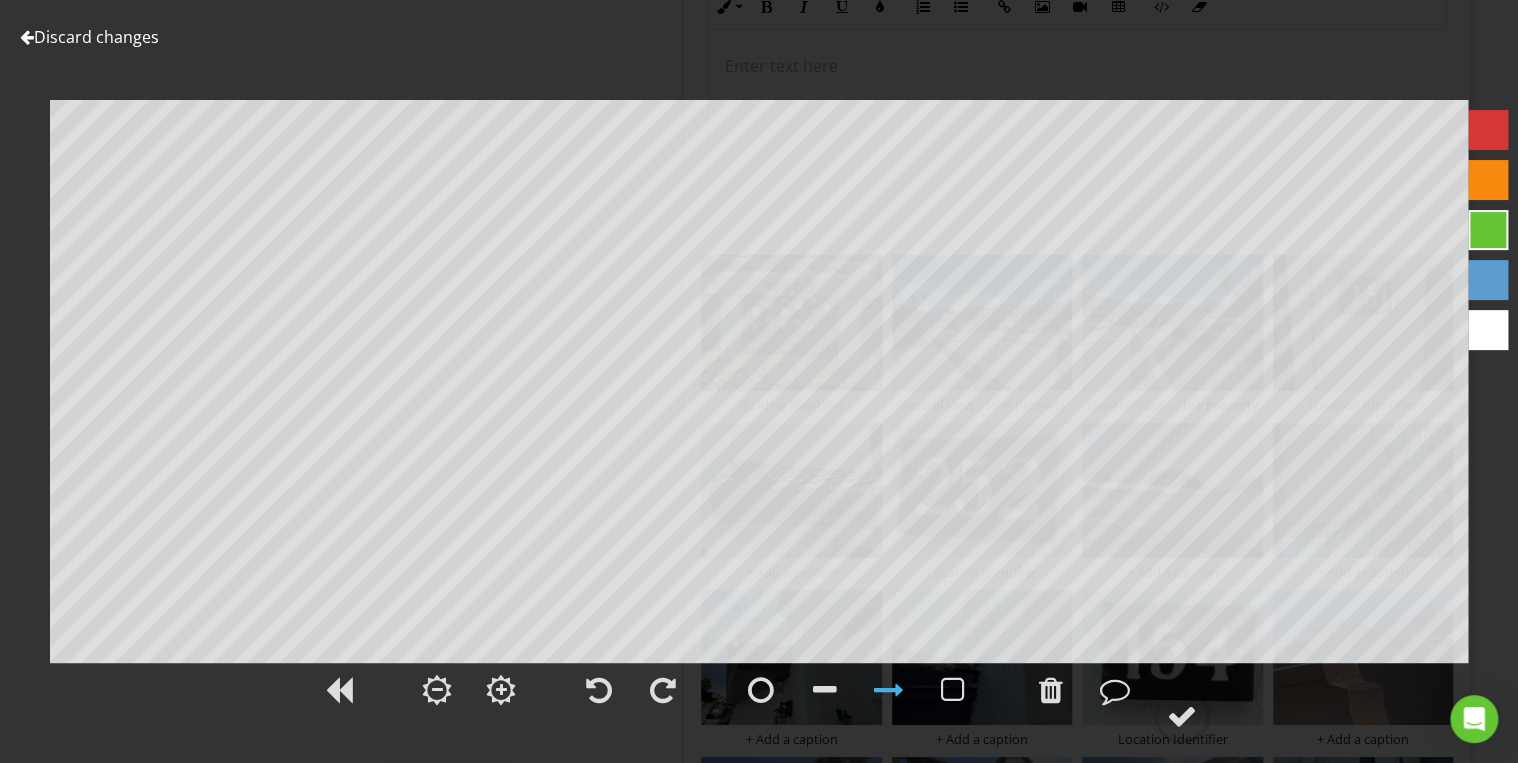 click on "Discard changes" at bounding box center [89, 37] 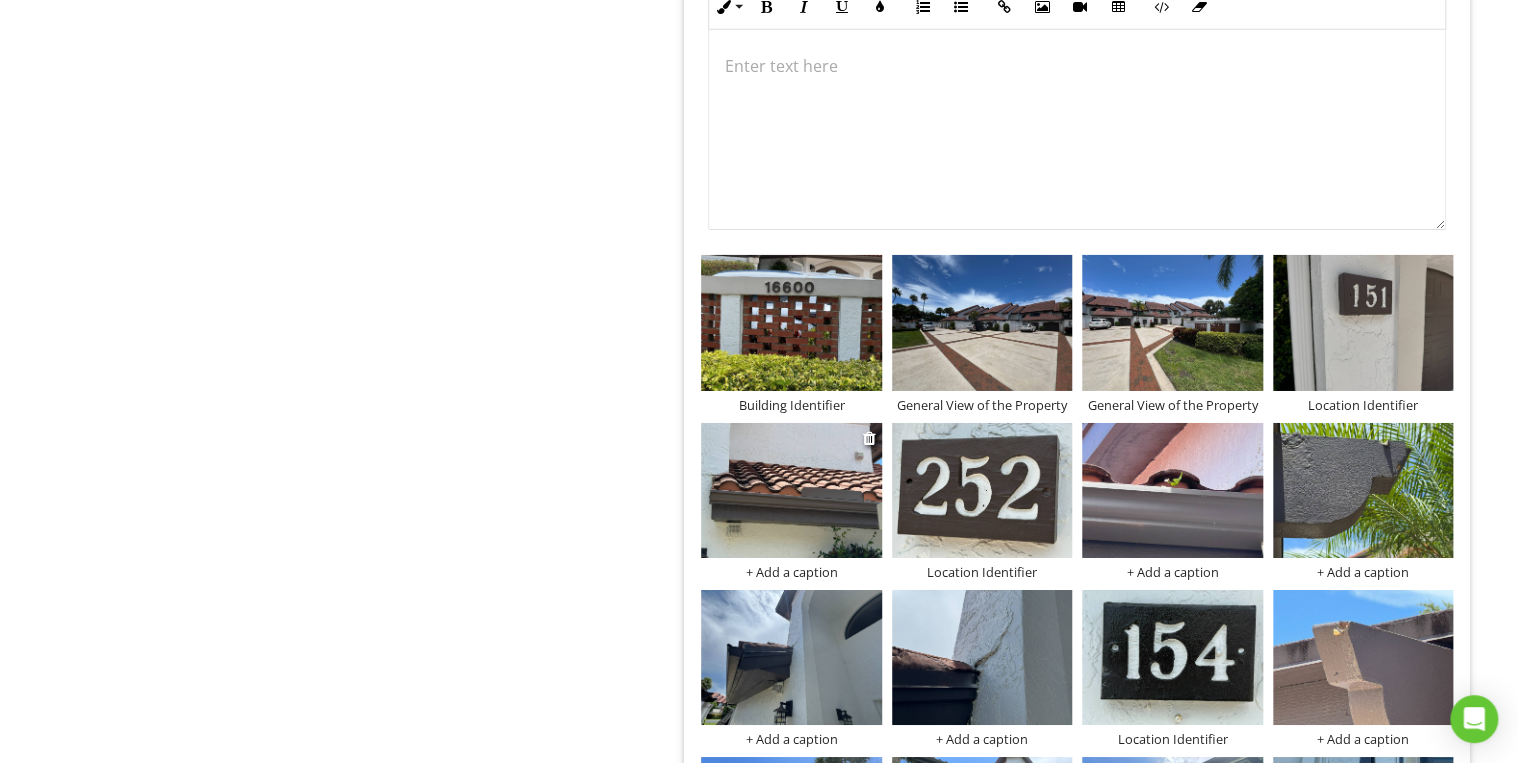 click on "+ Add a caption" at bounding box center [791, 572] 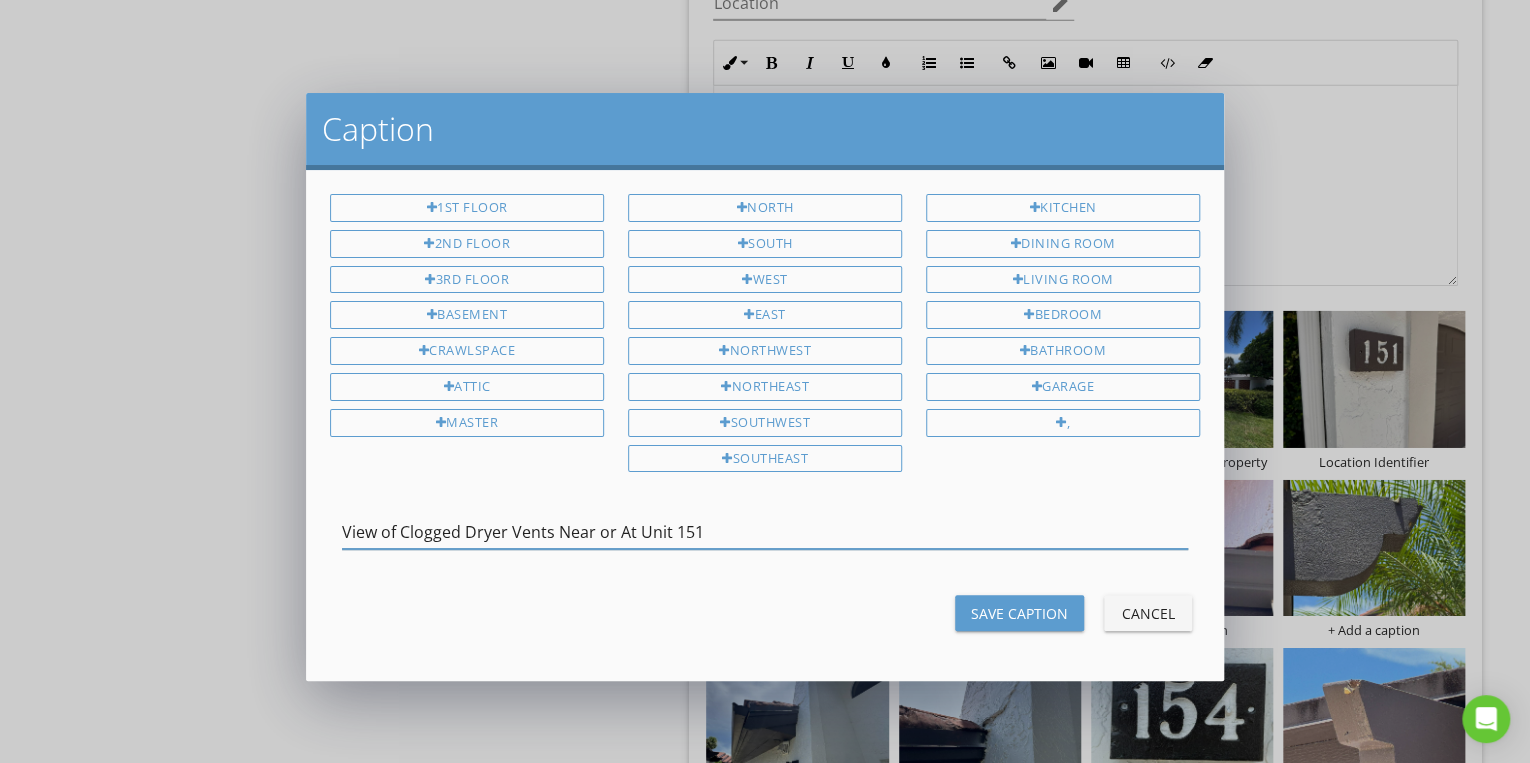 type on "View of Clogged Dryer Vents Near or At Unit 151" 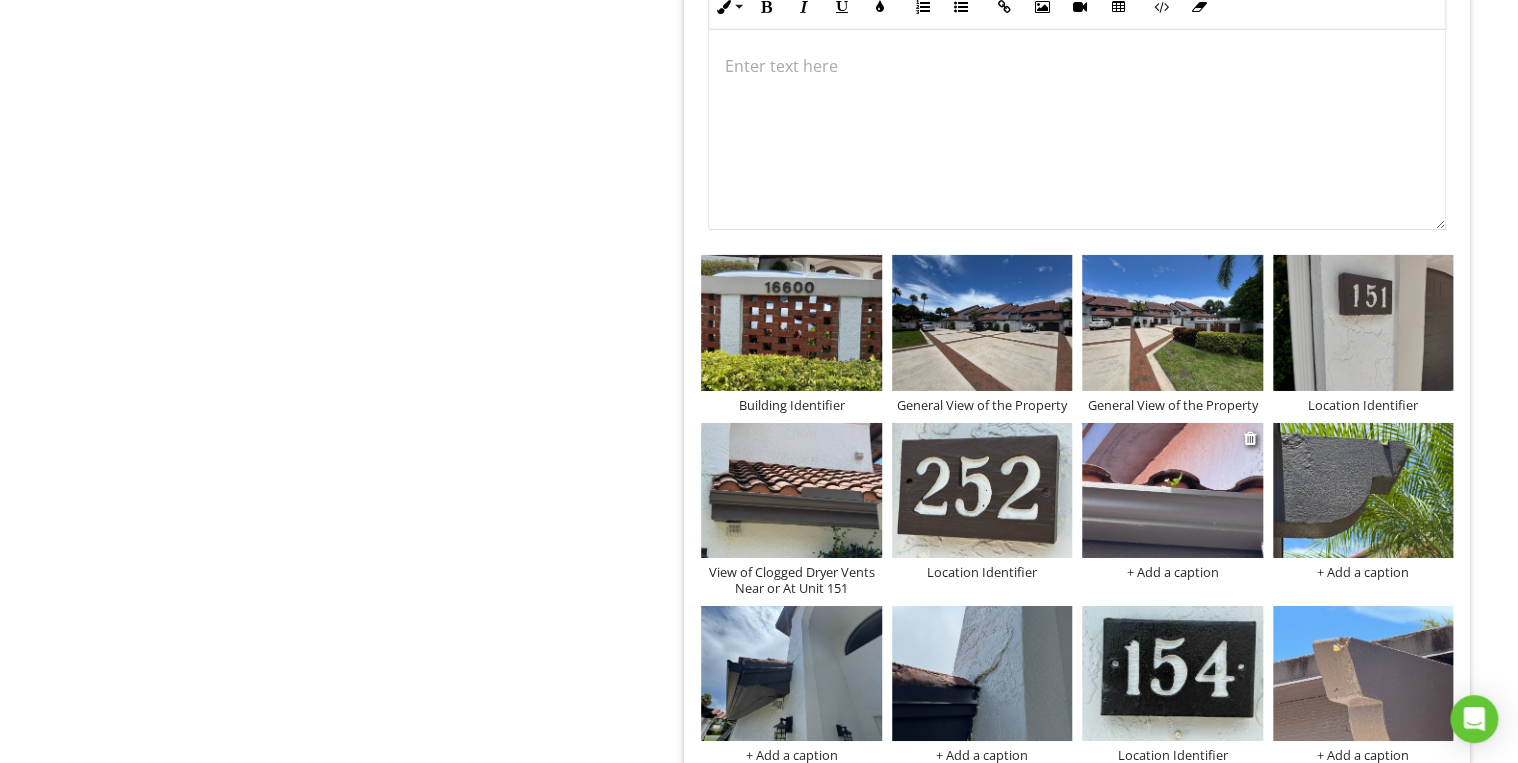 click at bounding box center (1172, 490) 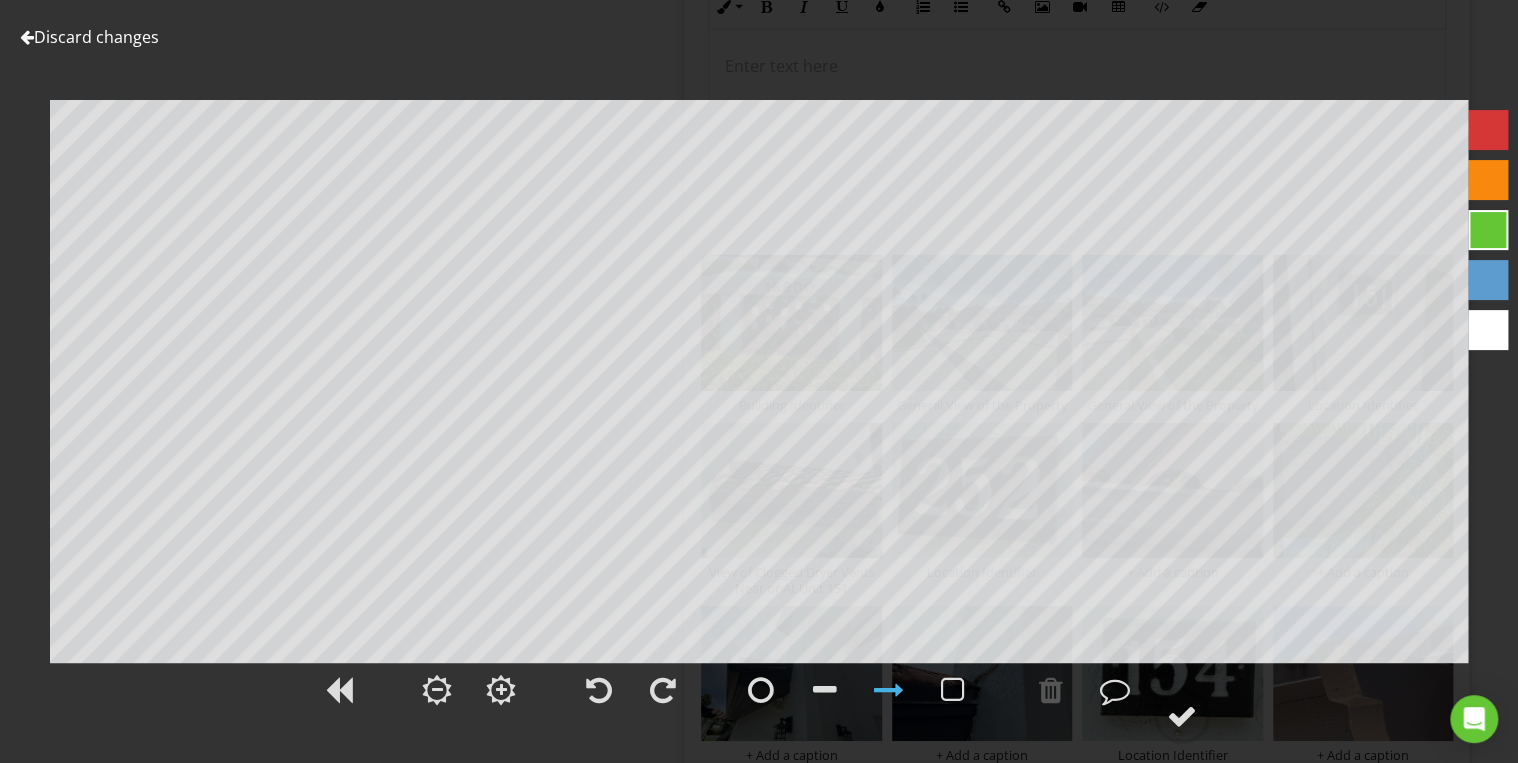 click on "Discard changes" at bounding box center (89, 37) 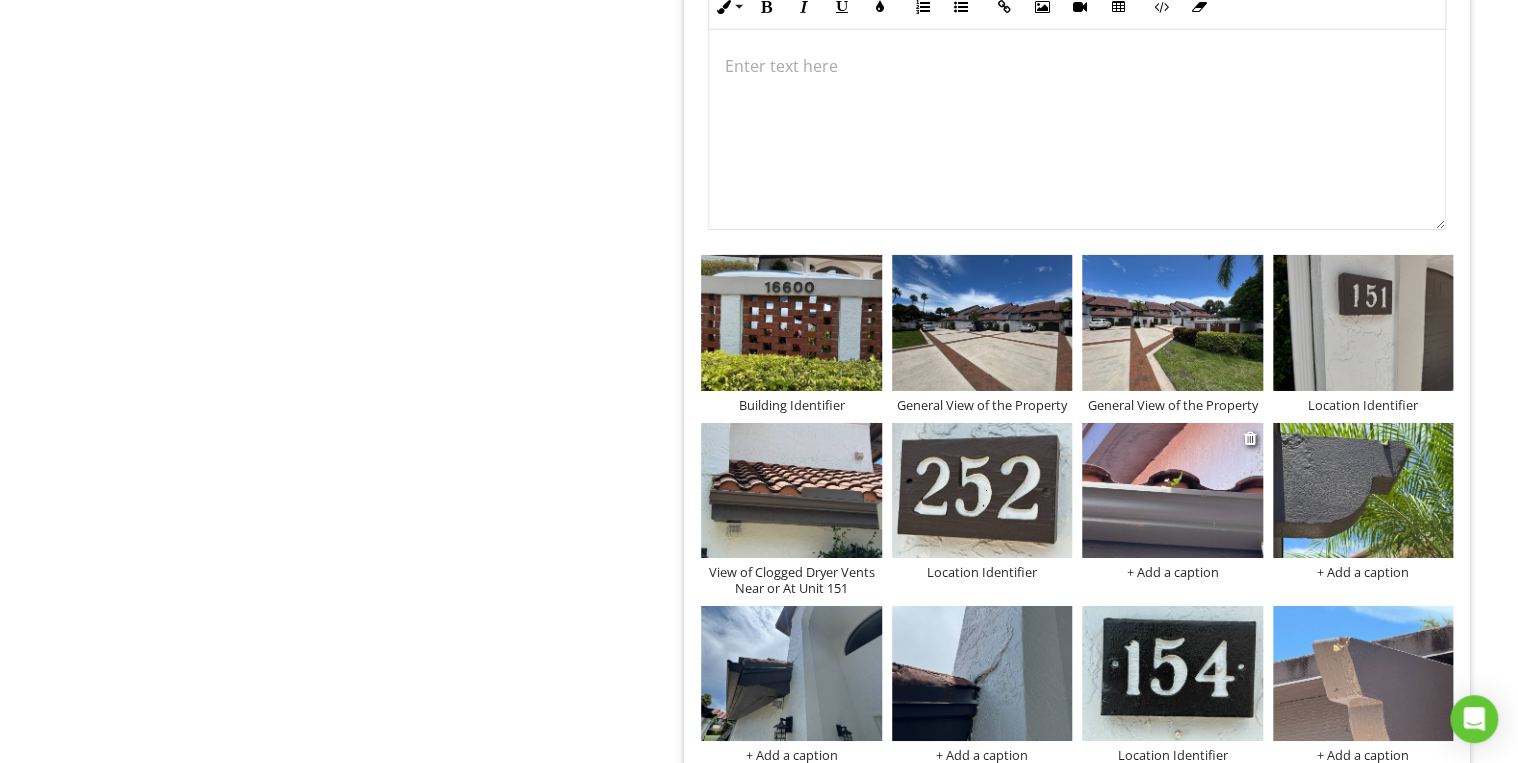 click on "+ Add a caption" at bounding box center [1172, 572] 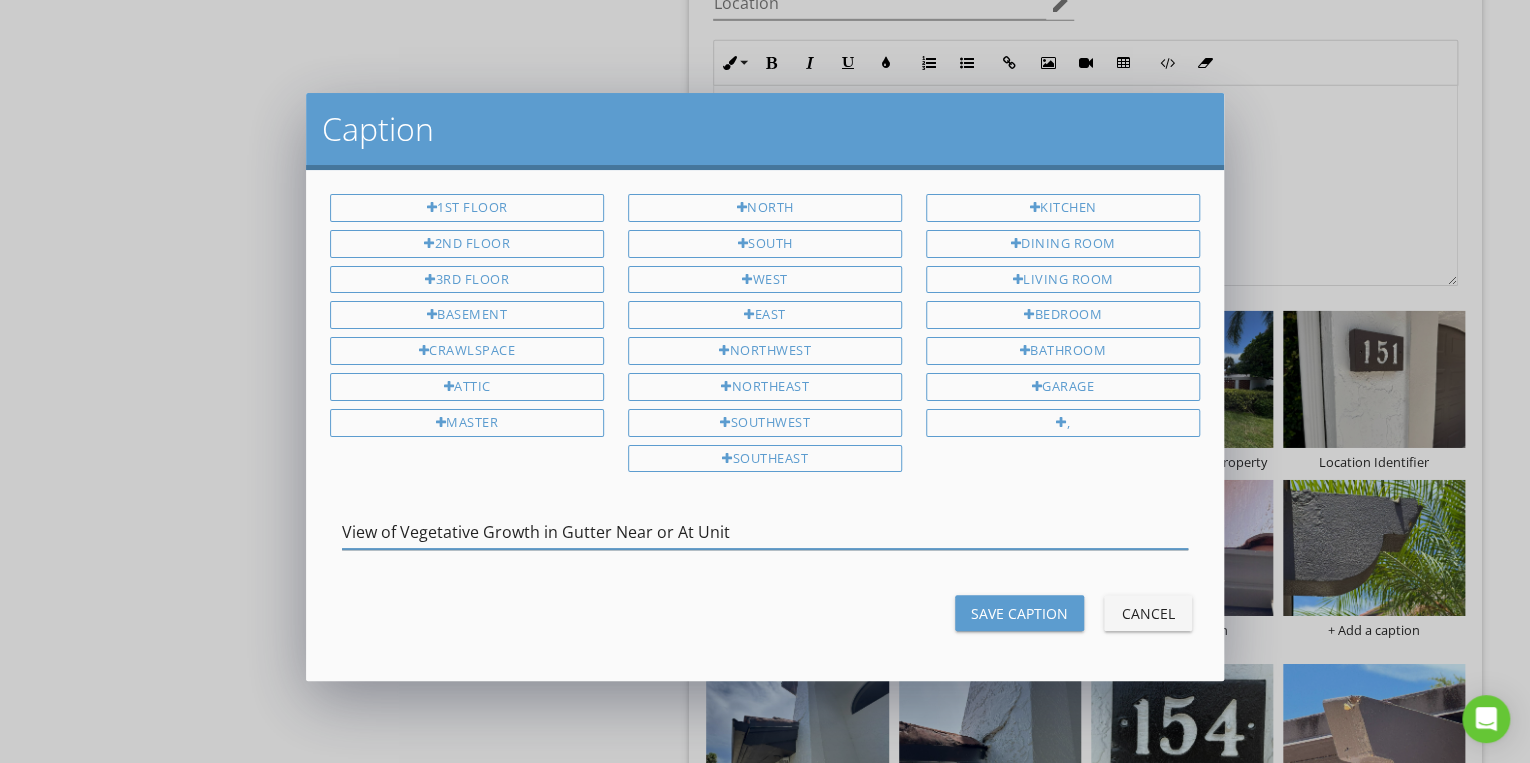 type on "View of Vegetative Growth in Gutter Near or At Unit" 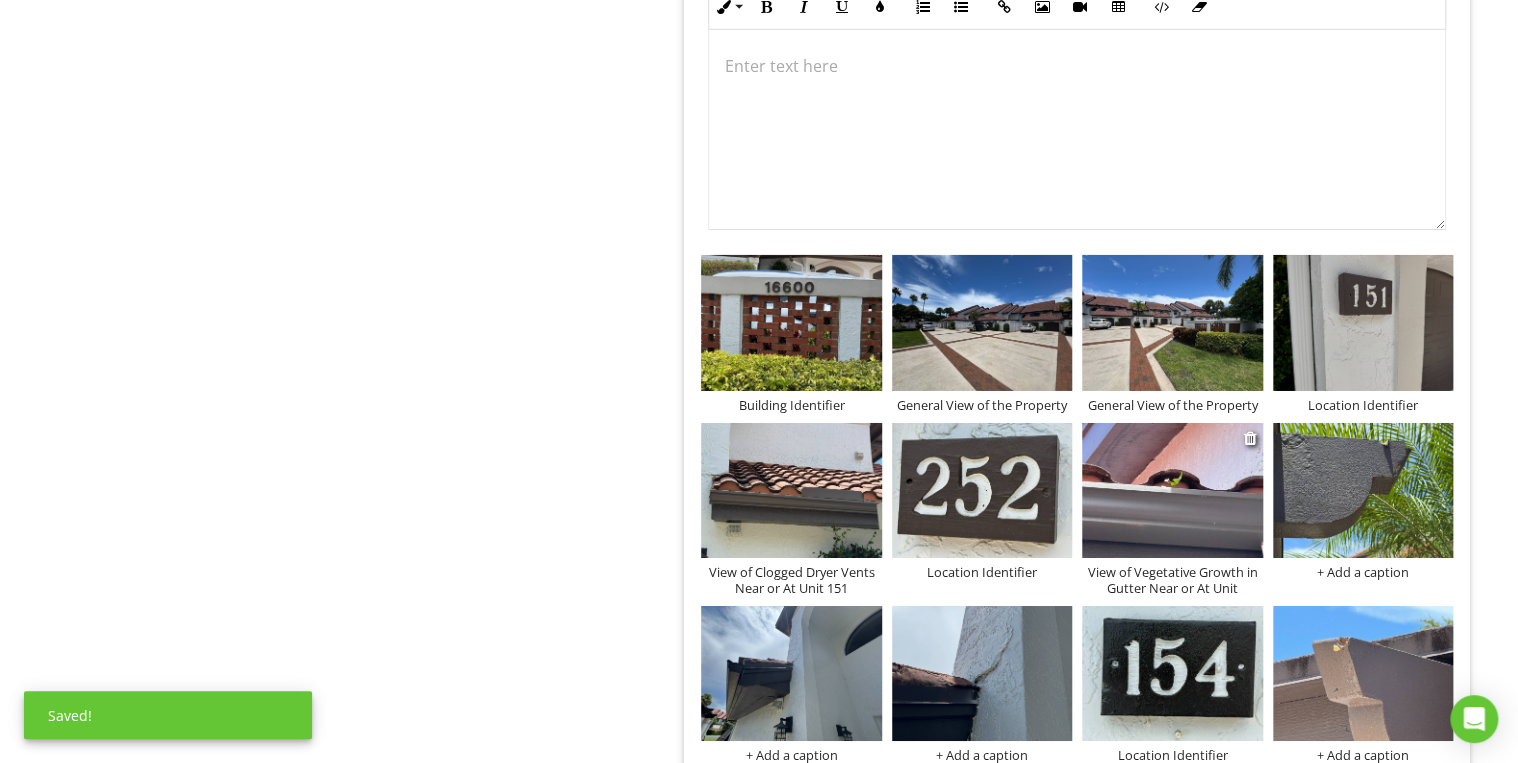 click on "View of Vegetative Growth in Gutter Near or At Unit" at bounding box center [1172, 580] 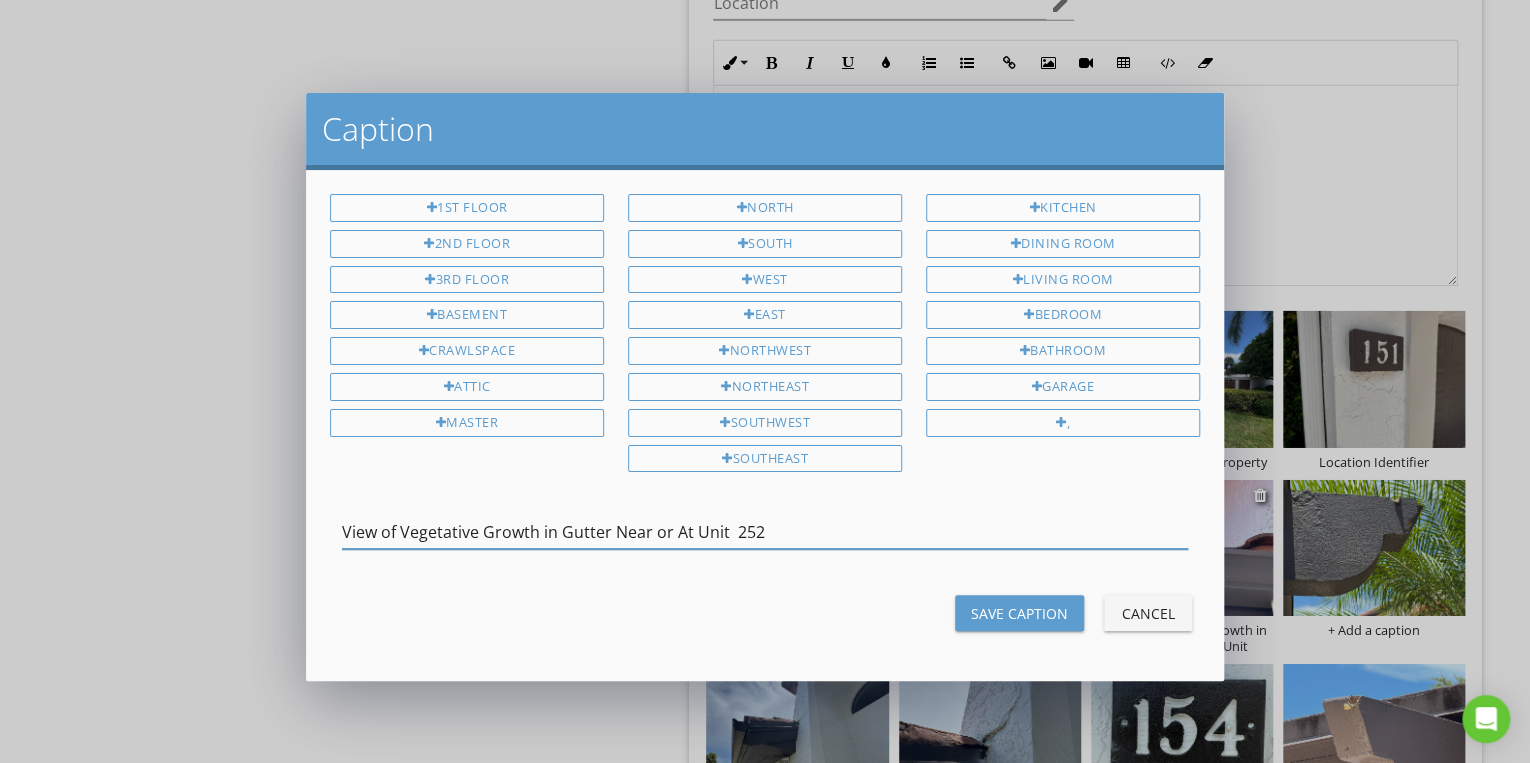 type on "View of Vegetative Growth in Gutter Near or At Unit  252" 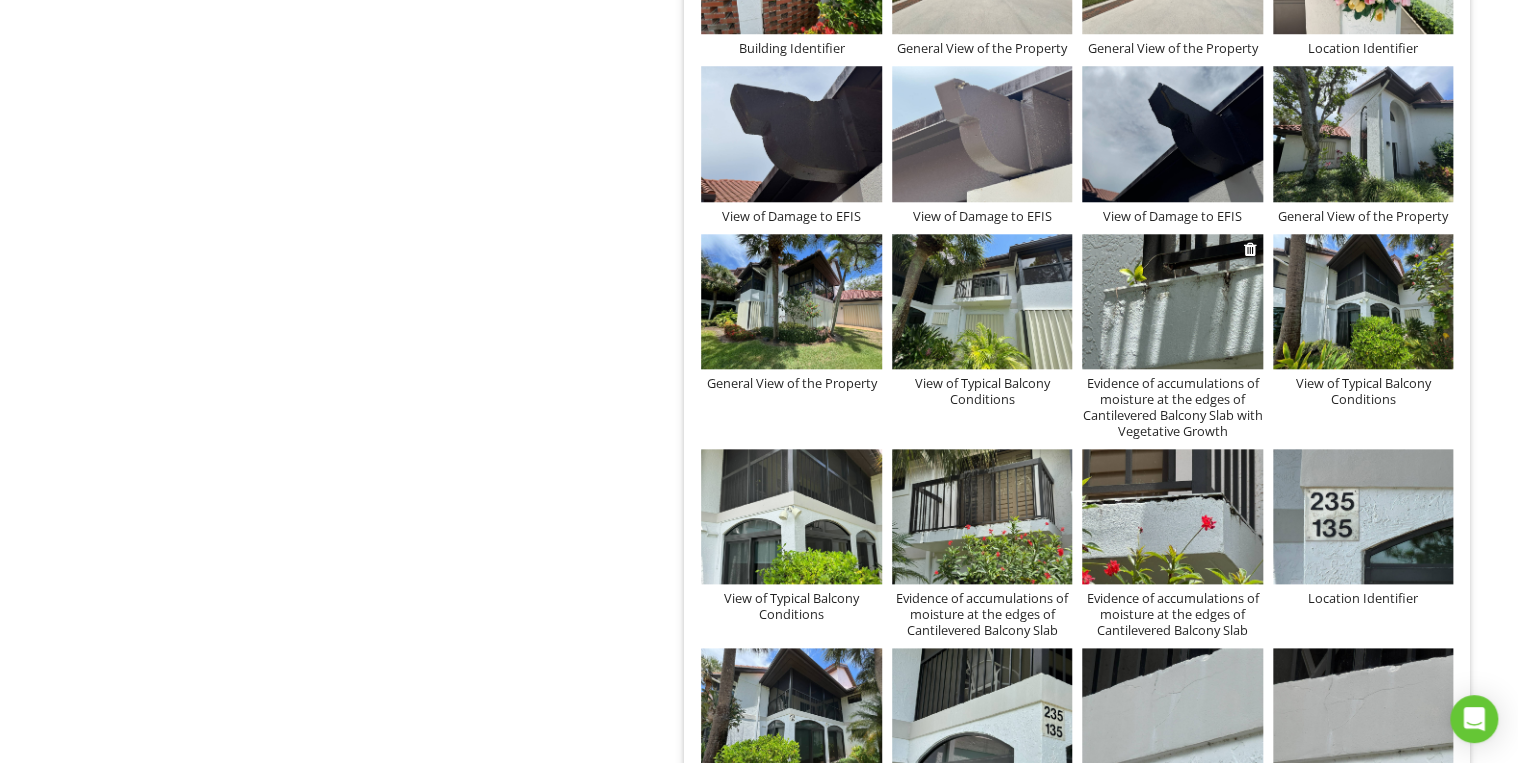 scroll, scrollTop: 8420, scrollLeft: 0, axis: vertical 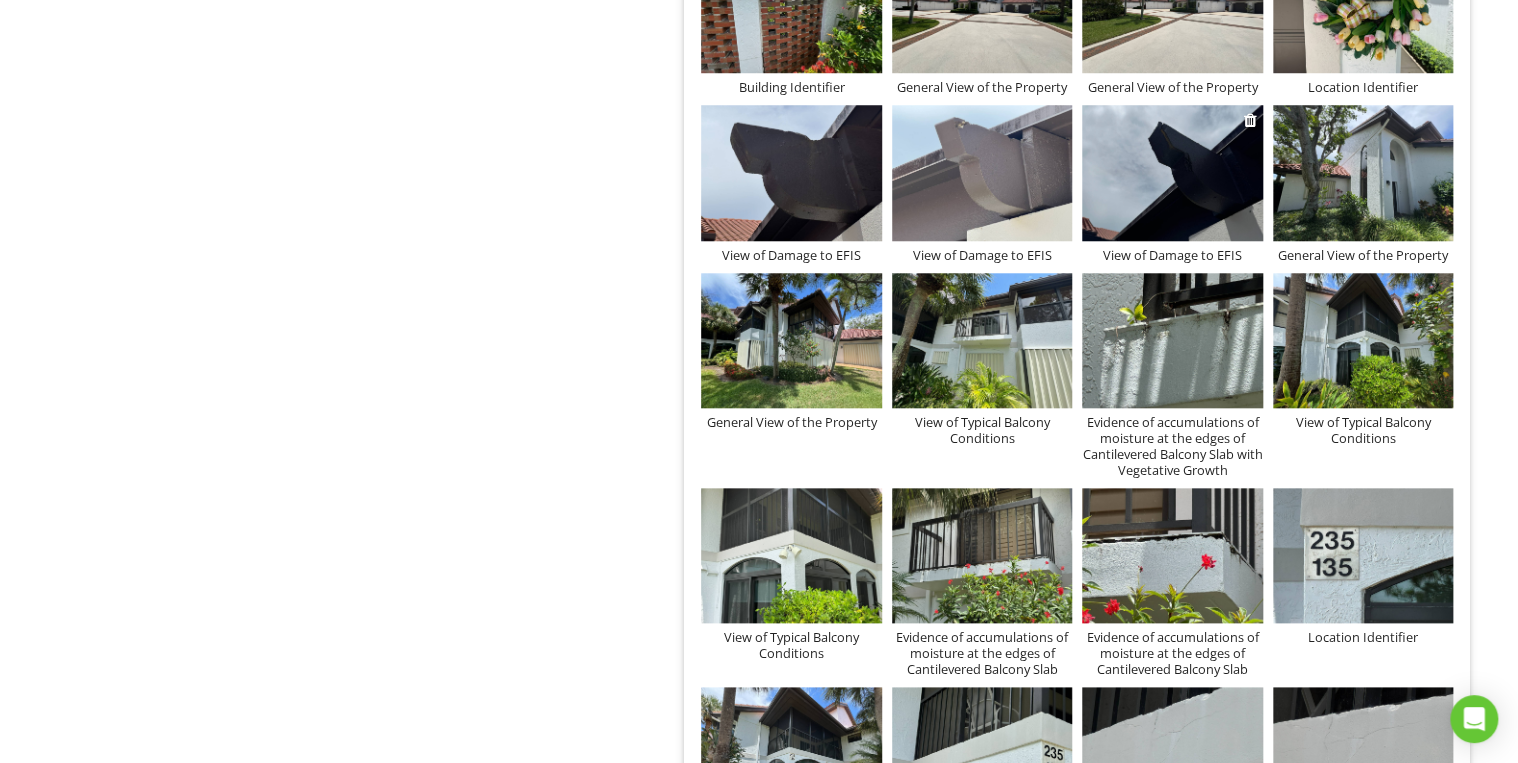 click on "View of Damage to EFIS" at bounding box center (1172, 255) 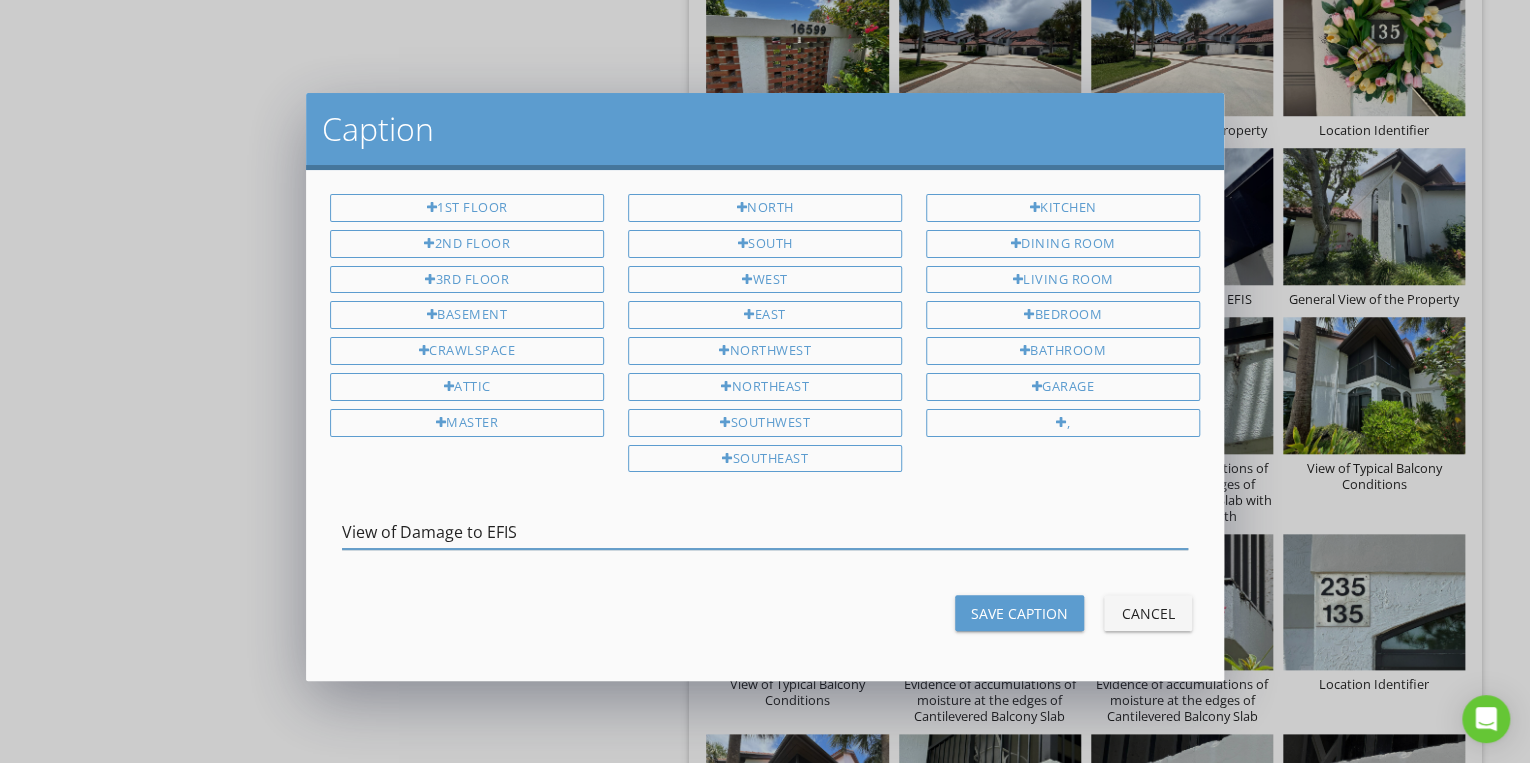 click on "Save Caption" at bounding box center (1019, 613) 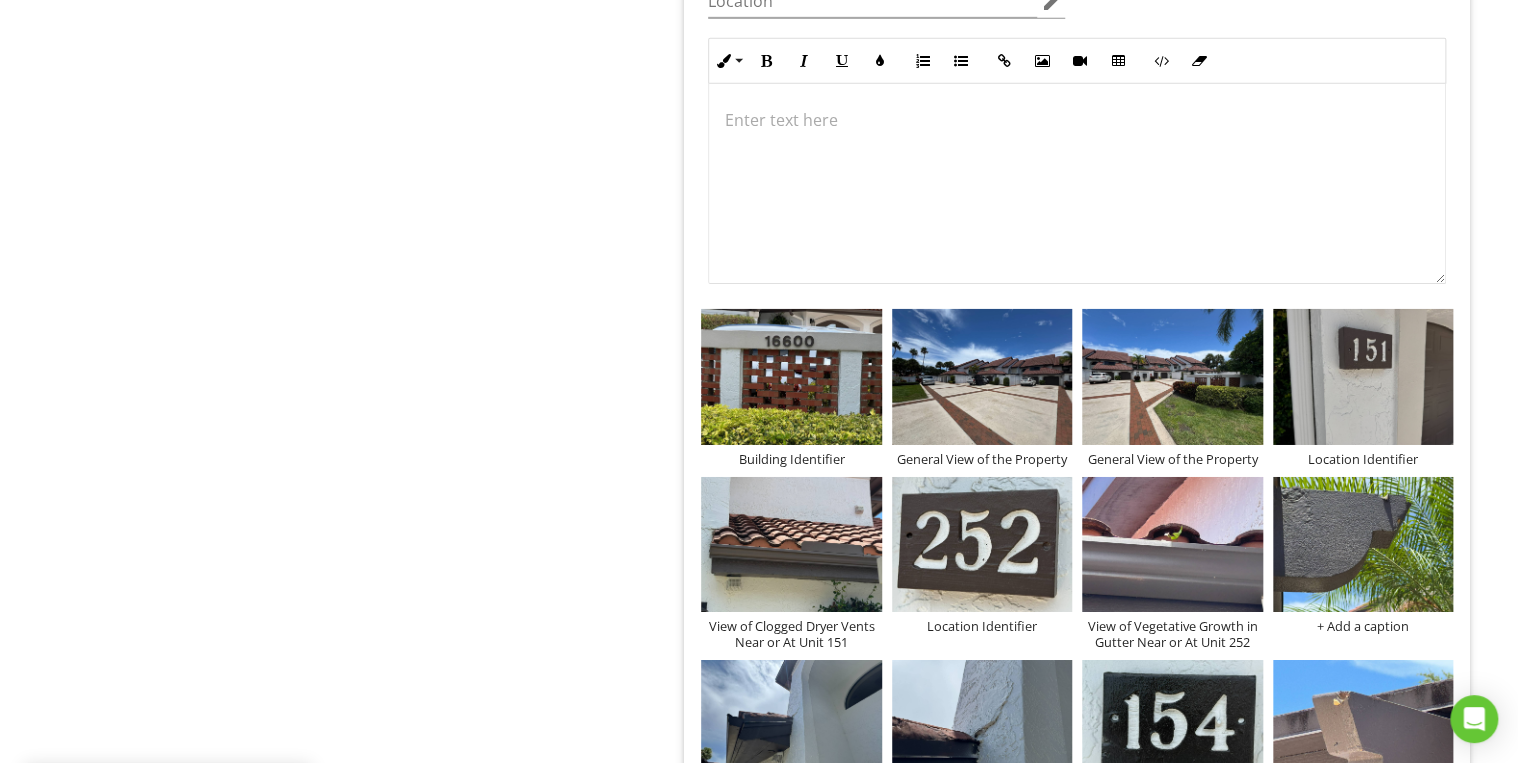 scroll, scrollTop: 10900, scrollLeft: 0, axis: vertical 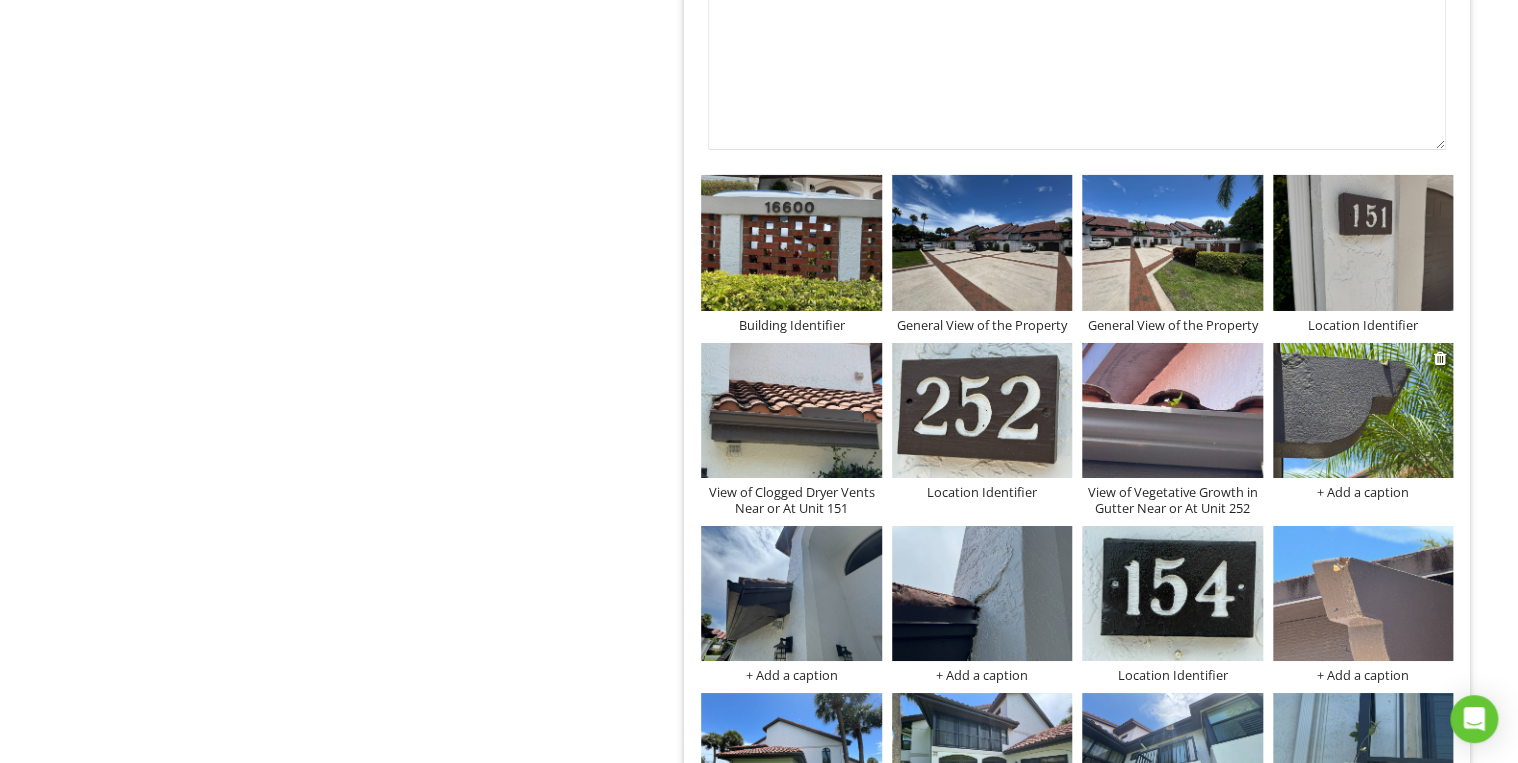 click on "+ Add a caption" at bounding box center (1363, 492) 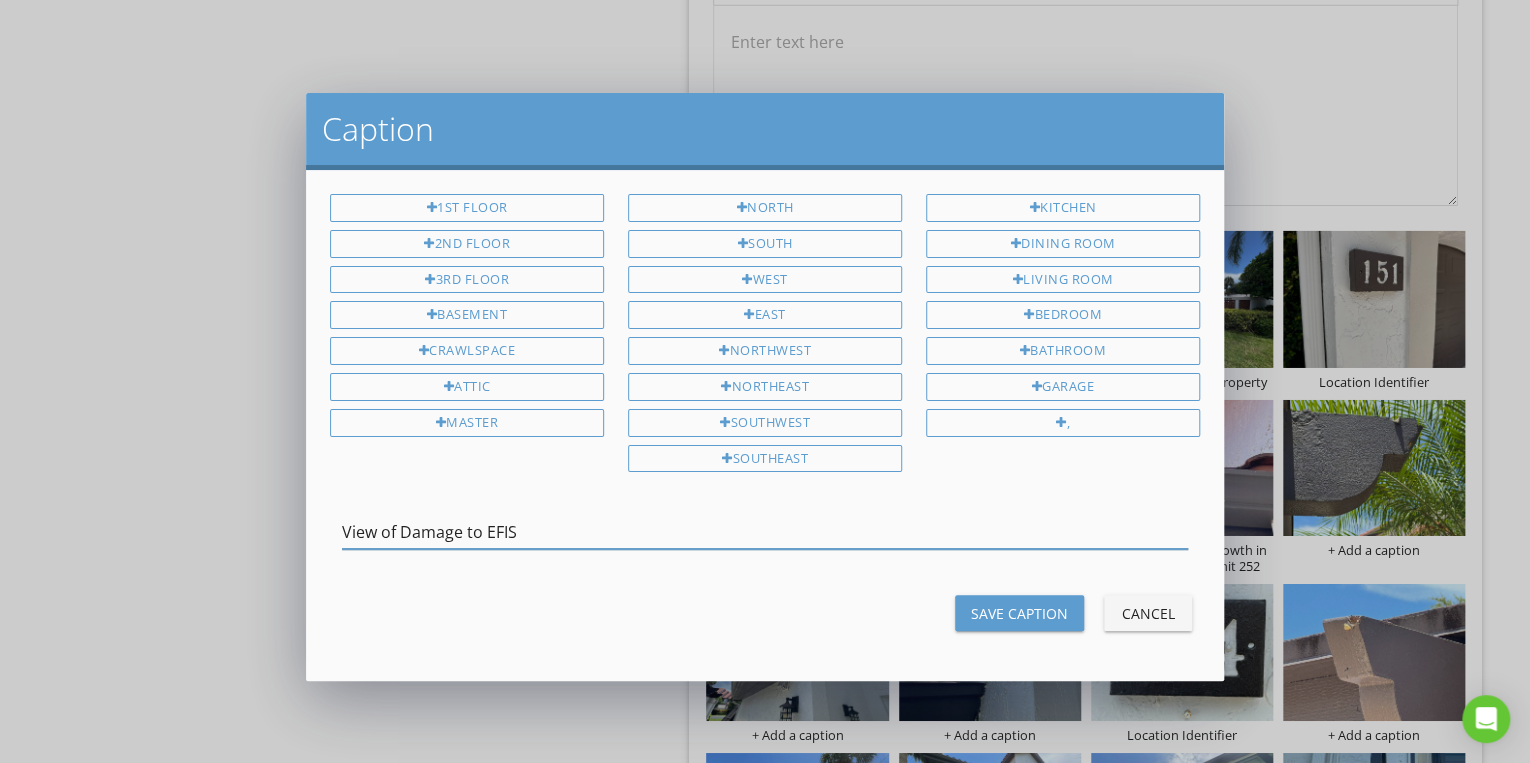 type on "View of Damage to EFIS" 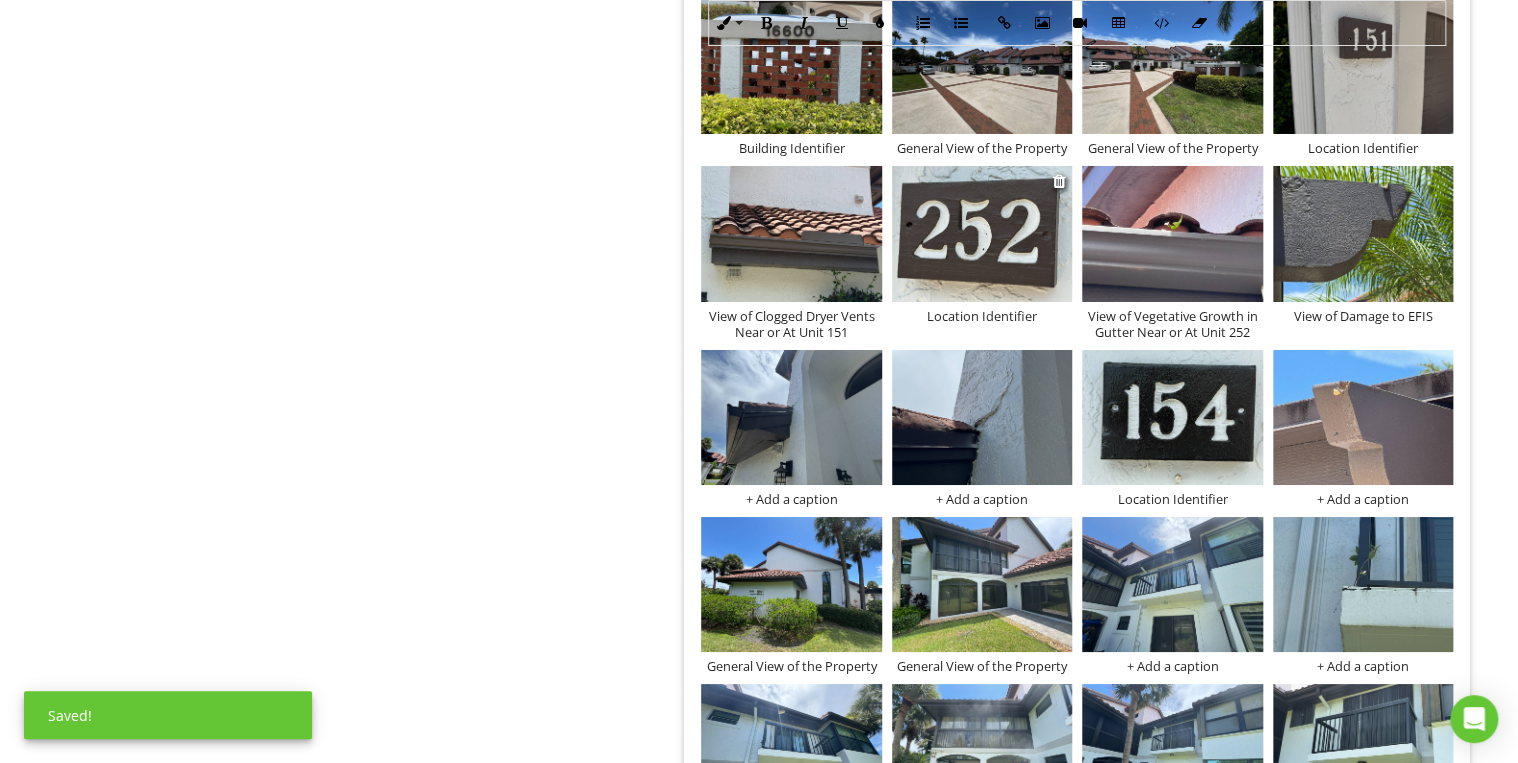 scroll, scrollTop: 11140, scrollLeft: 0, axis: vertical 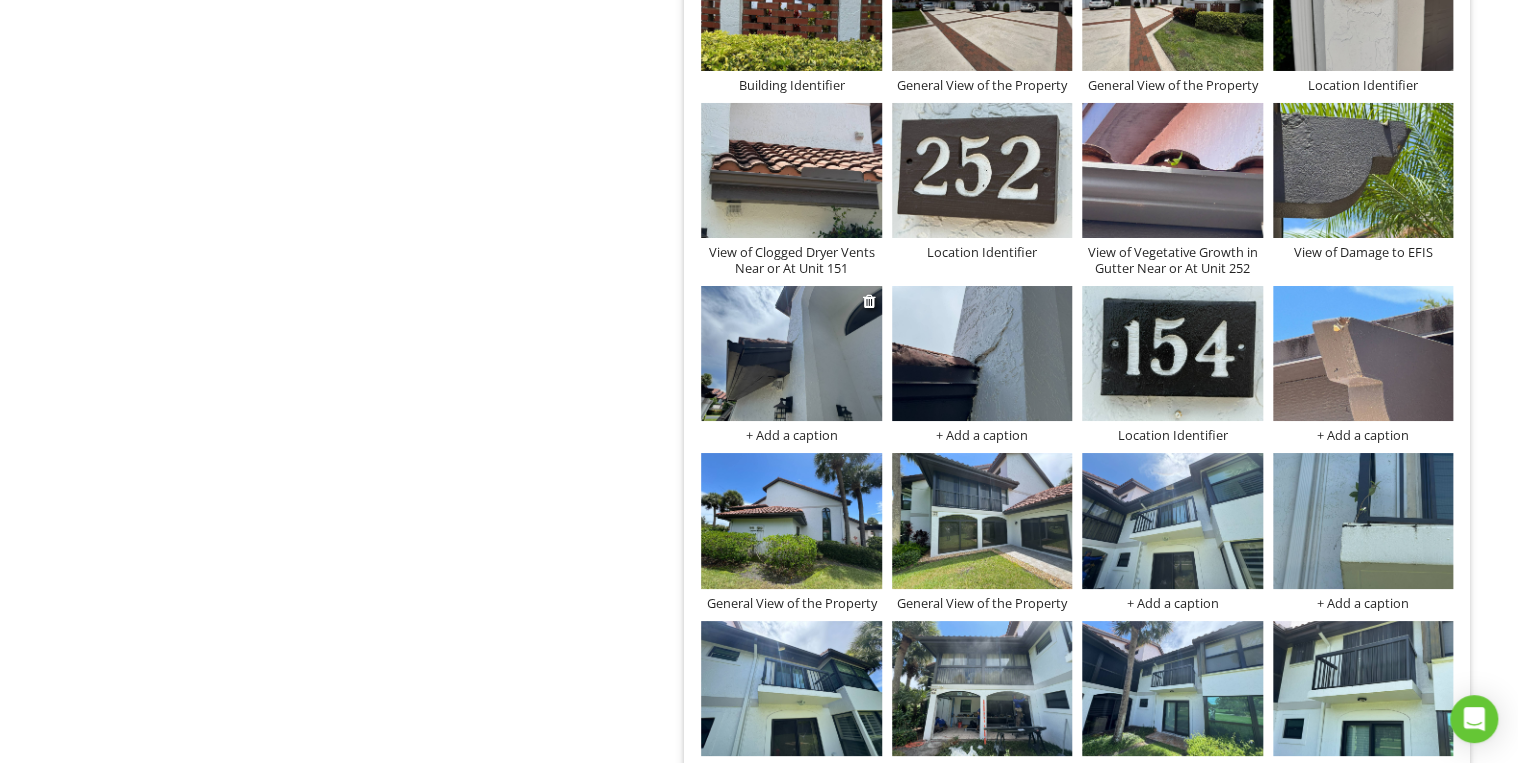 click at bounding box center (791, 353) 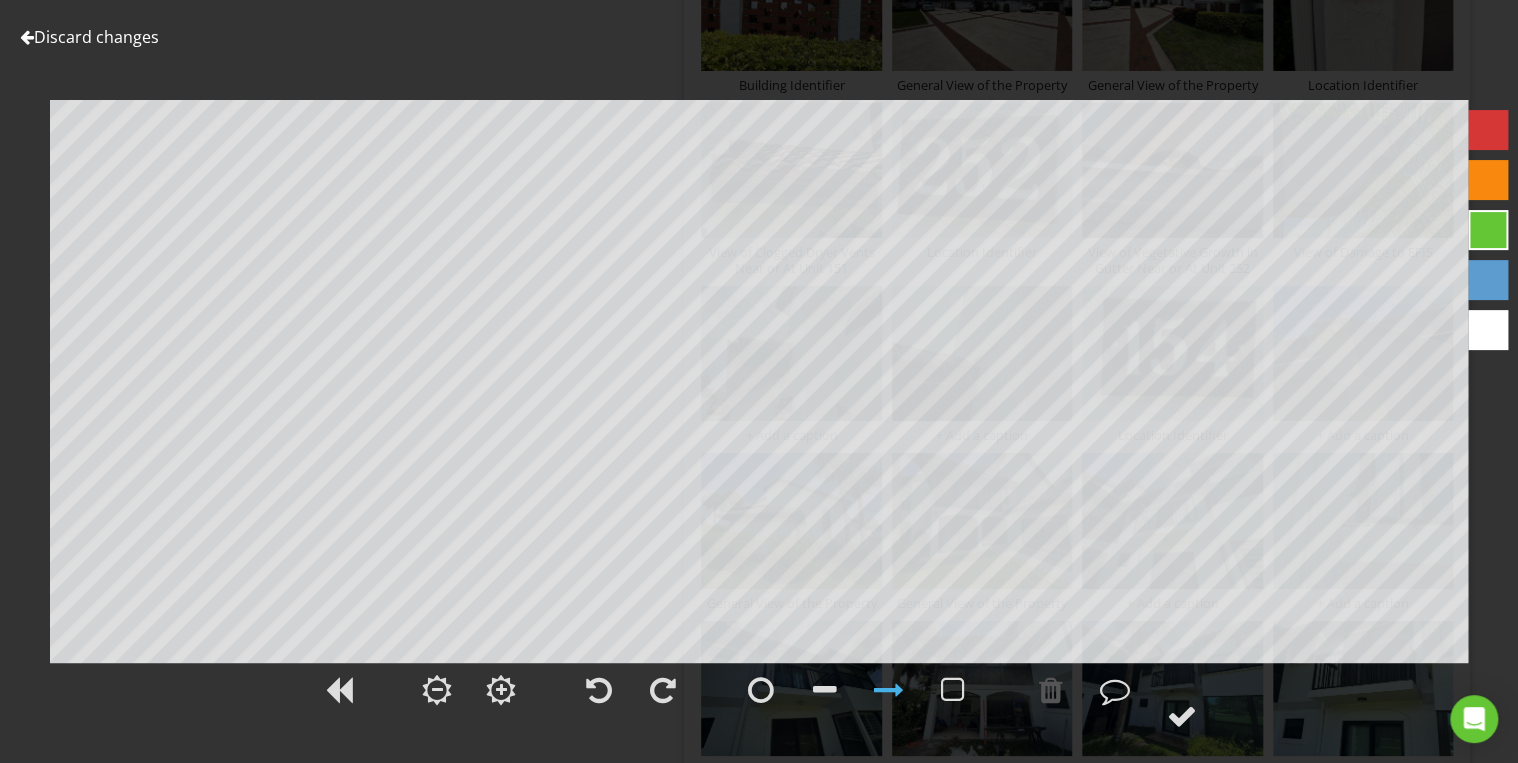 click on "Discard changes" at bounding box center (89, 37) 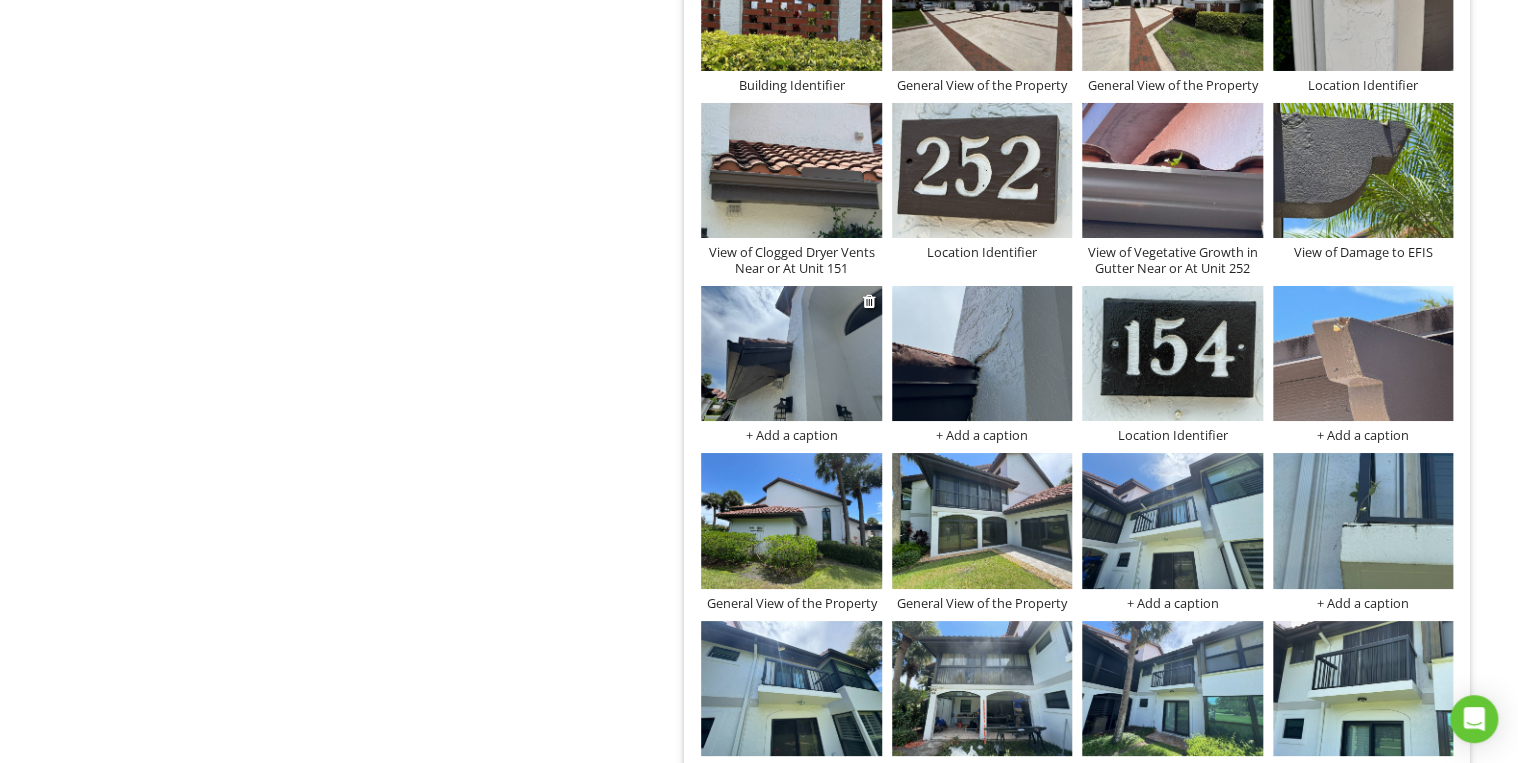 click on "+ Add a caption" at bounding box center (791, 435) 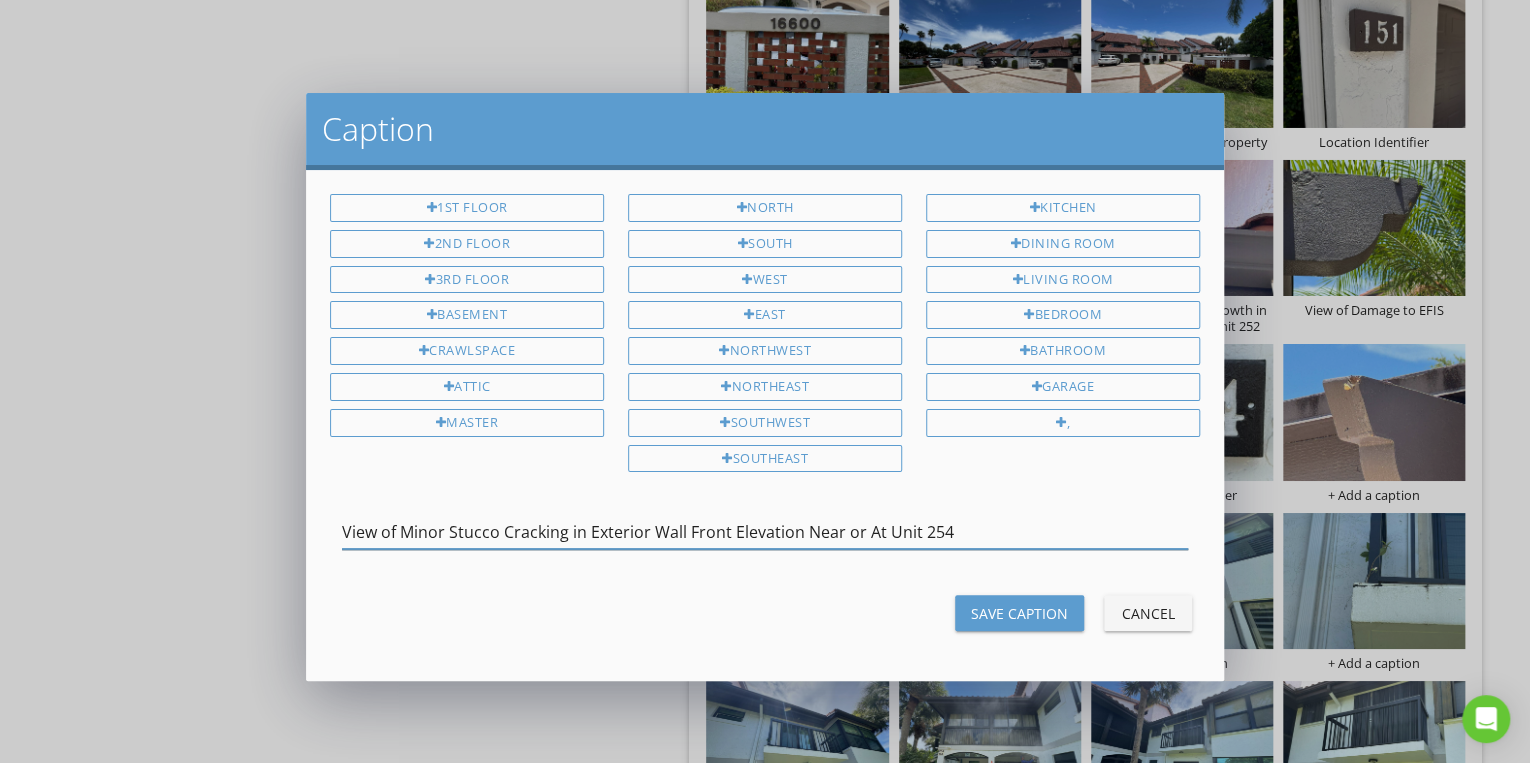 type on "View of Minor Stucco Cracking in Exterior Wall Front Elevation Near or At Unit 254" 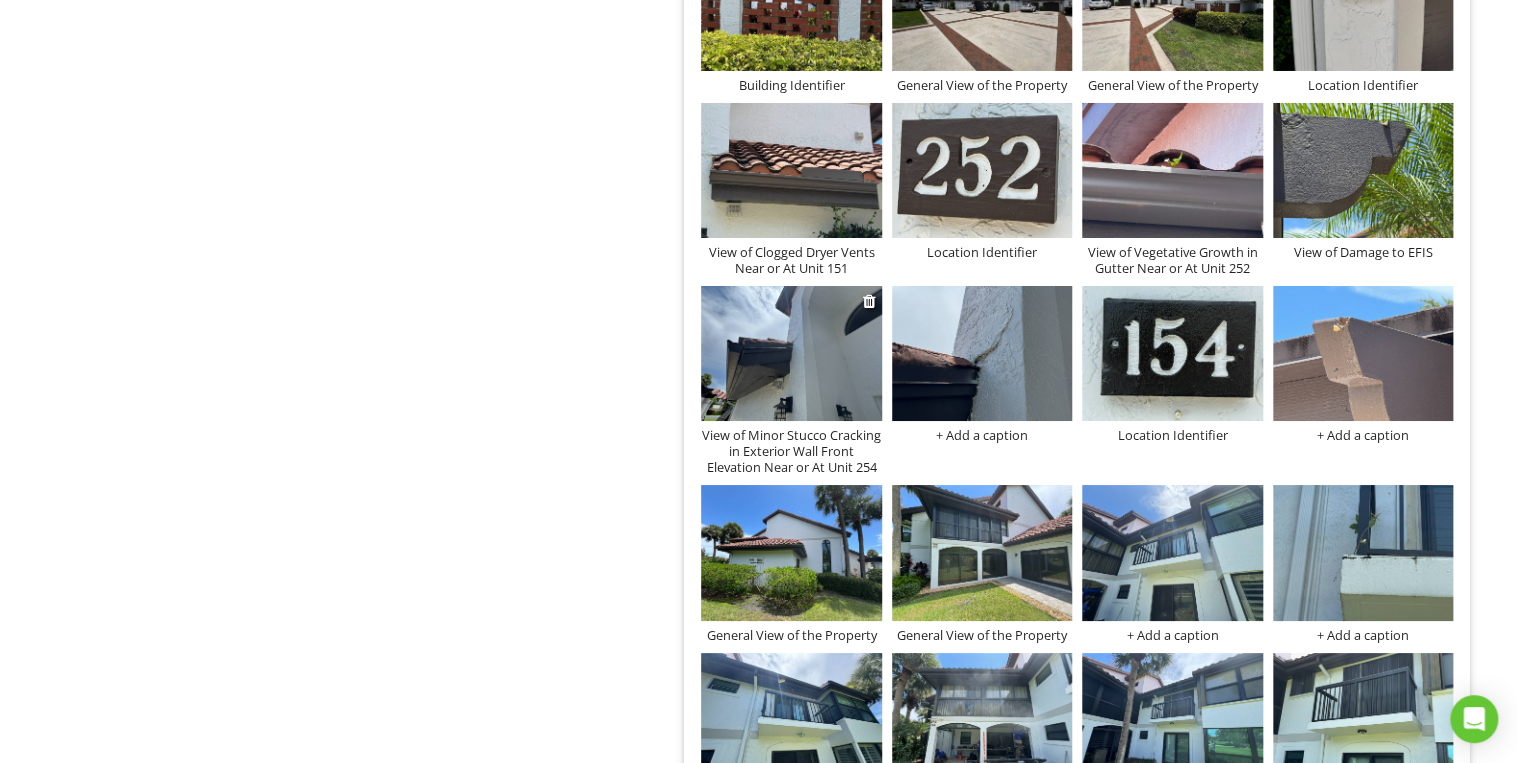 click on "View of Minor Stucco Cracking in Exterior Wall Front Elevation Near or At Unit 254" at bounding box center (791, 451) 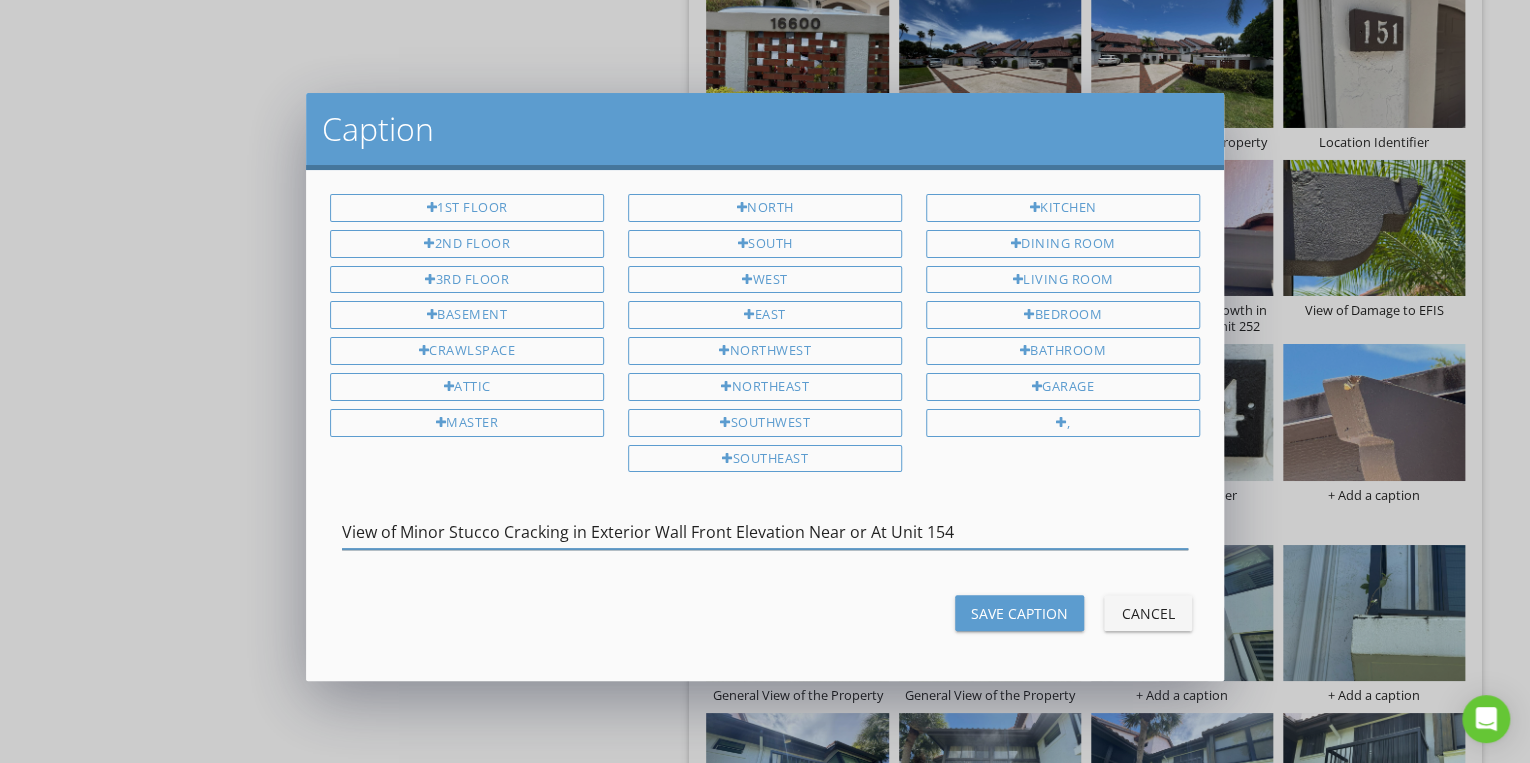 type on "View of Minor Stucco Cracking in Exterior Wall Front Elevation Near or At Unit 154" 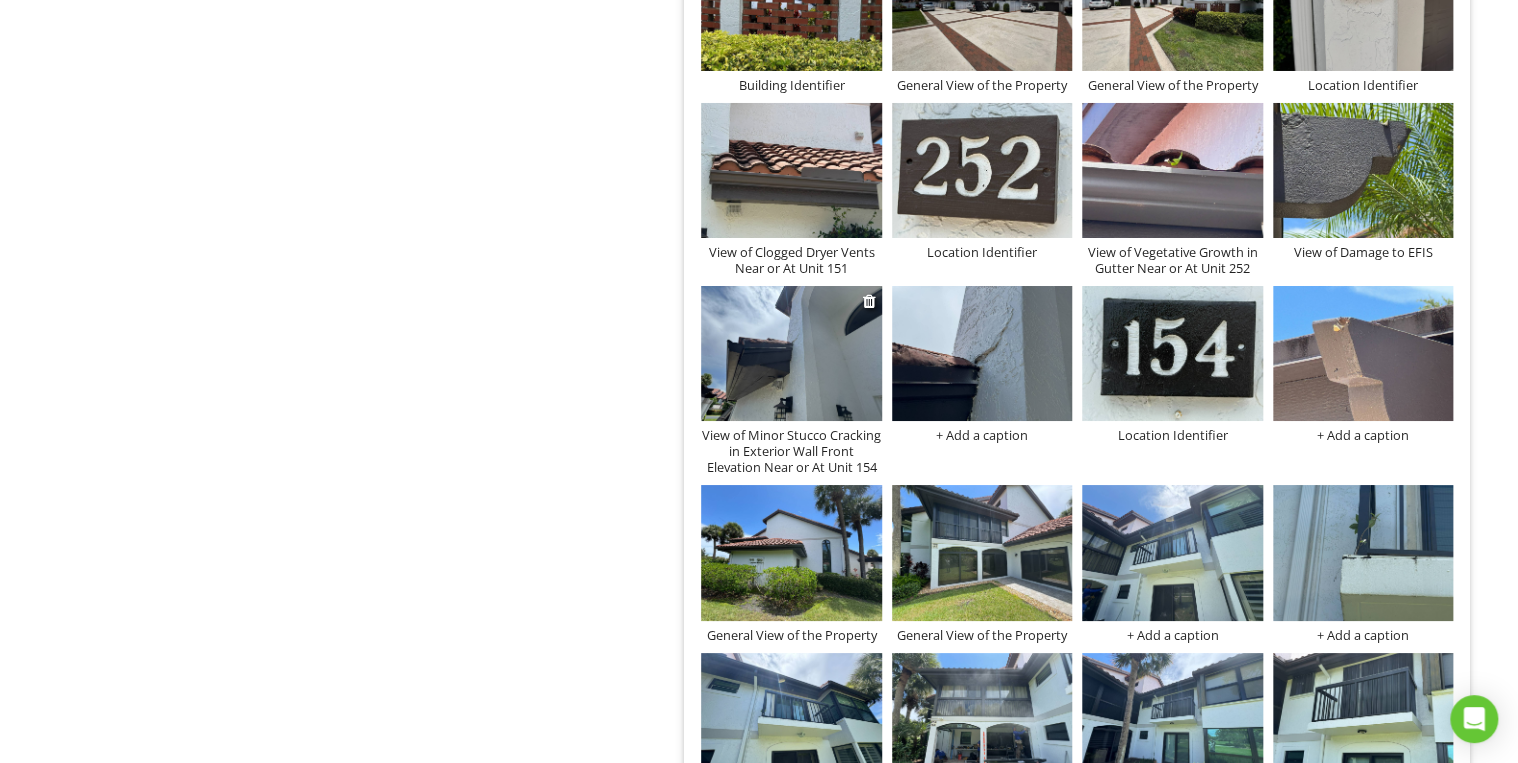 click on "View of Minor Stucco Cracking in Exterior Wall Front Elevation Near or At Unit 154" at bounding box center [791, 451] 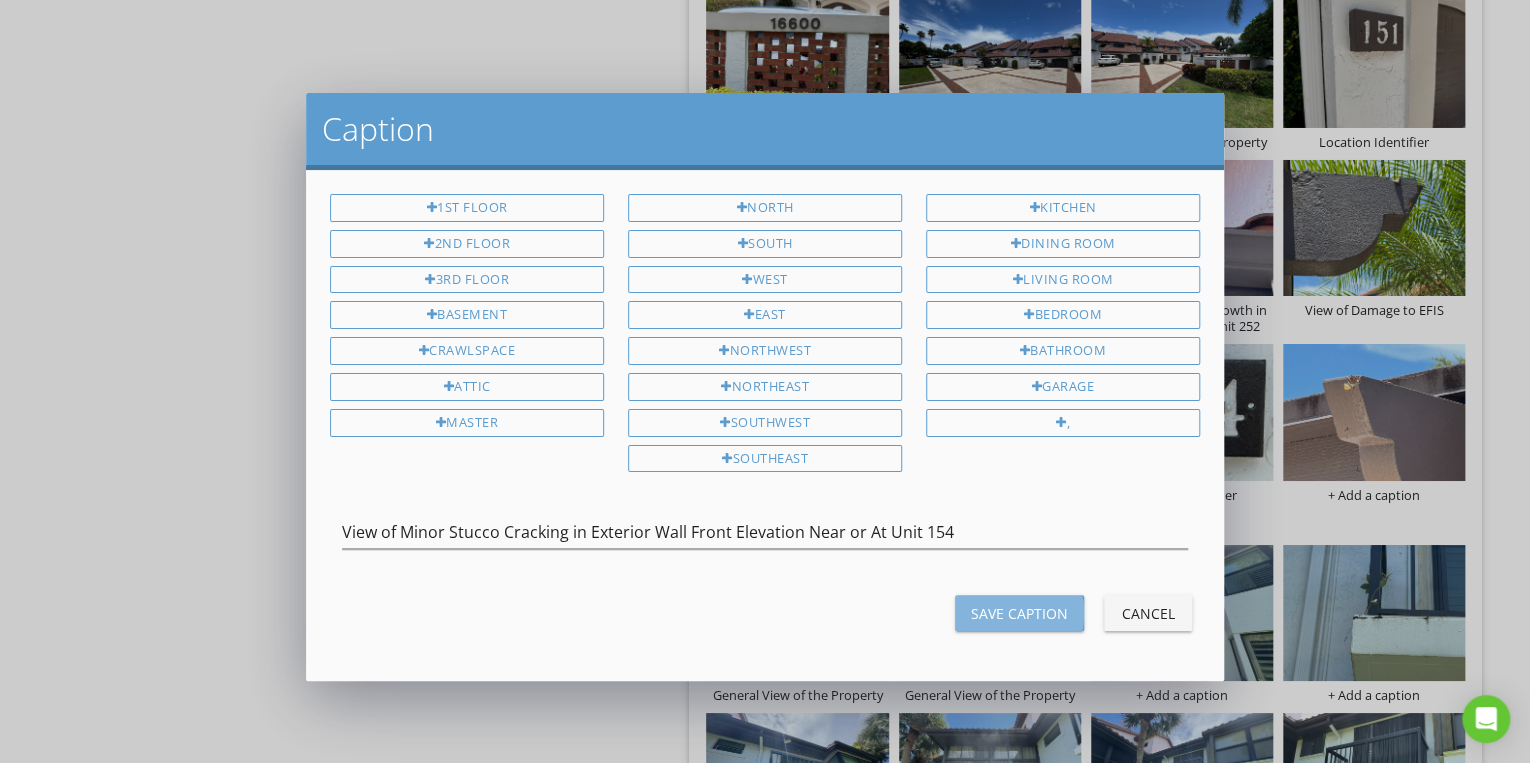 click on "Save Caption" at bounding box center (1019, 613) 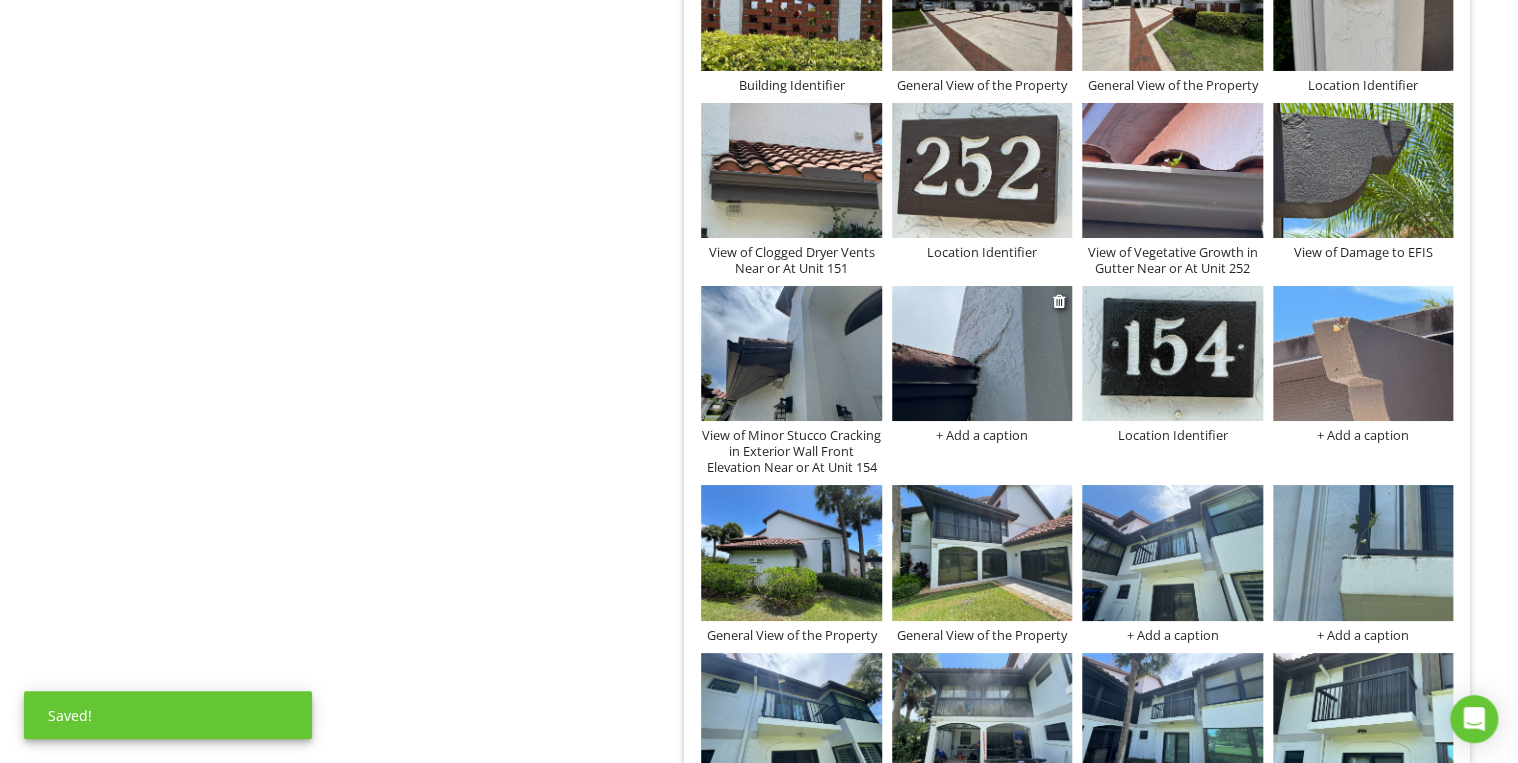 click on "+ Add a caption" at bounding box center (982, 435) 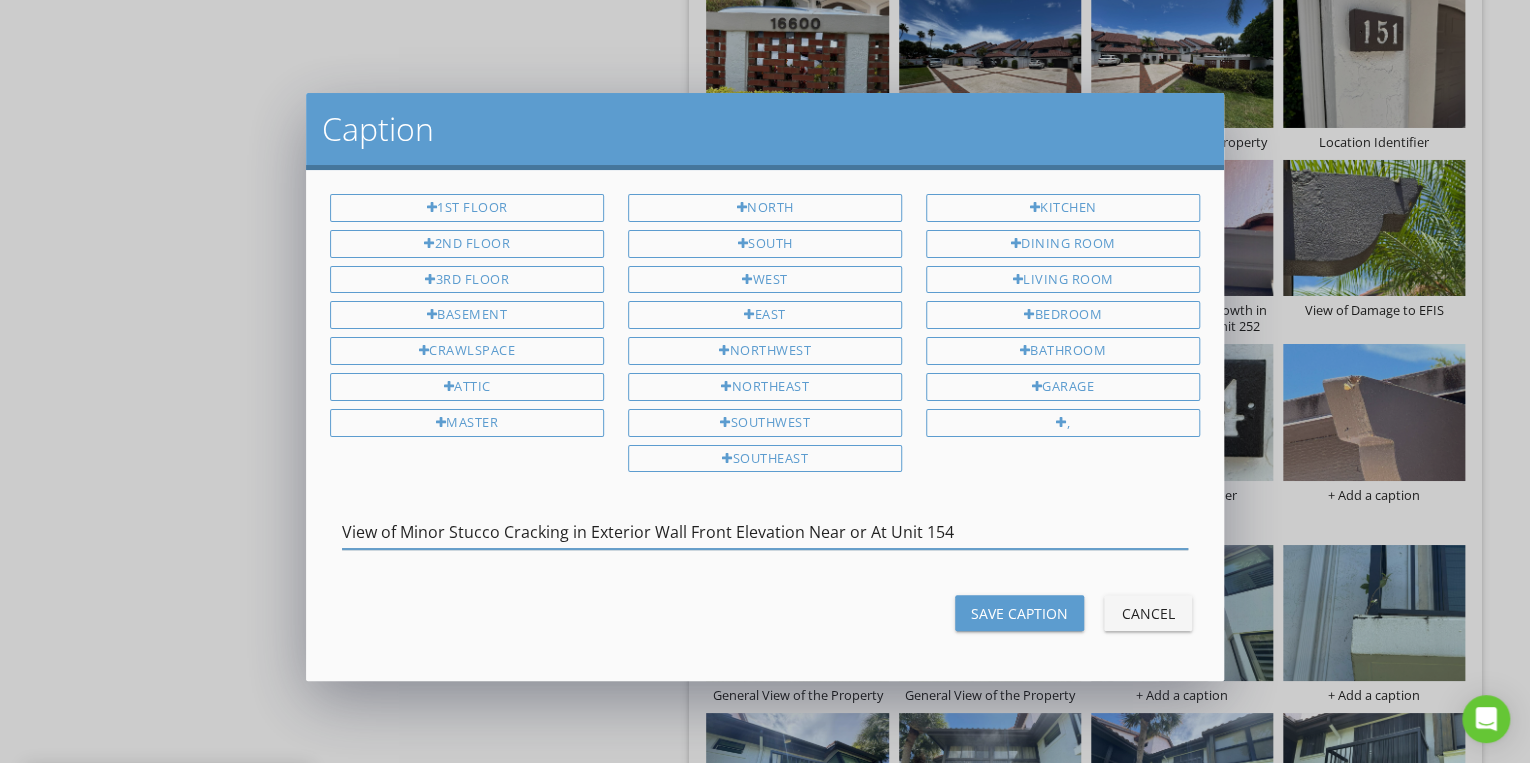 type on "View of Minor Stucco Cracking in Exterior Wall Front Elevation Near or At Unit 154" 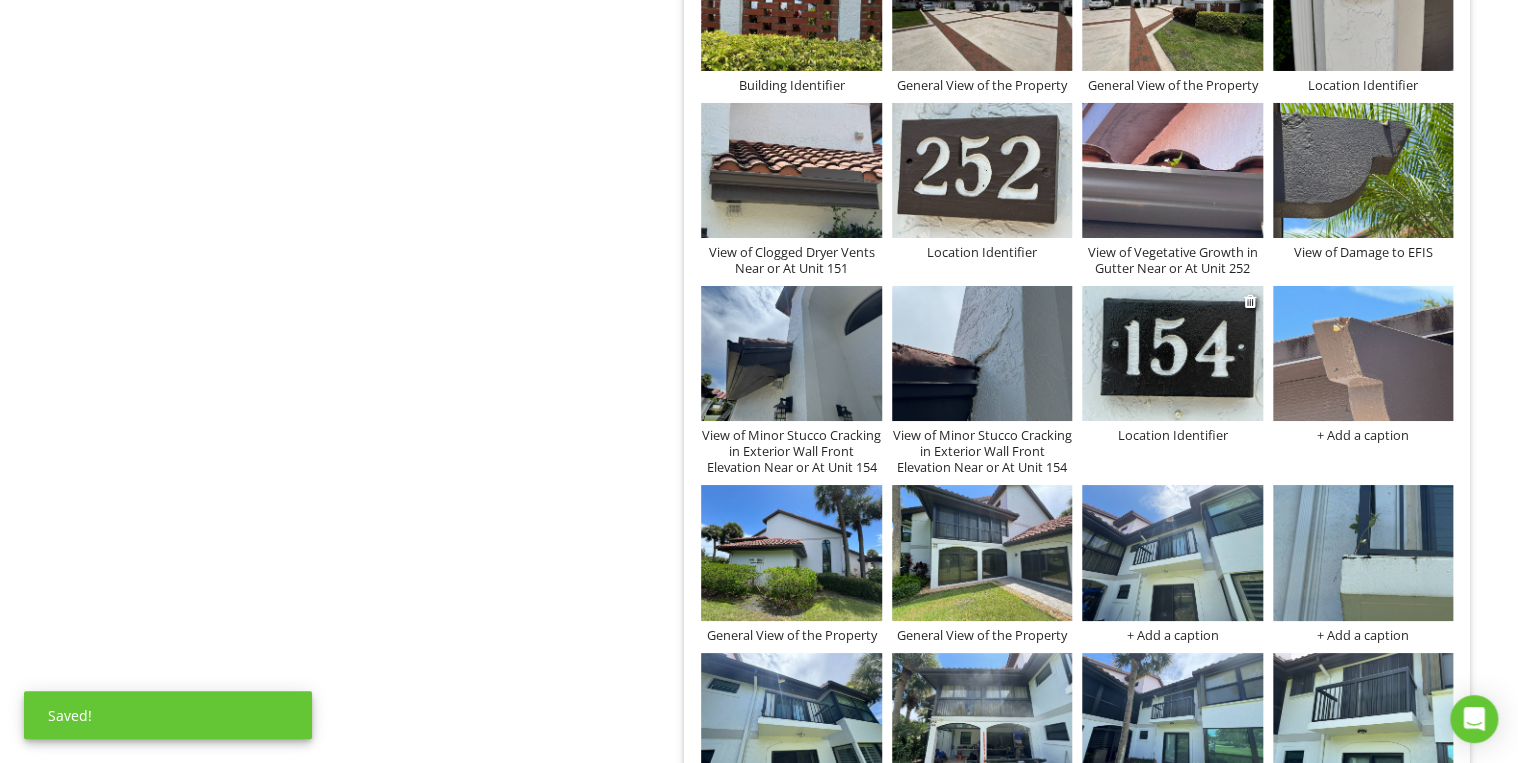 click on "Location Identifier" at bounding box center [1172, 435] 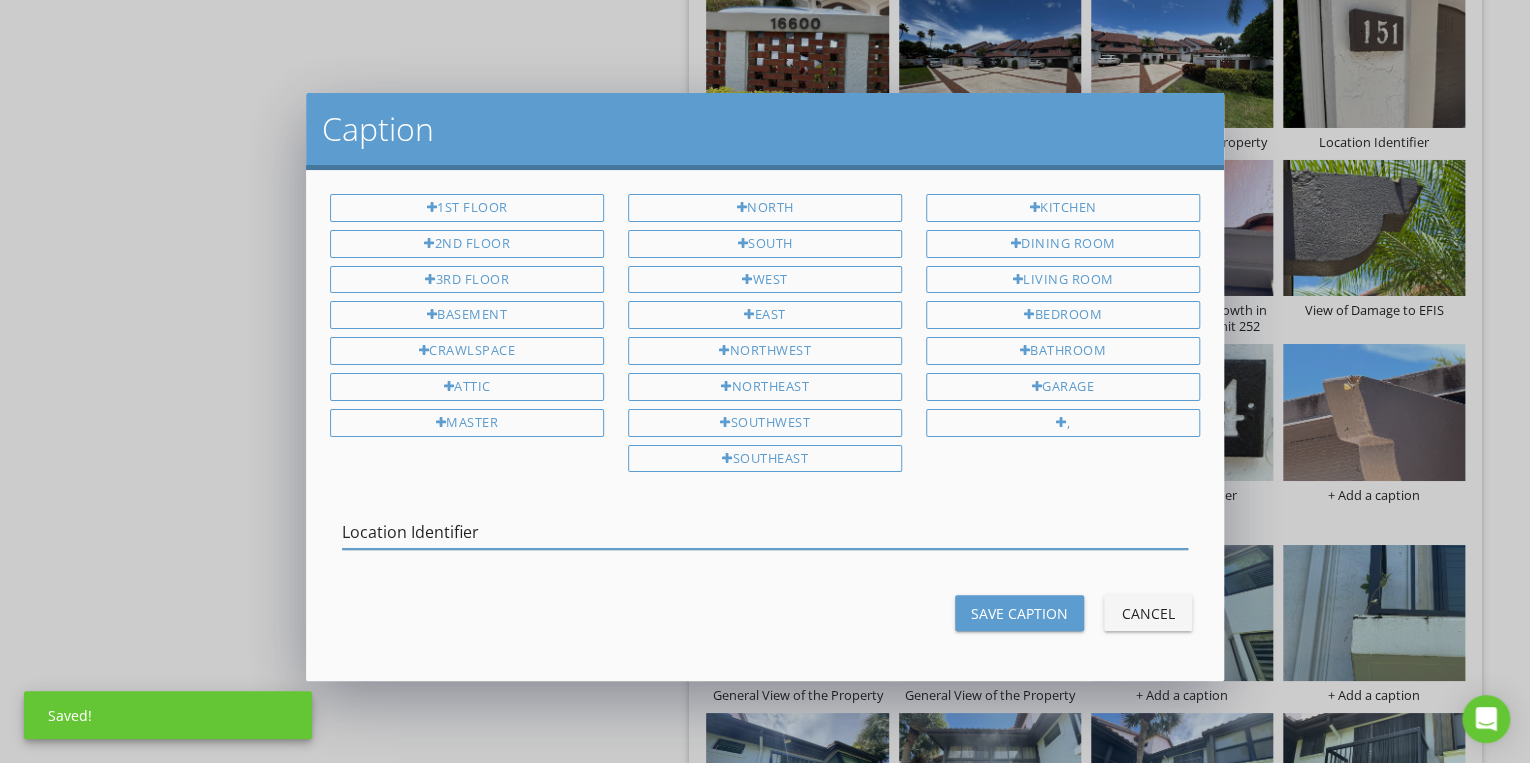 click on "Caption
1st Floor
2nd Floor
3rd Floor
Basement
Crawlspace
Attic
Master
North
South
West
East
Northwest
Northeast
Southwest
Southeast
Kitchen
Dining Room
Living Room
Bedroom
Bathroom
Garage
,
Location Identifier    Save Caption     Cancel" at bounding box center (765, 381) 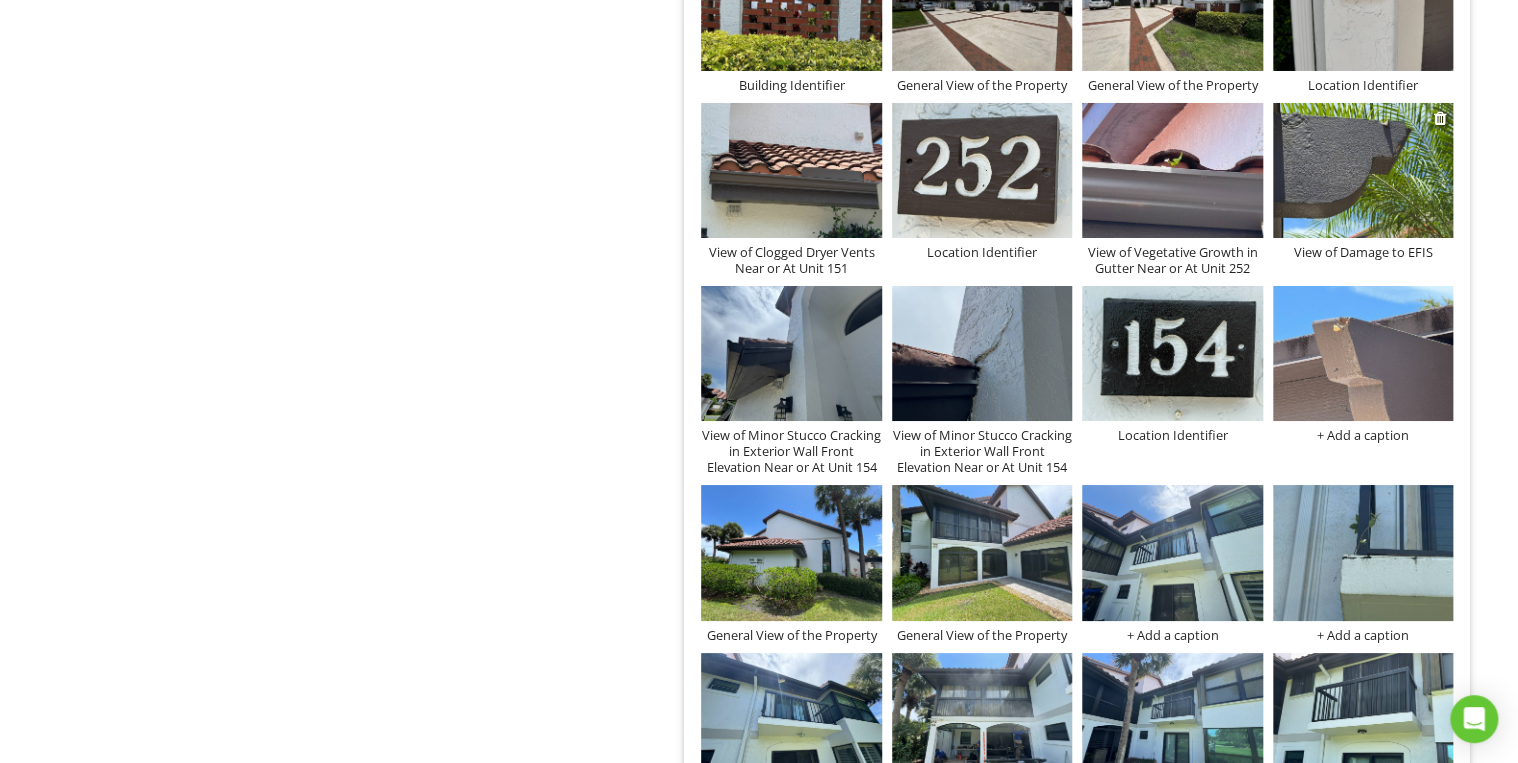click on "View of Damage to EFIS" at bounding box center [1363, 252] 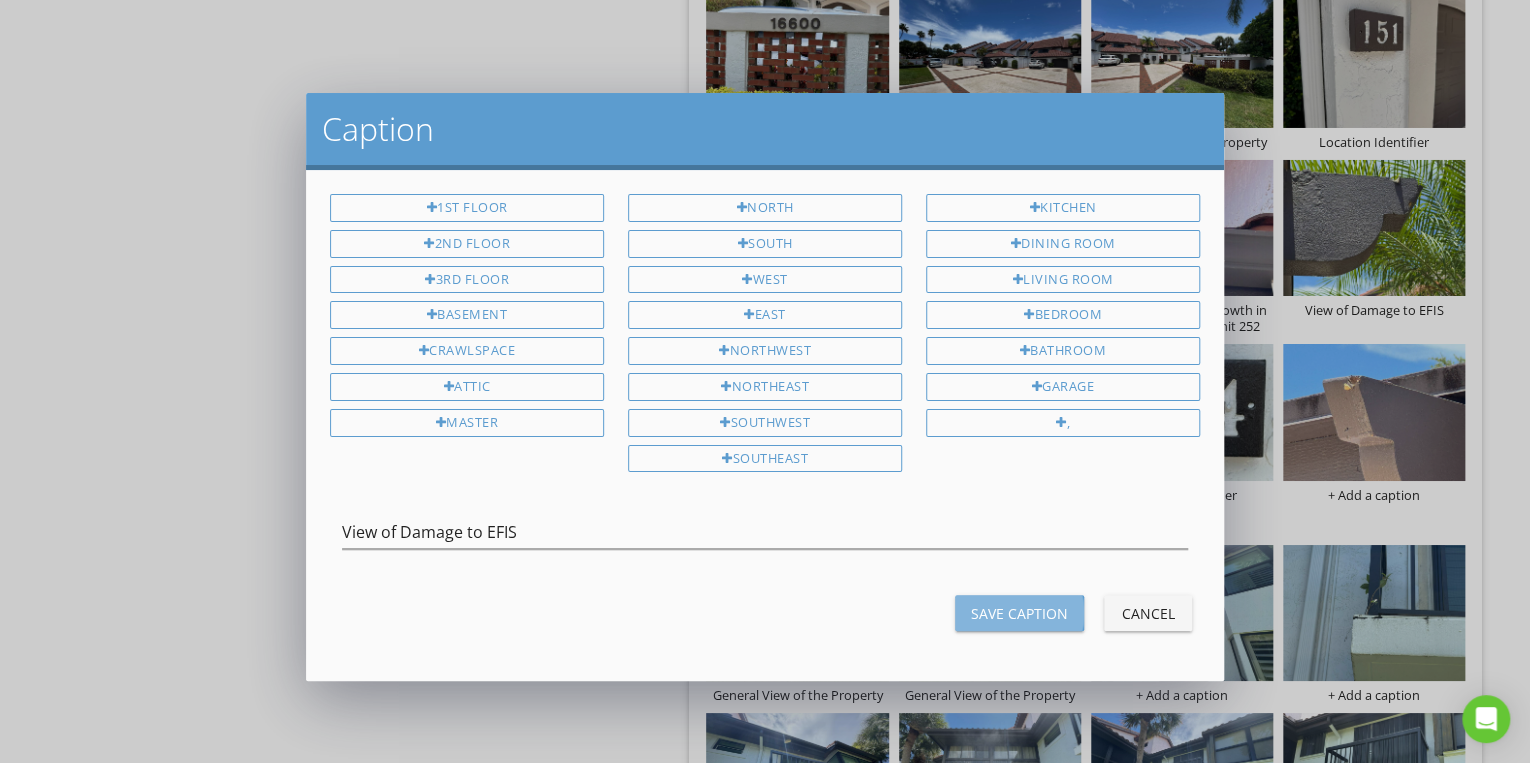 click on "Save Caption" at bounding box center [1019, 613] 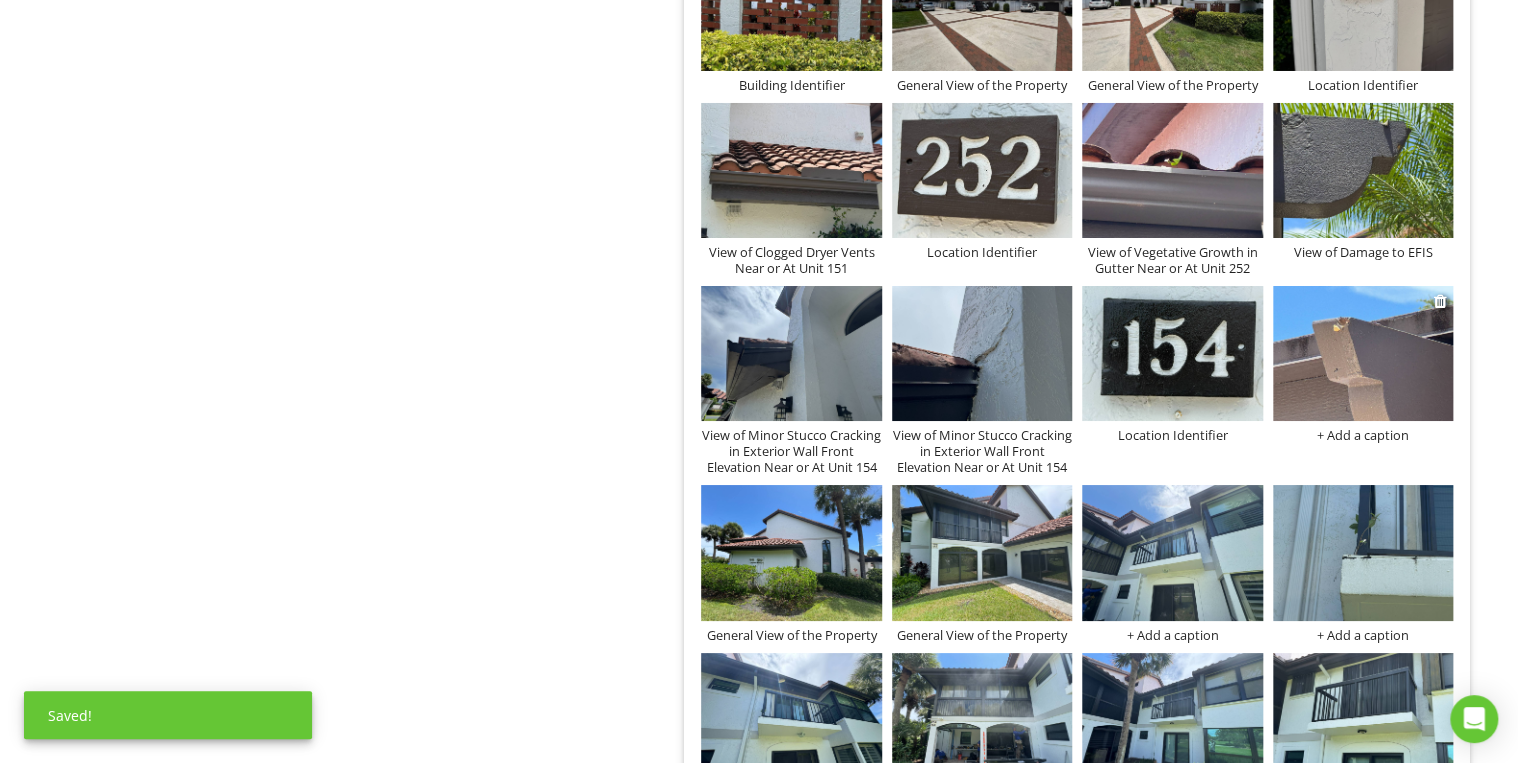 click on "+ Add a caption" at bounding box center [1363, 435] 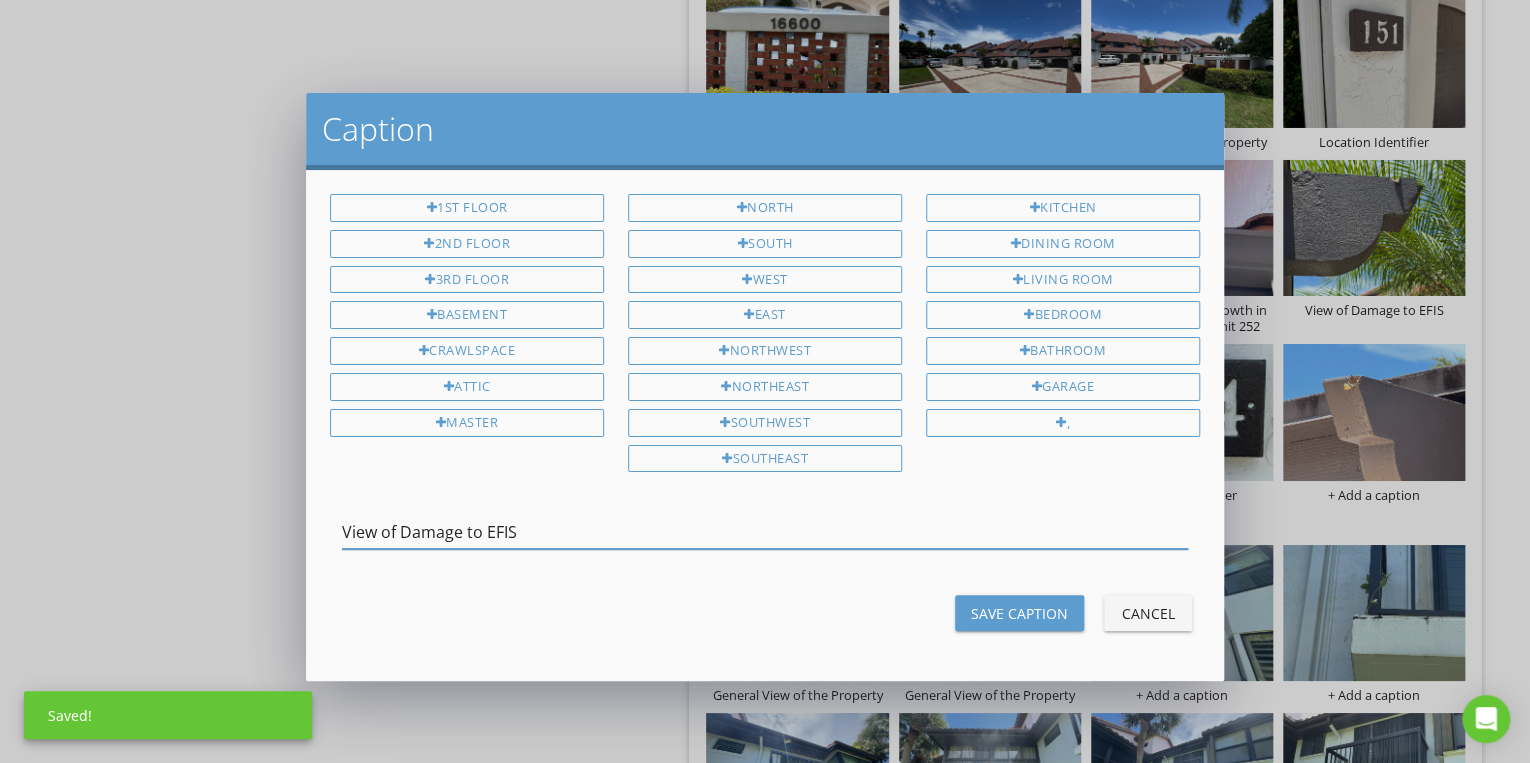 type on "View of Damage to EFIS" 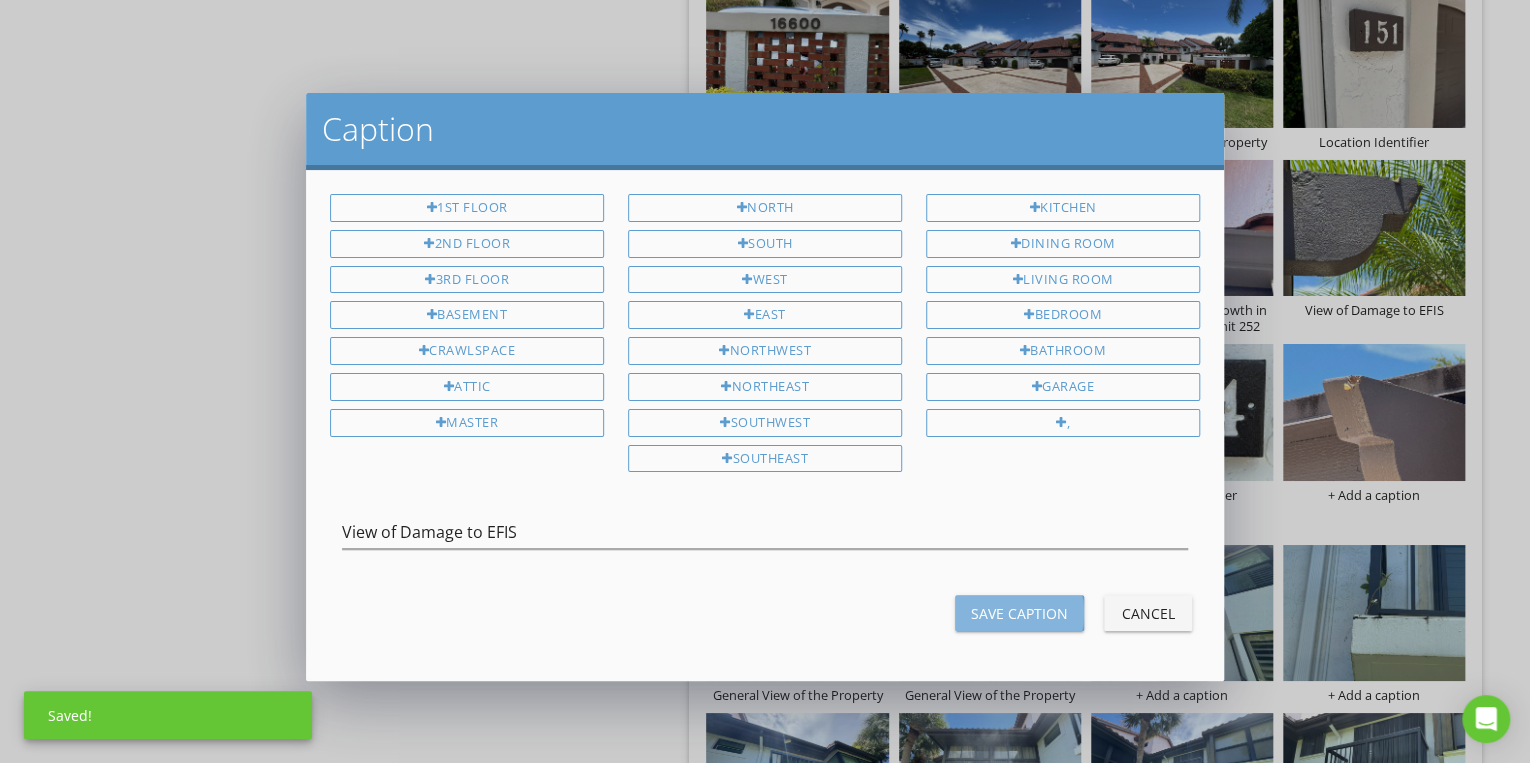 click on "Save Caption" at bounding box center (1019, 613) 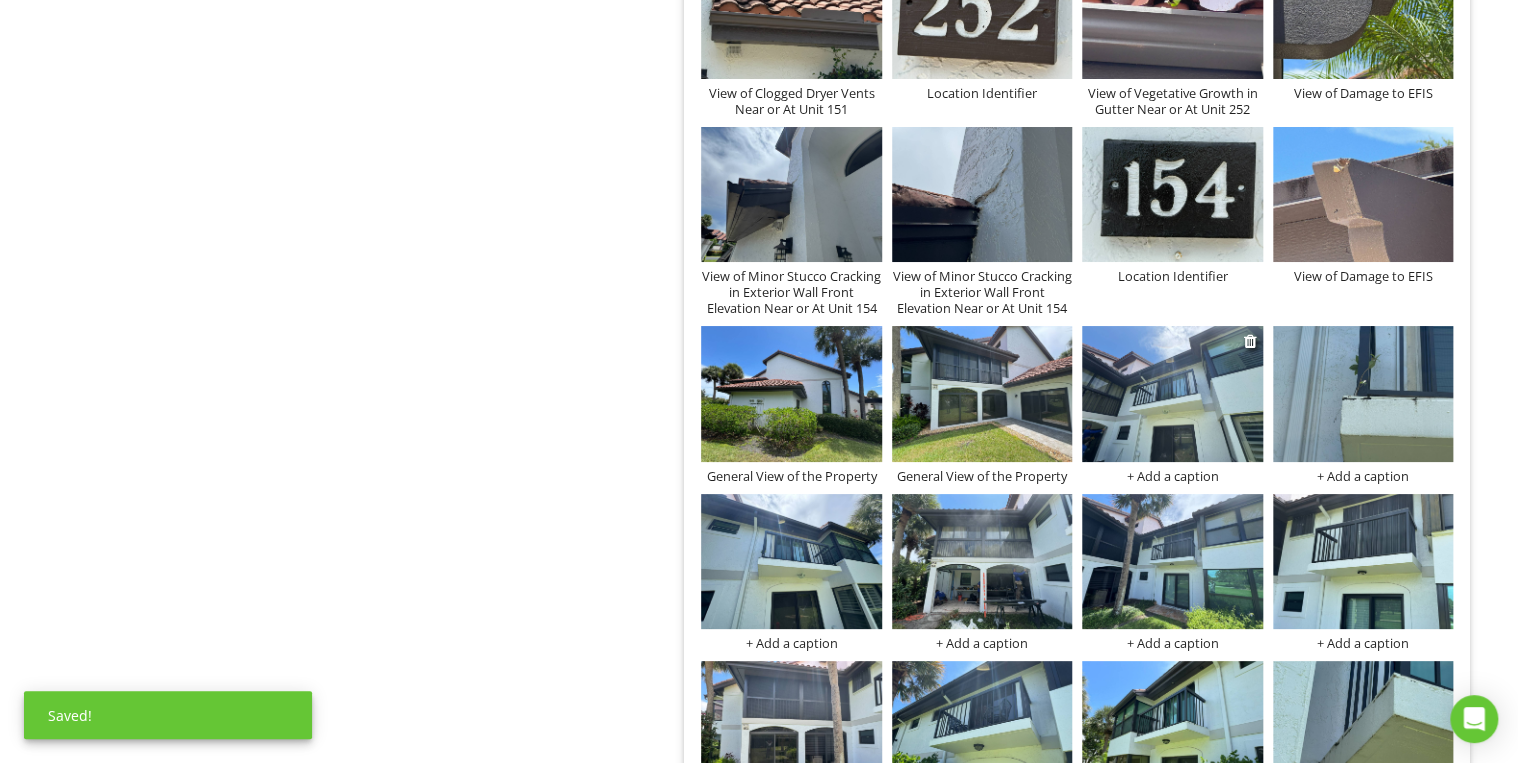 scroll, scrollTop: 11300, scrollLeft: 0, axis: vertical 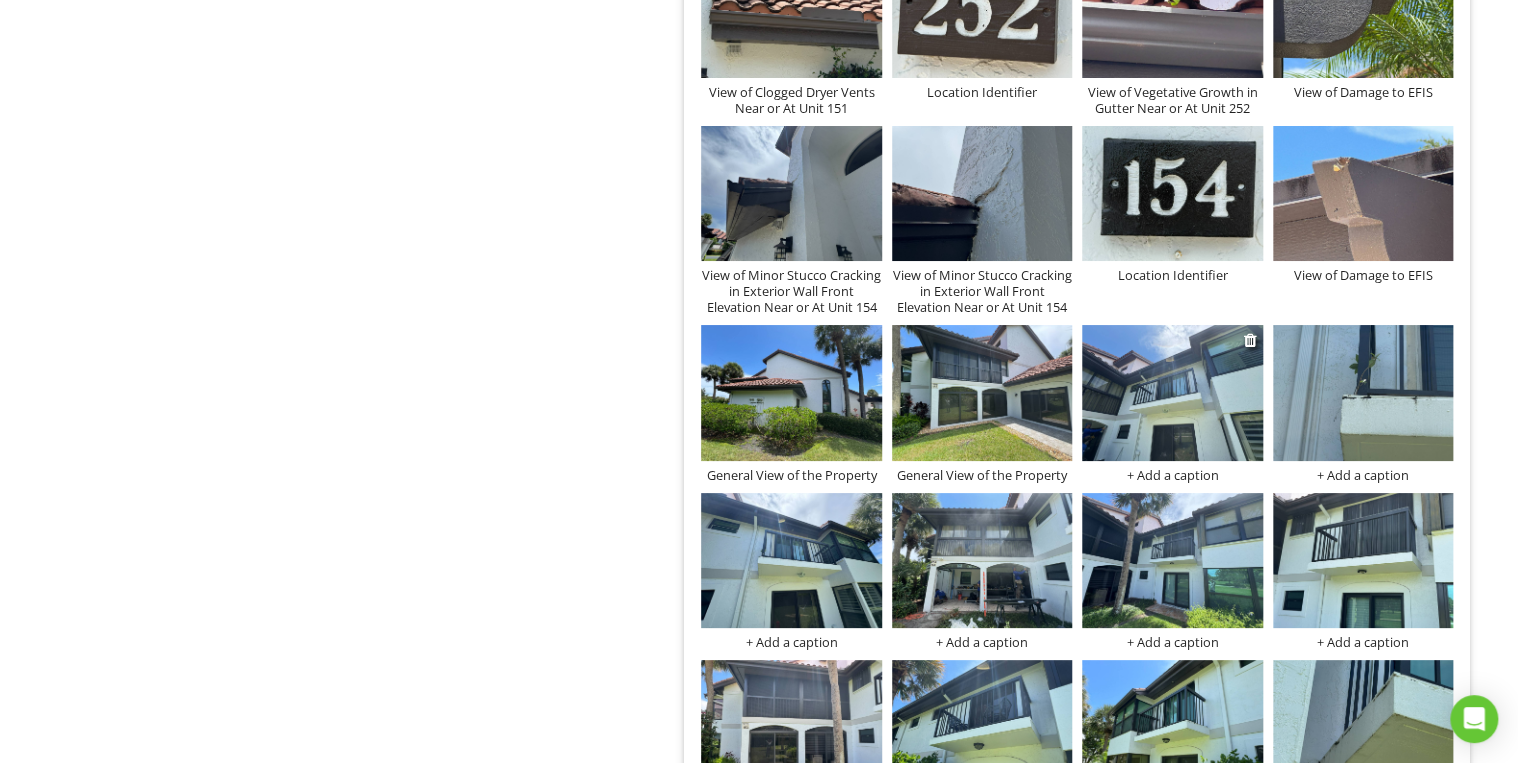 click at bounding box center (1172, 392) 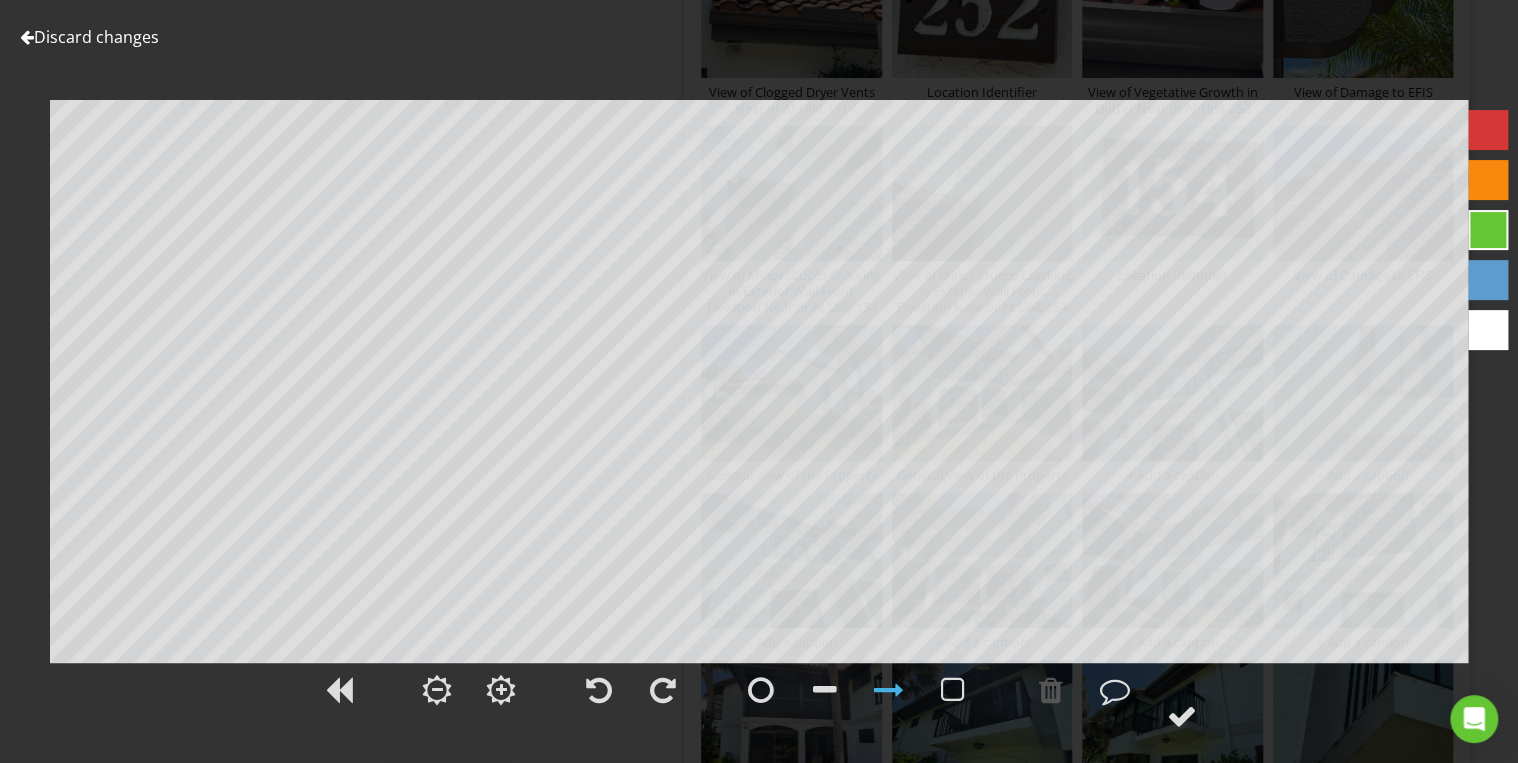 click on "Discard changes" at bounding box center [89, 37] 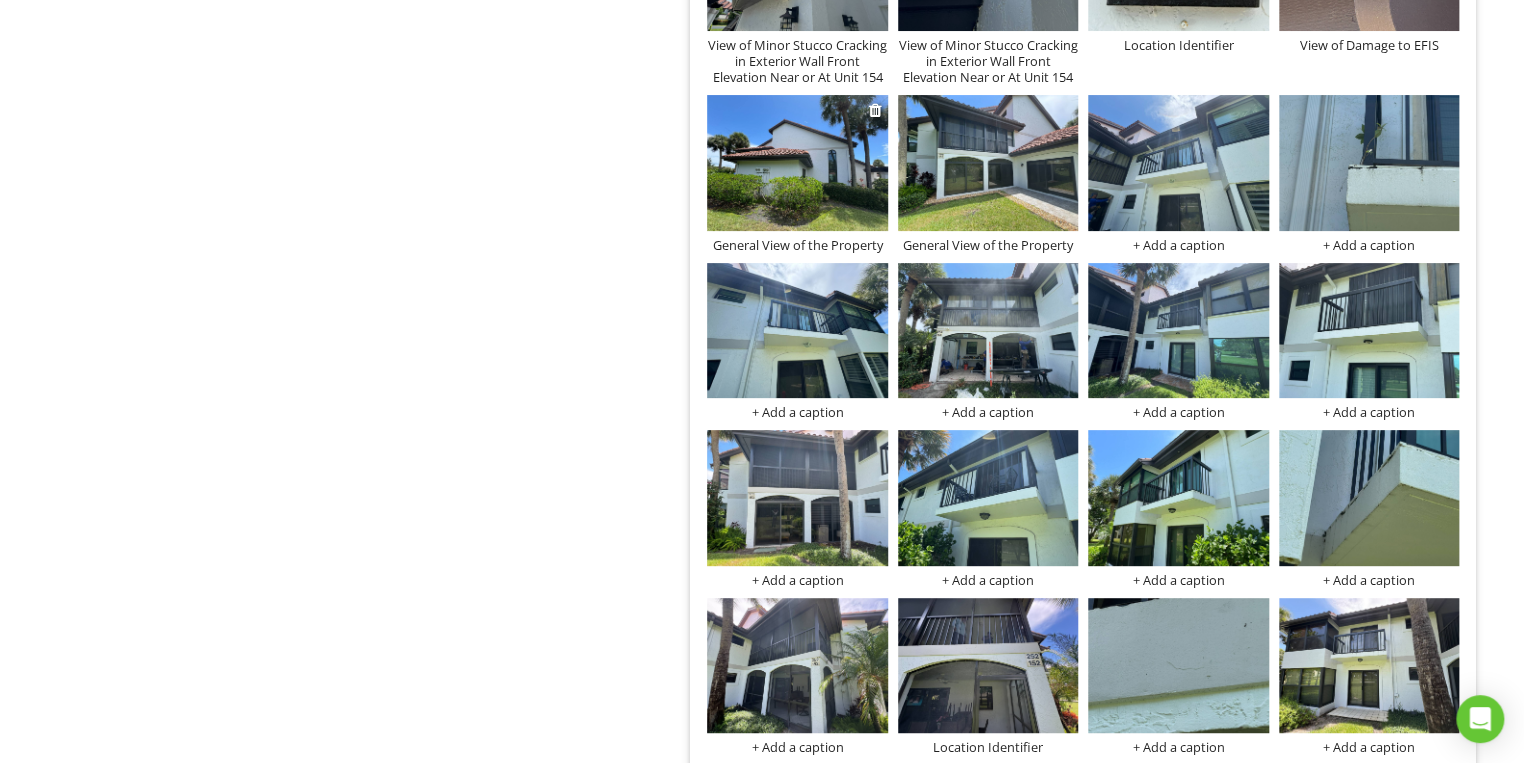 scroll, scrollTop: 11540, scrollLeft: 0, axis: vertical 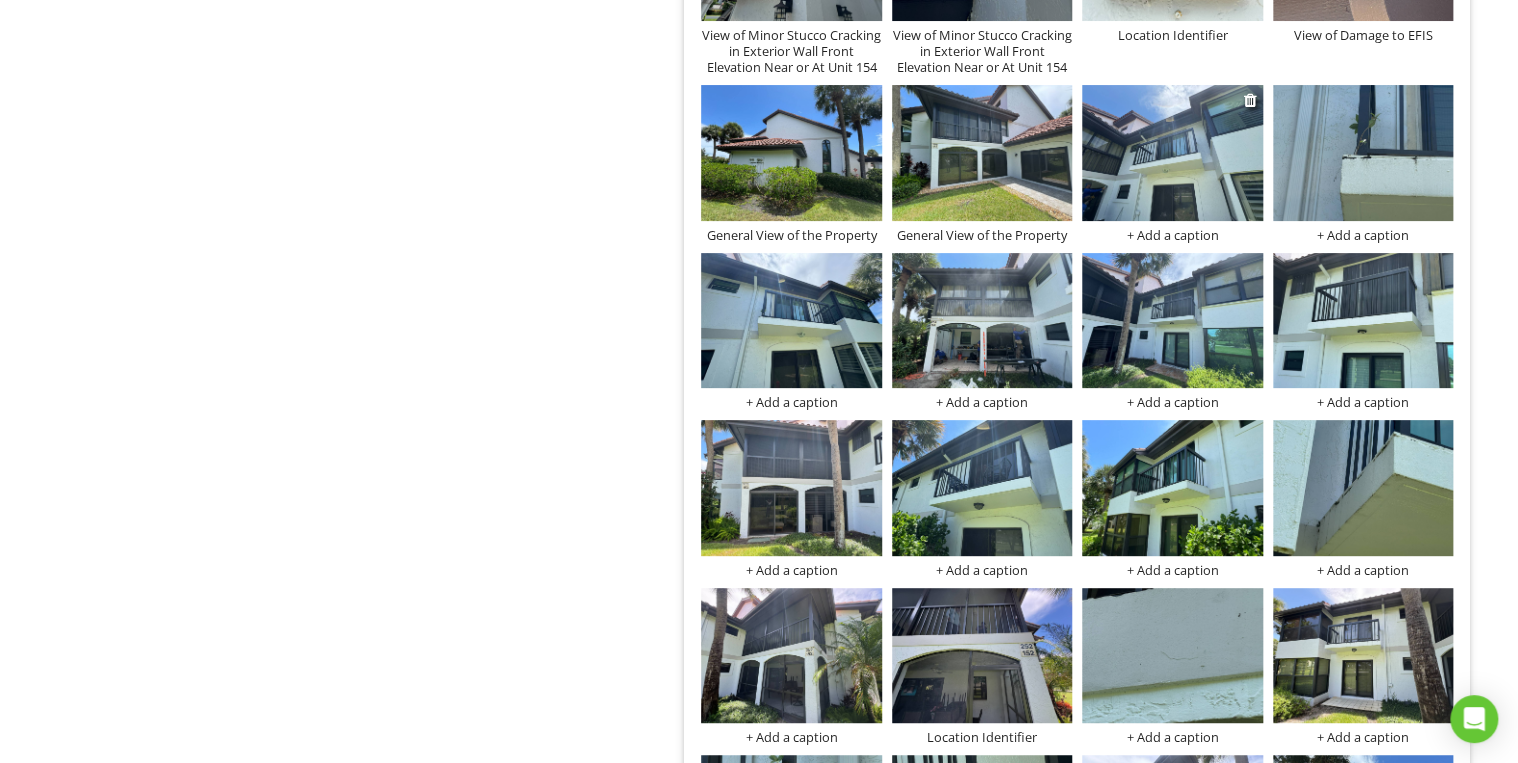 click on "+ Add a caption" at bounding box center [1172, 235] 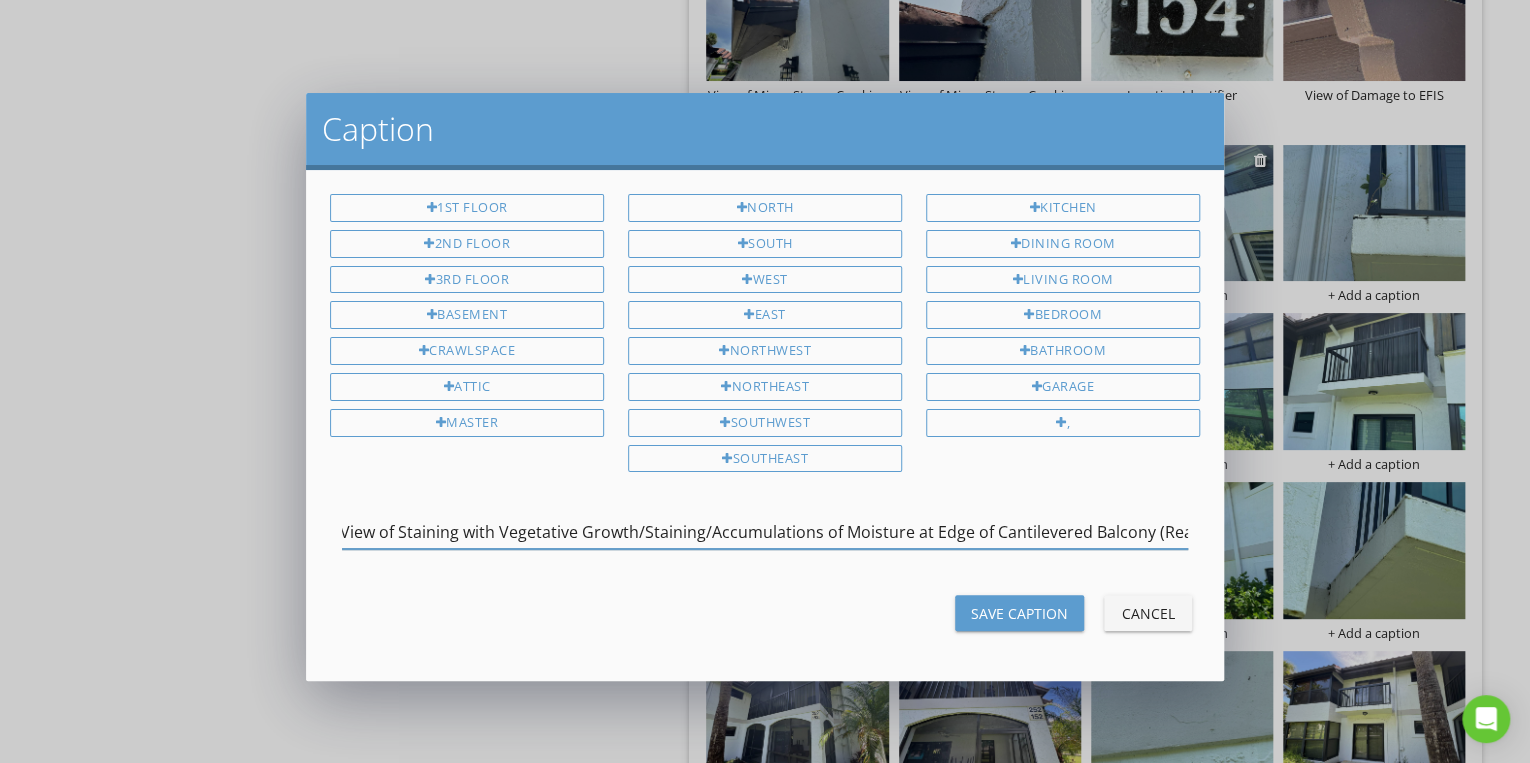scroll, scrollTop: 0, scrollLeft: 7, axis: horizontal 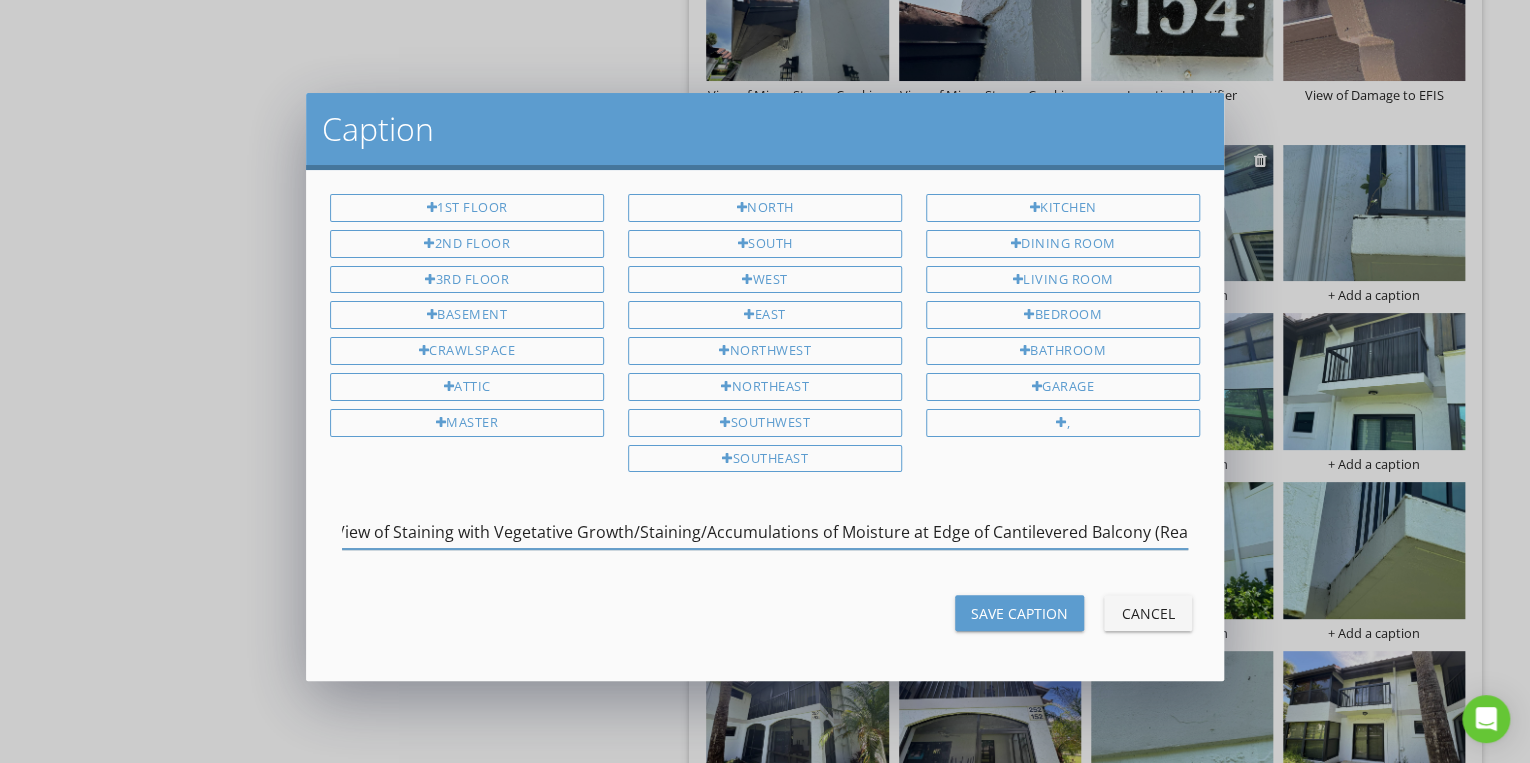 type on "View of Staining with Vegetative Growth/Staining/Accumulations of Moisture at Edge of Cantilevered Balcony (Rear)" 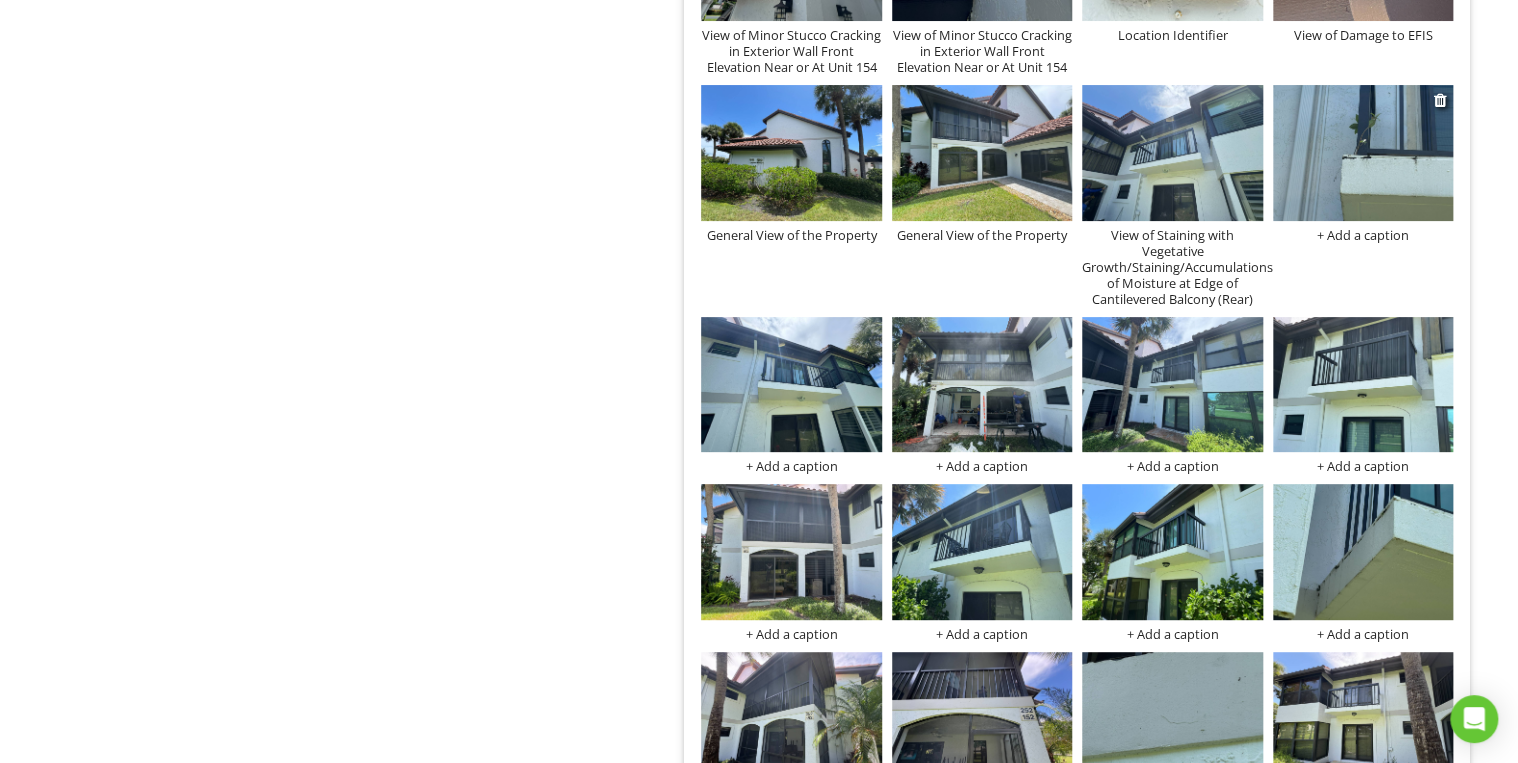 click on "+ Add a caption" at bounding box center (1363, 235) 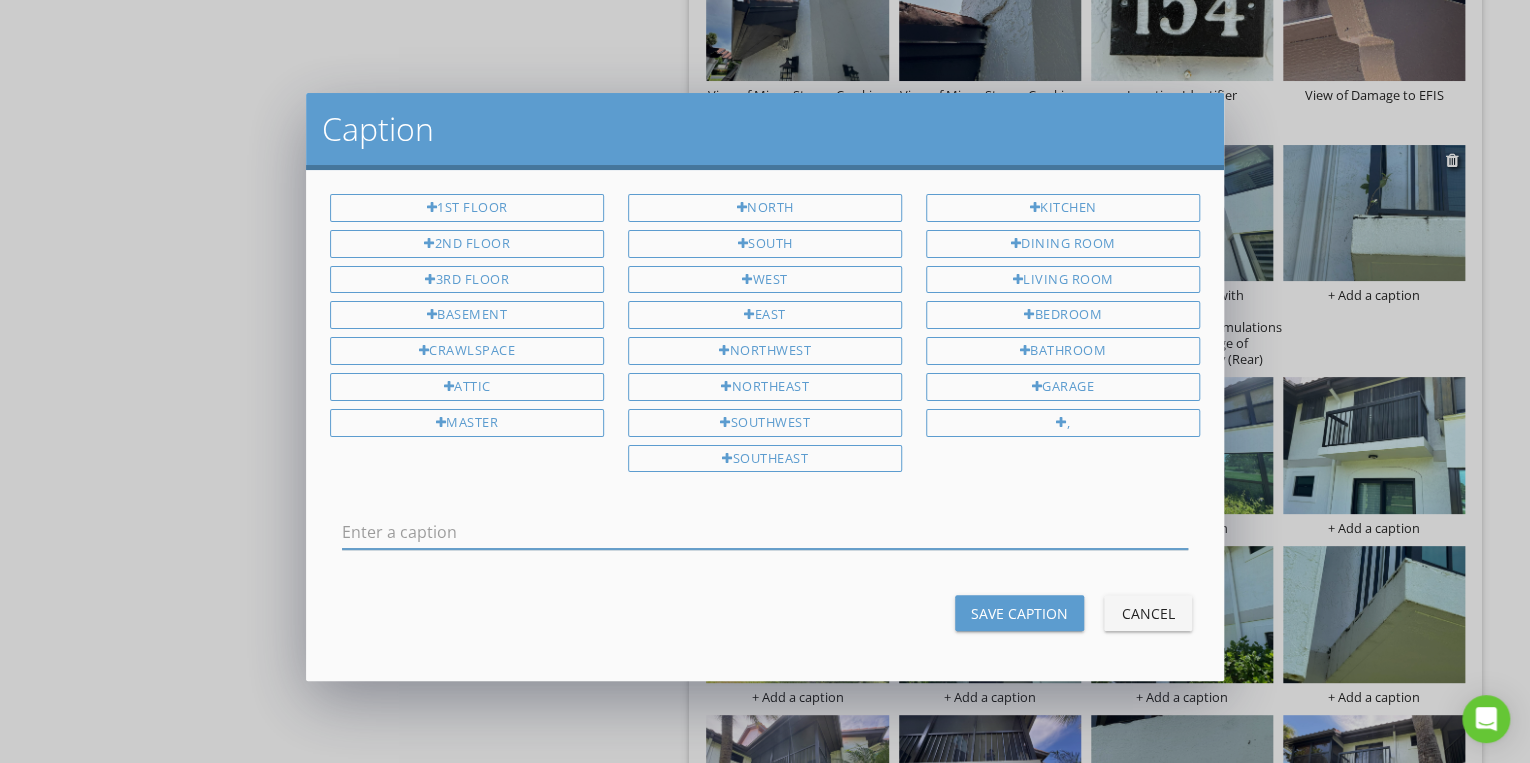 scroll, scrollTop: 0, scrollLeft: 0, axis: both 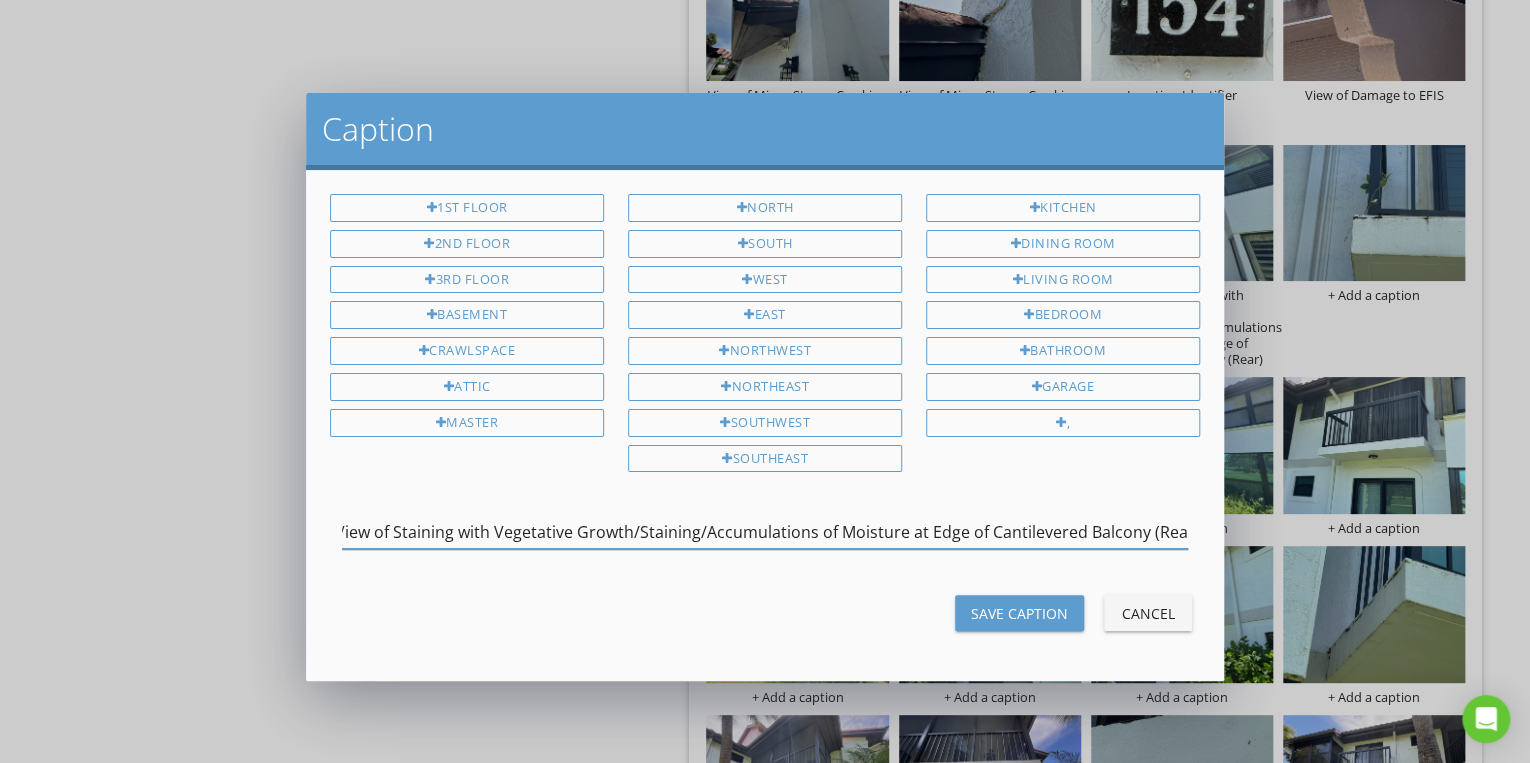 type on "View of Staining with Vegetative Growth/Staining/Accumulations of Moisture at Edge of Cantilevered Balcony (Rear)" 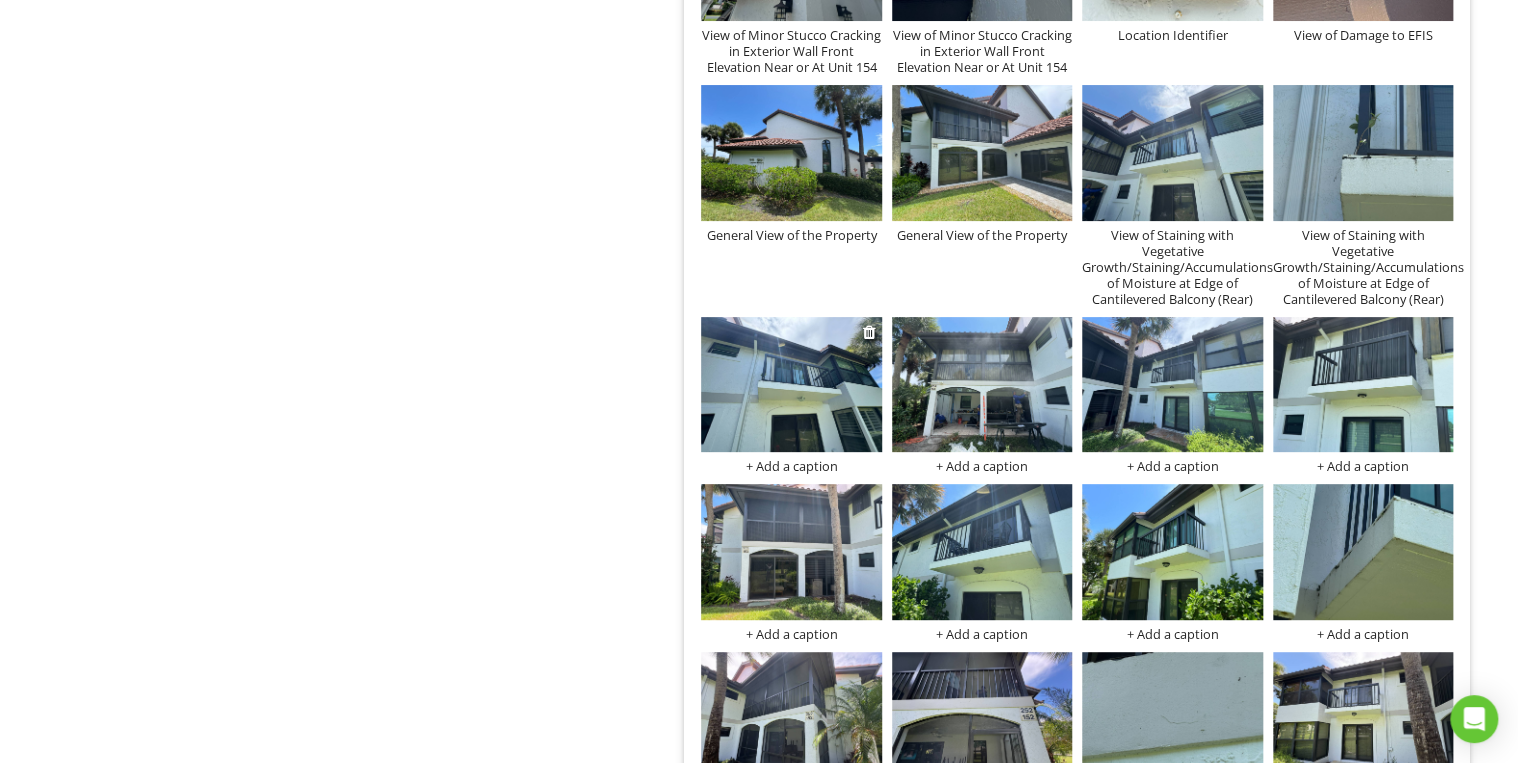 click at bounding box center [791, 384] 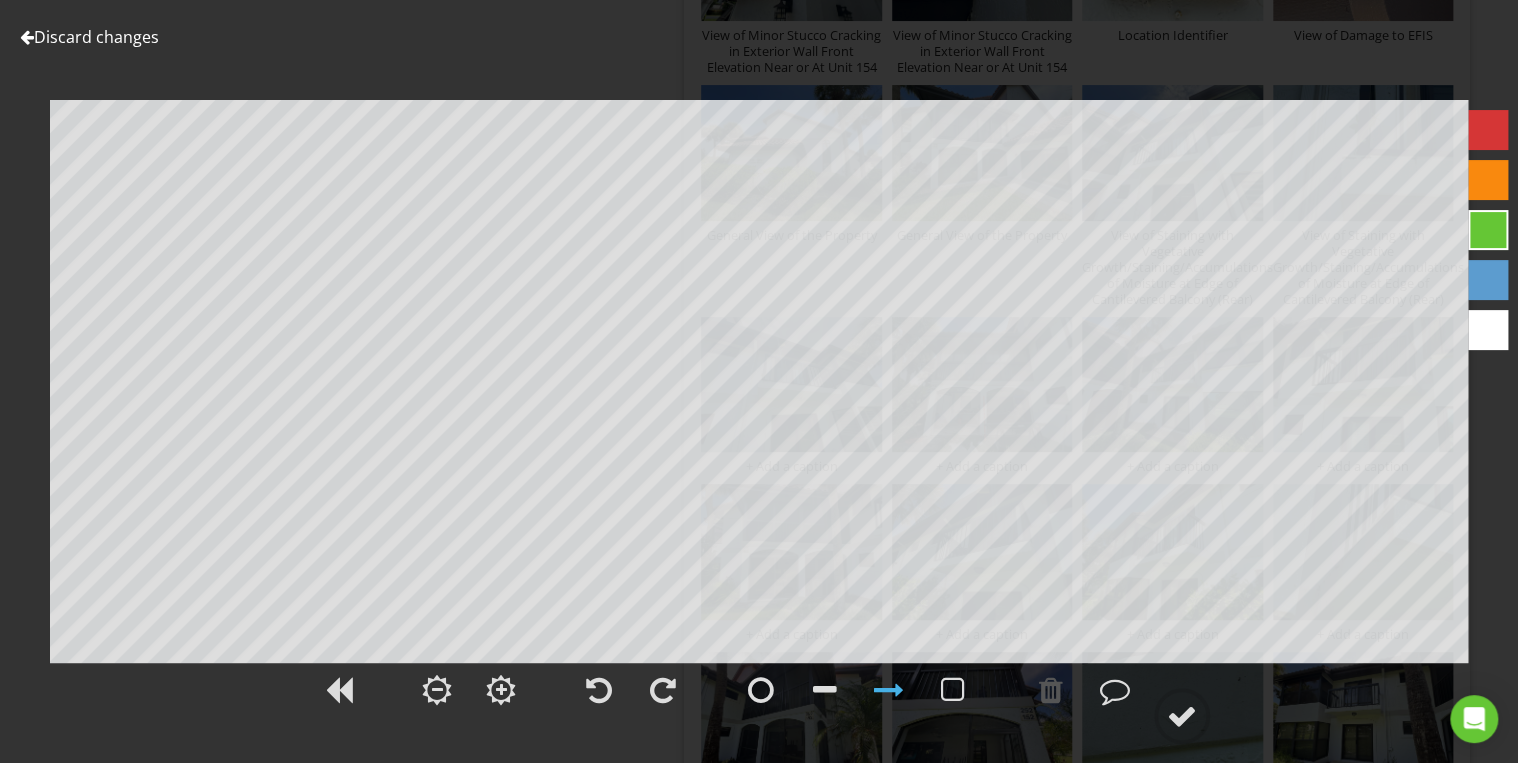 click on "Discard changes" at bounding box center (89, 37) 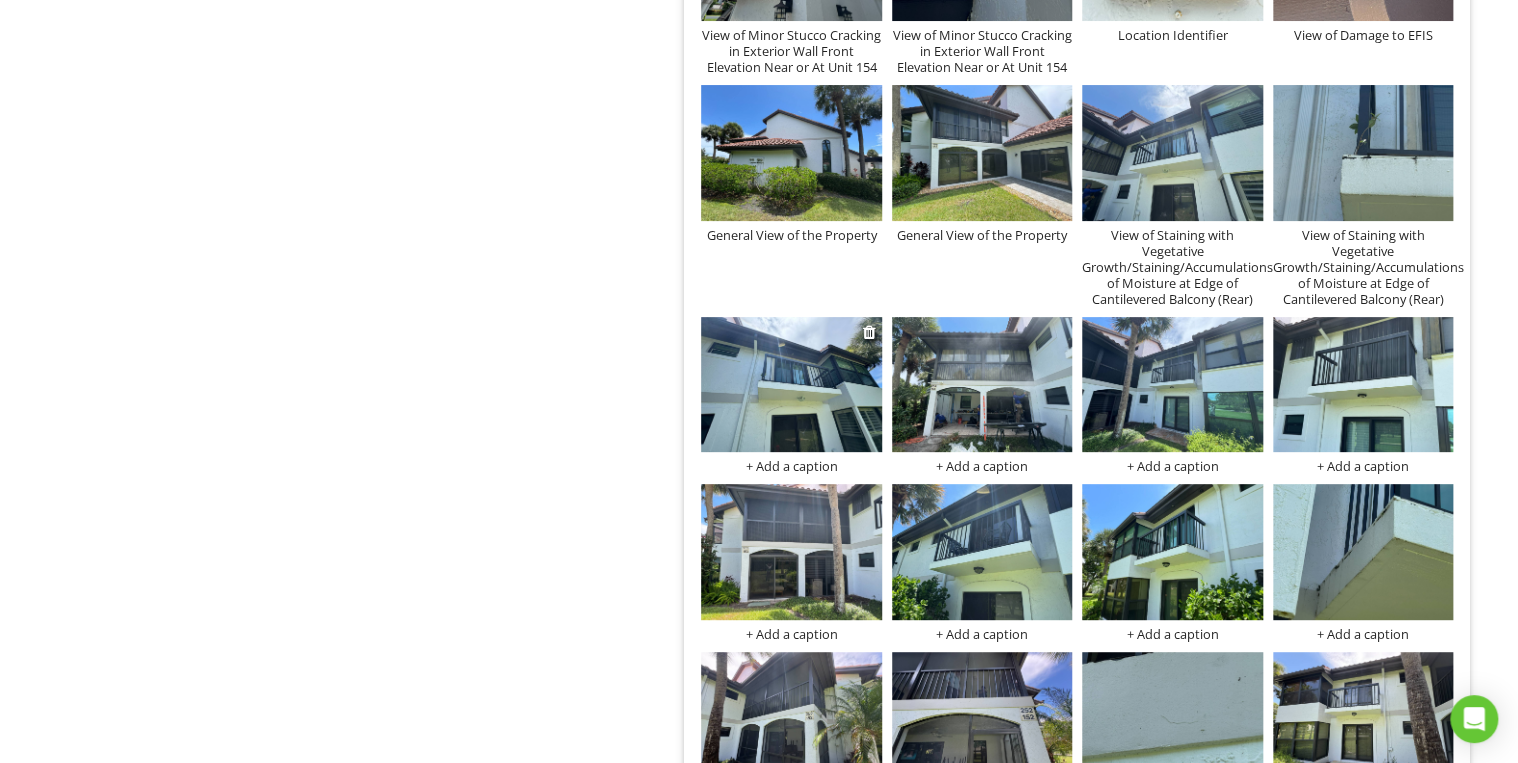 click on "+ Add a caption" at bounding box center [791, 466] 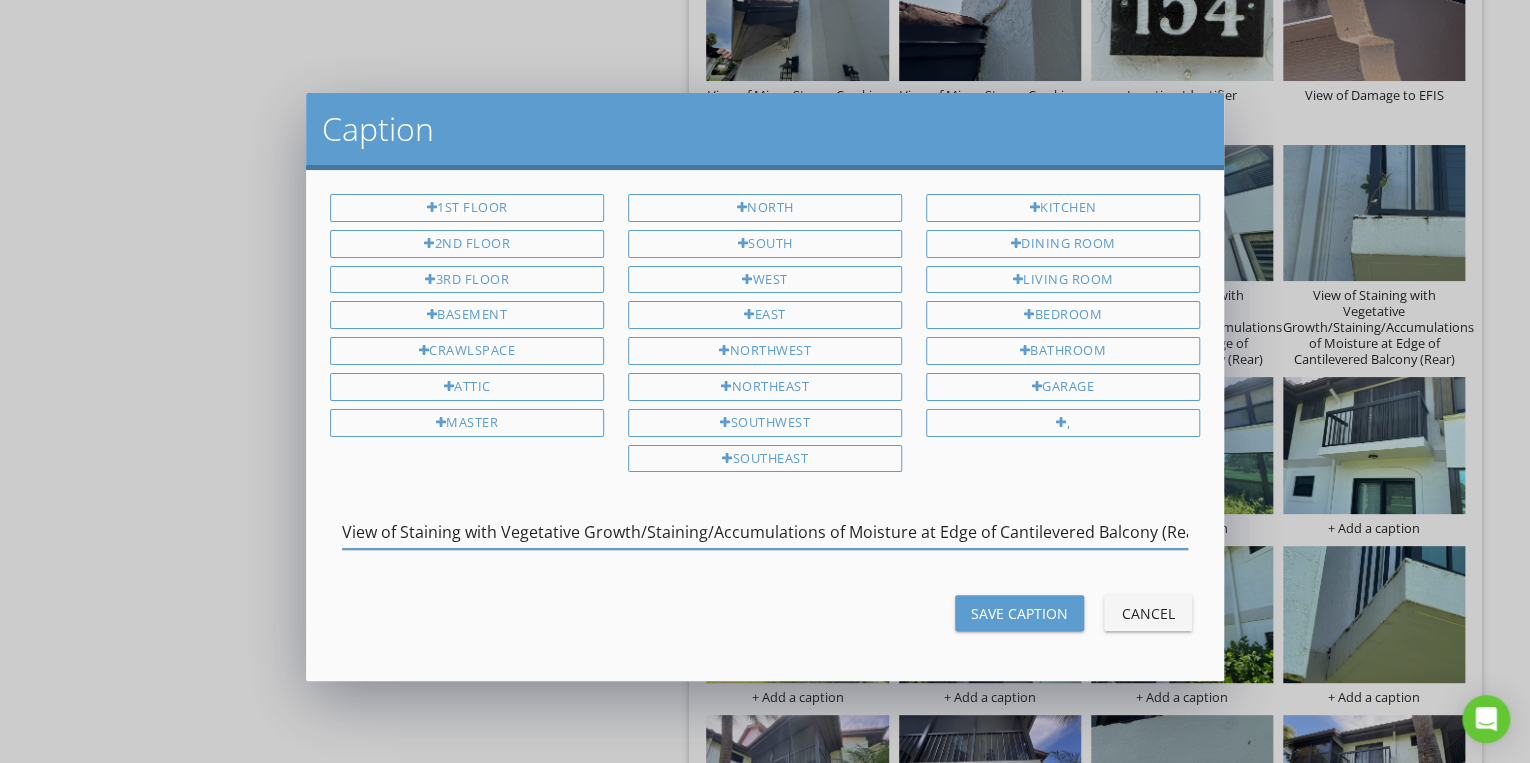 scroll, scrollTop: 0, scrollLeft: 7, axis: horizontal 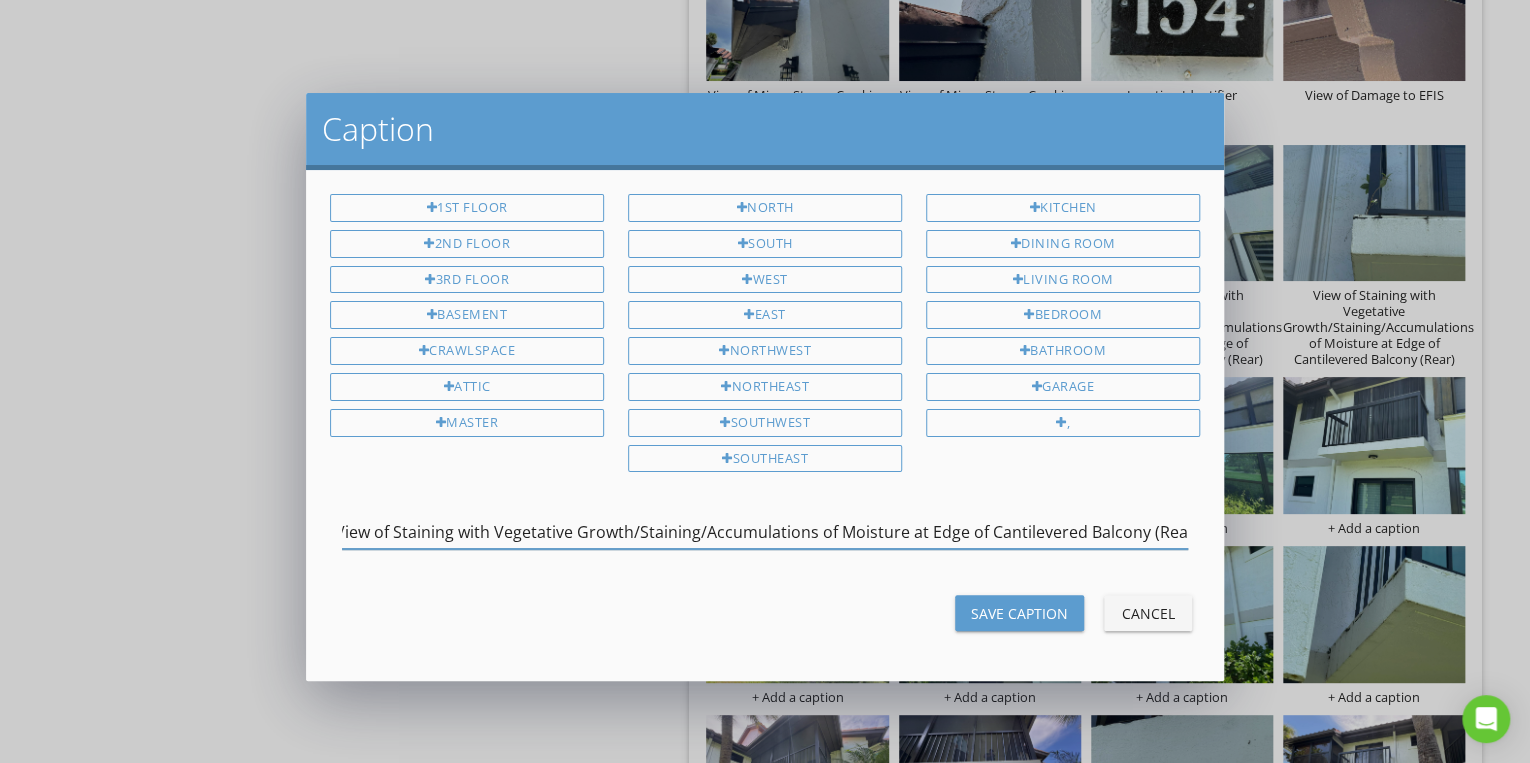 type on "View of Staining with Vegetative Growth/Staining/Accumulations of Moisture at Edge of Cantilevered Balcony (Rear)" 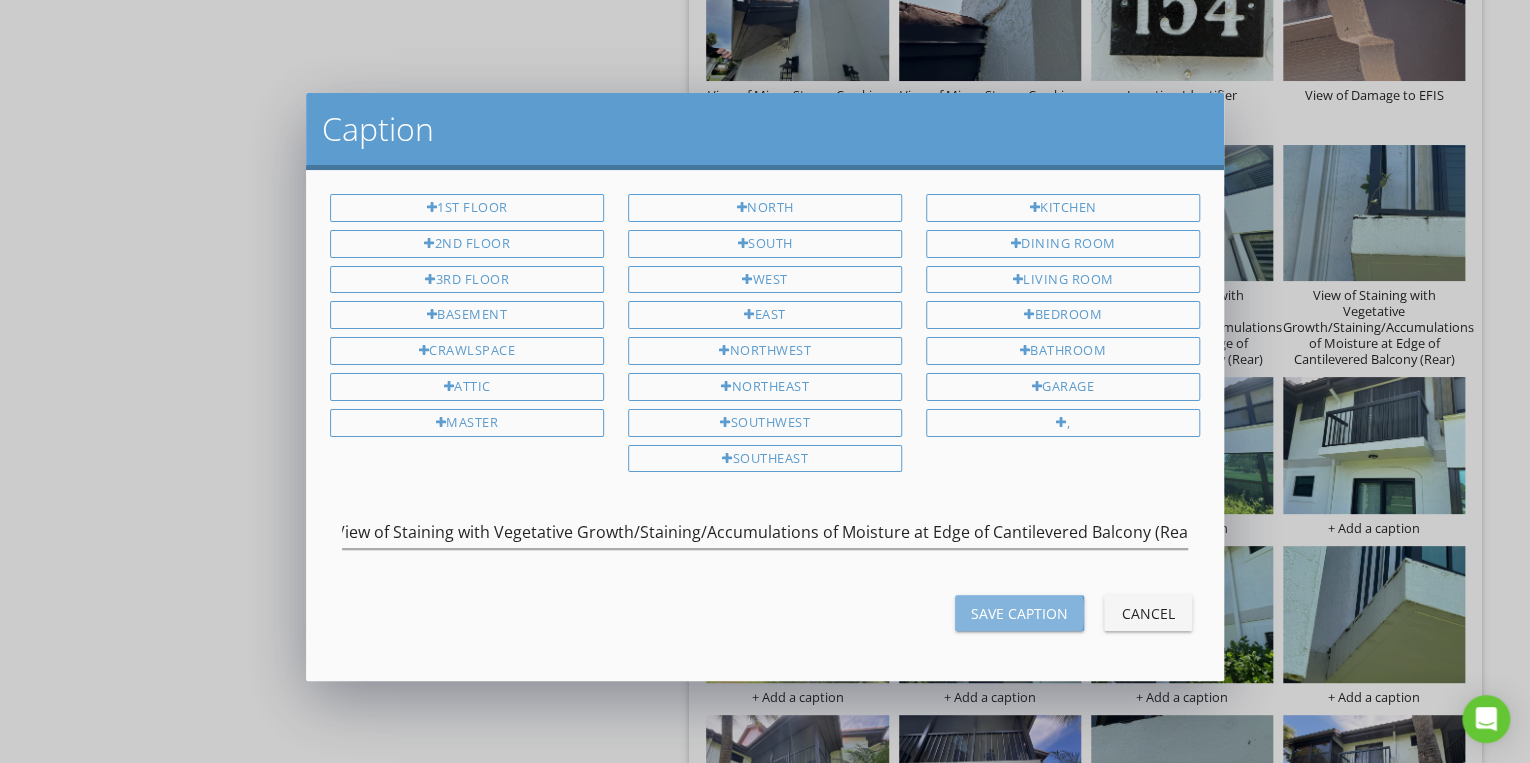click on "Save Caption" at bounding box center (1019, 613) 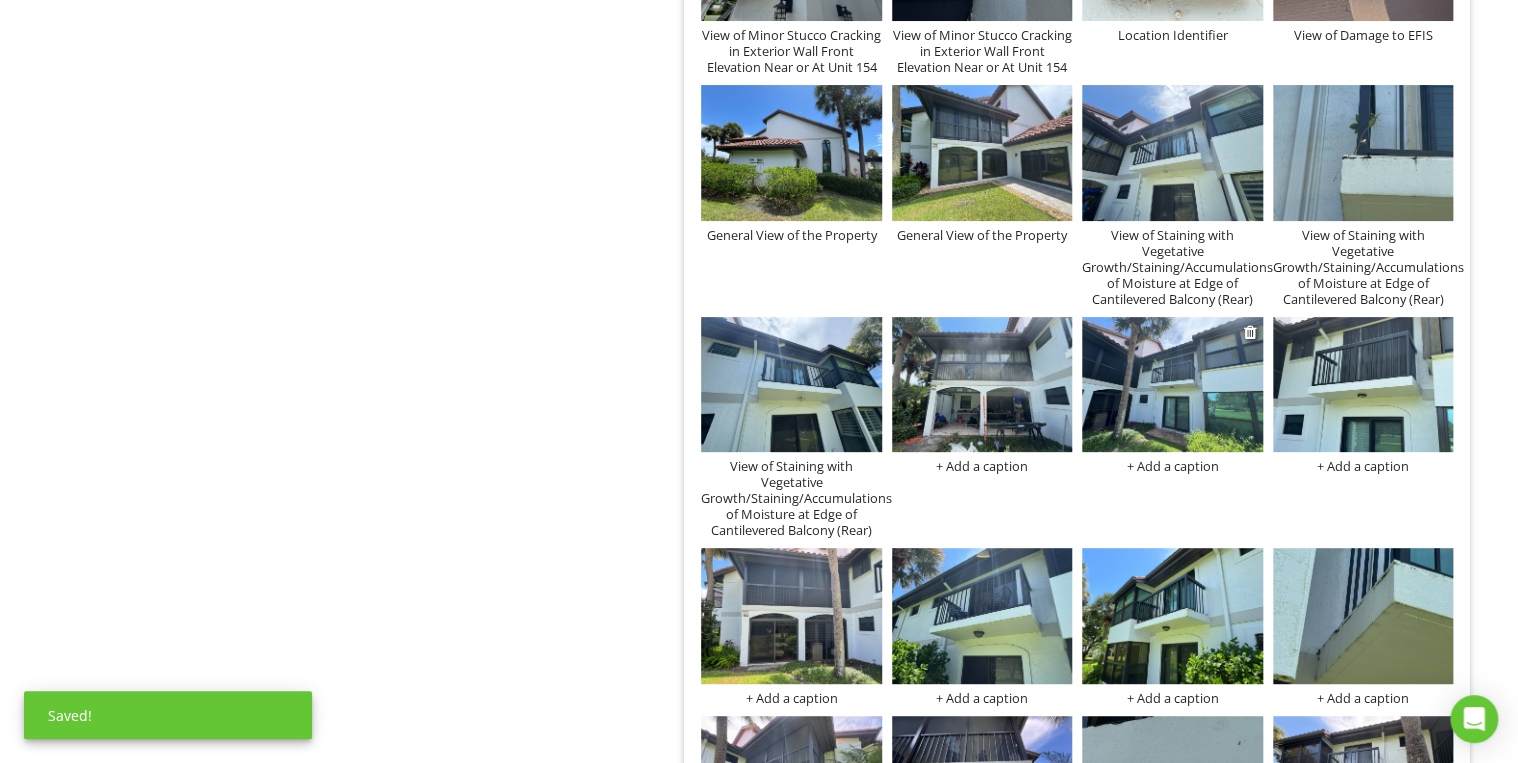 click at bounding box center (1172, 384) 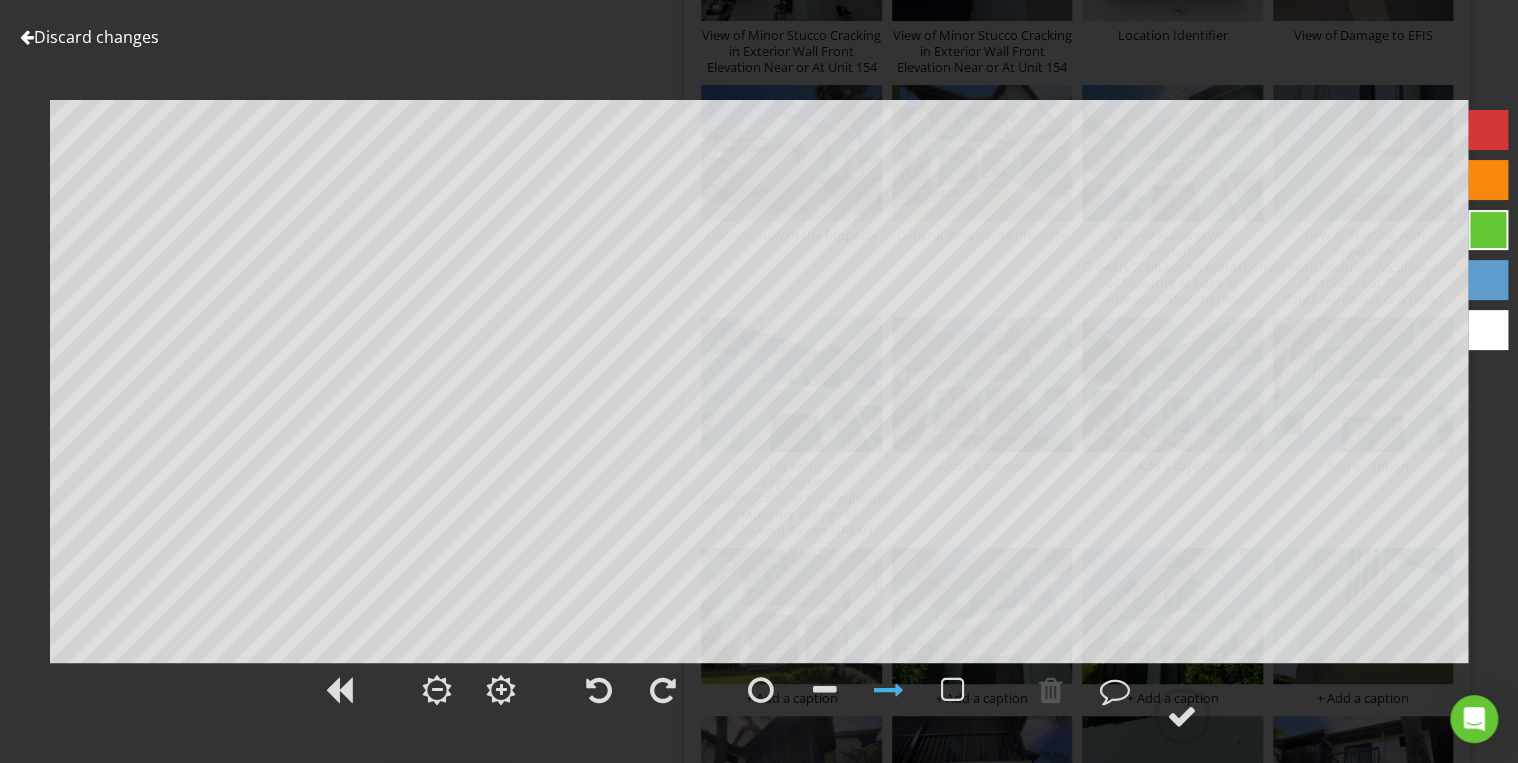 click on "Discard changes" at bounding box center [89, 37] 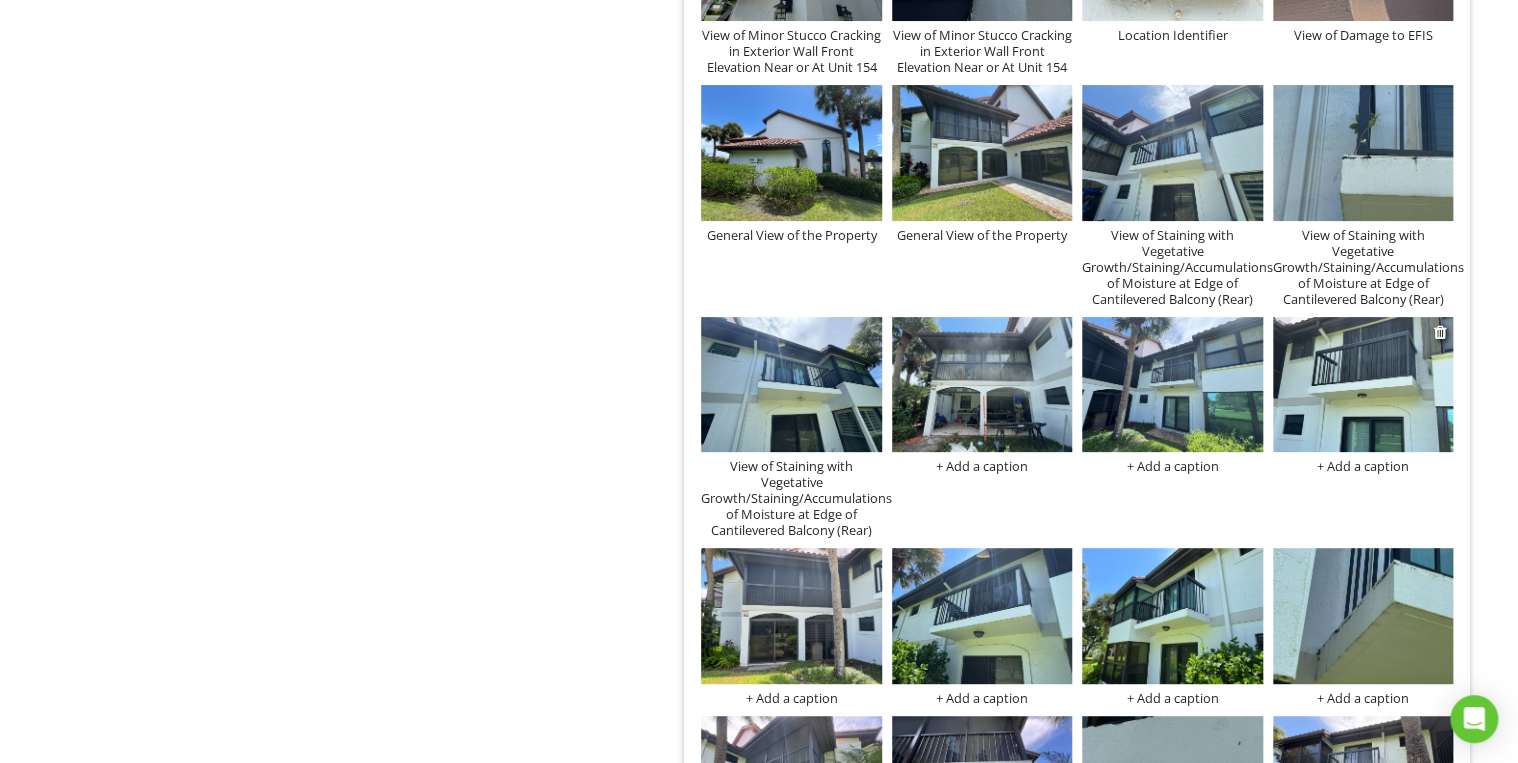 click at bounding box center [1363, 384] 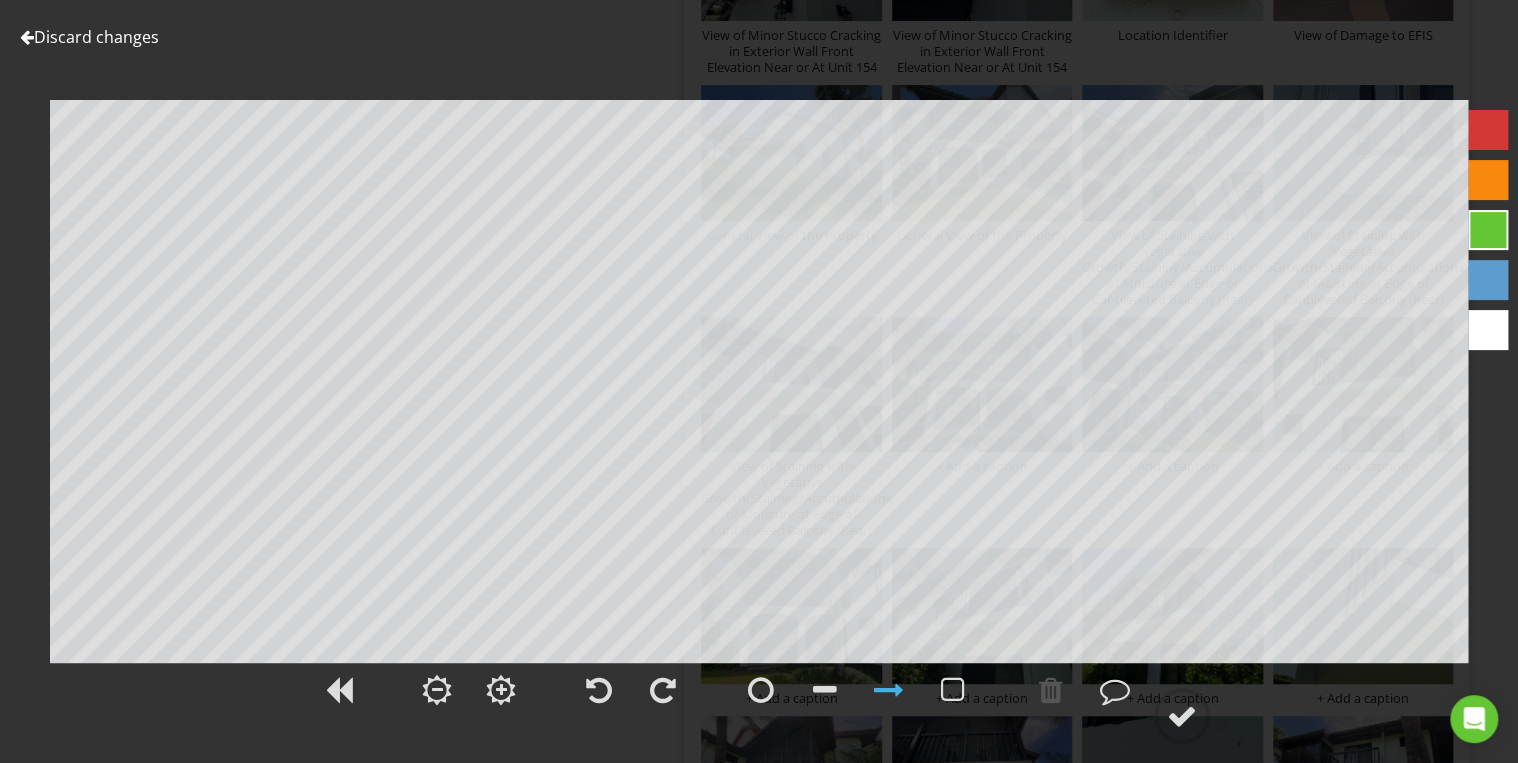 click on "Discard changes" at bounding box center [89, 37] 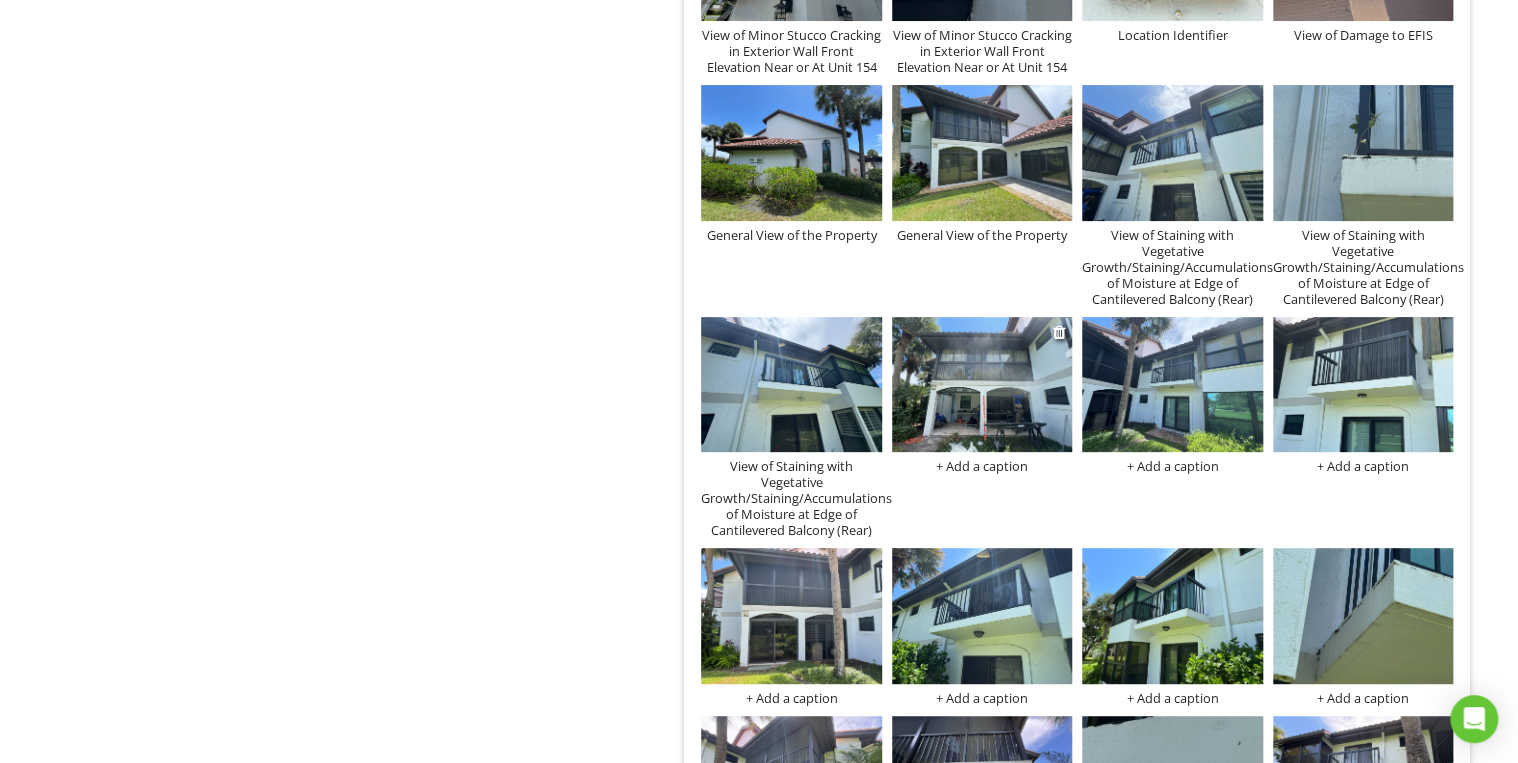 click at bounding box center (982, 384) 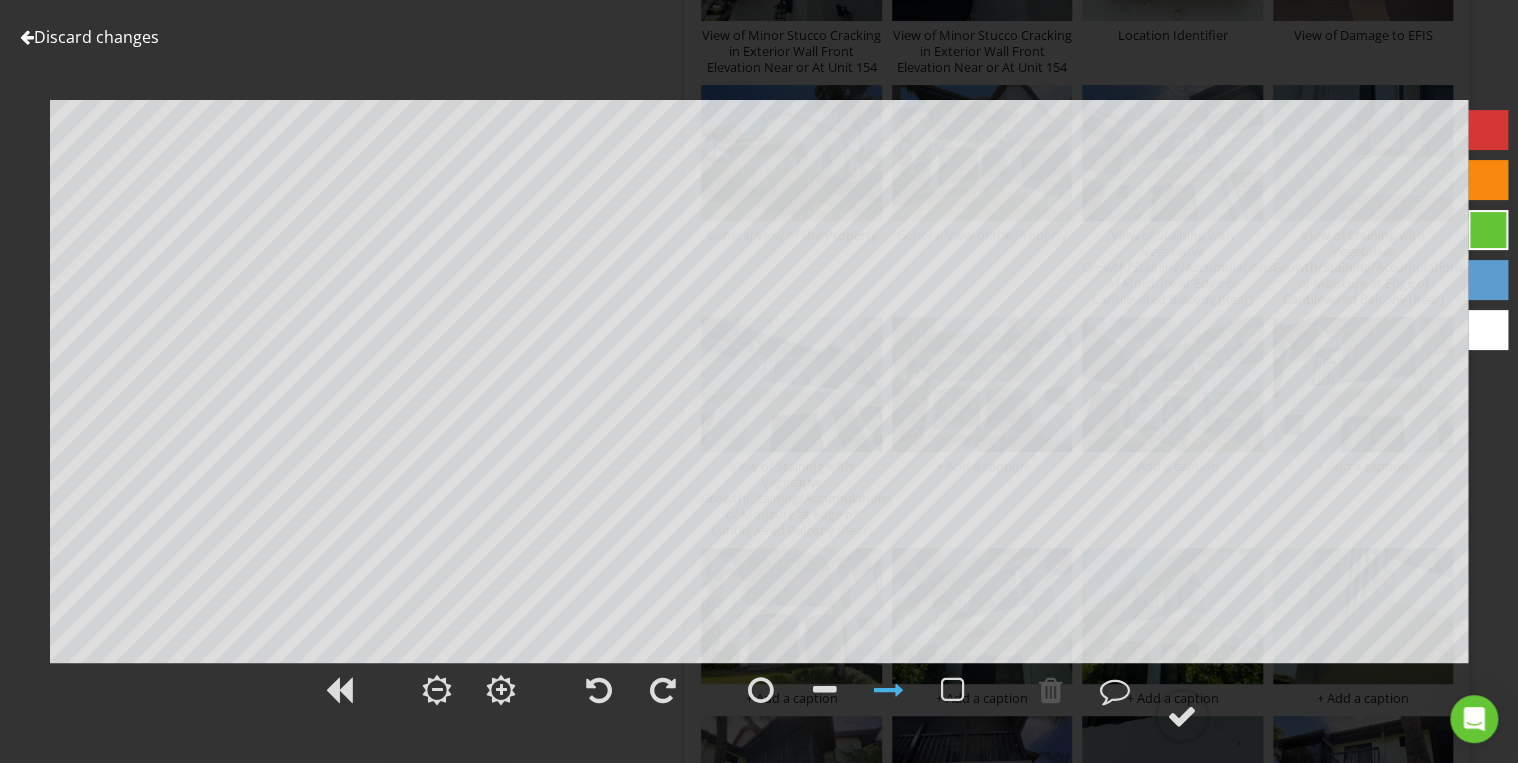 click on "Discard changes" at bounding box center (89, 37) 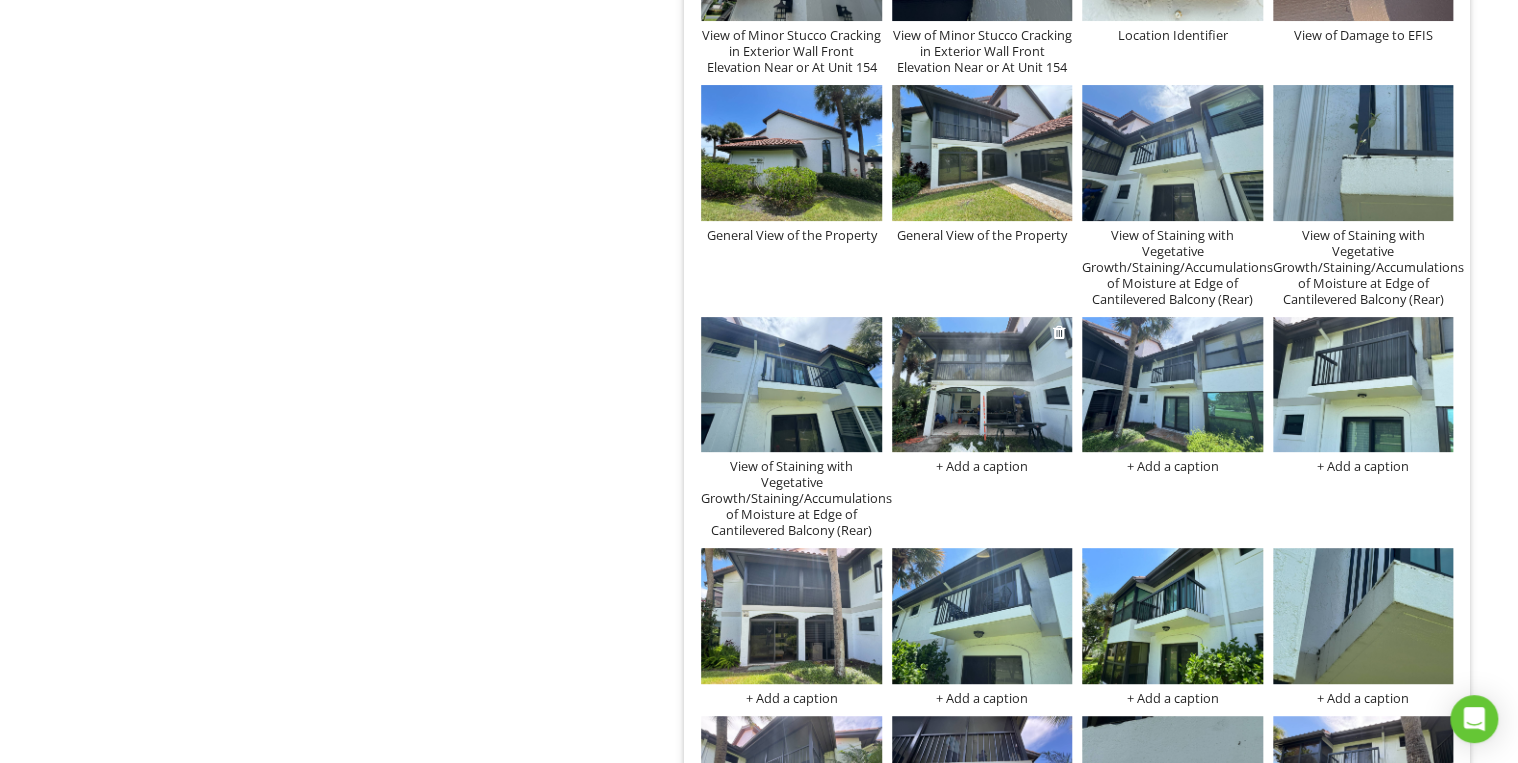 click on "+ Add a caption" at bounding box center [982, 466] 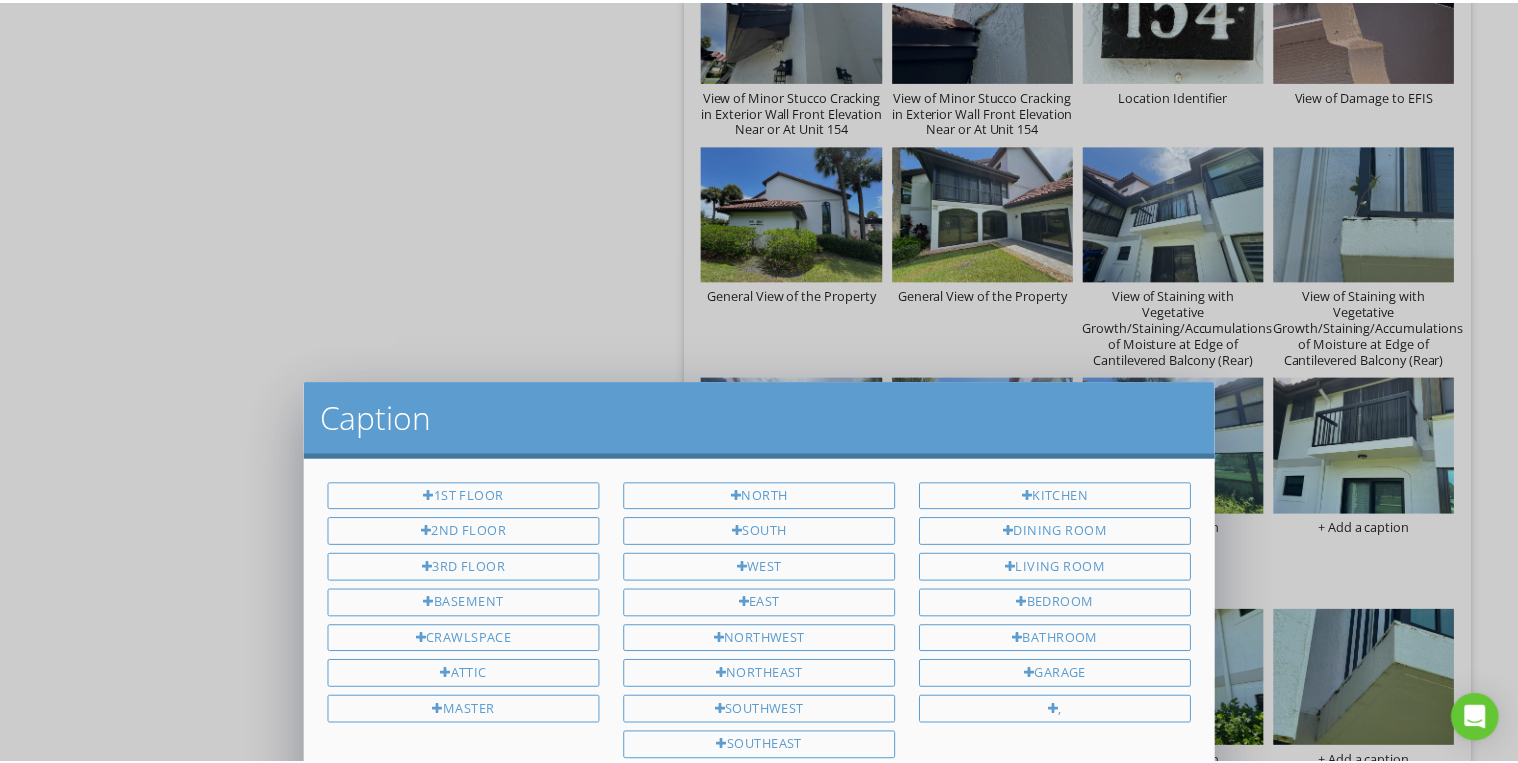 scroll, scrollTop: 0, scrollLeft: 0, axis: both 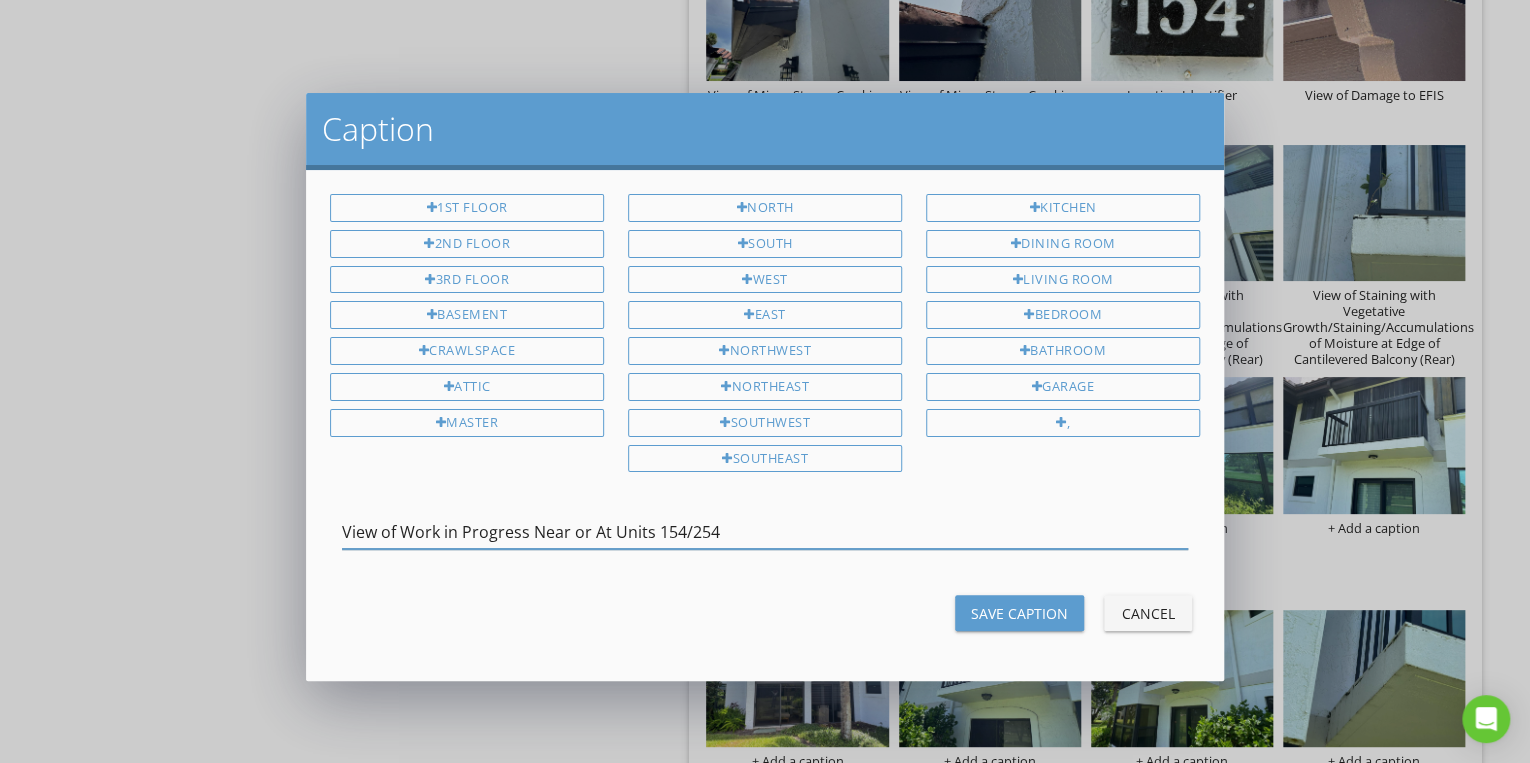 type on "View of Work in Progress Near or At Units 154/254" 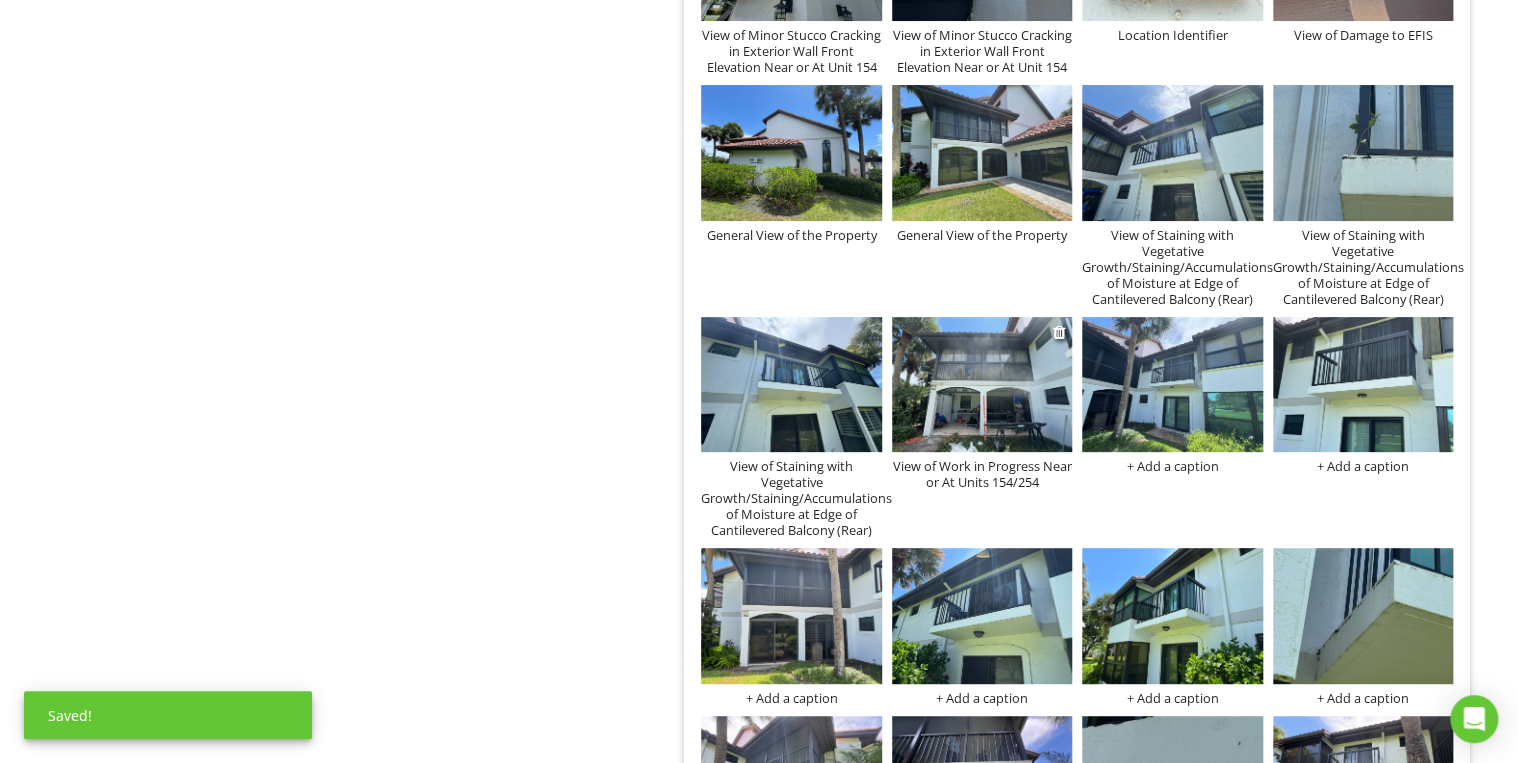 click at bounding box center [982, 384] 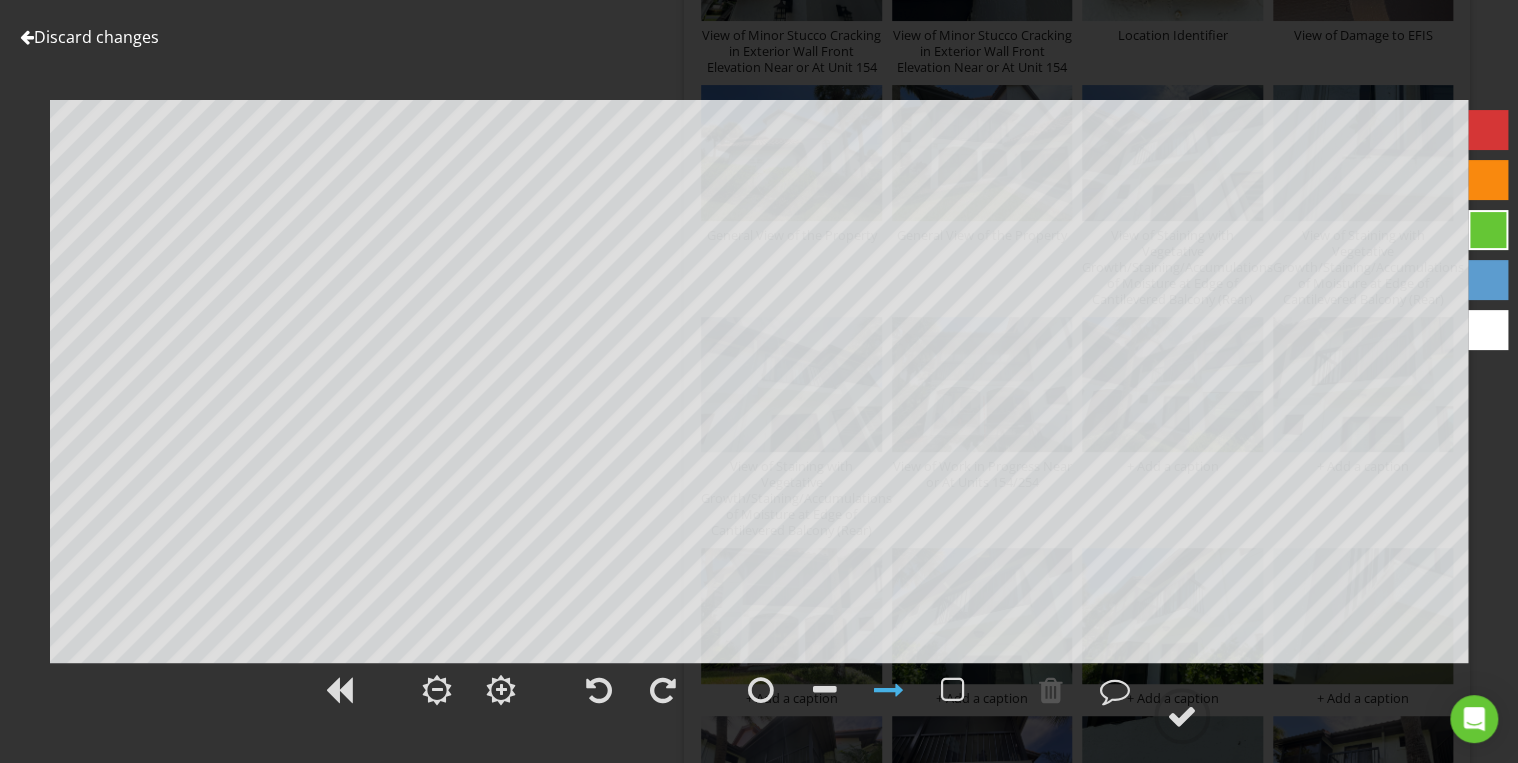 click on "Discard changes" at bounding box center [89, 37] 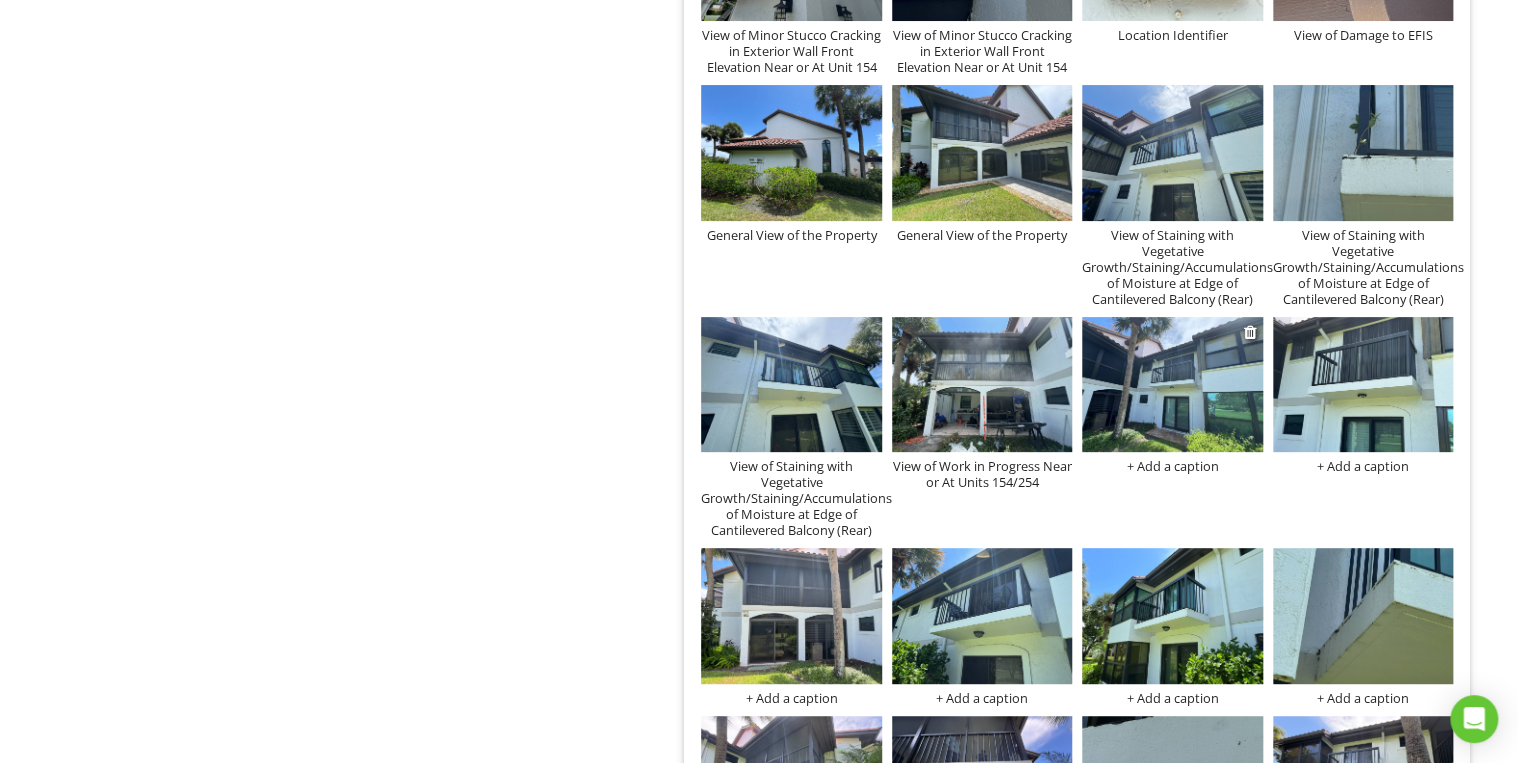 click at bounding box center [1172, 384] 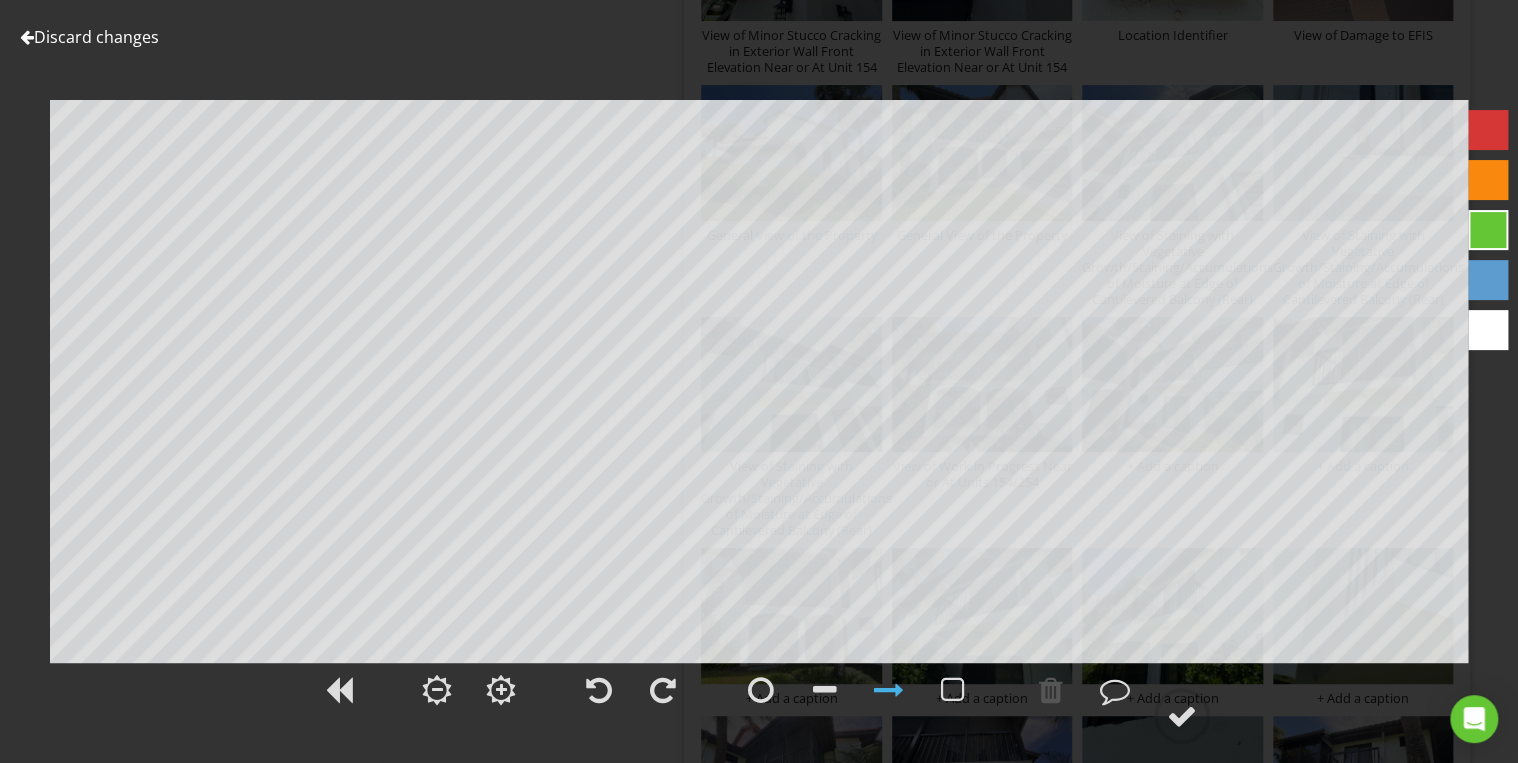 click on "Discard changes" at bounding box center (89, 37) 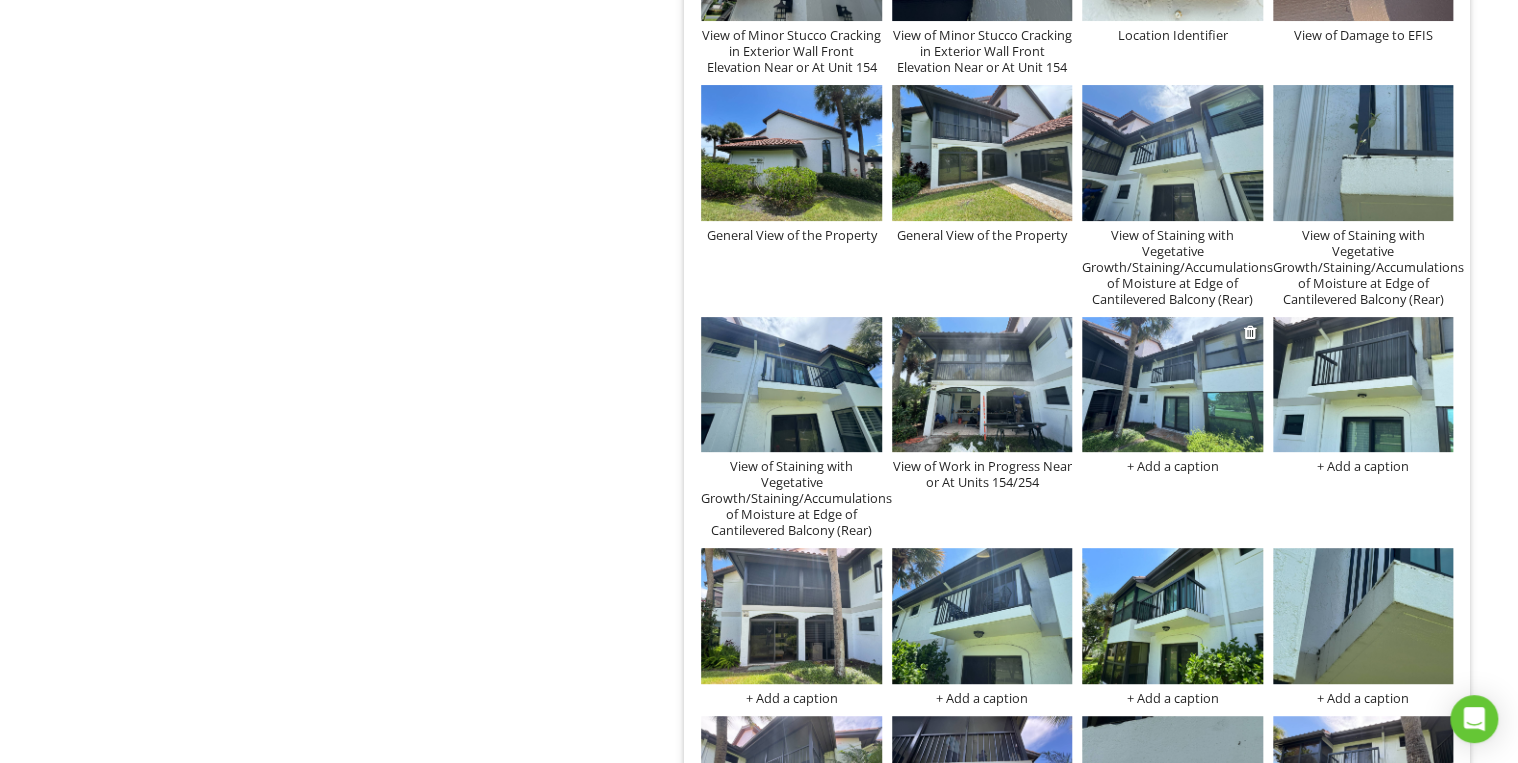 click on "+ Add a caption" at bounding box center (1172, 466) 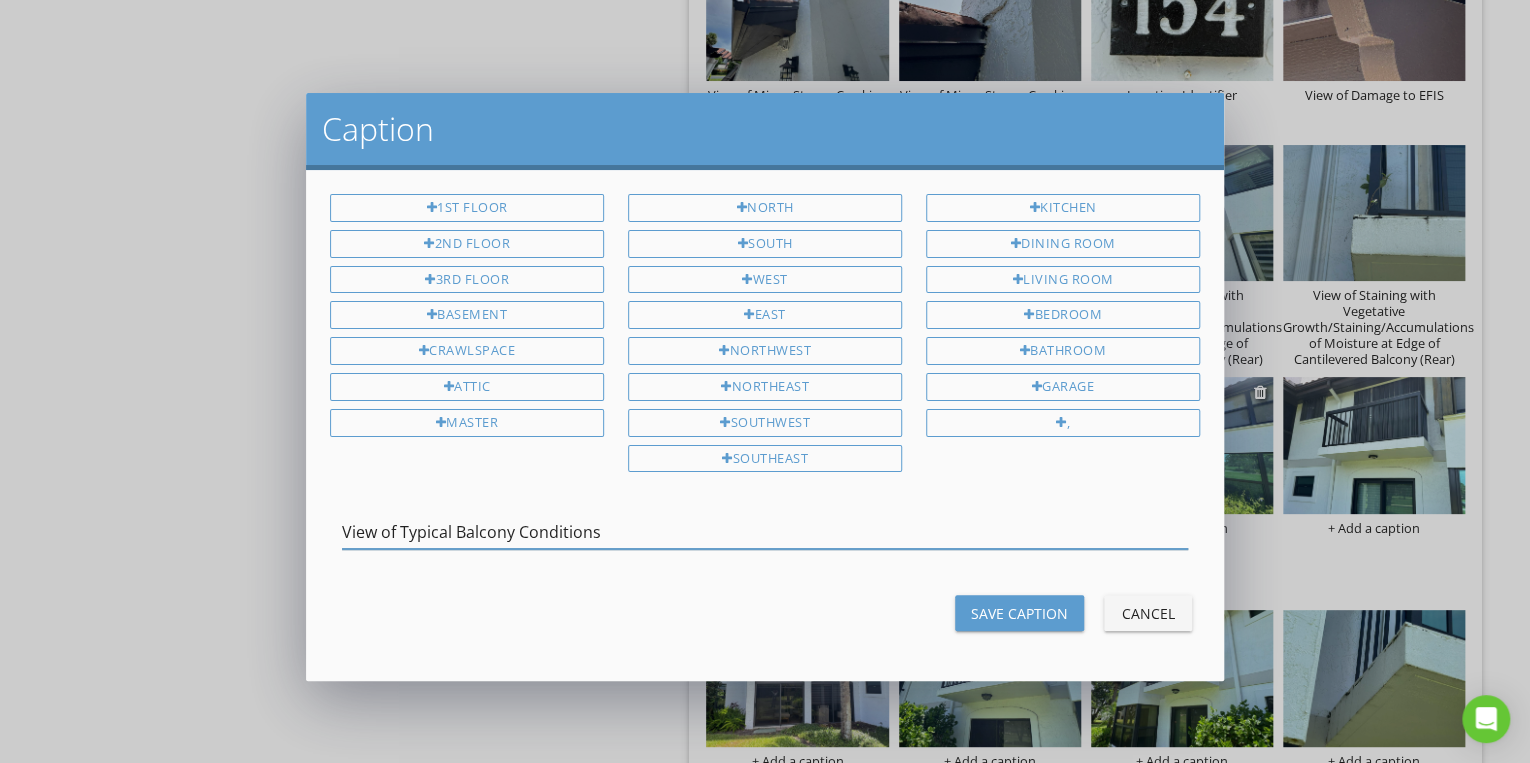 type on "View of Typical Balcony Conditions" 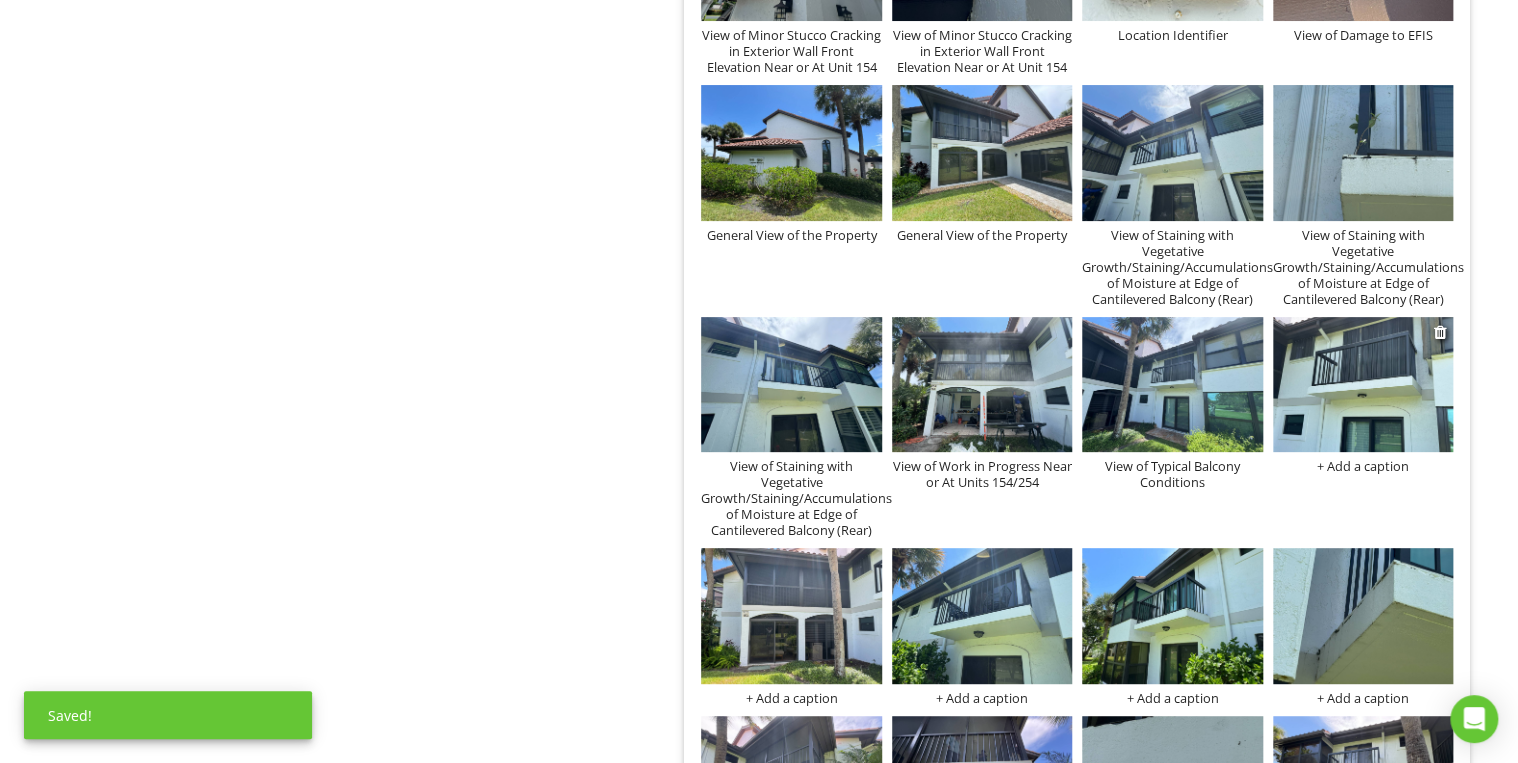 click on "+ Add a caption" at bounding box center (1363, 466) 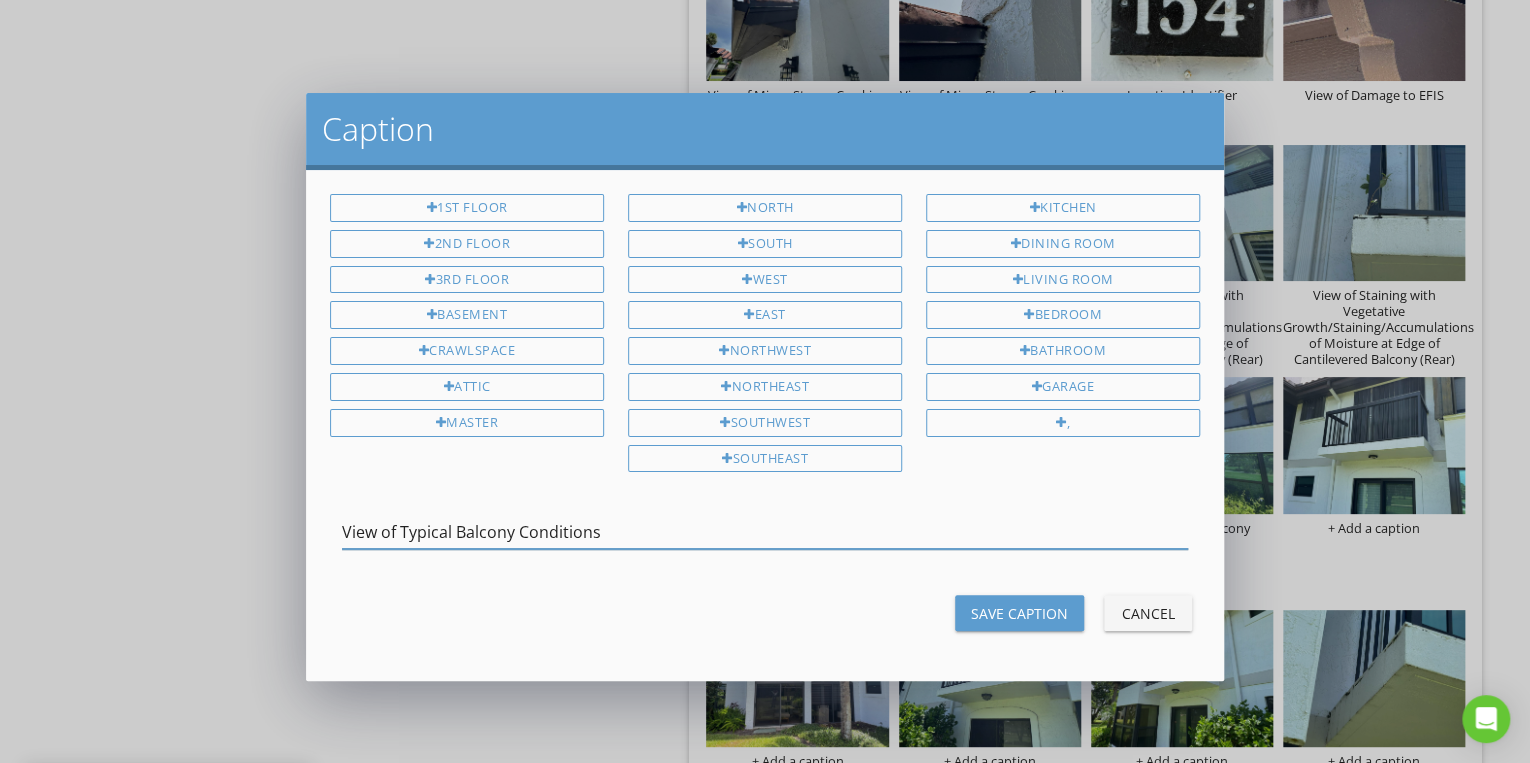 type on "View of Typical Balcony Conditions" 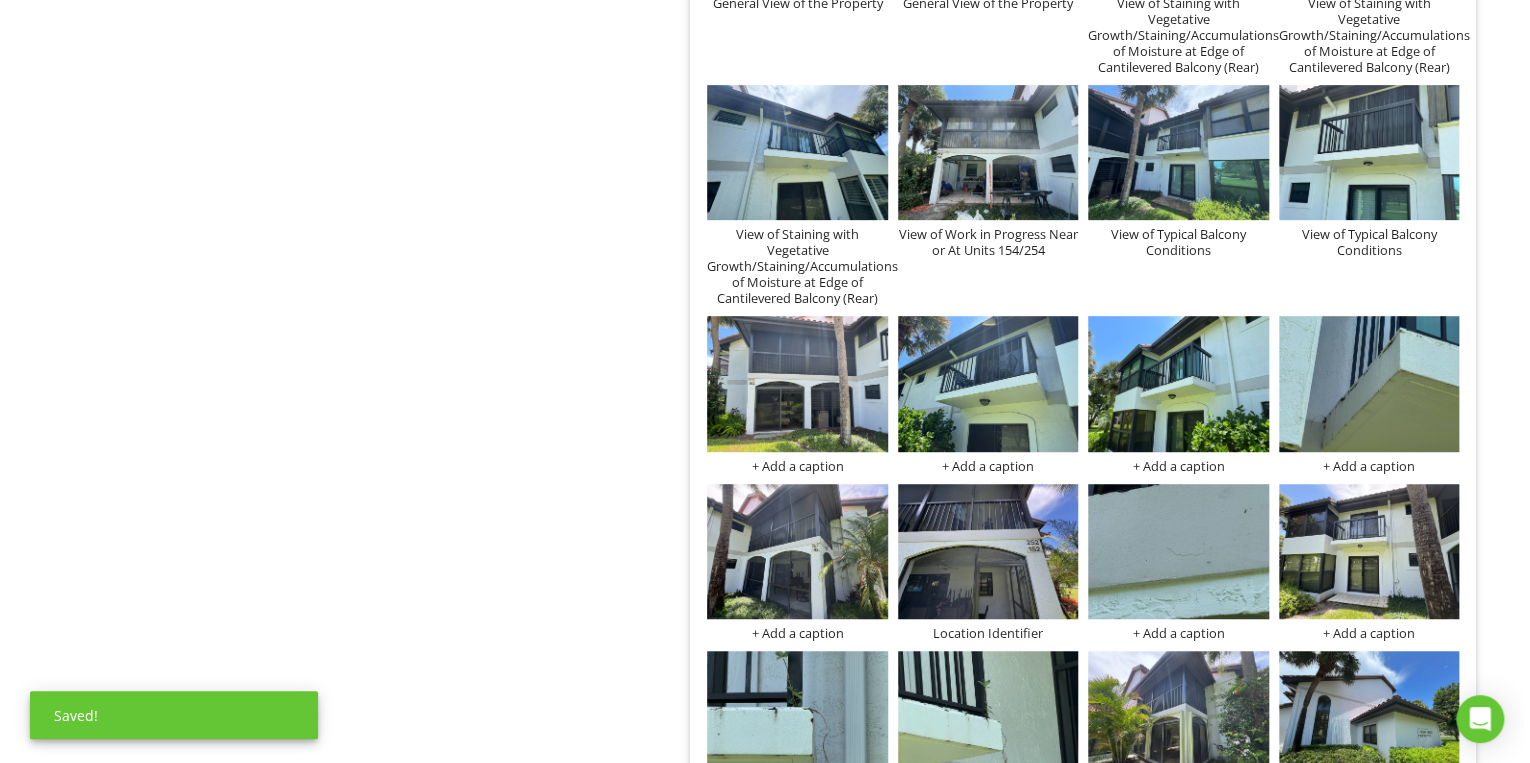 scroll, scrollTop: 11780, scrollLeft: 0, axis: vertical 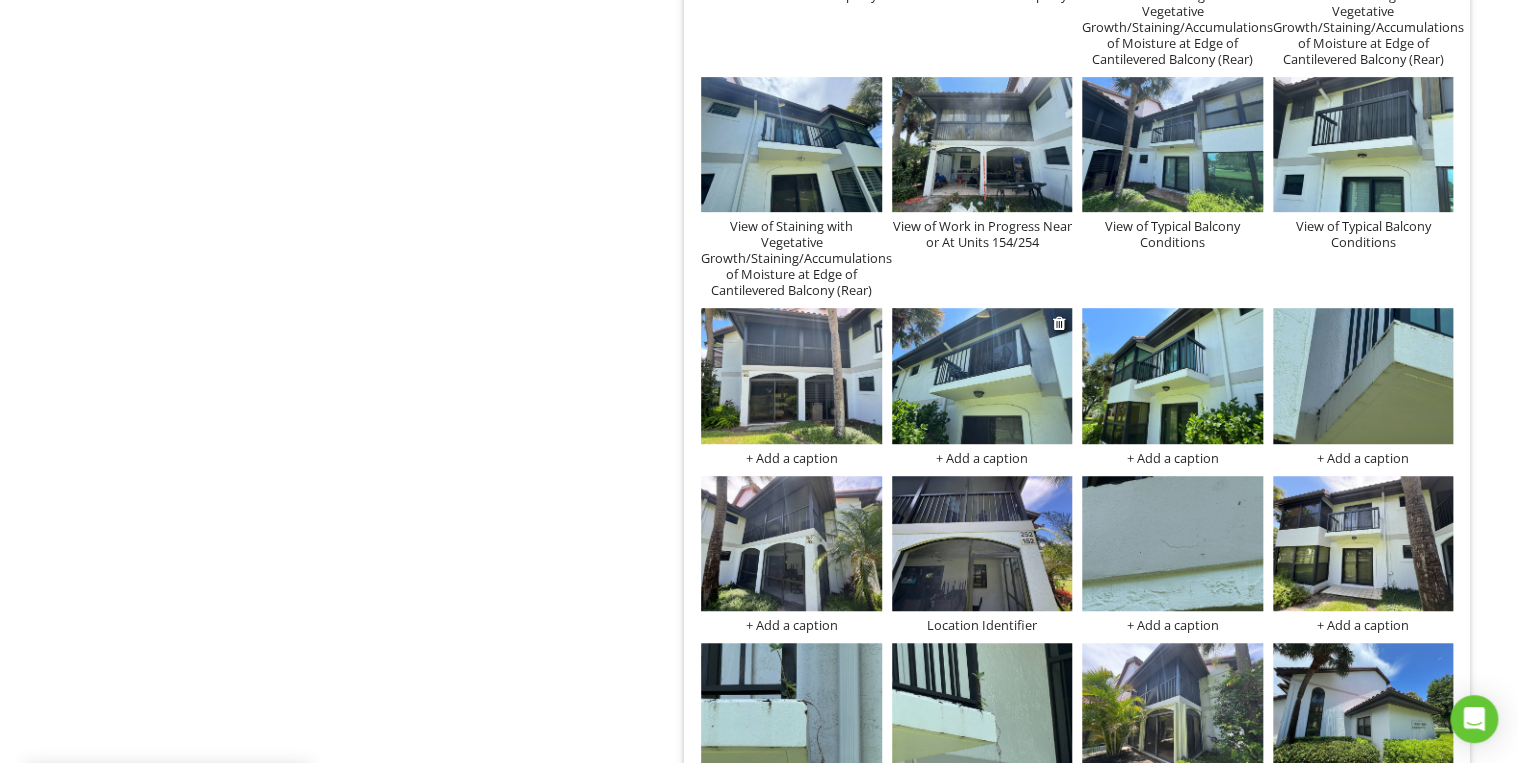 click at bounding box center (982, 375) 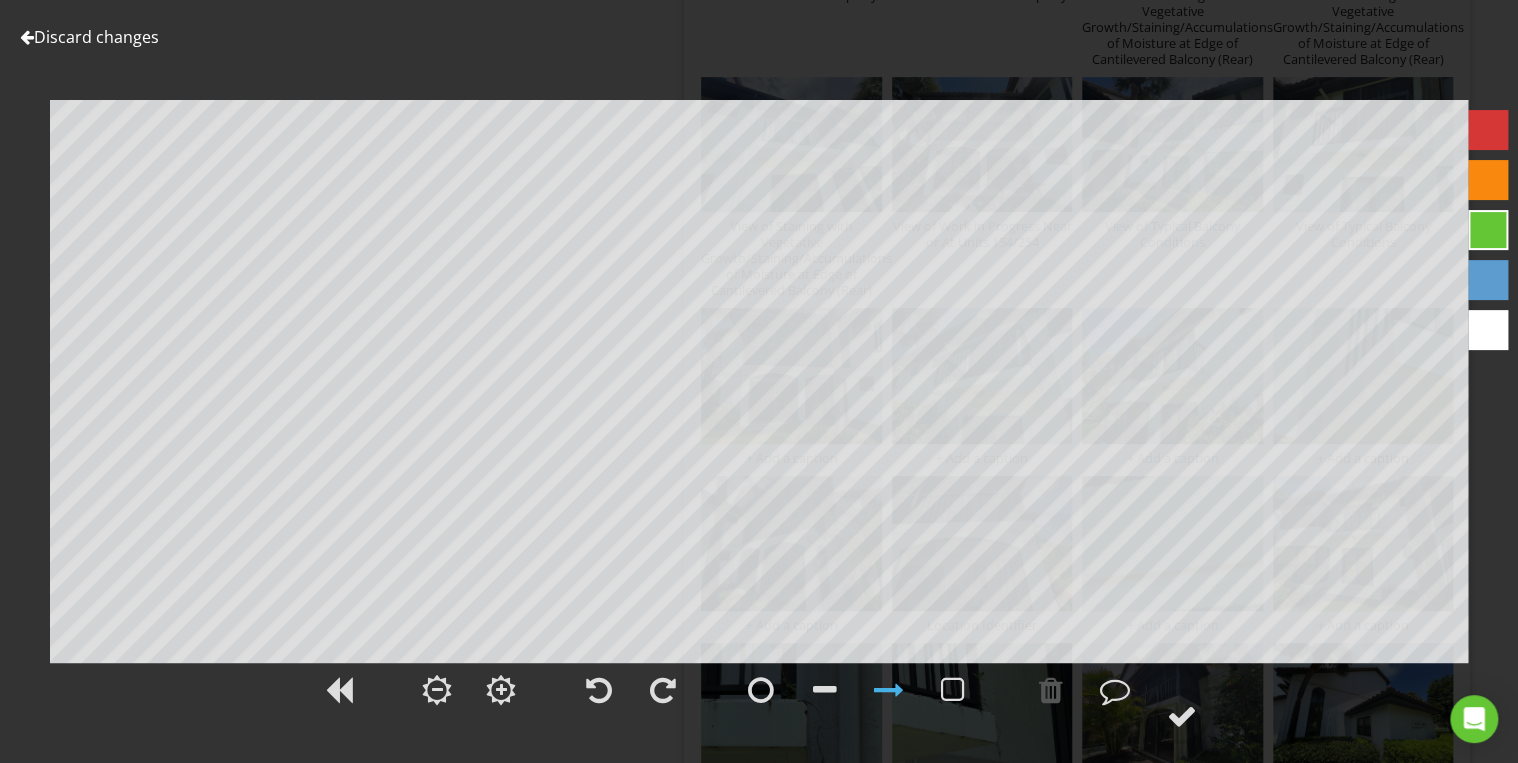 click on "Discard changes" at bounding box center (89, 37) 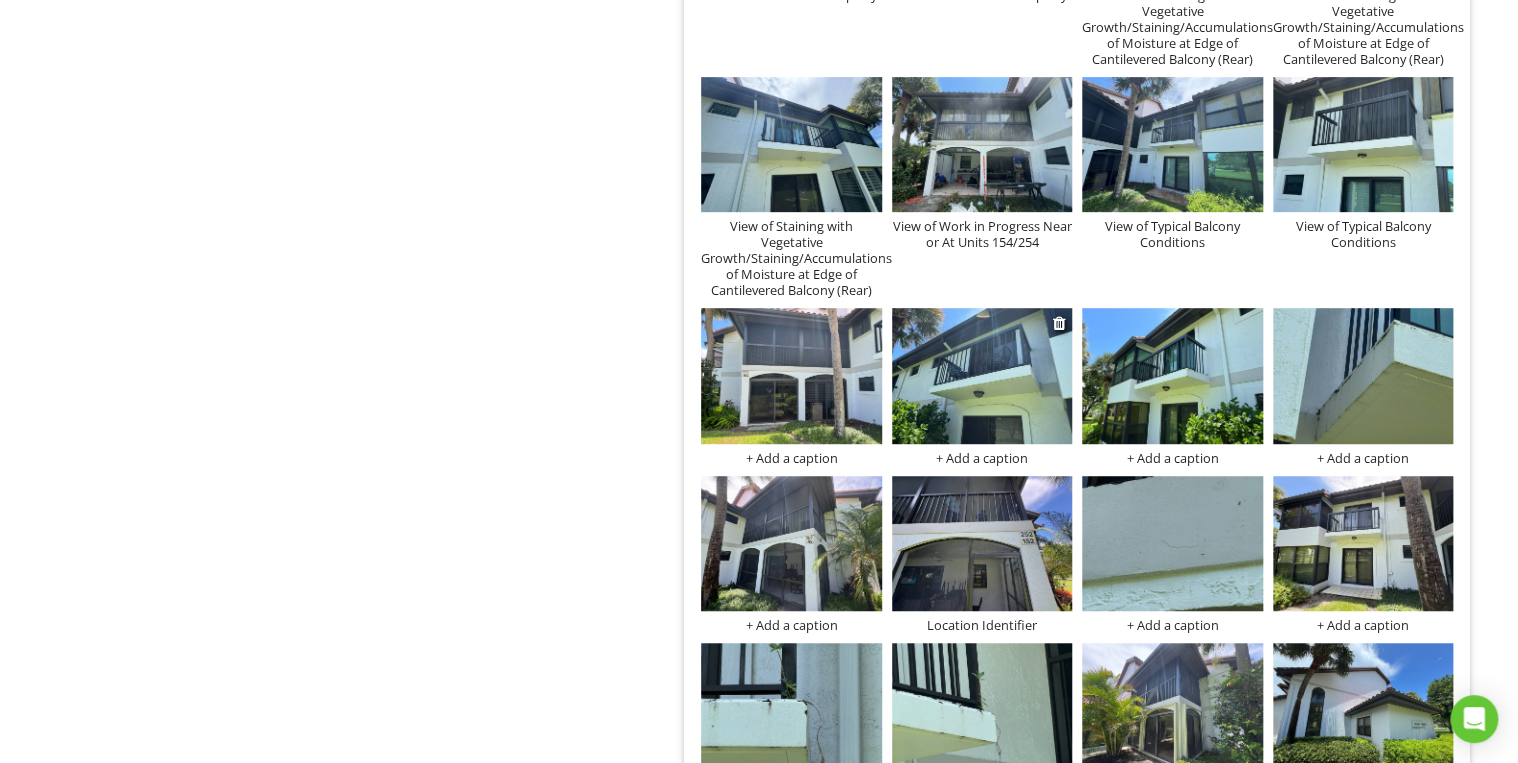 click on "+ Add a caption" at bounding box center [982, 458] 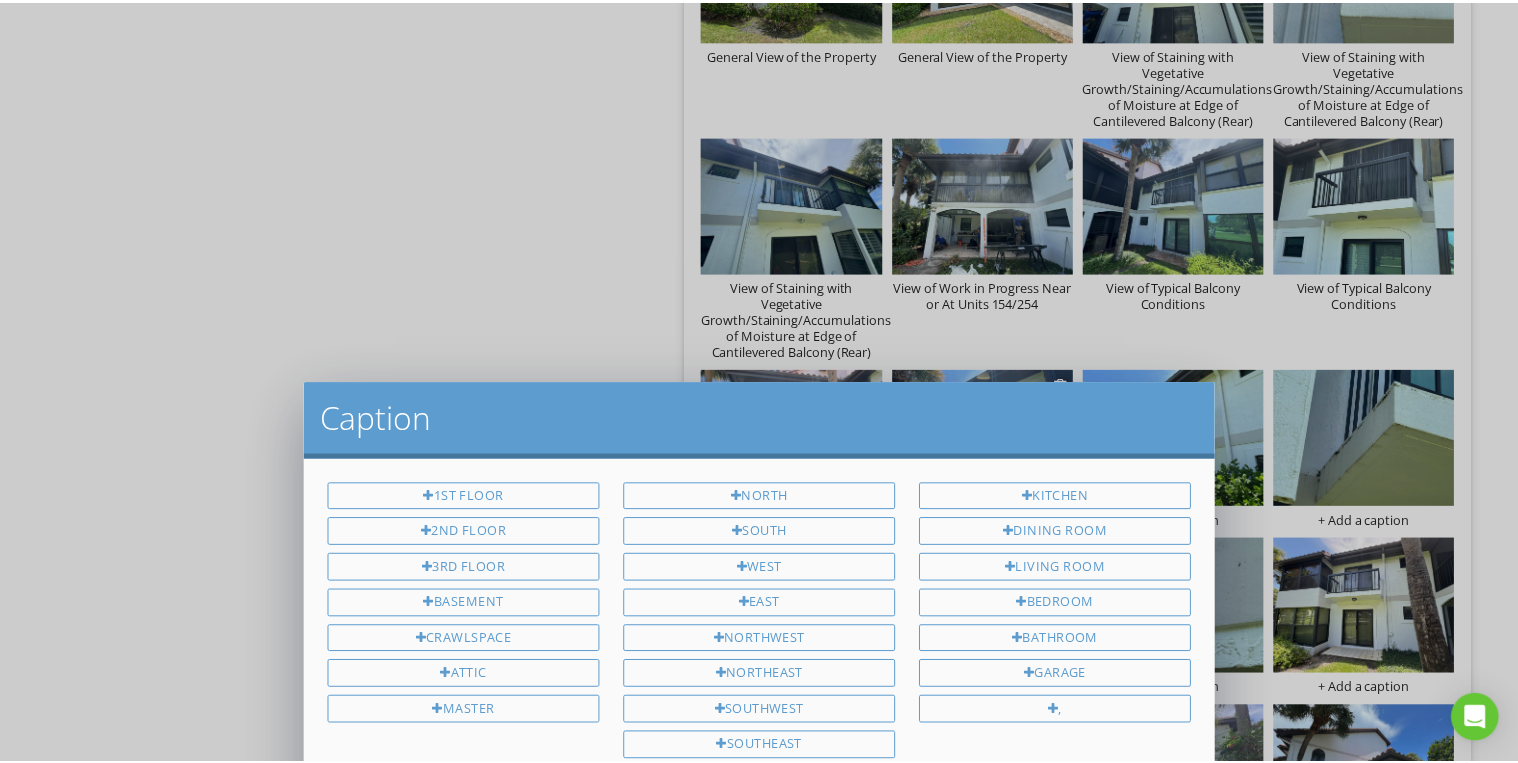 scroll, scrollTop: 0, scrollLeft: 0, axis: both 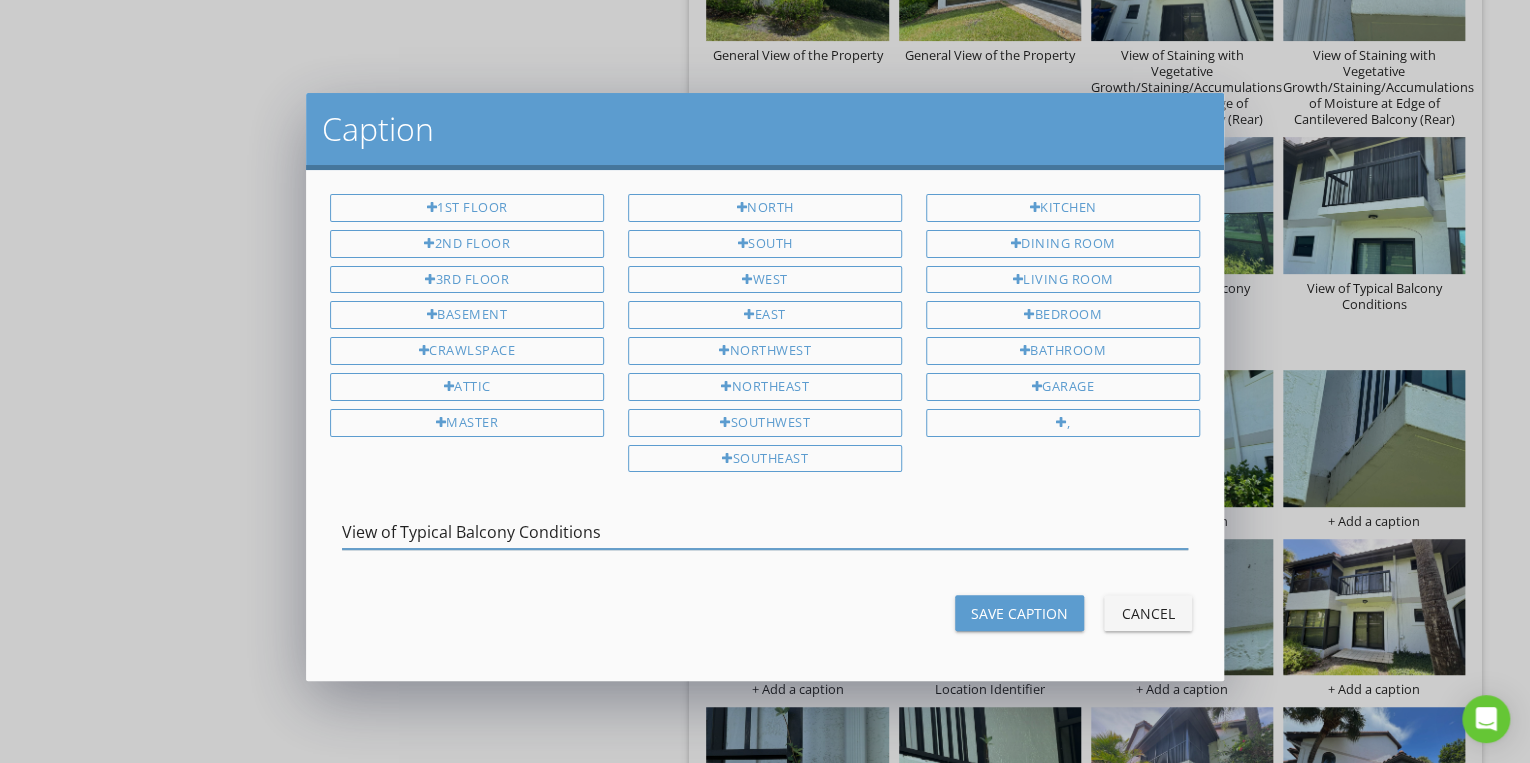 type on "View of Typical Balcony Conditions" 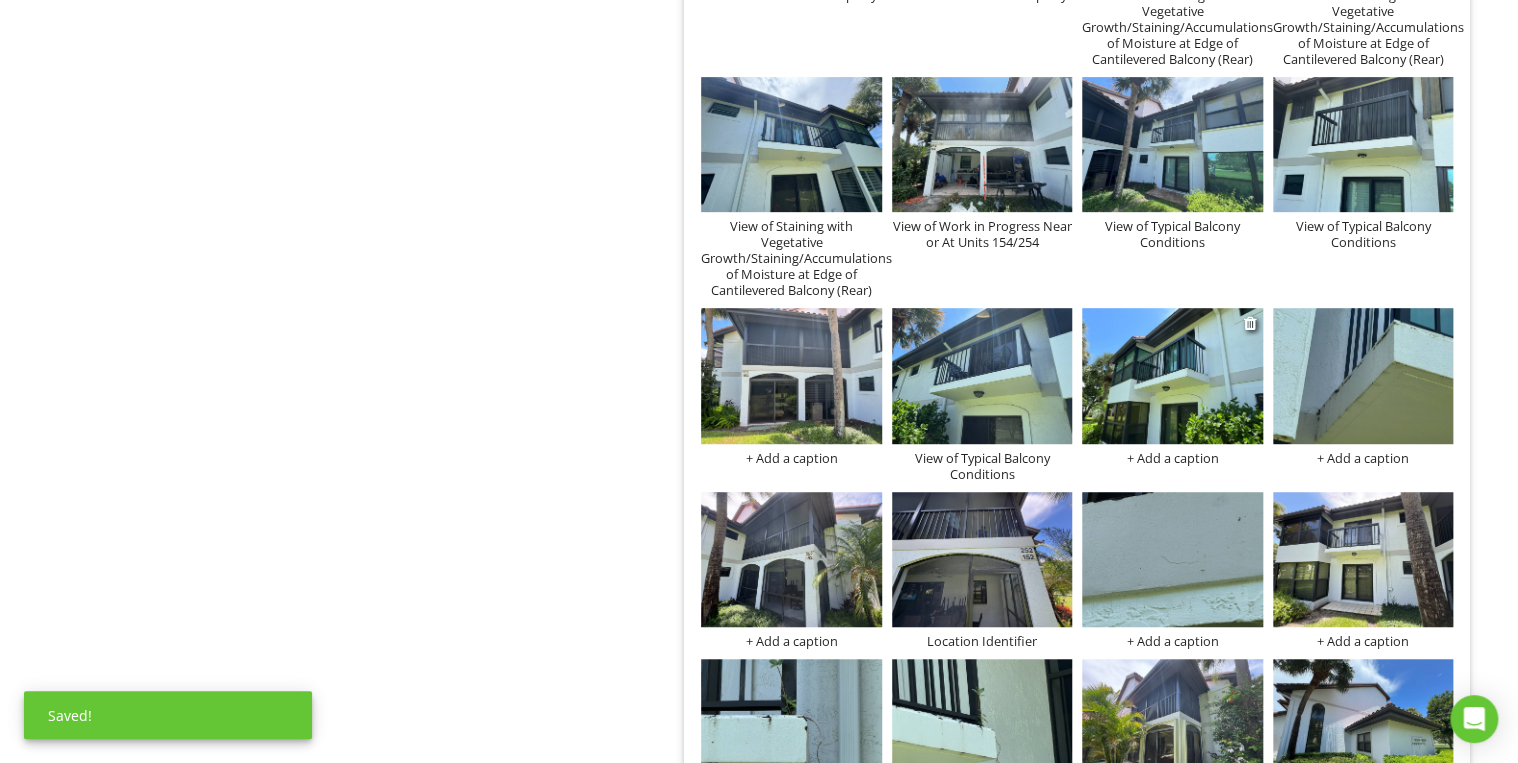 click at bounding box center (1172, 378) 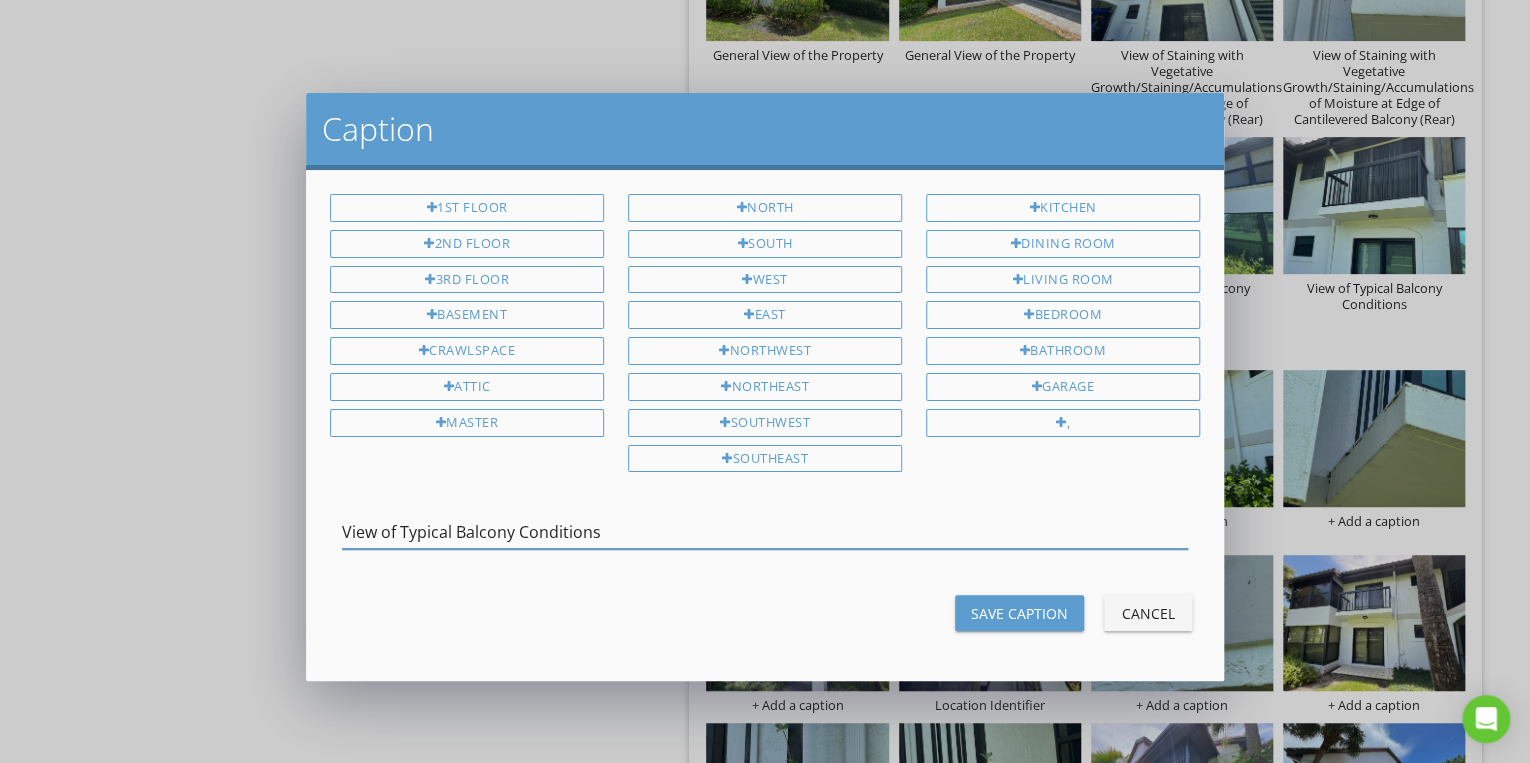 type on "View of Typical Balcony Conditions" 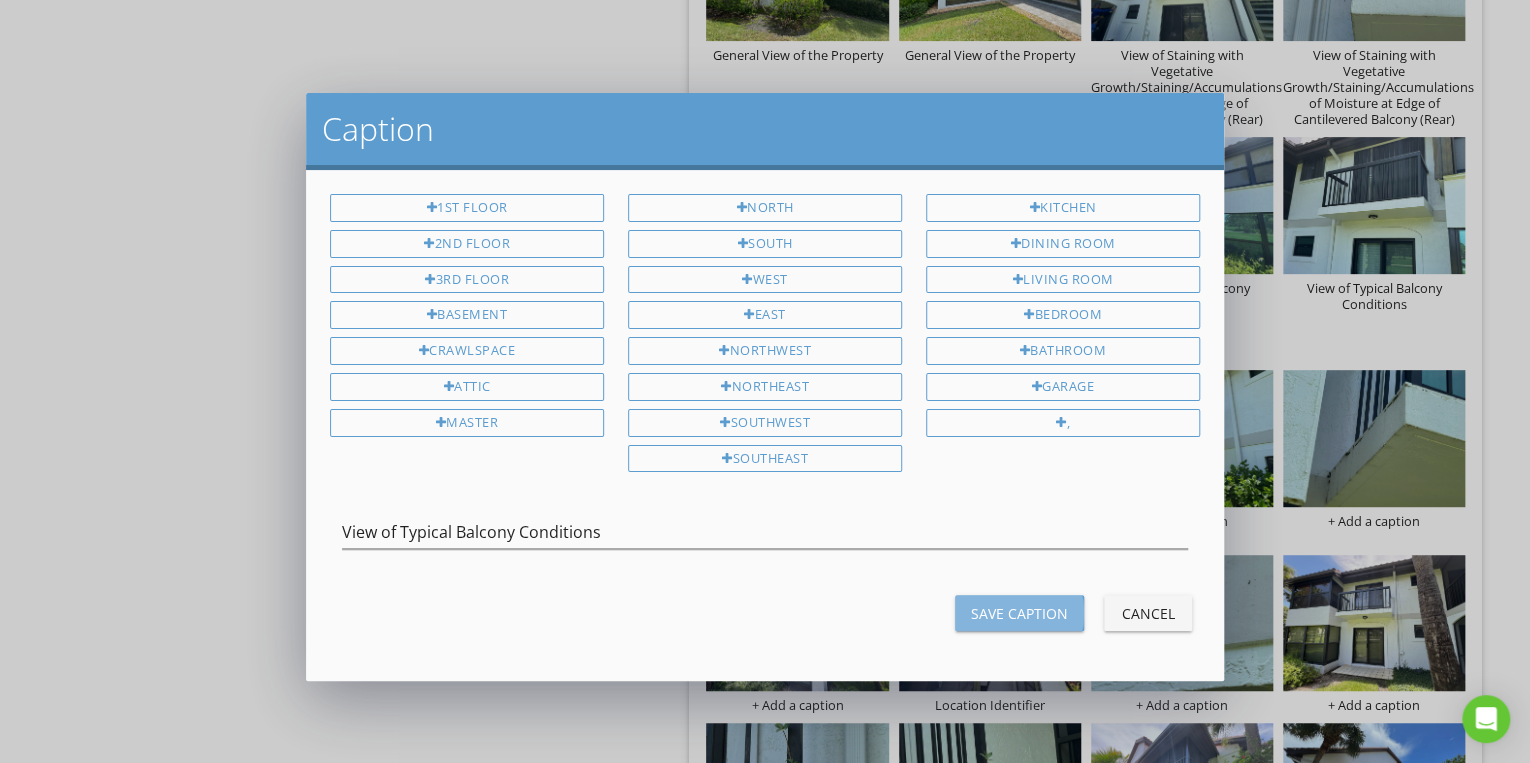 click on "Save Caption" at bounding box center [1019, 613] 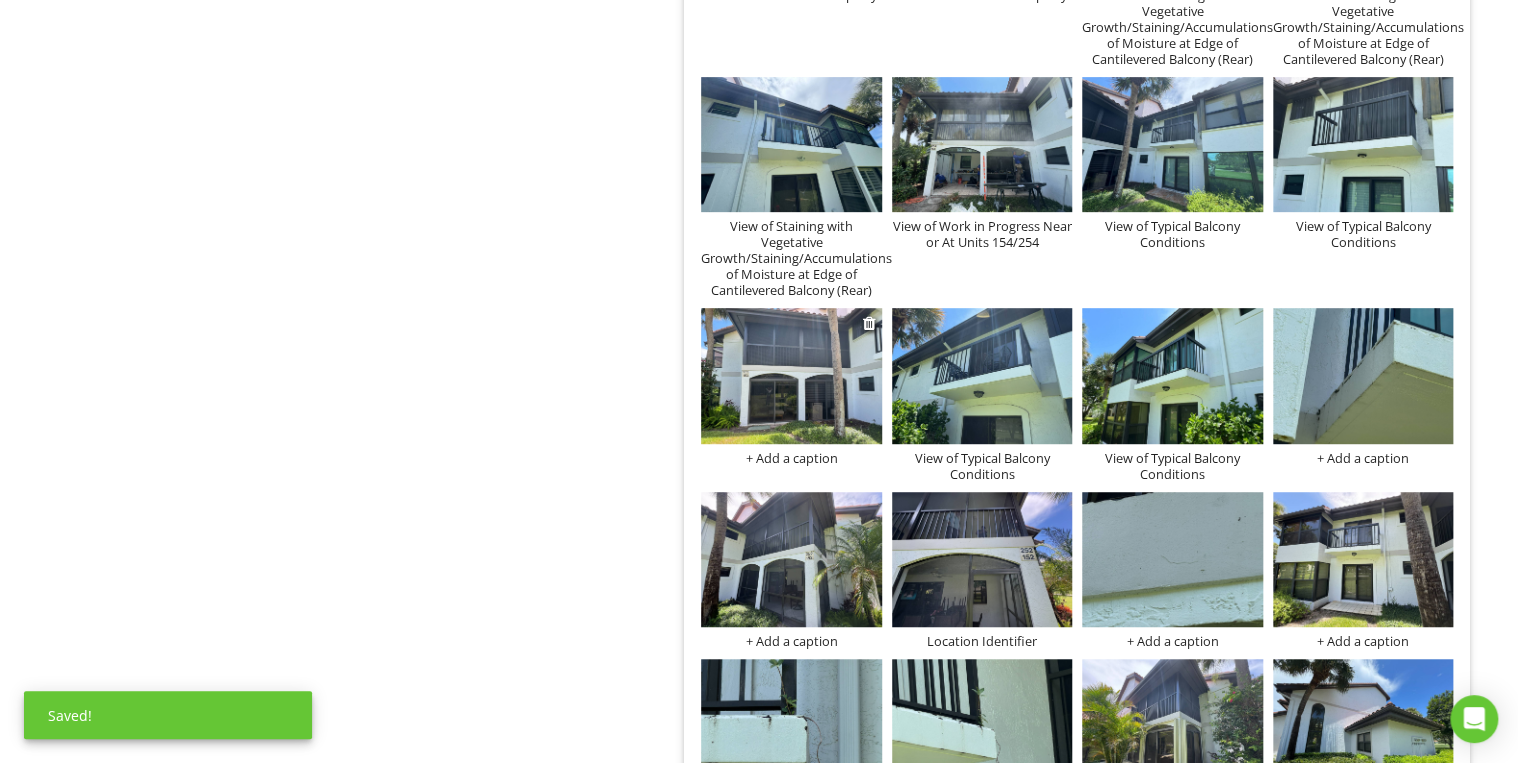 click at bounding box center (791, 375) 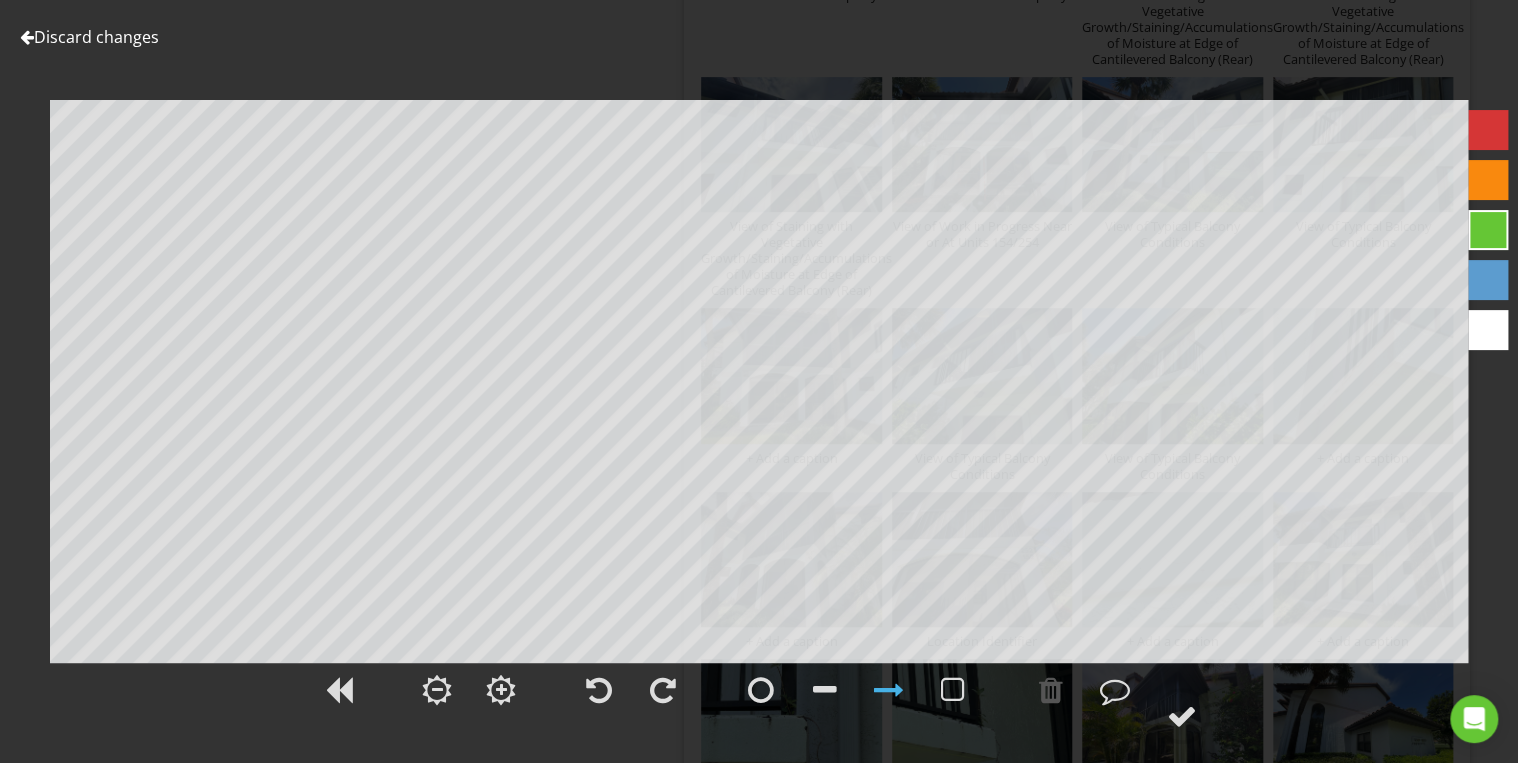 click on "Discard changes" at bounding box center [89, 37] 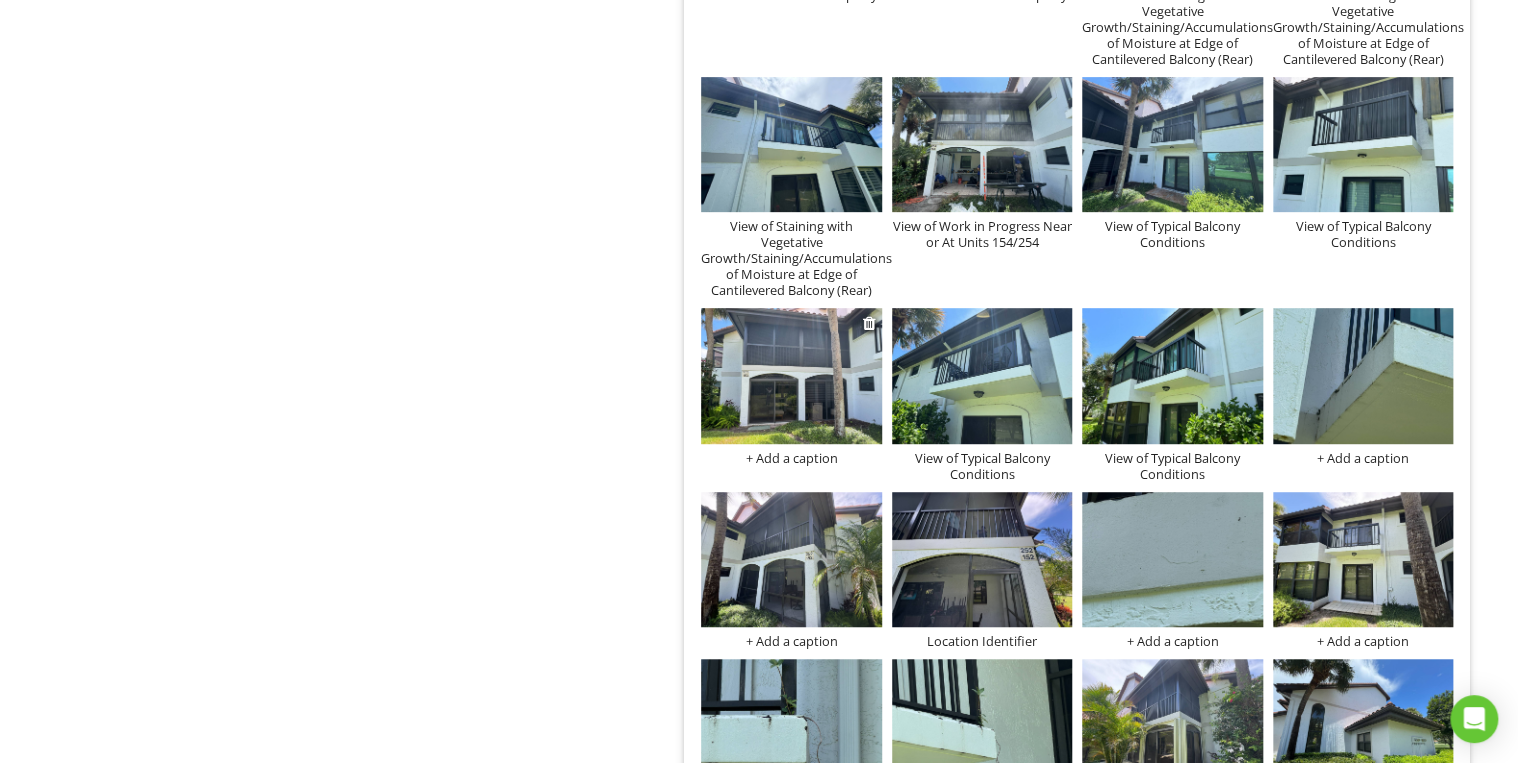 click on "+ Add a caption" at bounding box center (791, 458) 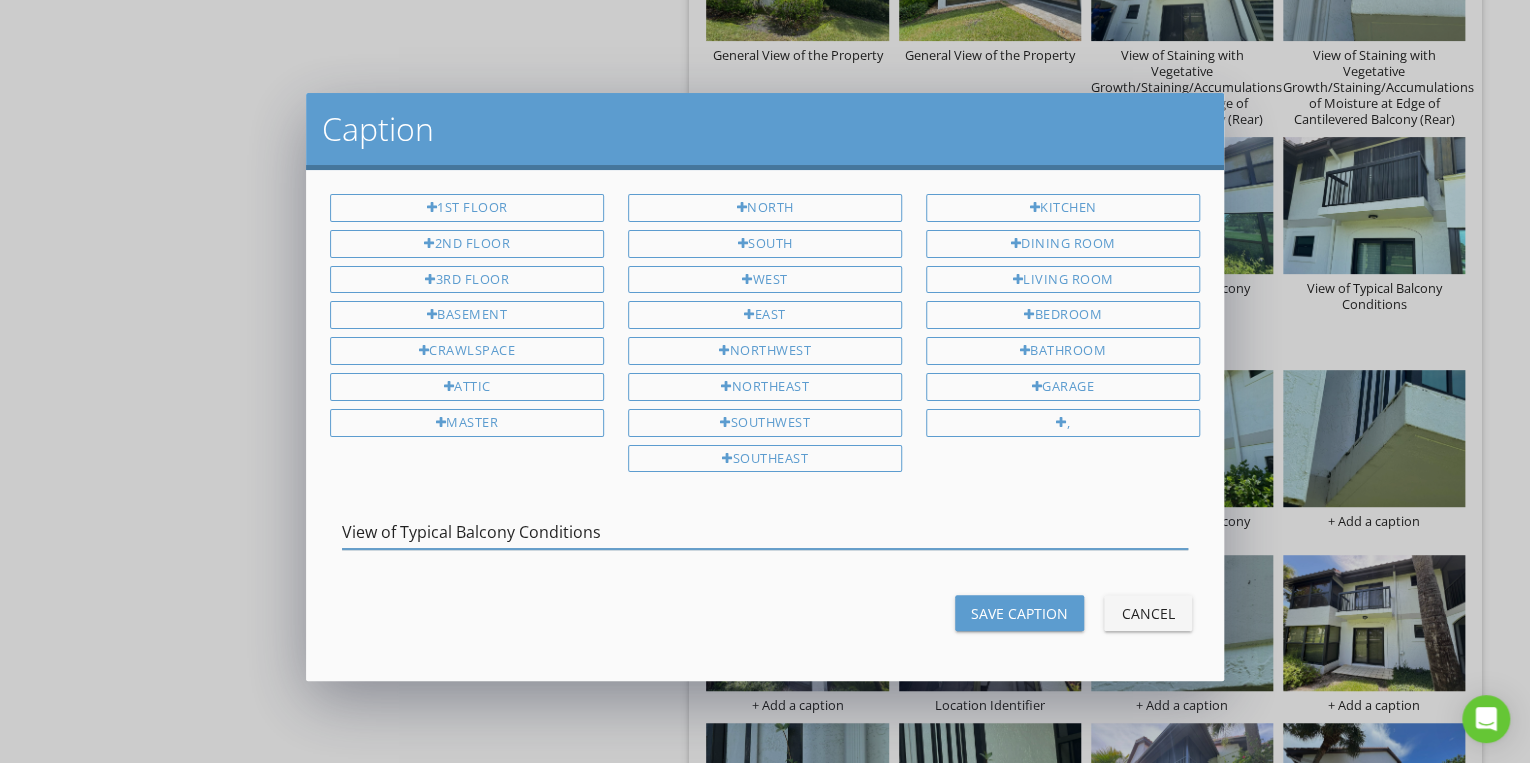type on "View of Typical Balcony Conditions" 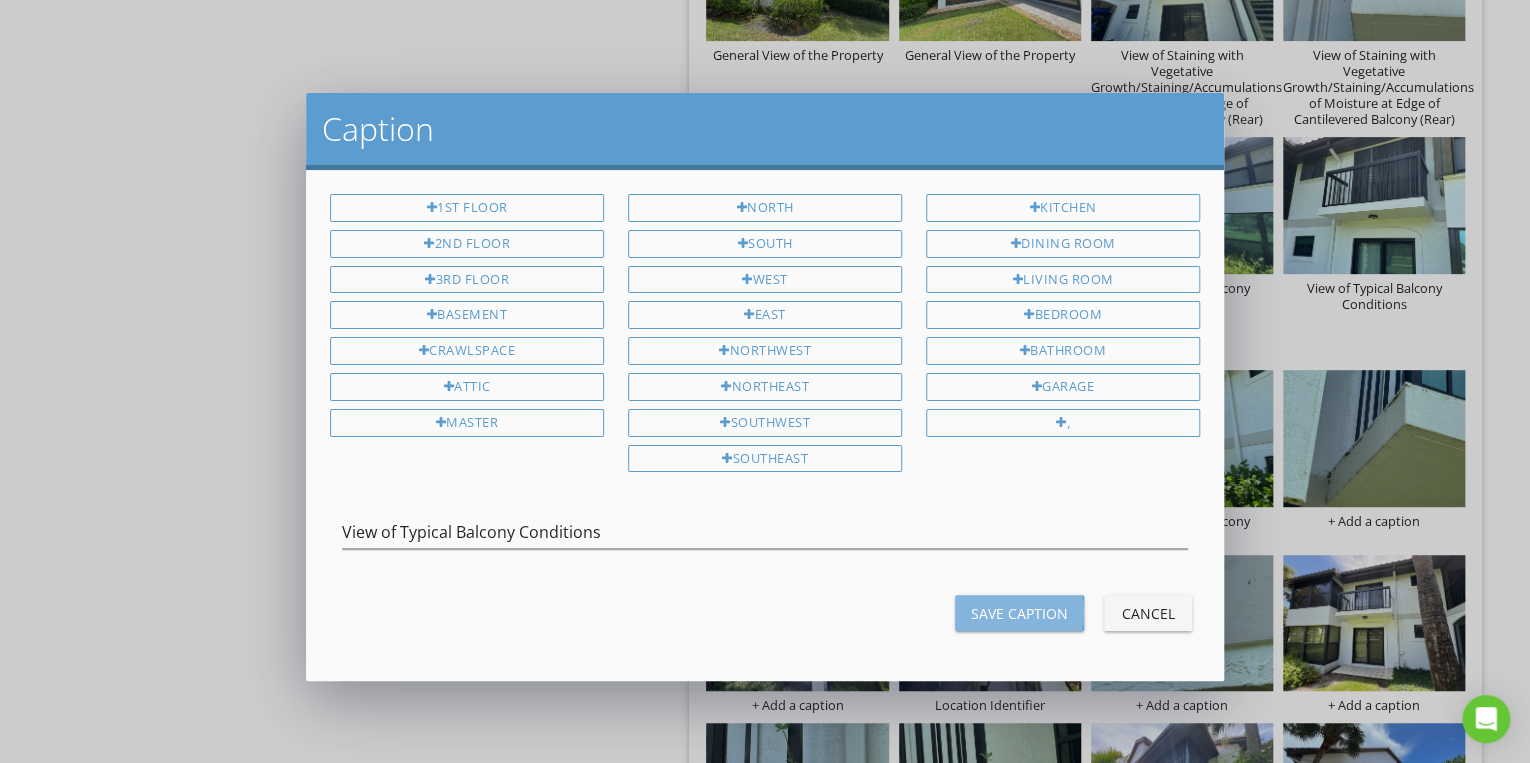 click on "Save Caption" at bounding box center (1019, 613) 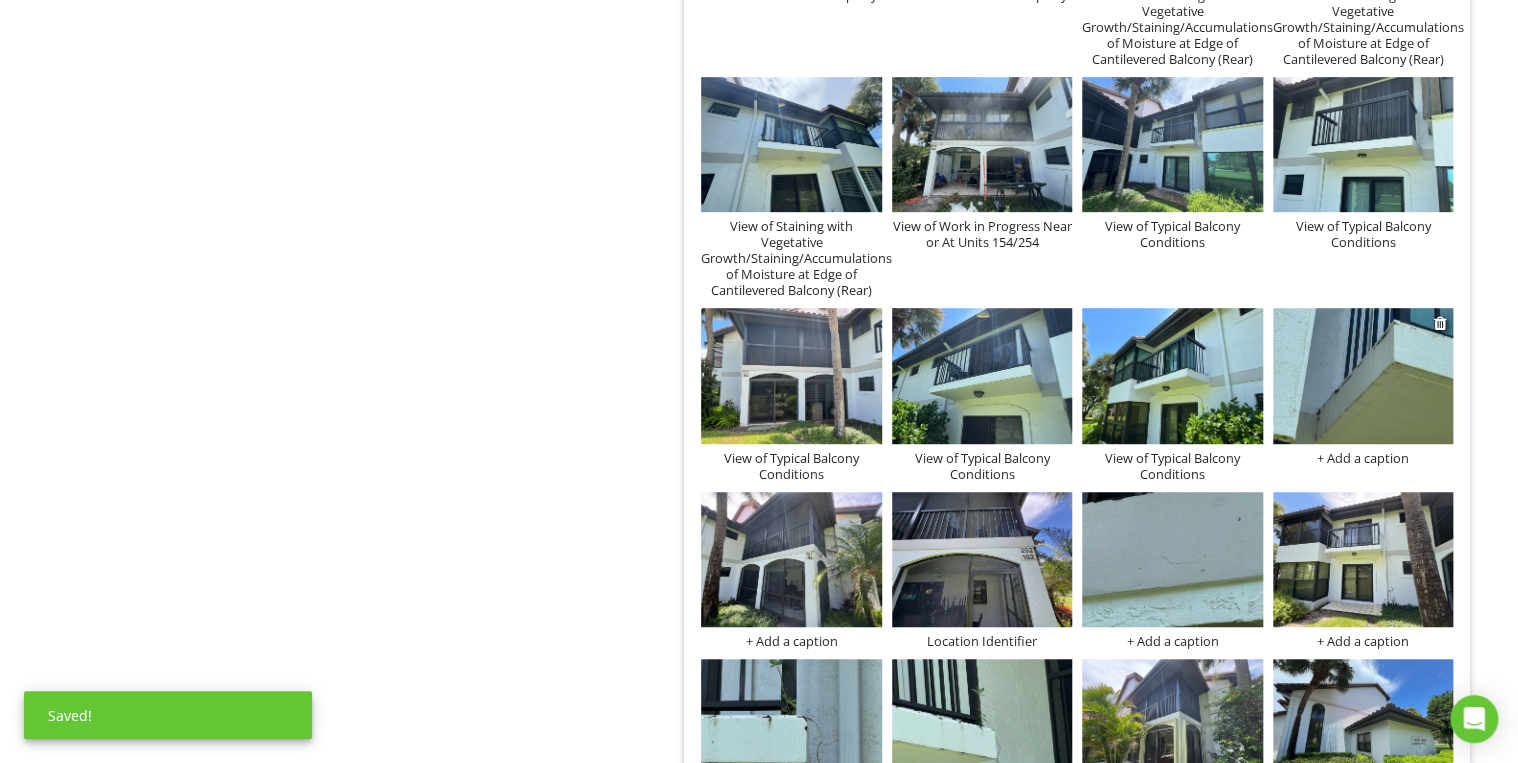click at bounding box center [1363, 375] 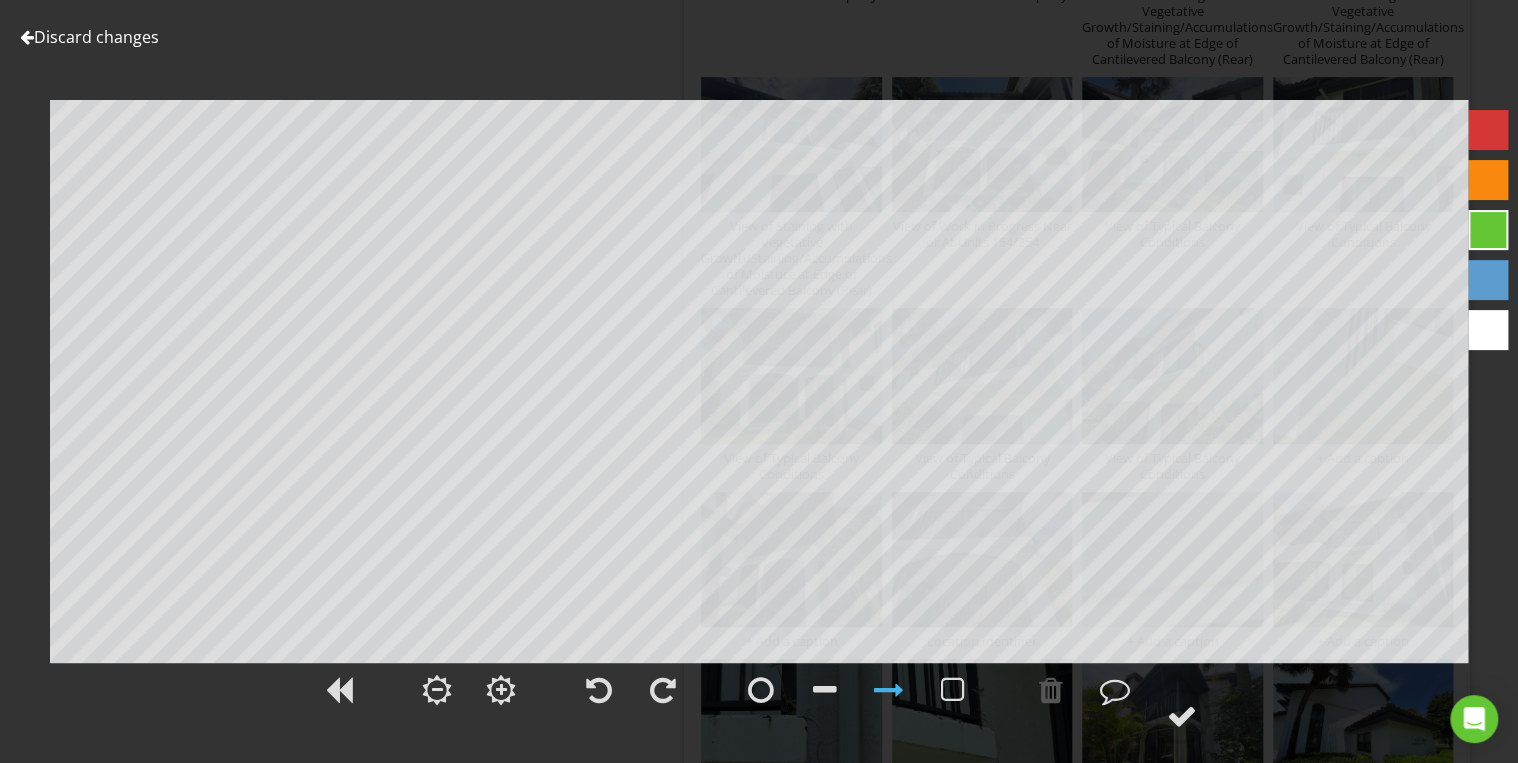 click on "Discard changes" at bounding box center (89, 37) 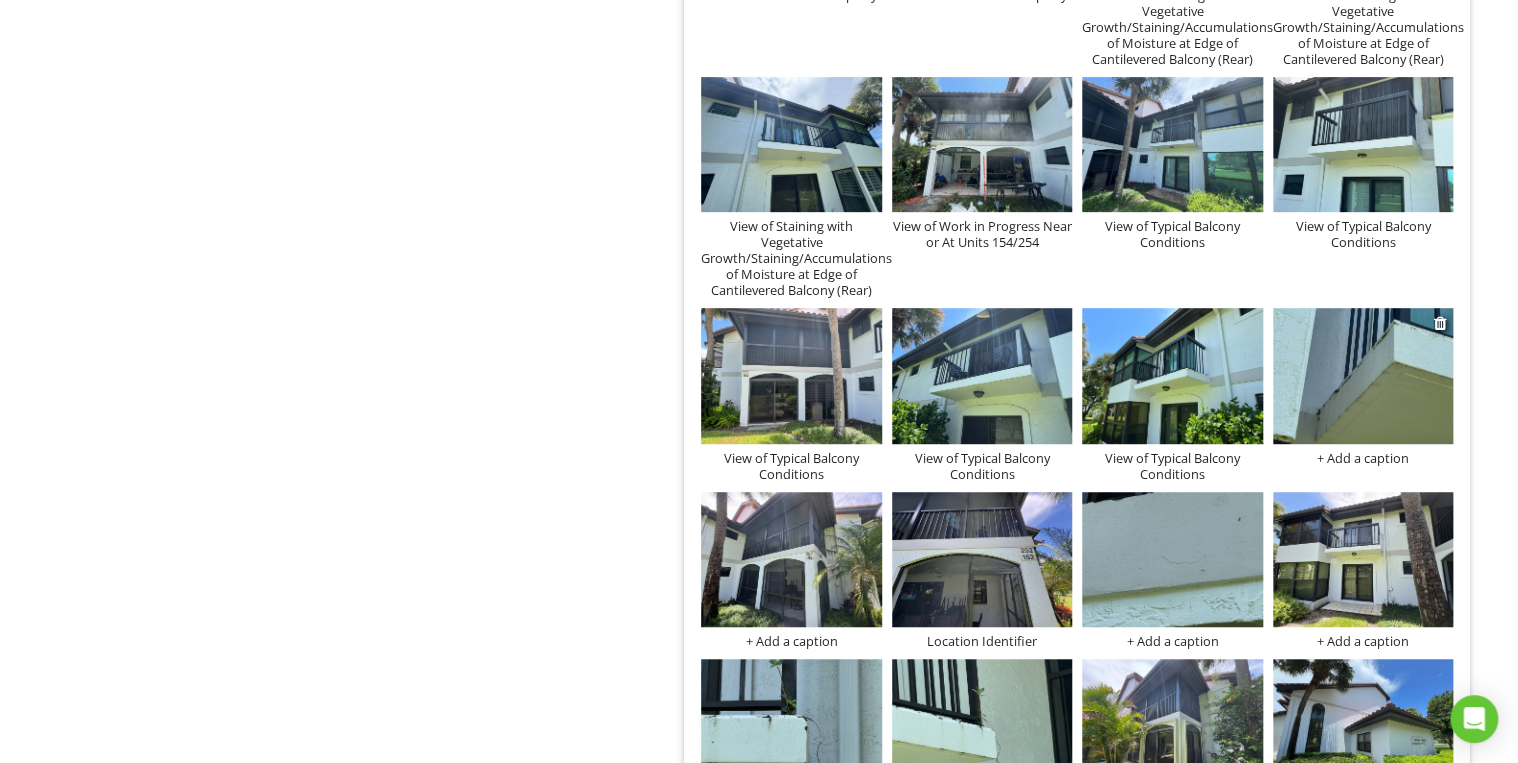 scroll, scrollTop: 11860, scrollLeft: 0, axis: vertical 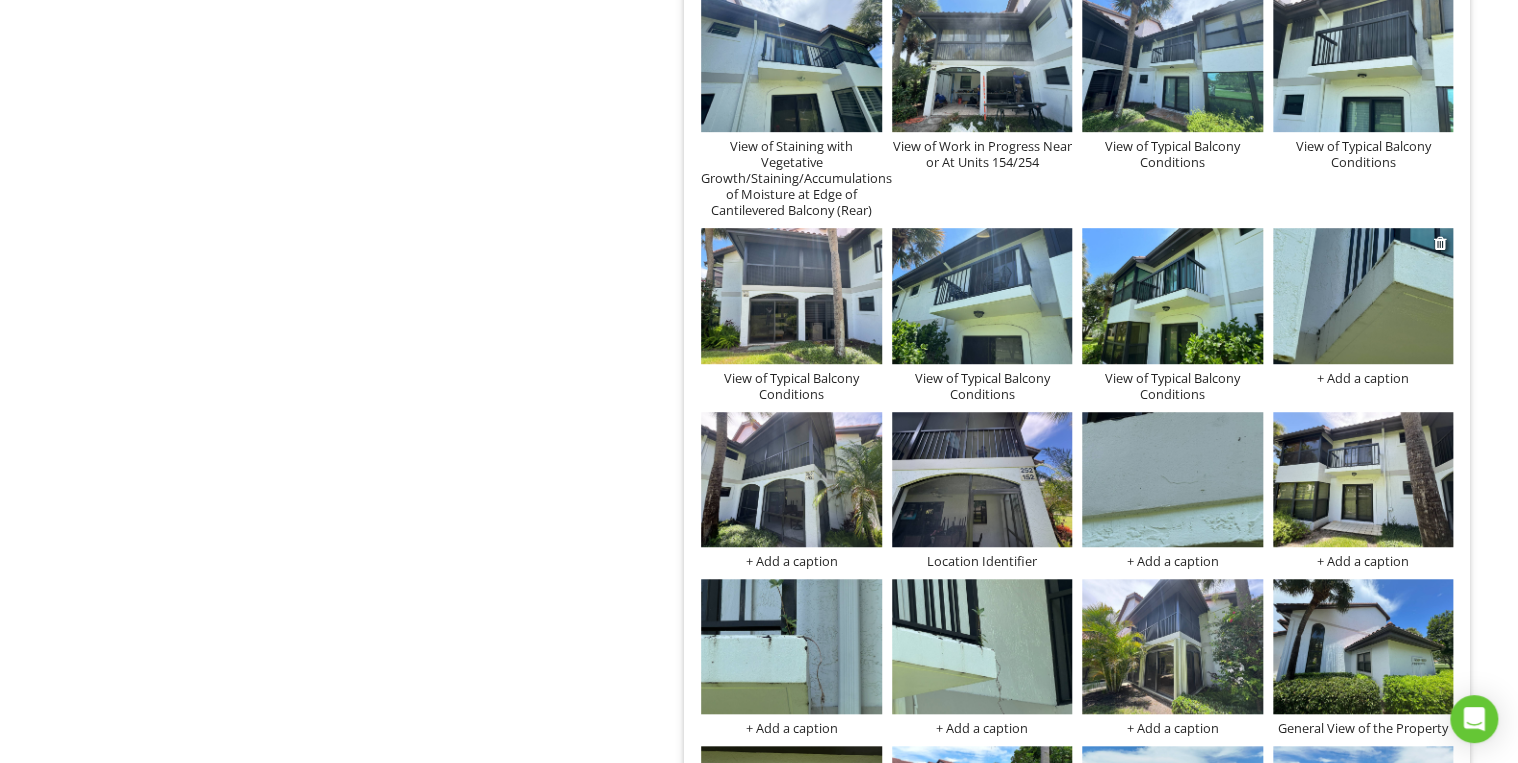 click on "+ Add a caption" at bounding box center [1363, 378] 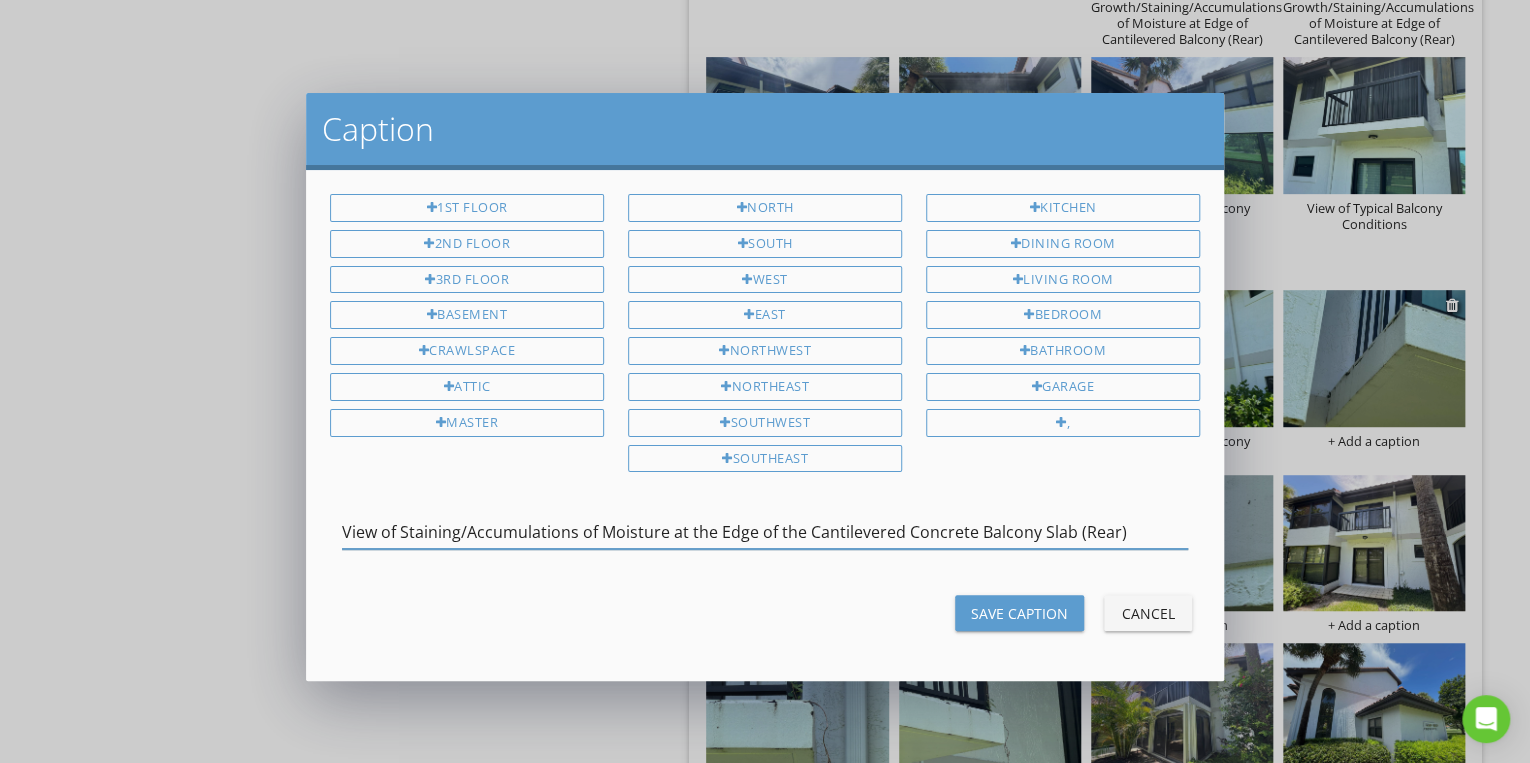 type on "View of Staining/Accumulations of Moisture at the Edge of the Cantilevered Concrete Balcony Slab (Rear)" 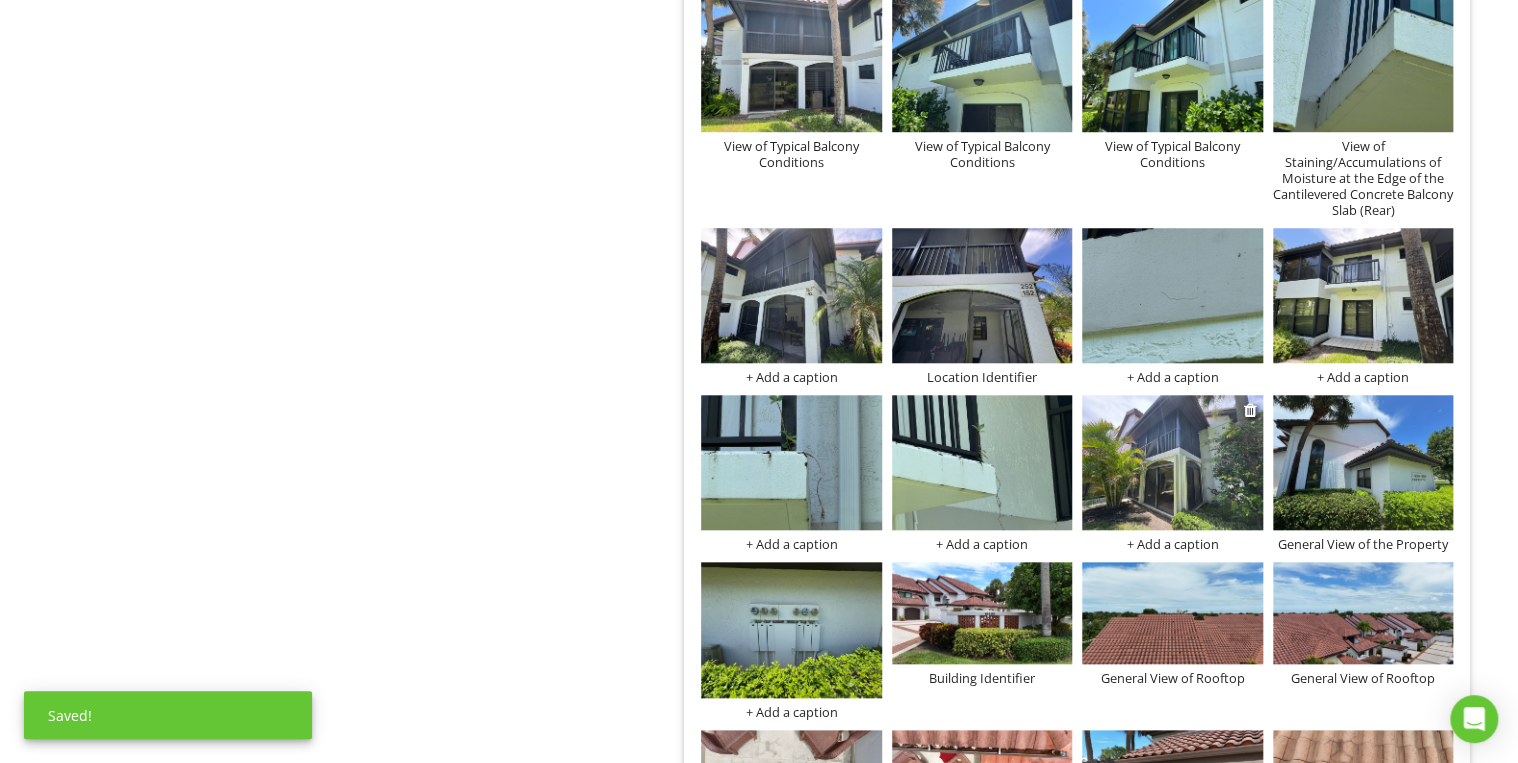 scroll, scrollTop: 12100, scrollLeft: 0, axis: vertical 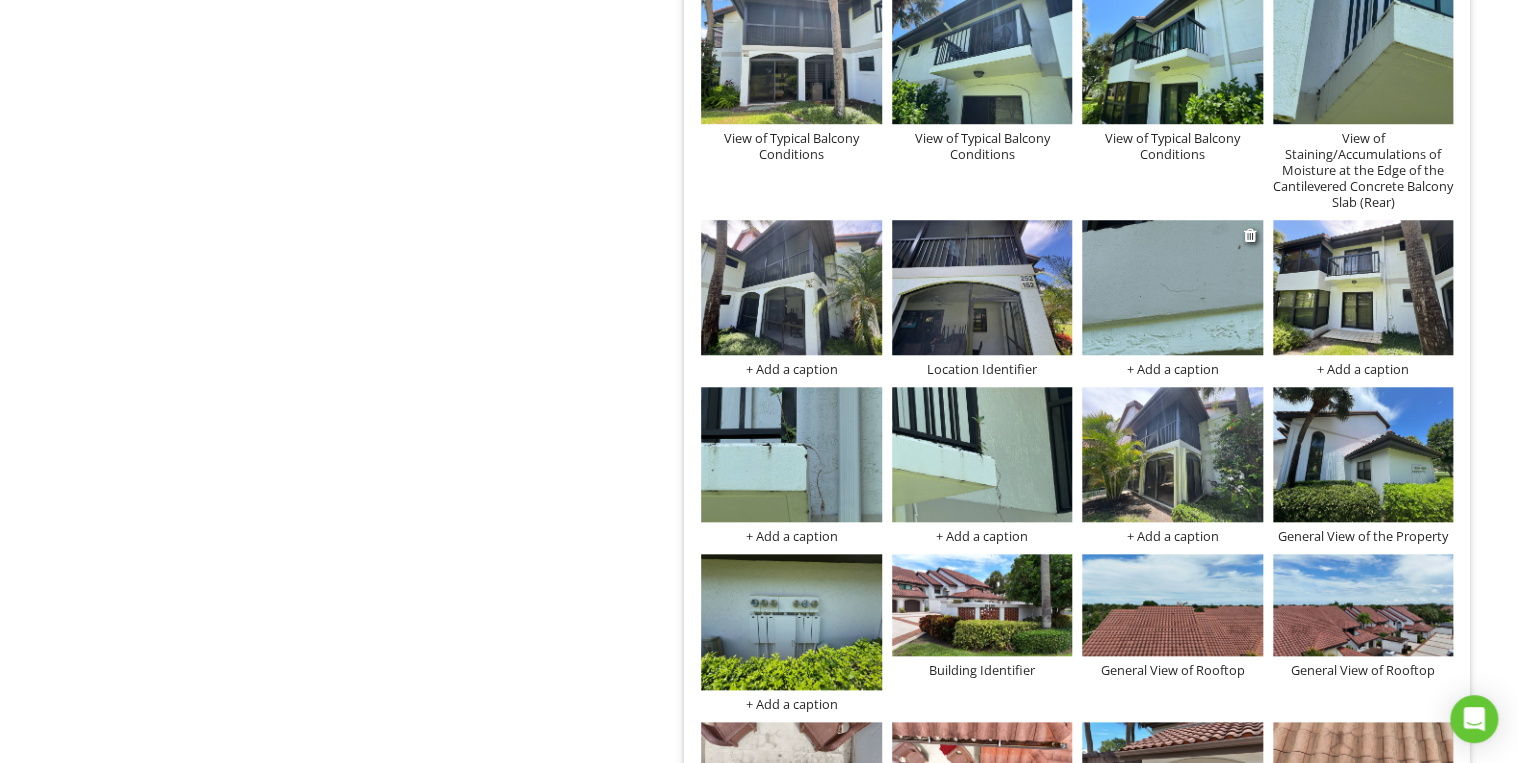 click at bounding box center (1172, 287) 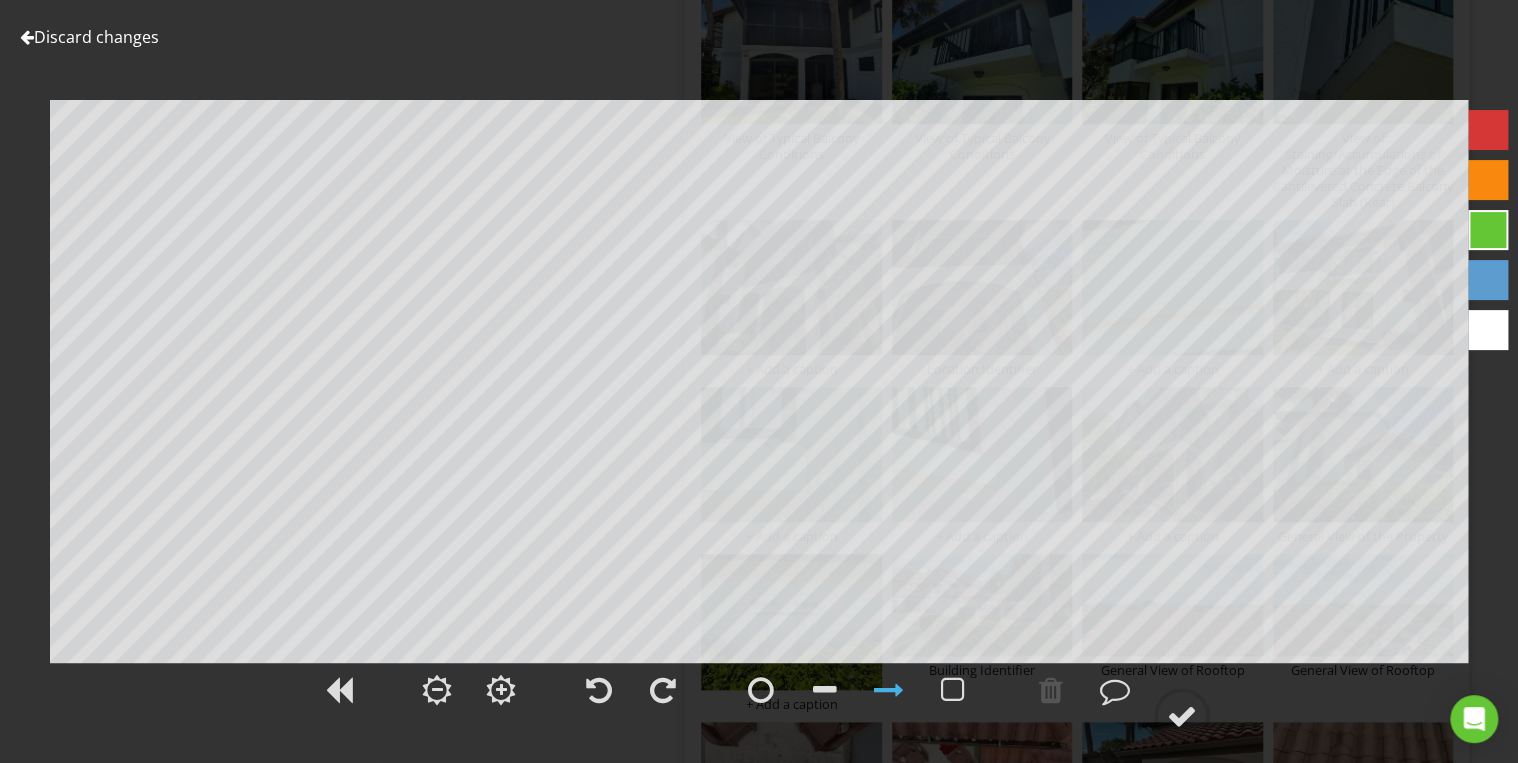 click on "Discard changes" at bounding box center [89, 37] 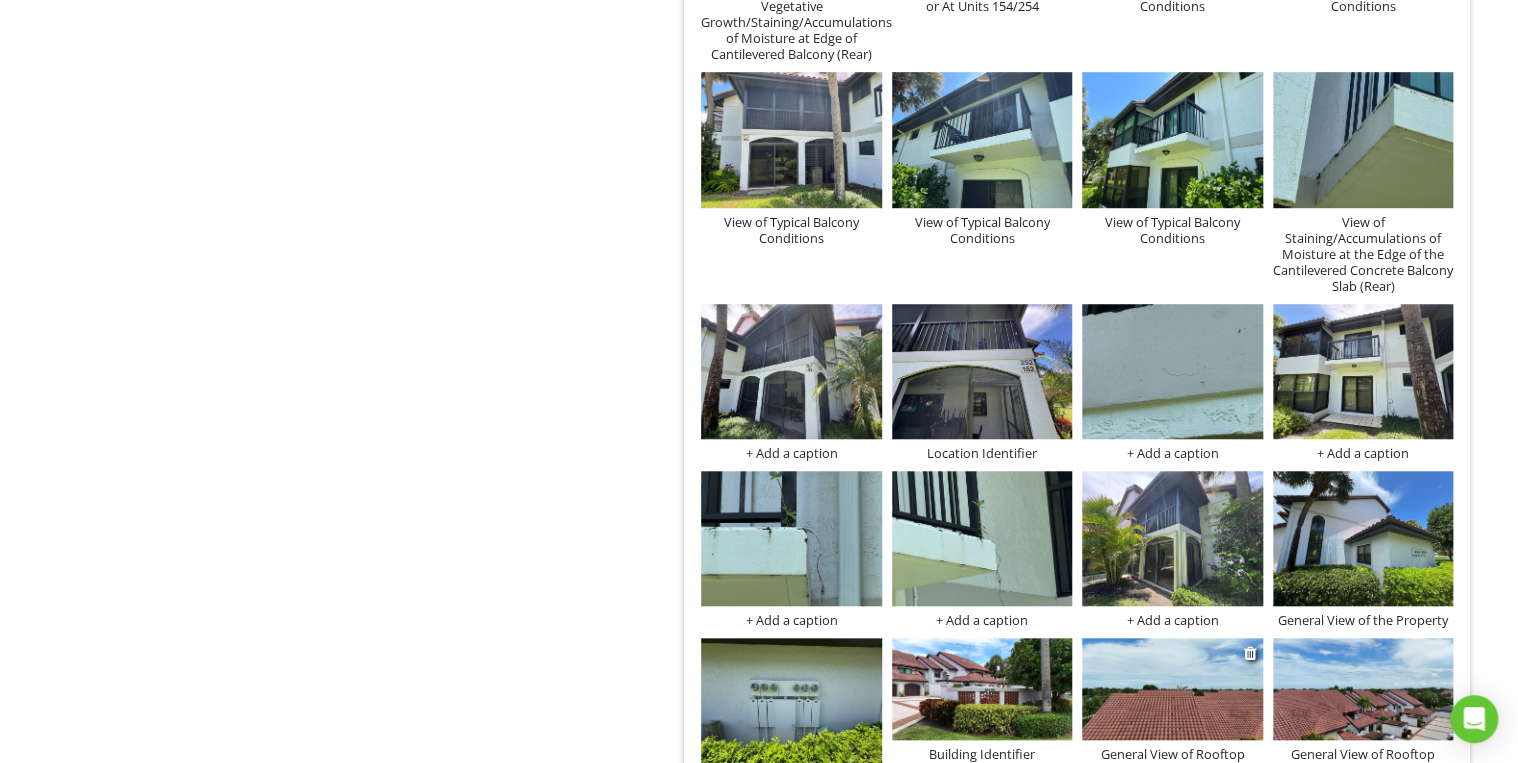 scroll, scrollTop: 12020, scrollLeft: 0, axis: vertical 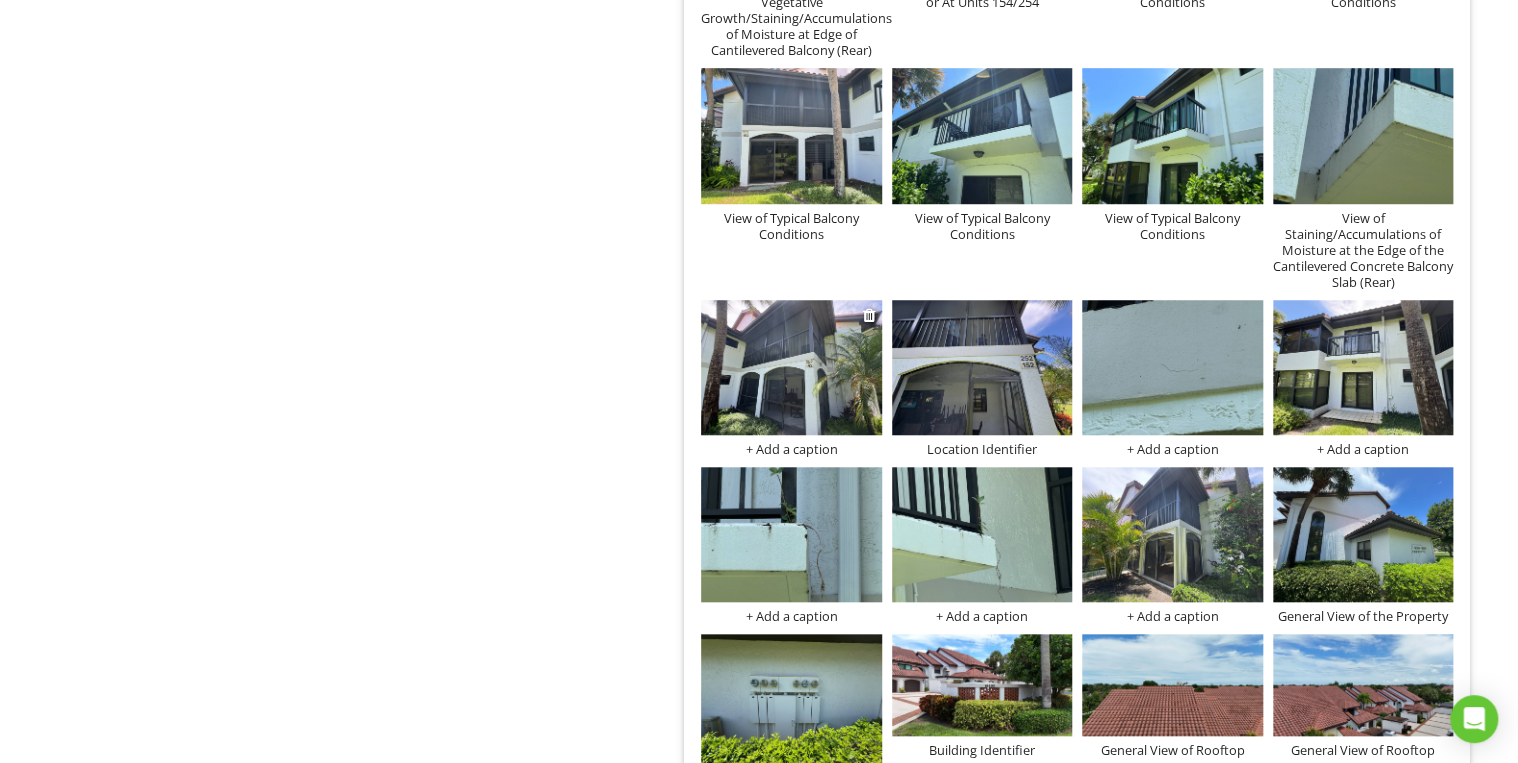 click at bounding box center [791, 367] 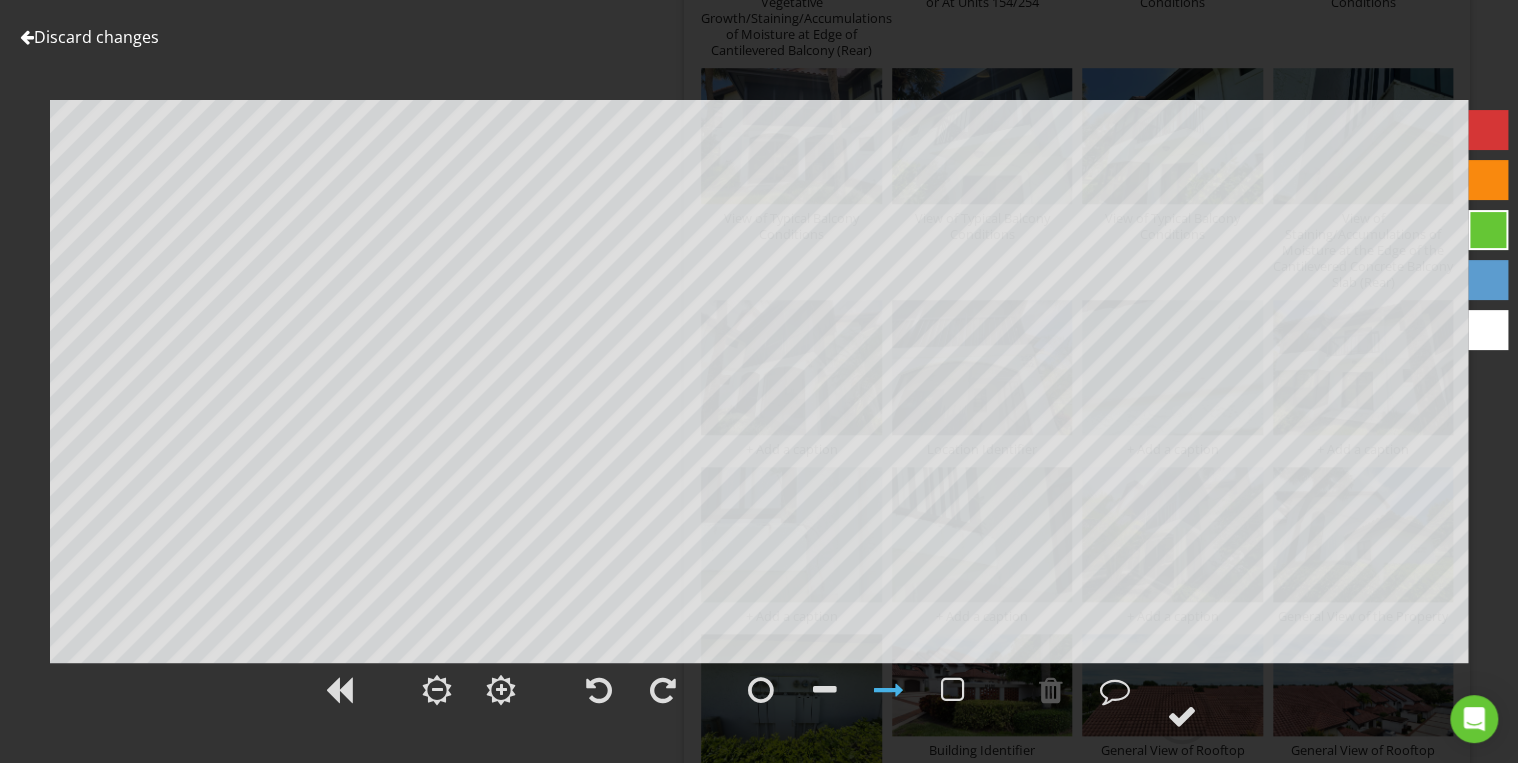 click on "Discard changes" at bounding box center [89, 37] 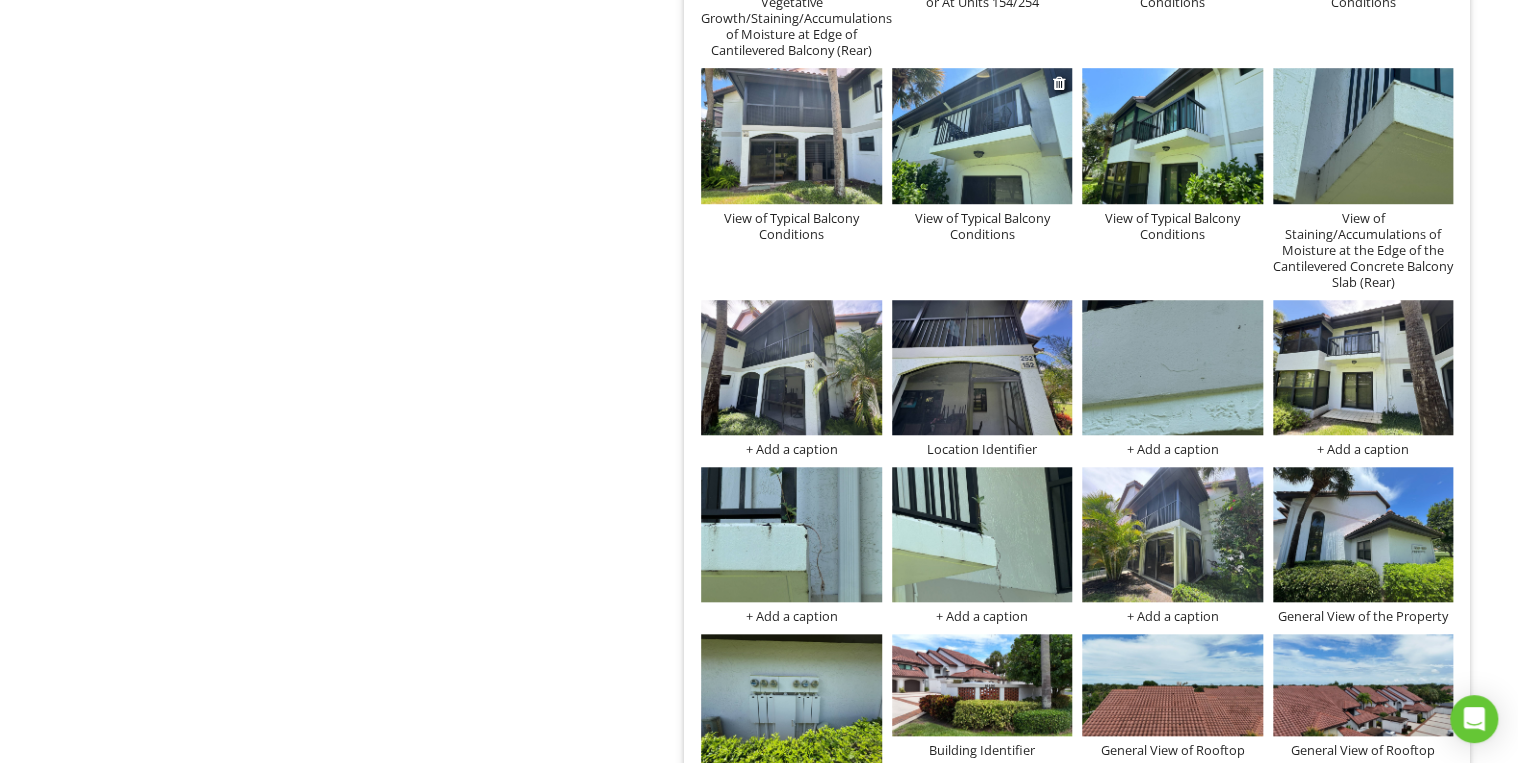 click on "View of Typical Balcony Conditions" at bounding box center (982, 226) 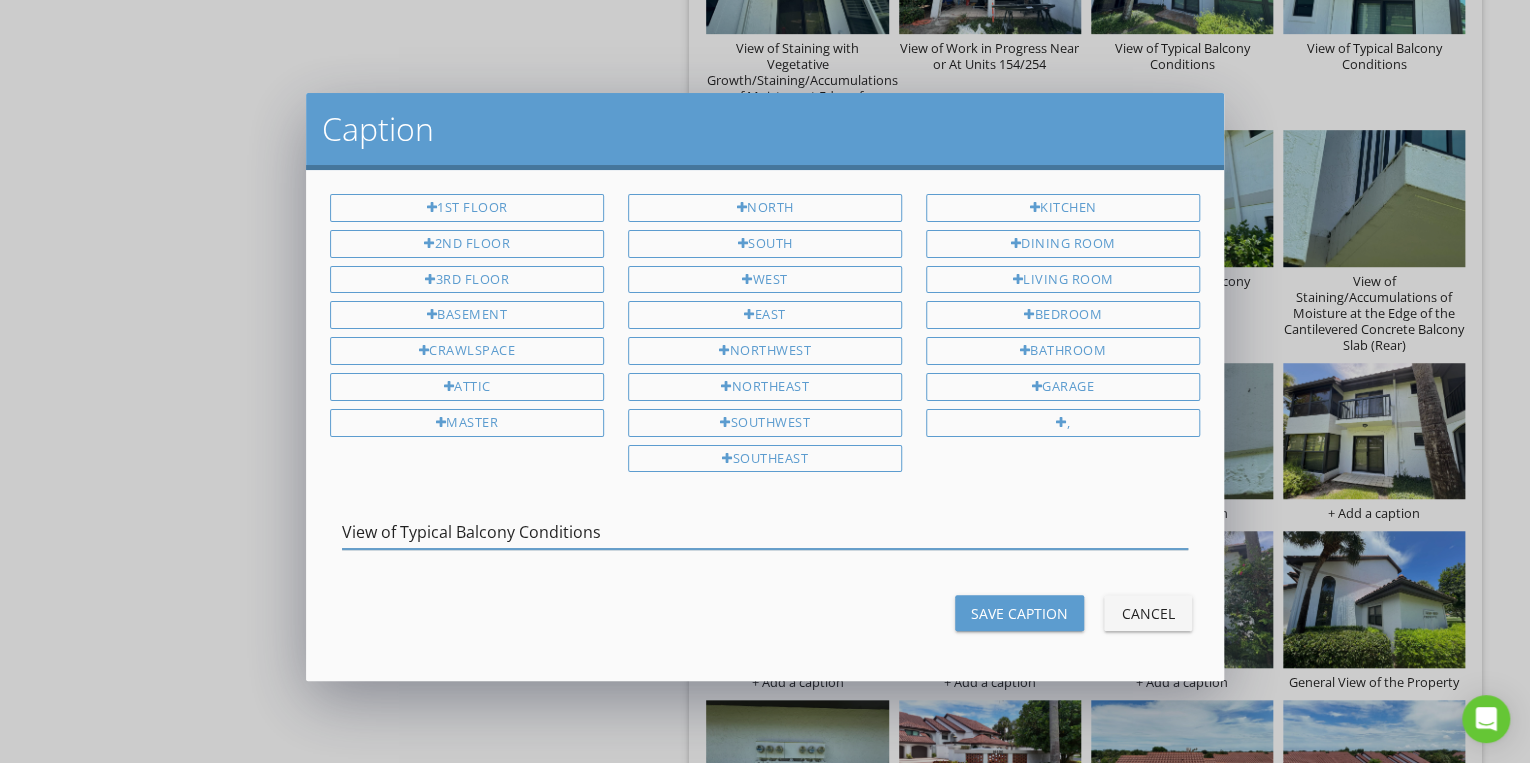 click on "Save Caption" at bounding box center (1019, 613) 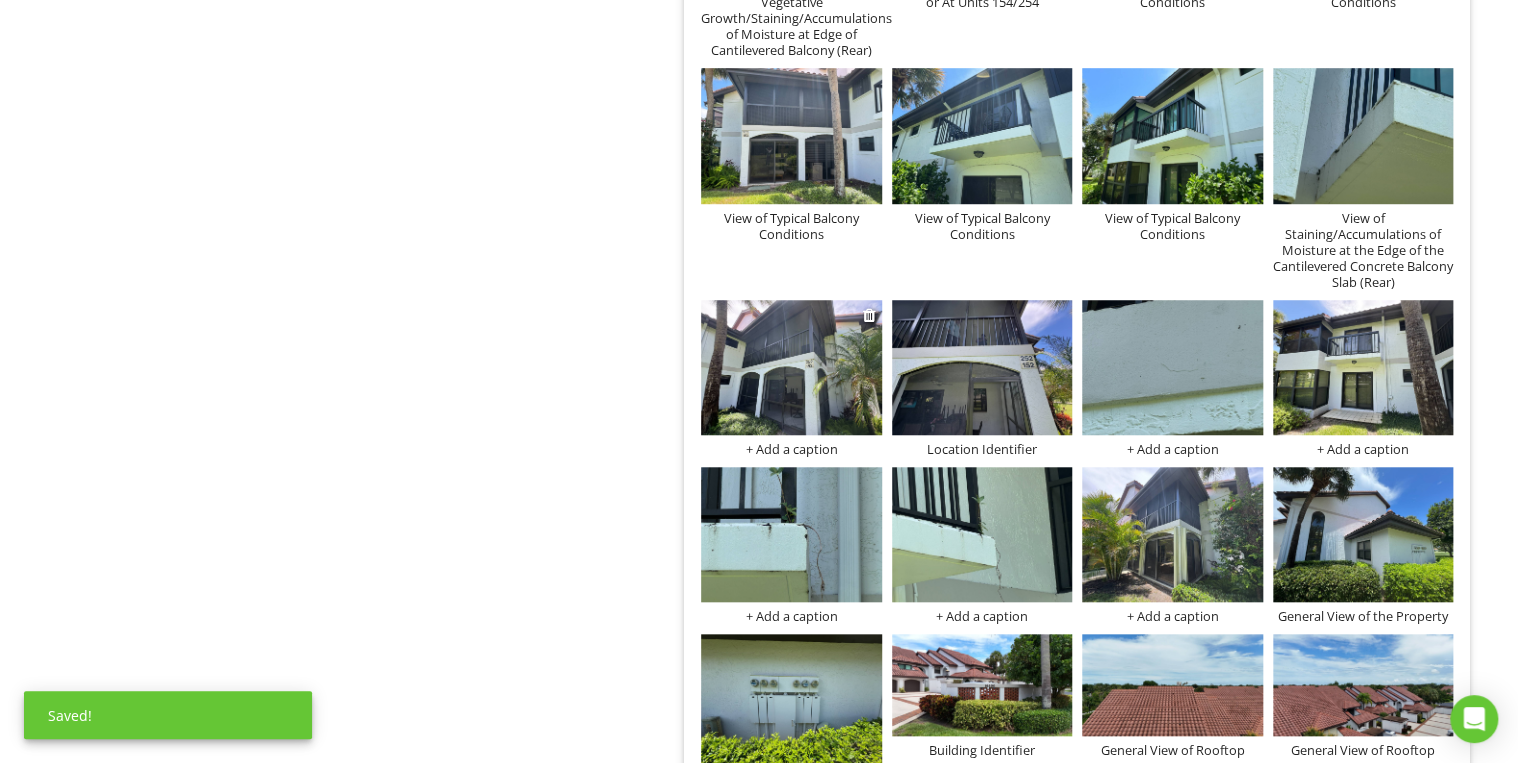 click on "+ Add a caption" at bounding box center [791, 449] 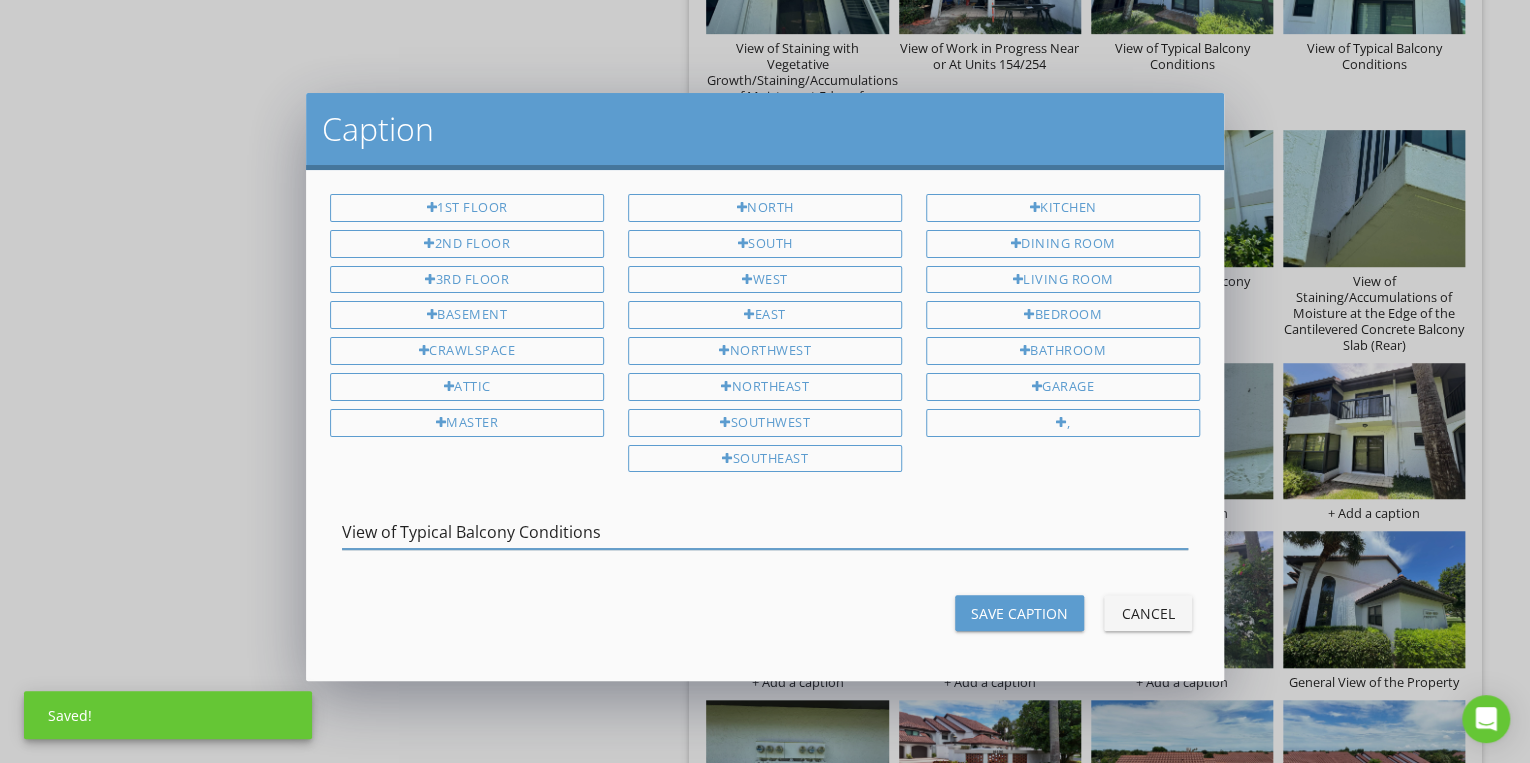 type on "View of Typical Balcony Conditions" 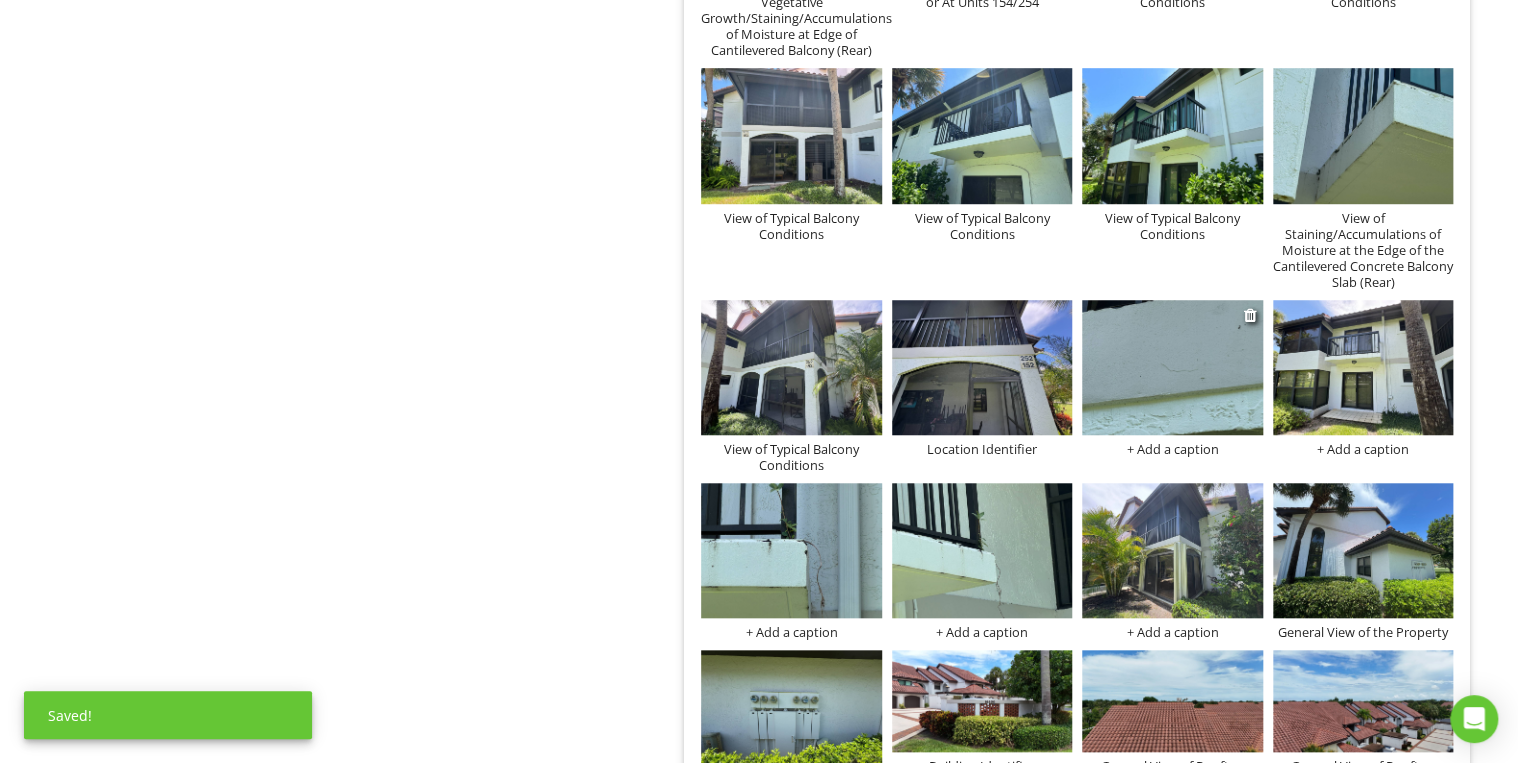 click at bounding box center [1172, 367] 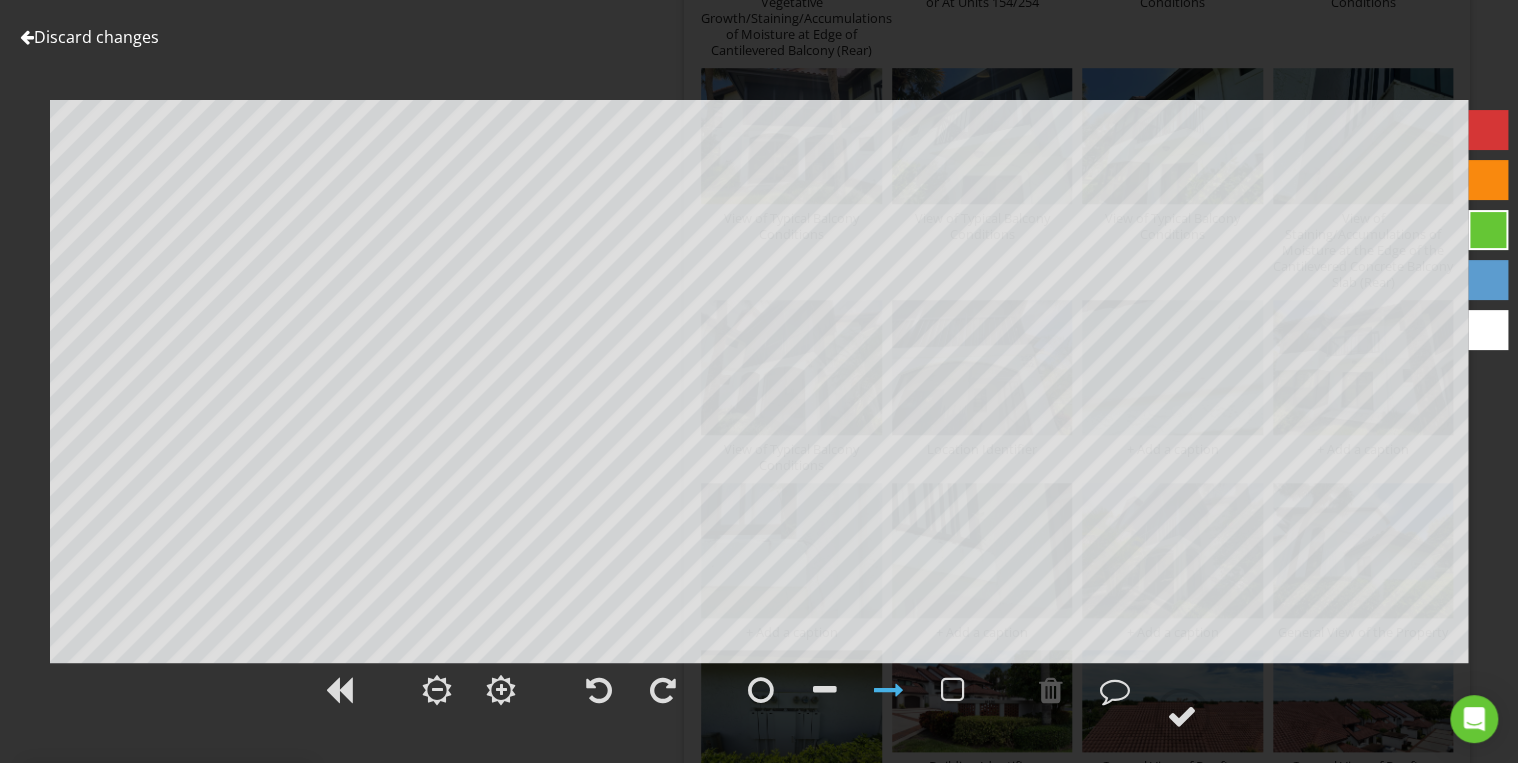 click on "Discard changes" at bounding box center (89, 37) 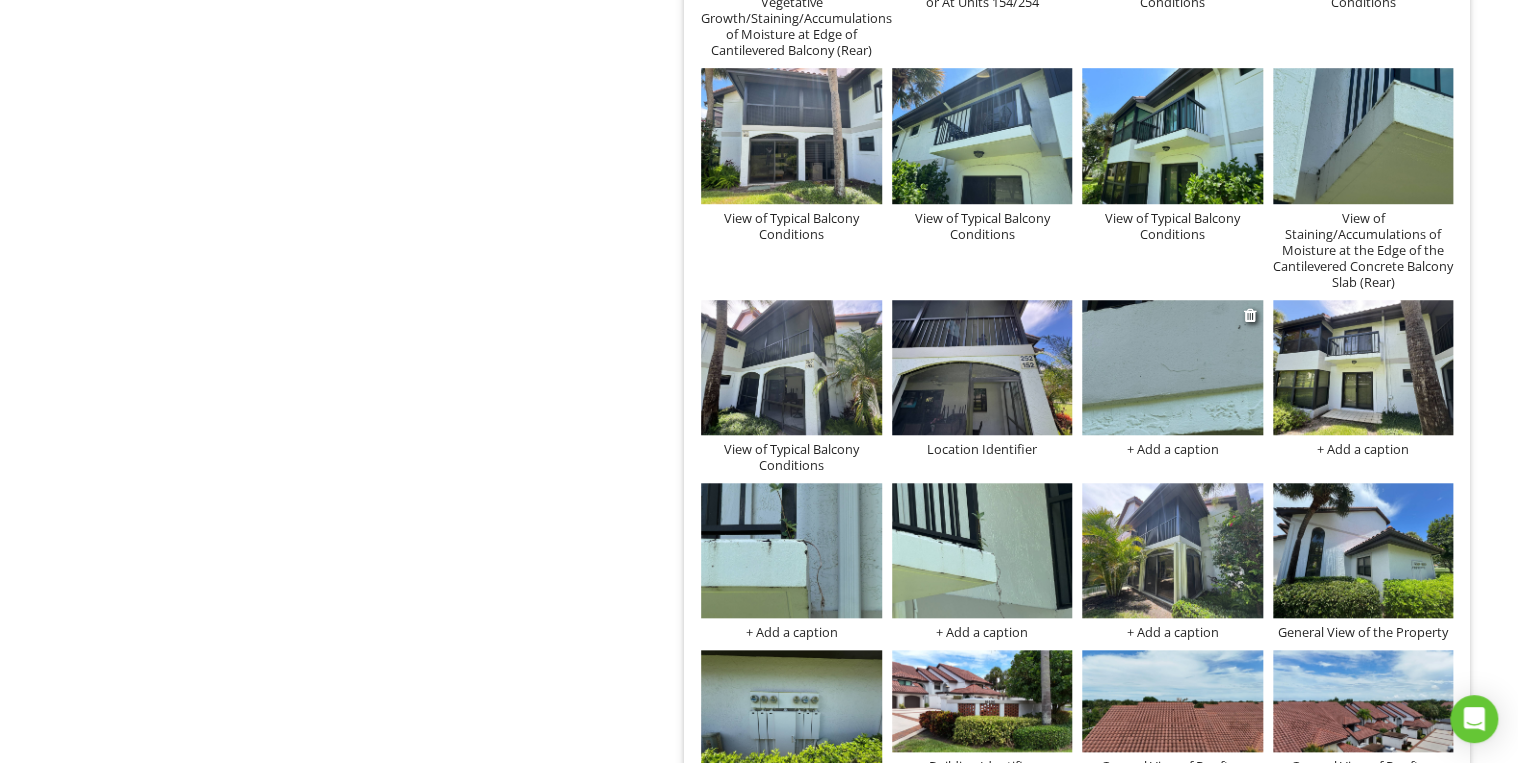 click on "+ Add a caption" at bounding box center [1172, 449] 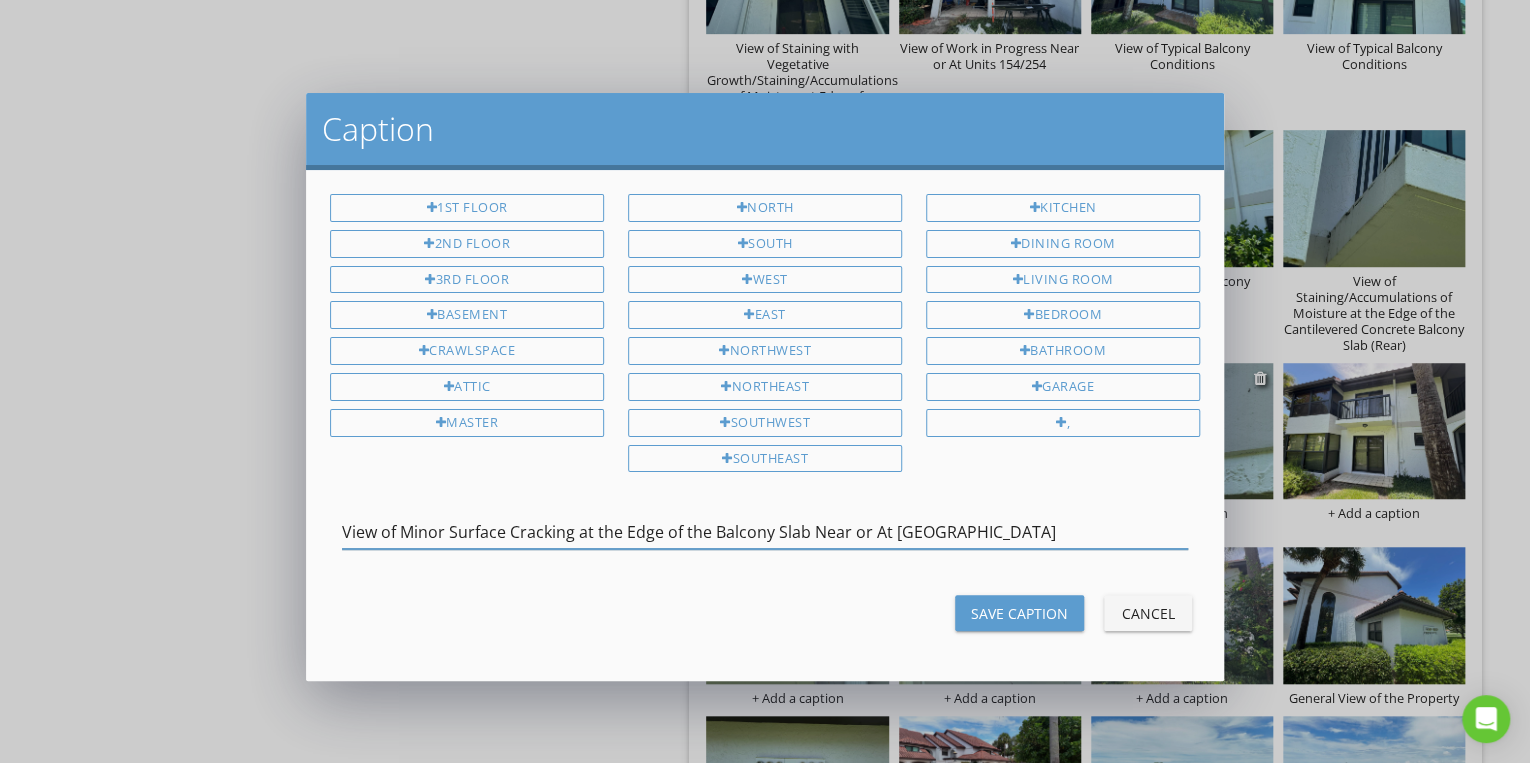 type on "View of Minor Surface Cracking at the Edge of the Balcony Slab Near or At [GEOGRAPHIC_DATA]" 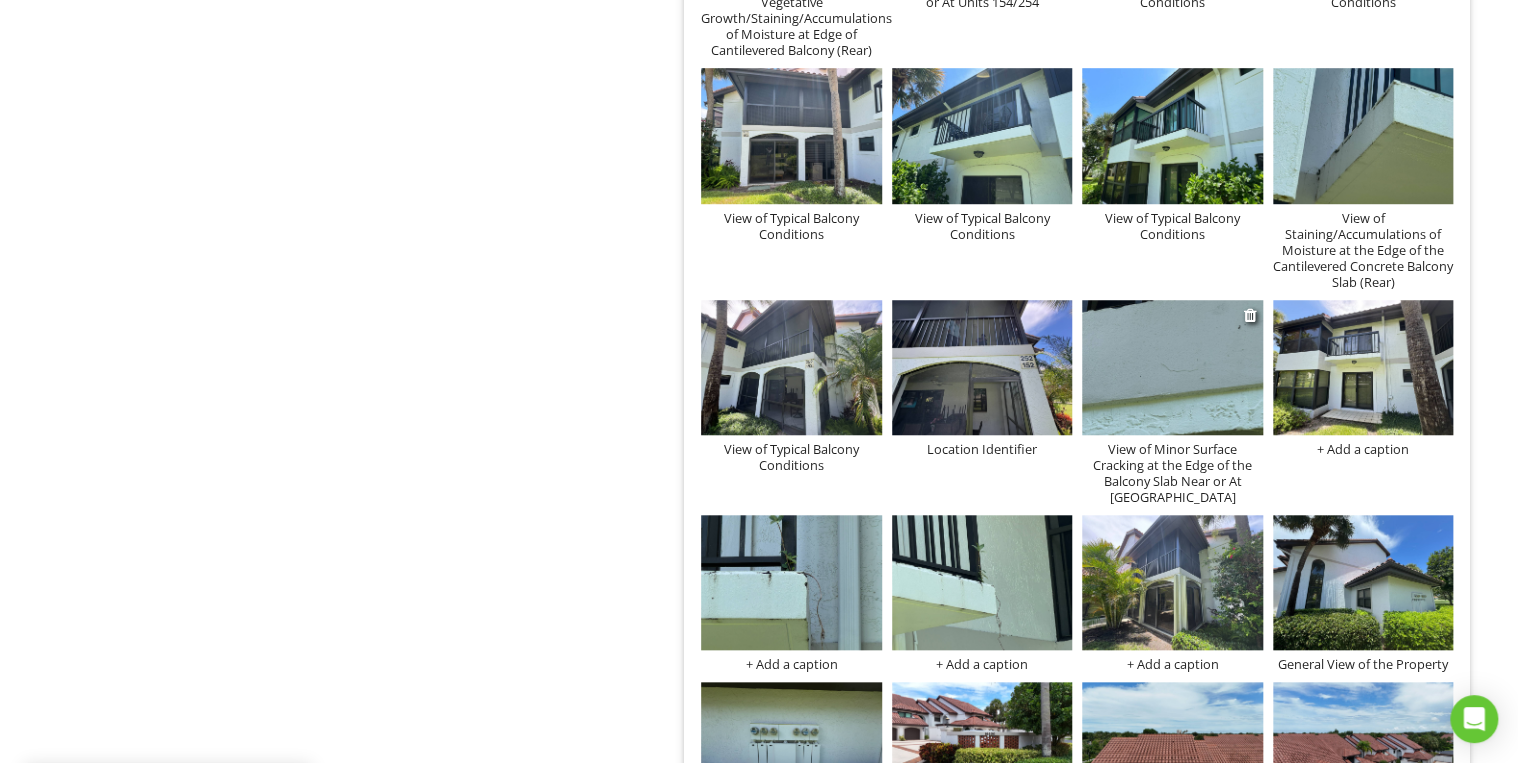 click on "View of Minor Surface Cracking at the Edge of the Balcony Slab Near or At [GEOGRAPHIC_DATA]" at bounding box center (1172, 473) 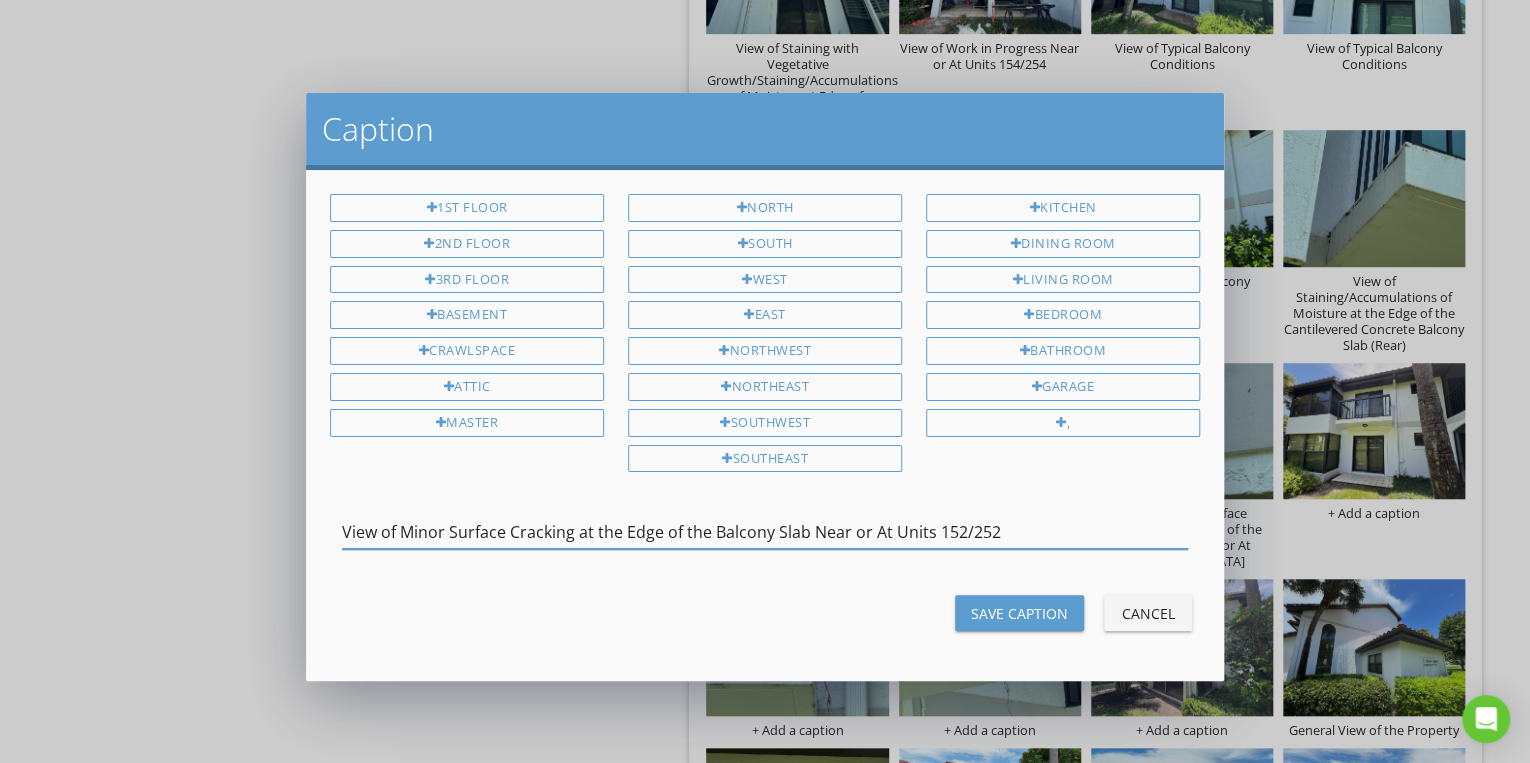 type on "View of Minor Surface Cracking at the Edge of the Balcony Slab Near or At Units 152/252" 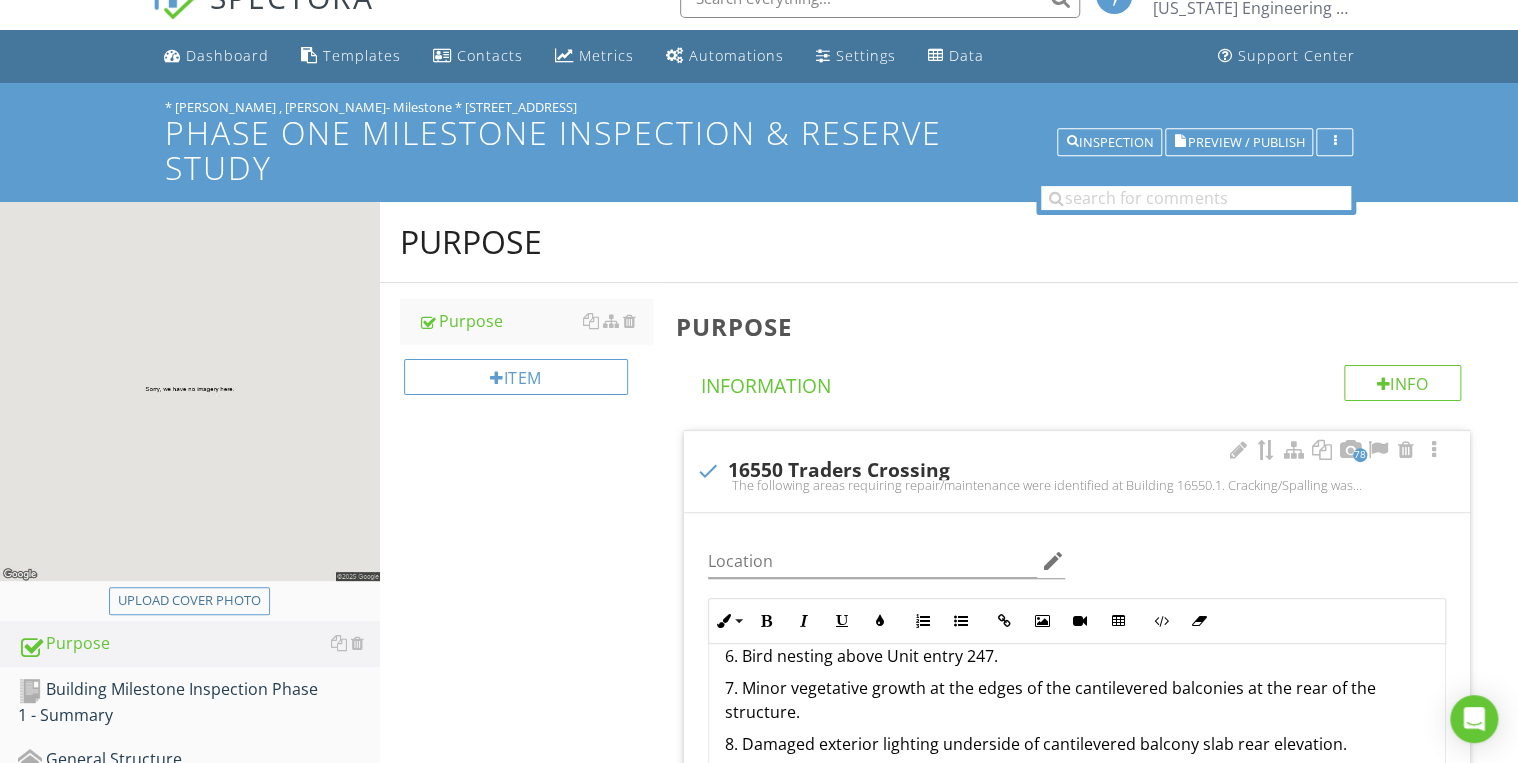 scroll, scrollTop: 0, scrollLeft: 0, axis: both 